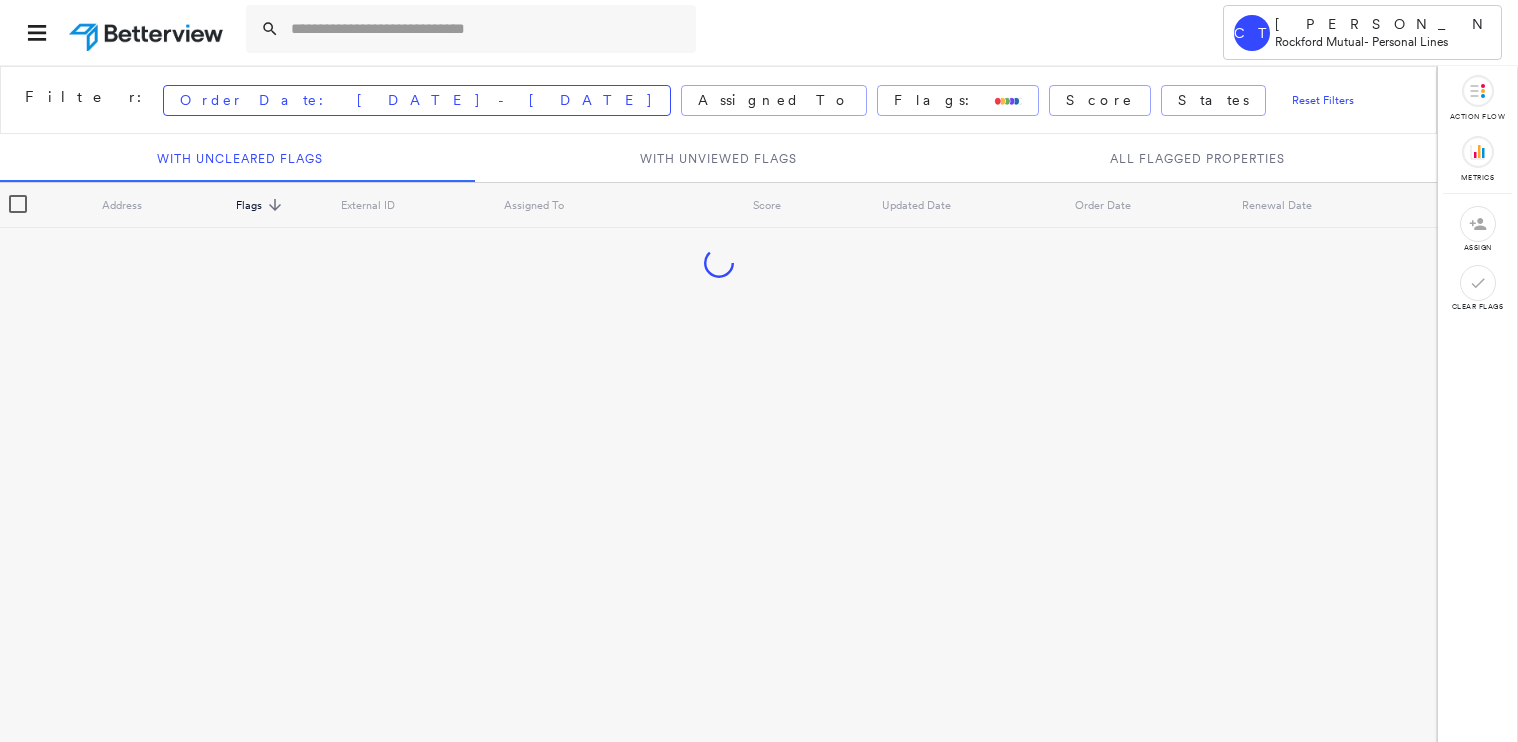 scroll, scrollTop: 0, scrollLeft: 0, axis: both 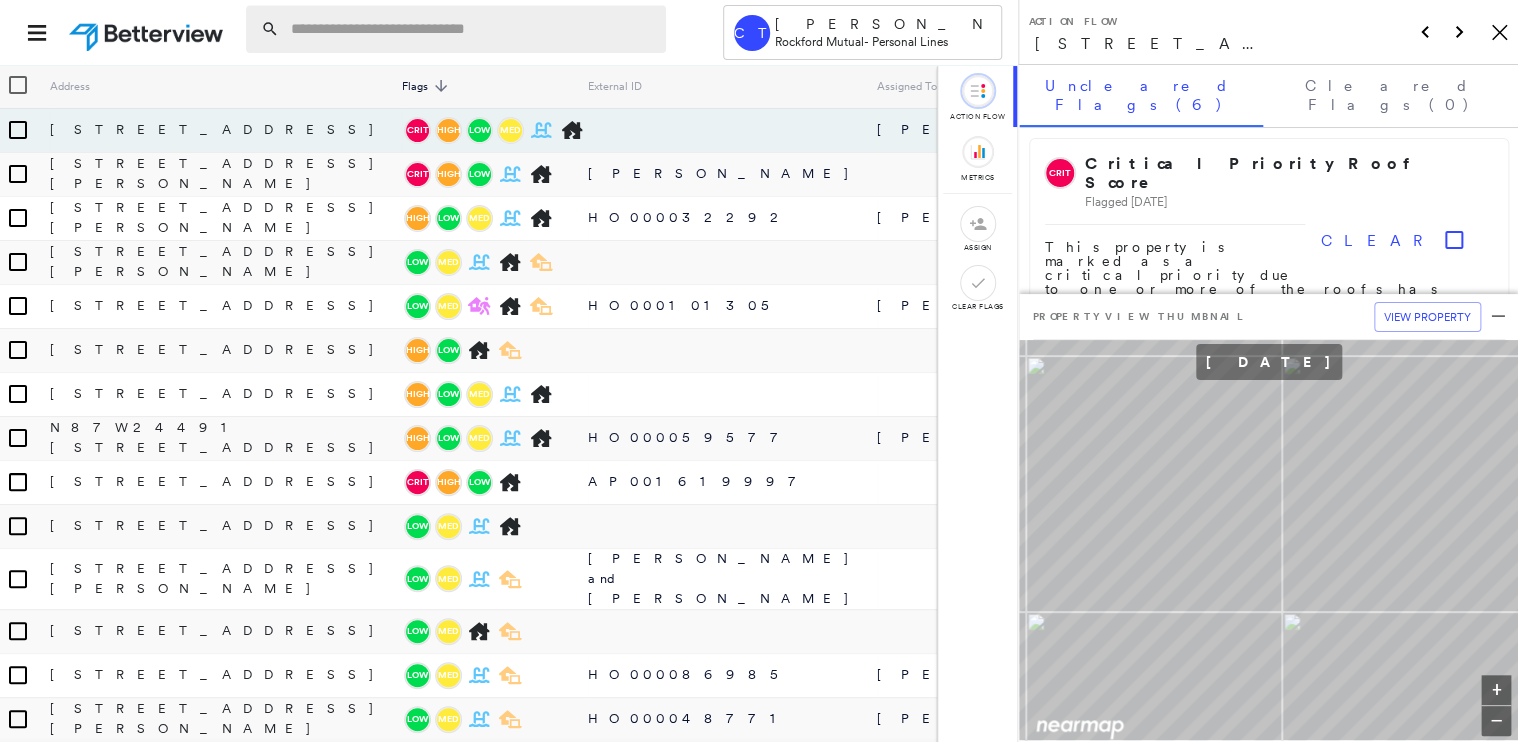 click at bounding box center [472, 29] 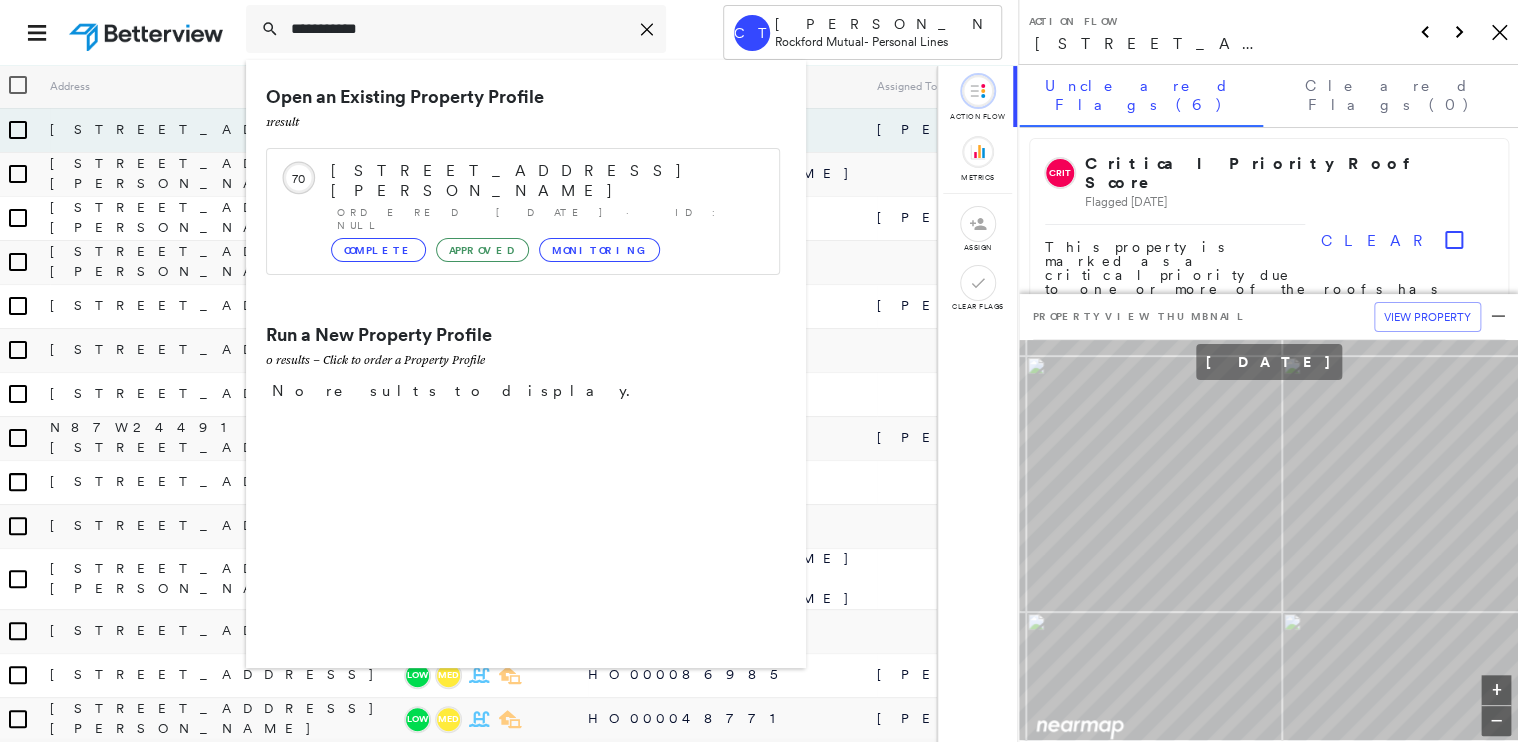 type on "**********" 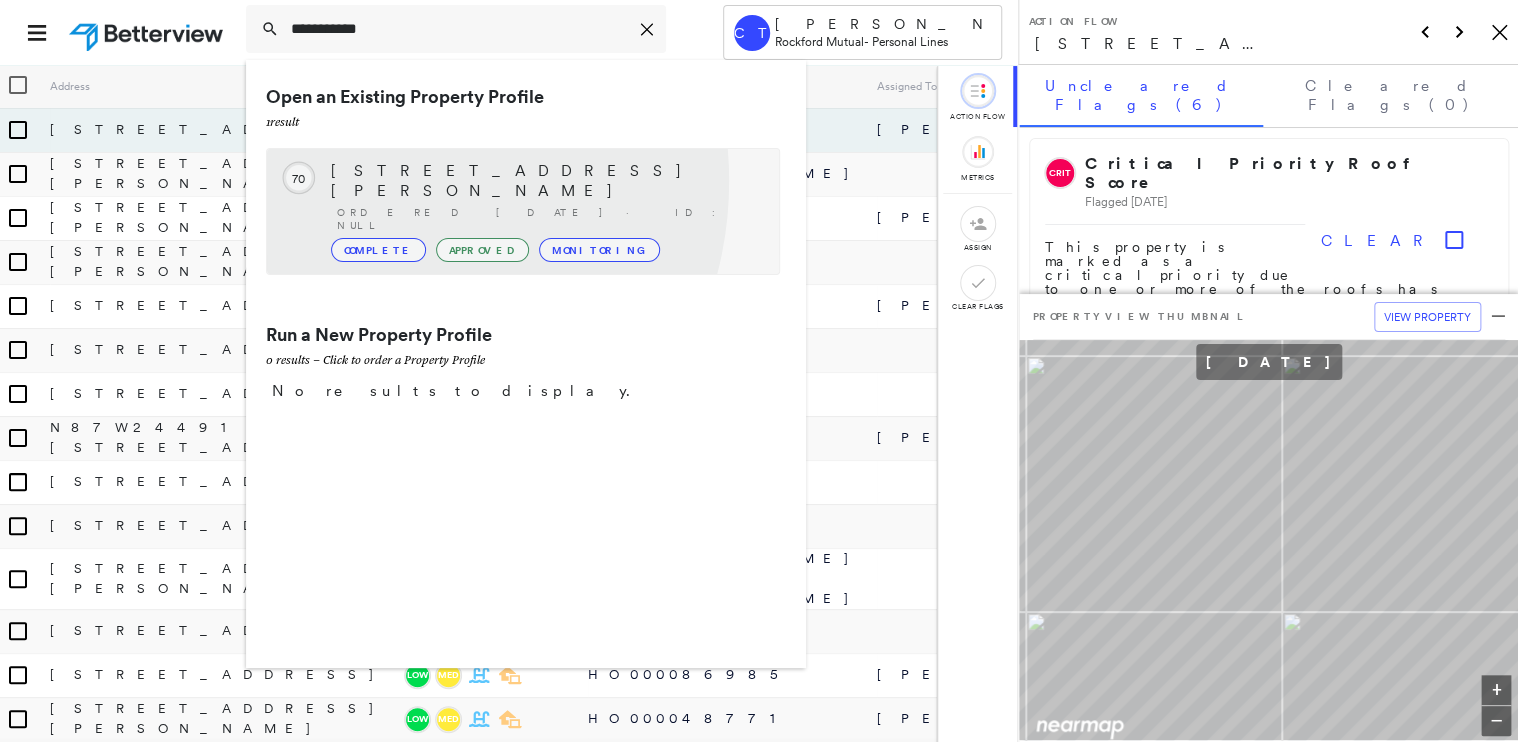 drag, startPoint x: 373, startPoint y: 169, endPoint x: 360, endPoint y: 180, distance: 17.029387 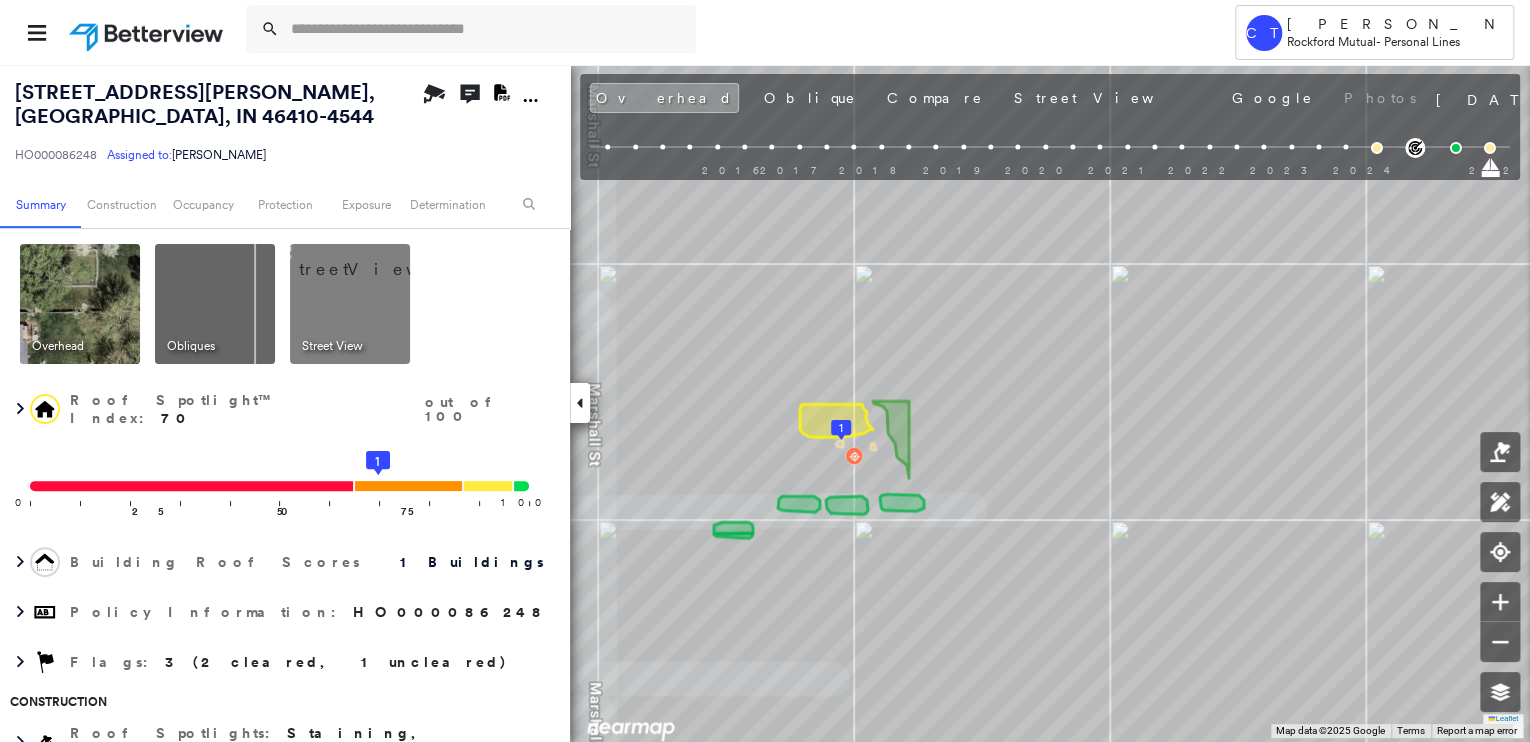 click at bounding box center [374, 259] 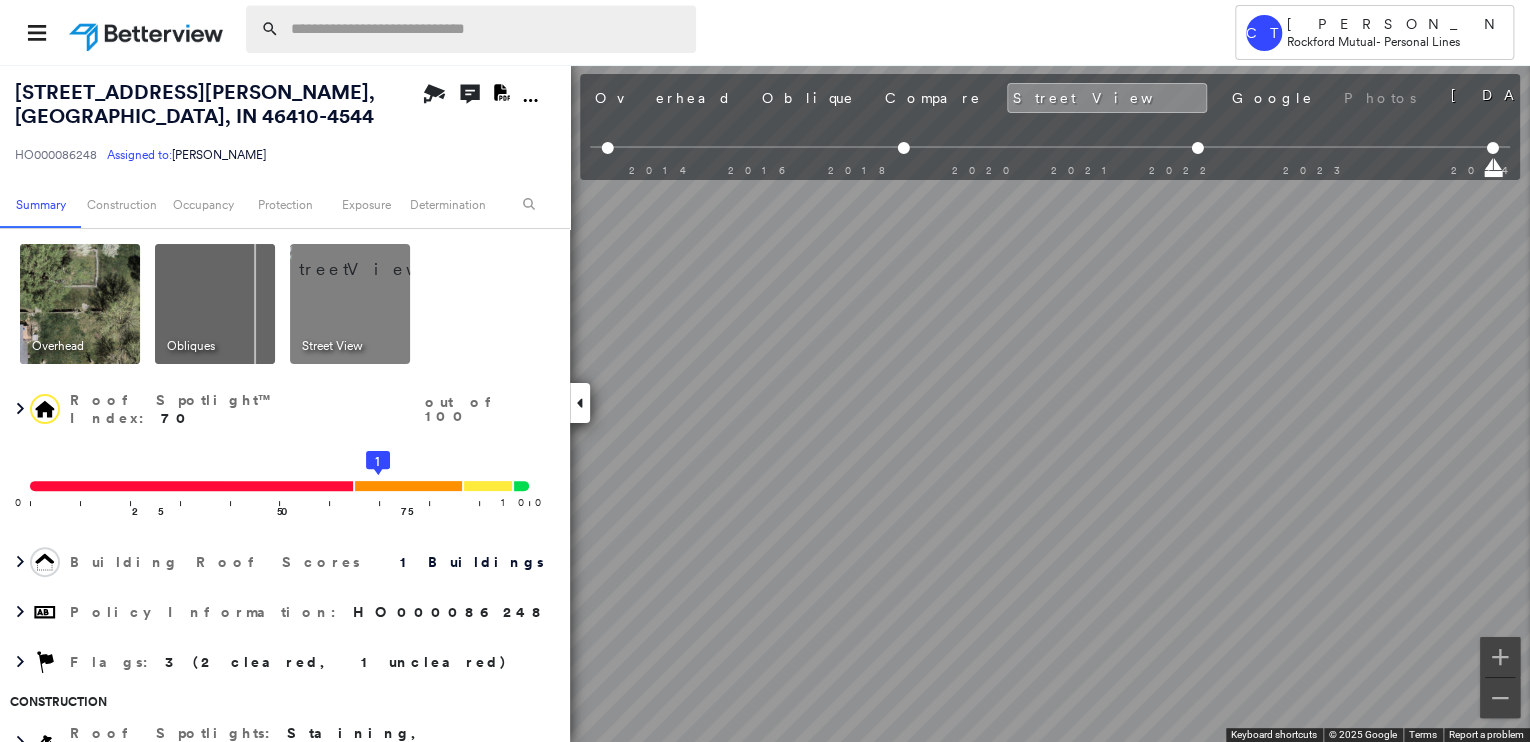 drag, startPoint x: 416, startPoint y: 53, endPoint x: 408, endPoint y: 30, distance: 24.351591 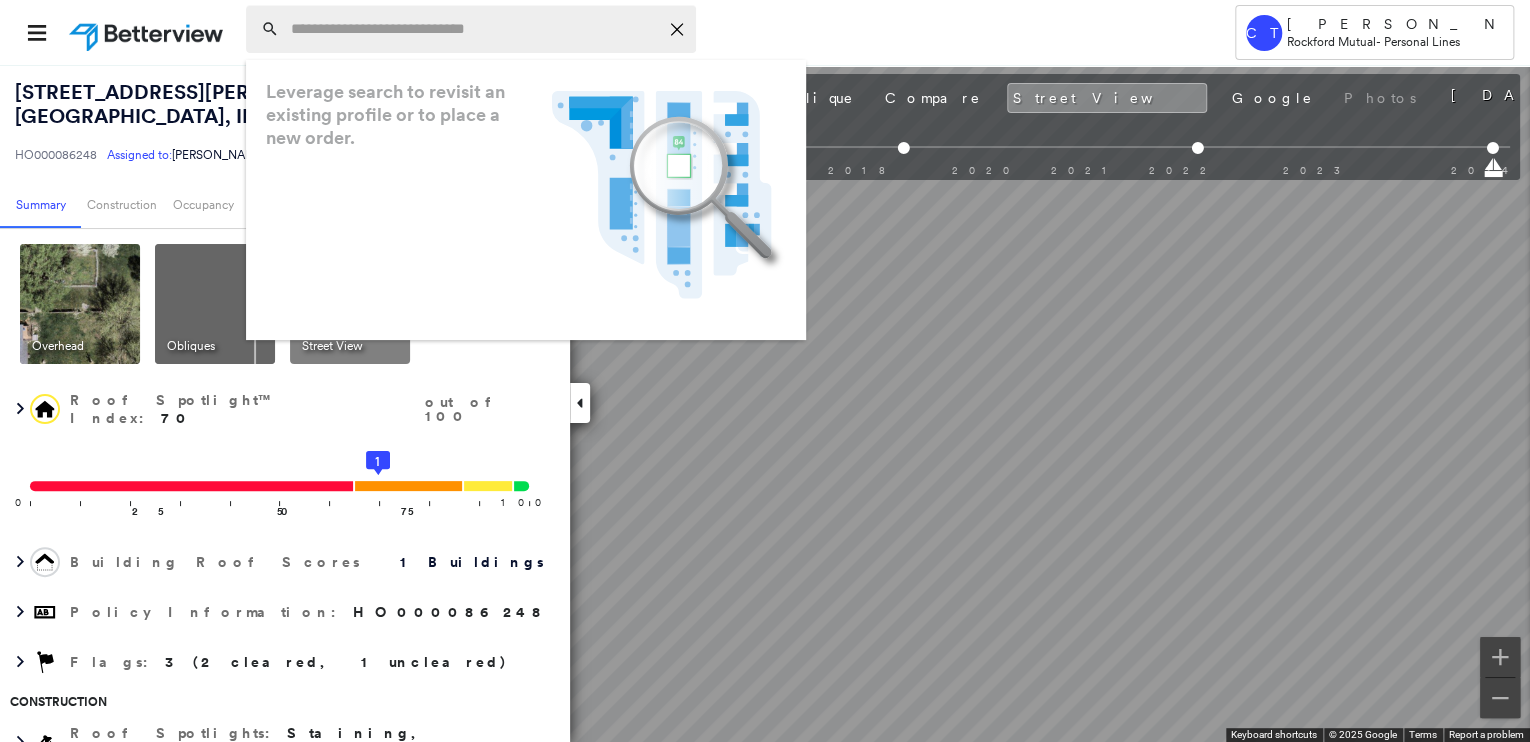paste on "**********" 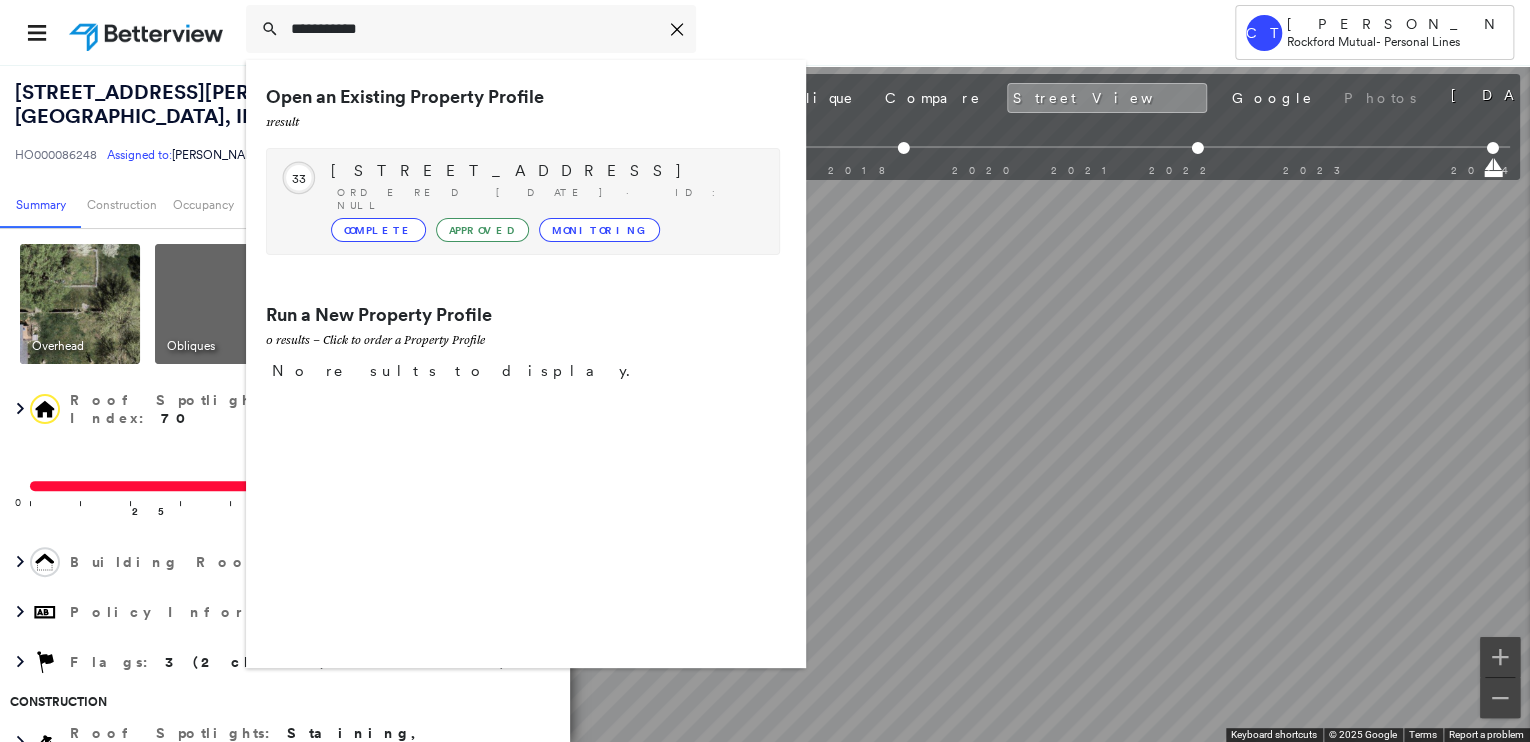 type on "**********" 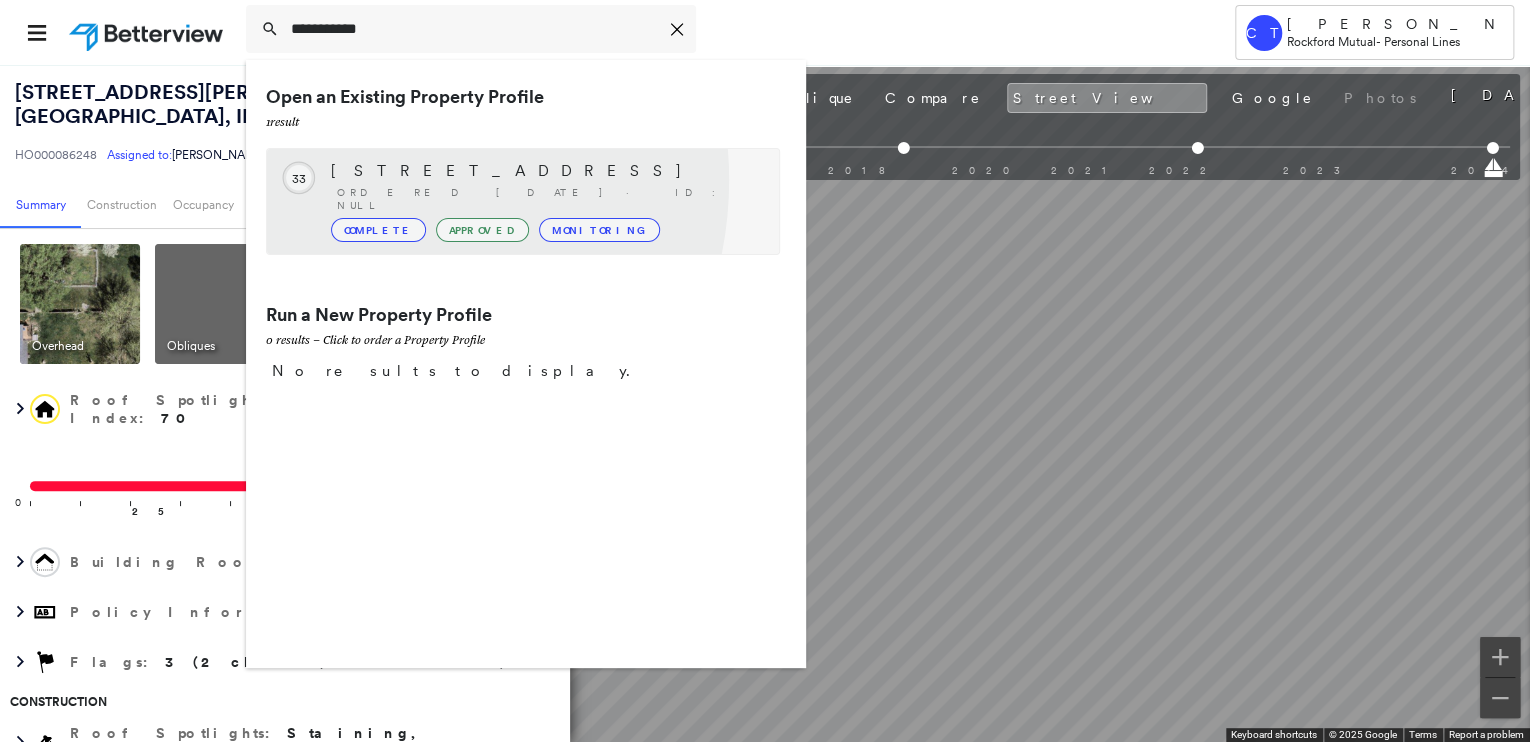 click on "2058 Oak St, Quincy, IL 62301-3236" at bounding box center (545, 171) 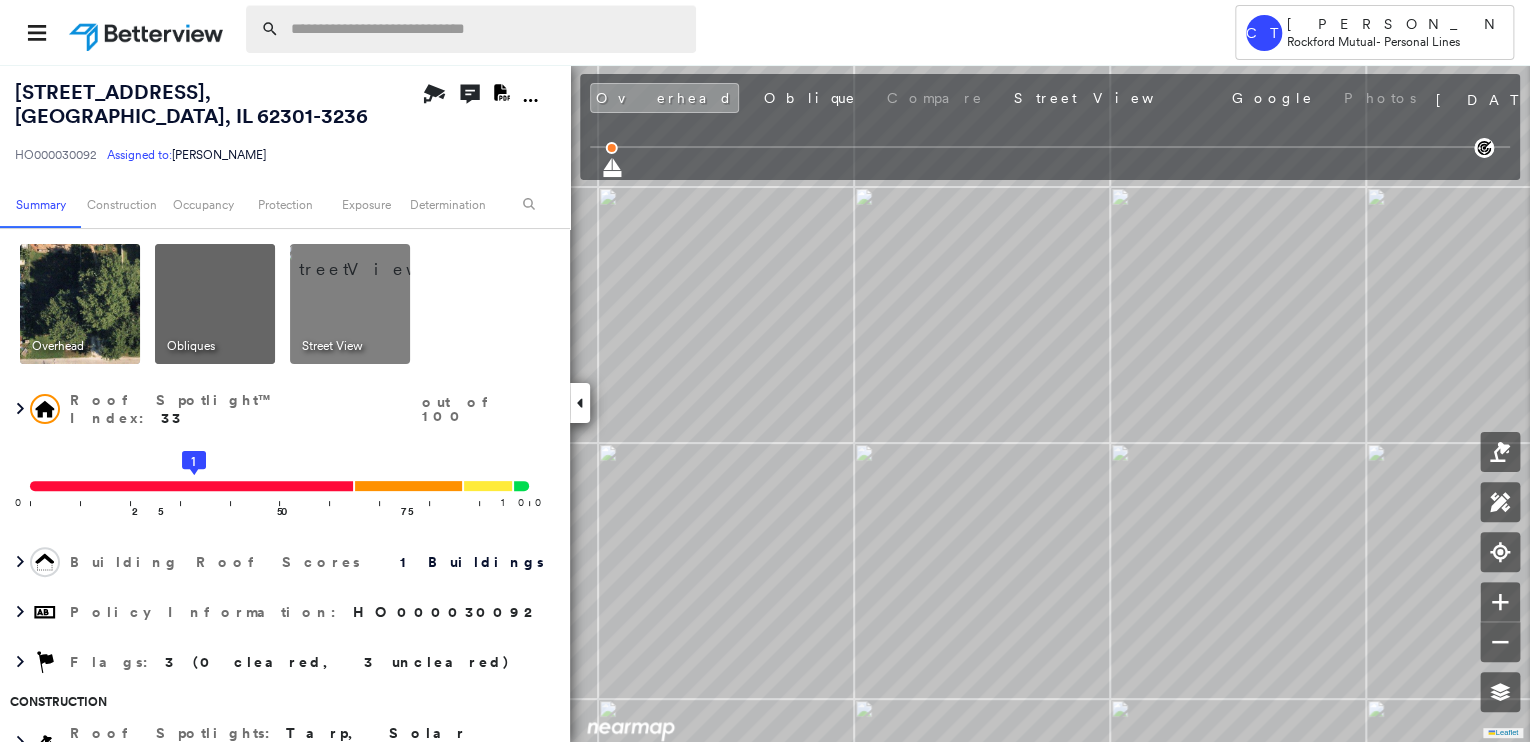click at bounding box center [487, 29] 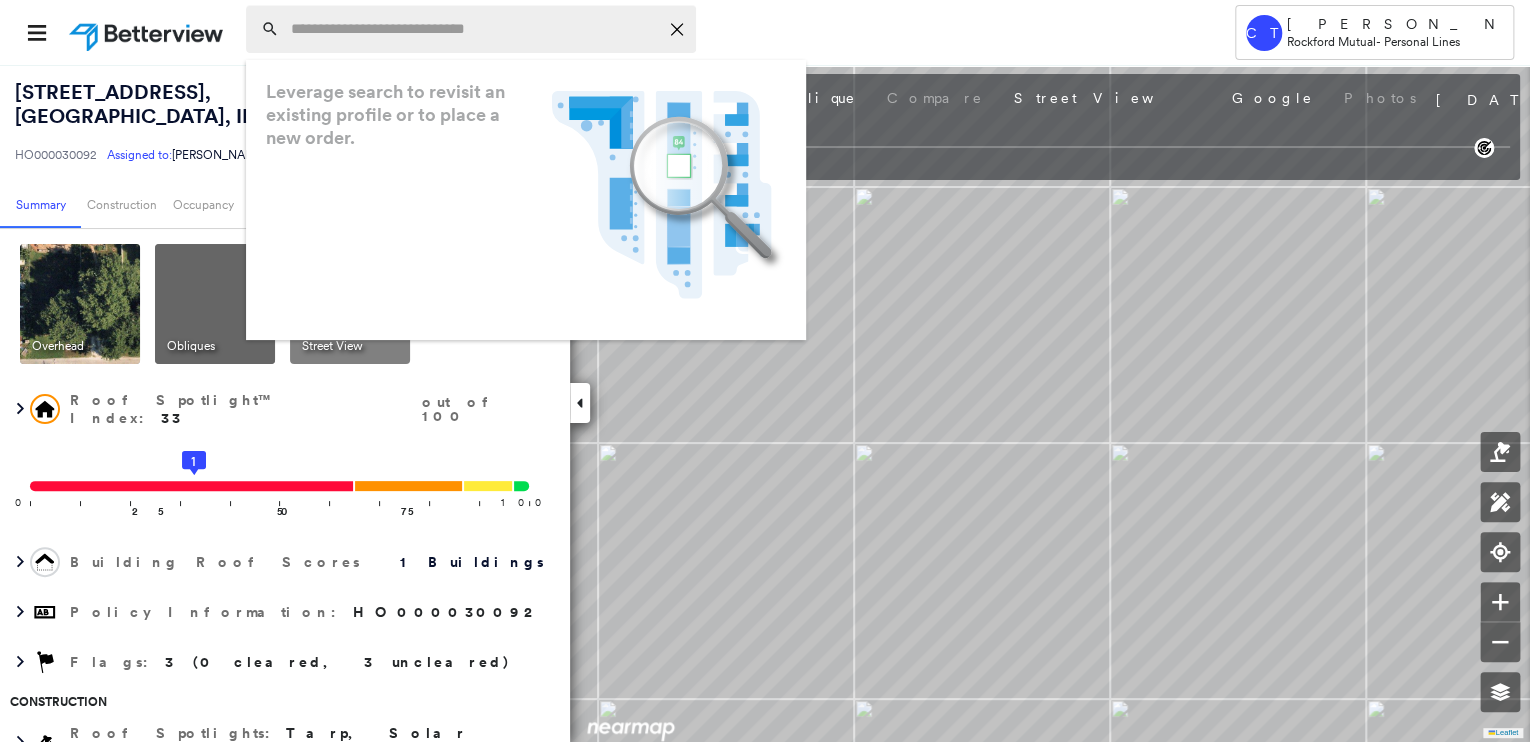 paste on "**********" 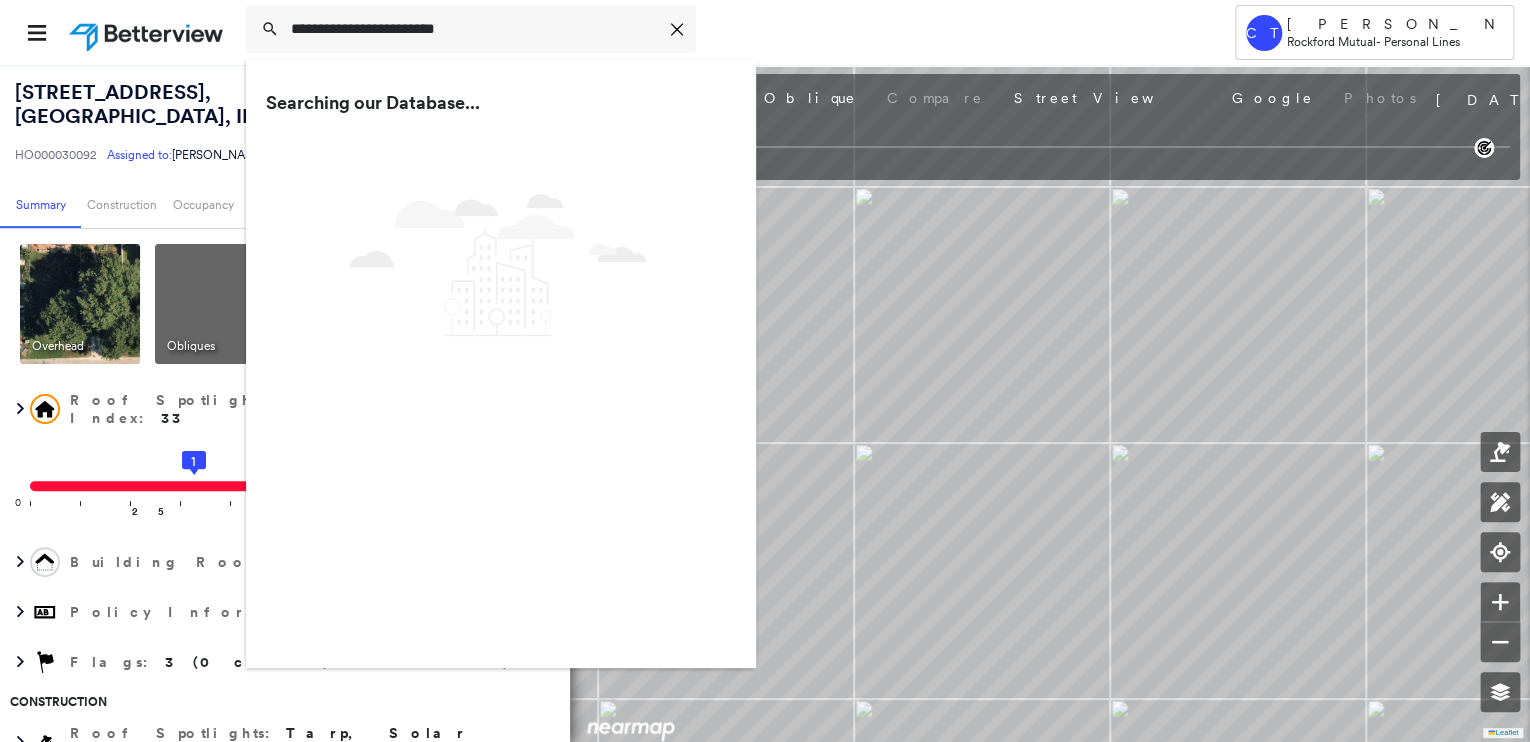 type on "**********" 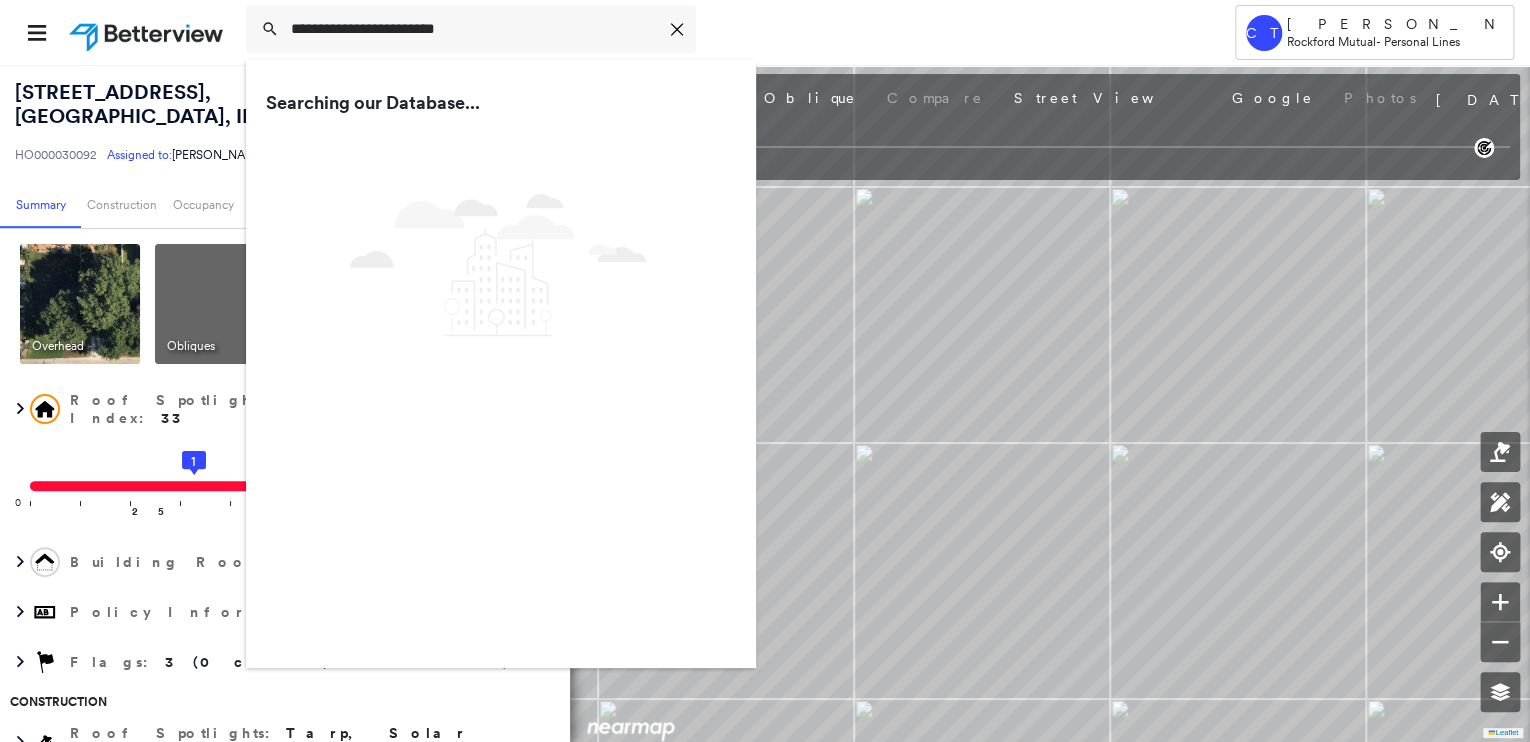 click on "**********" at bounding box center [712, 32] 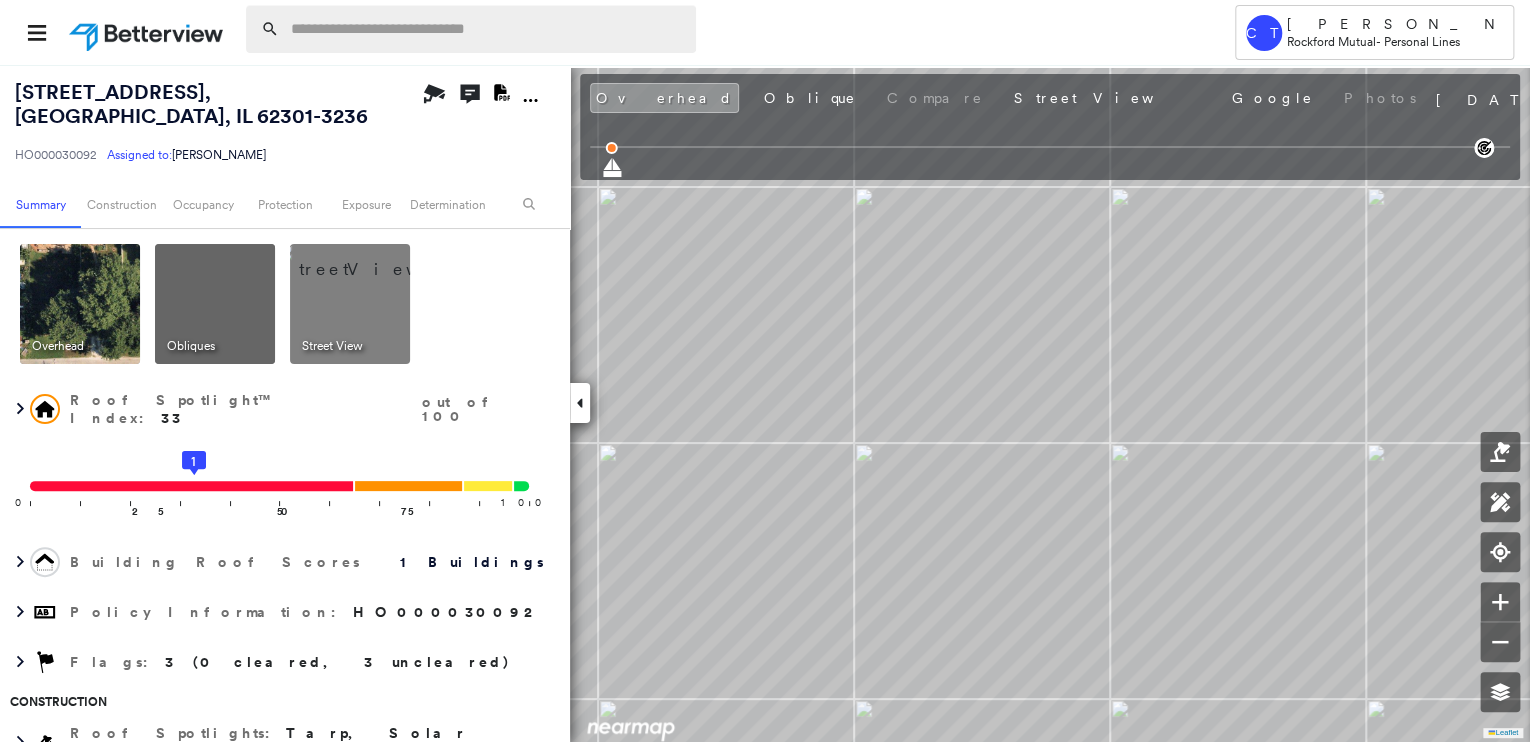 click at bounding box center (487, 29) 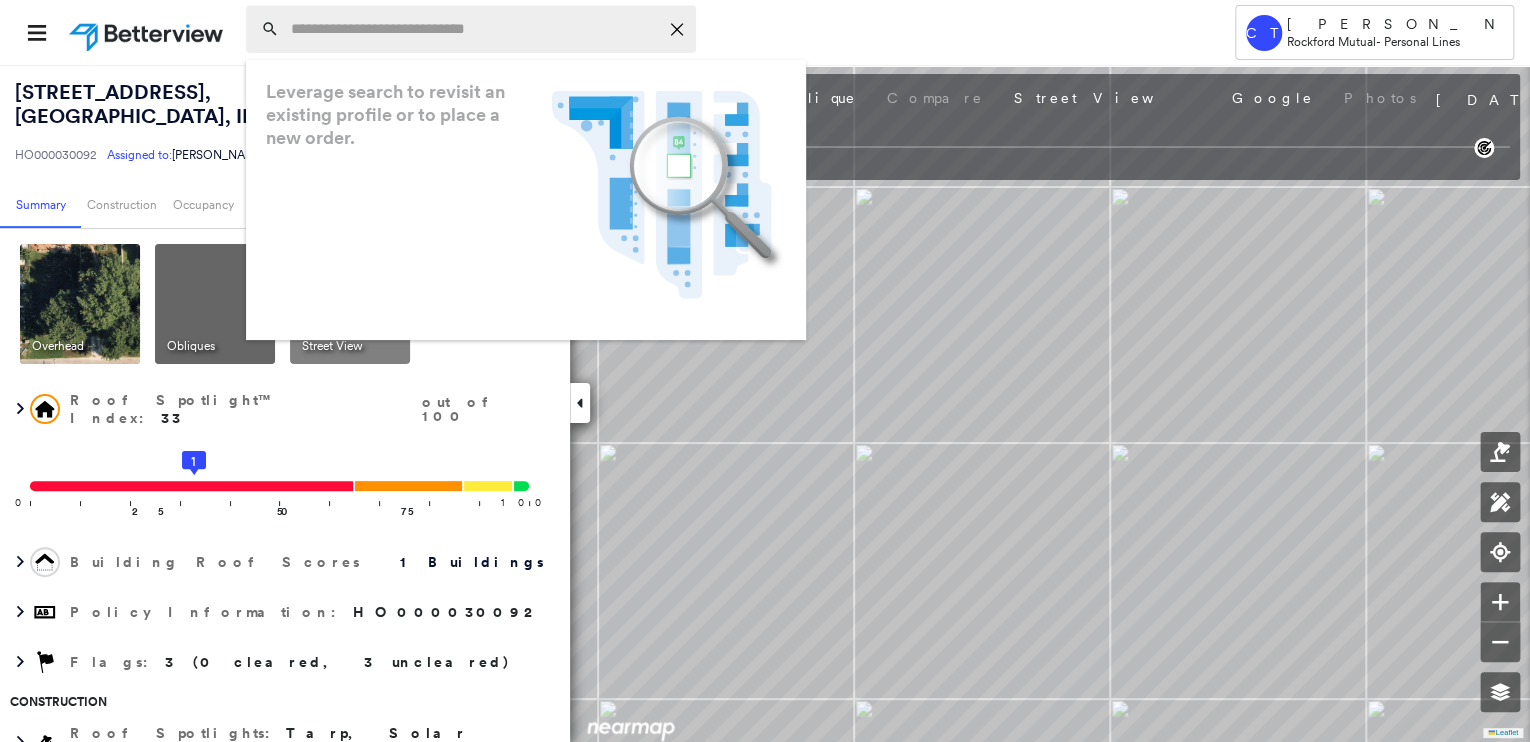 click on "Icon_Closemodal" 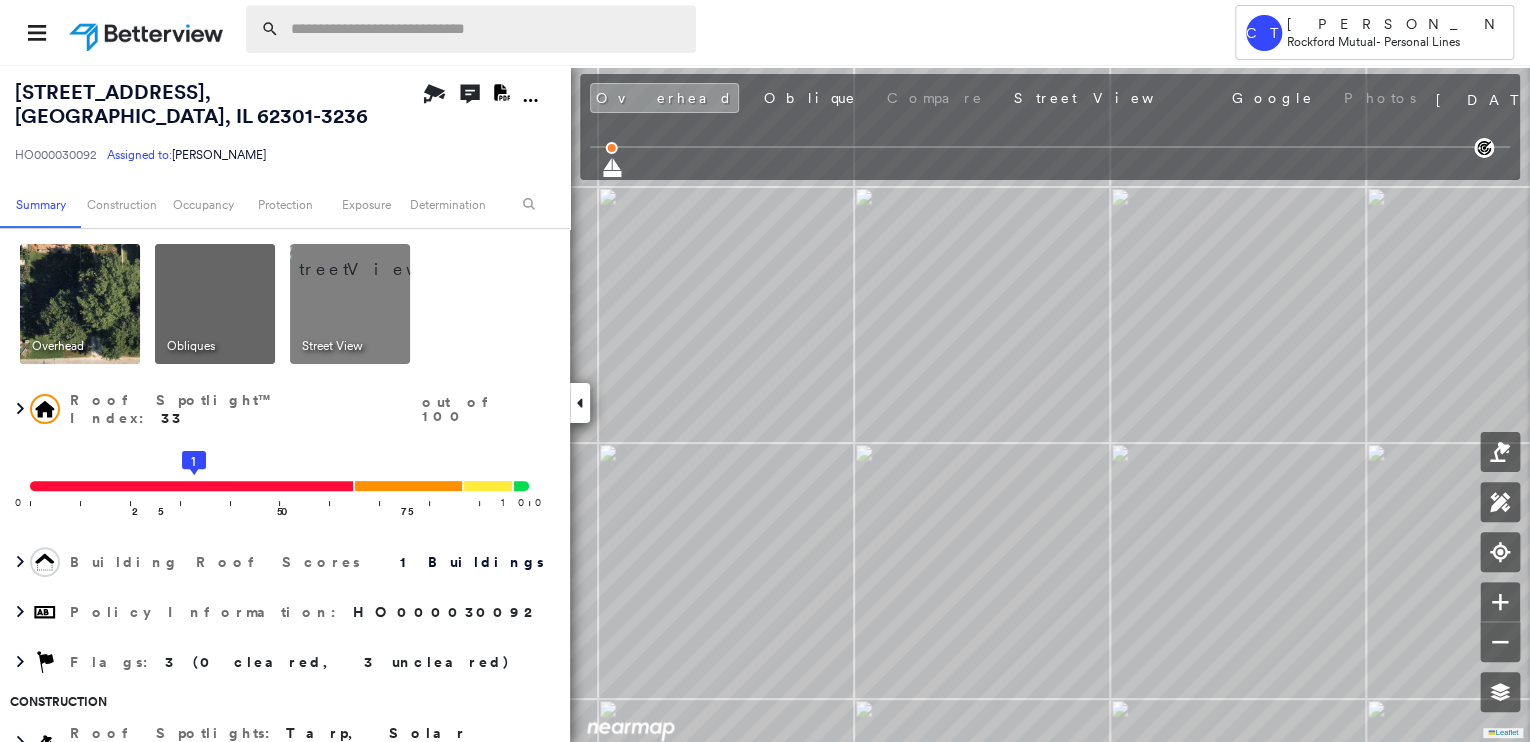 click at bounding box center (712, 32) 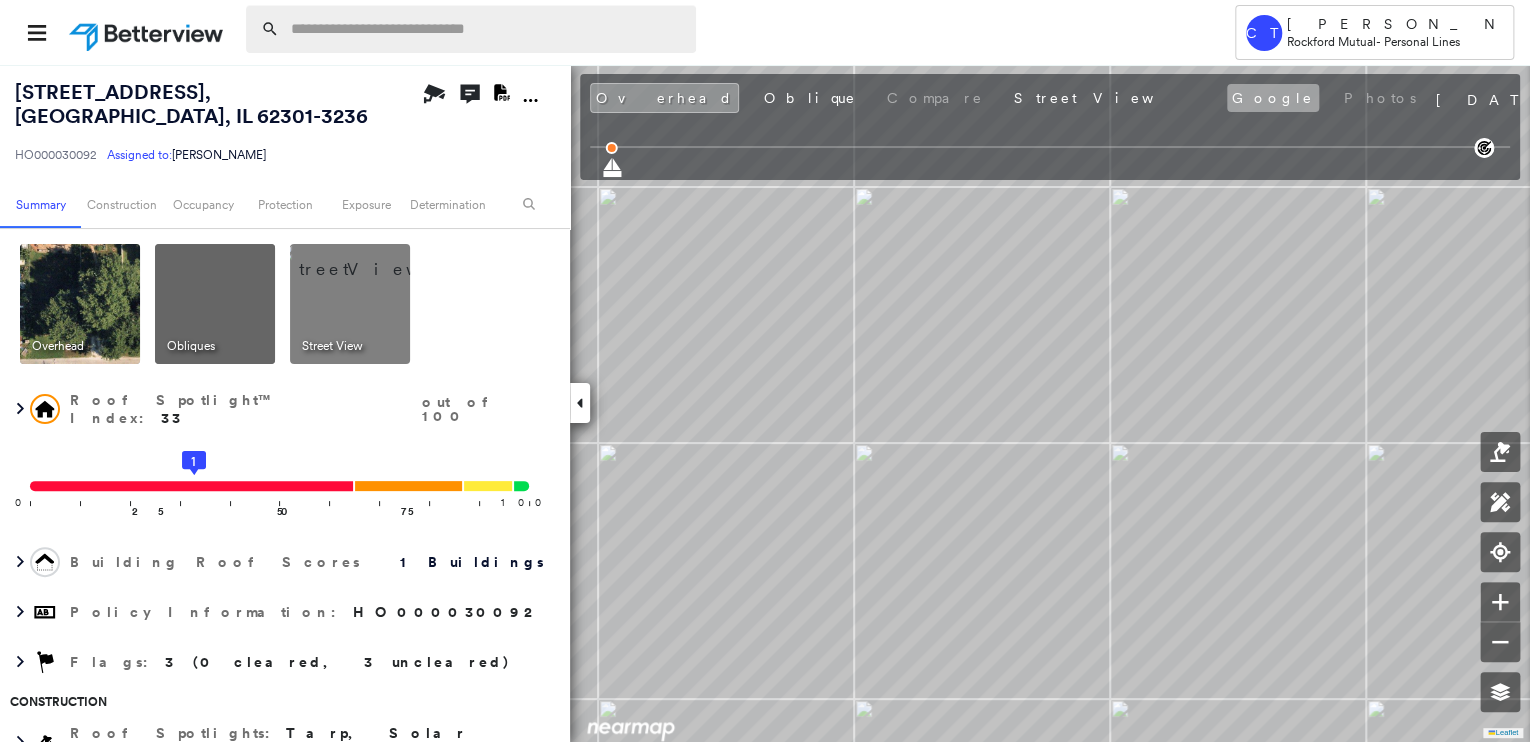 click on "Google" at bounding box center [1273, 98] 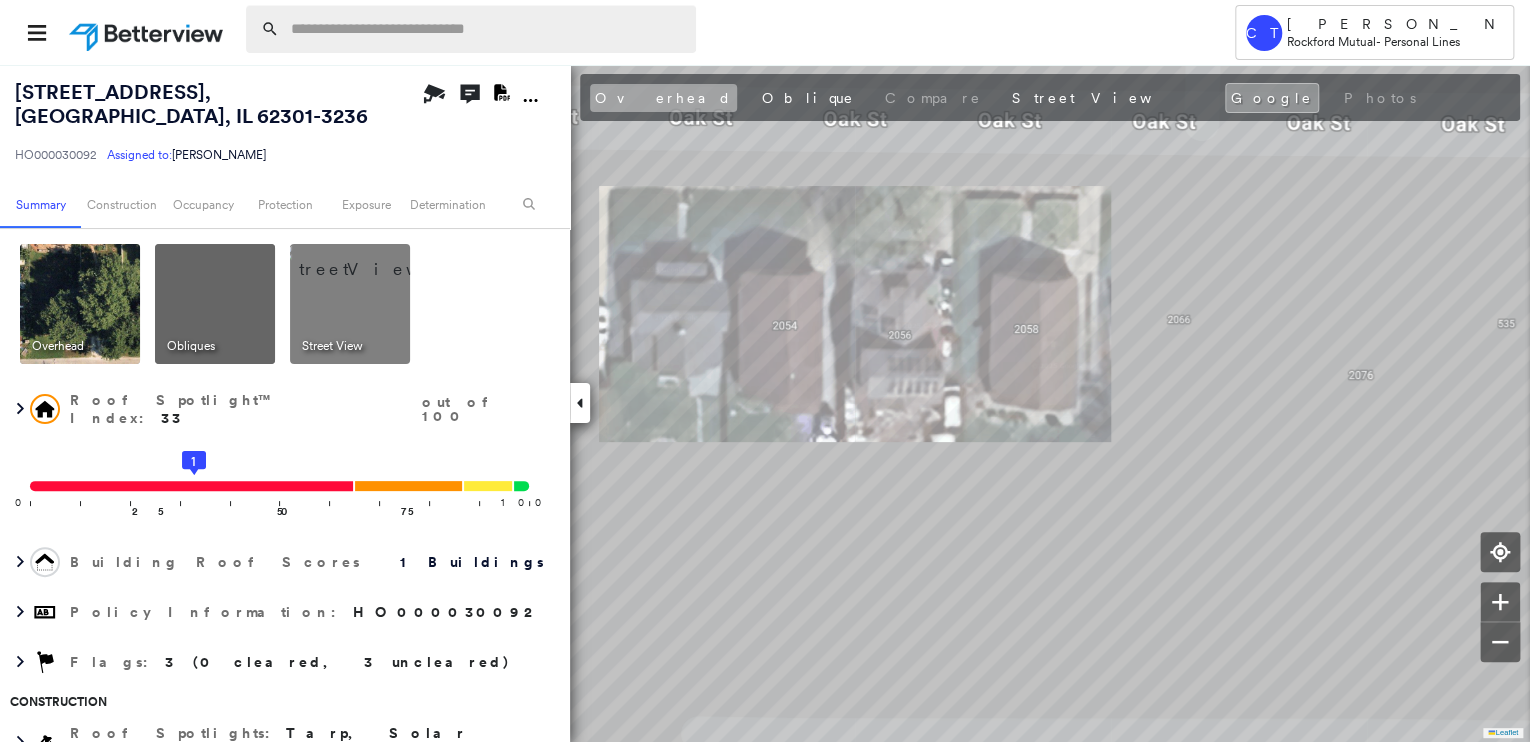 click on "Overhead" at bounding box center [663, 98] 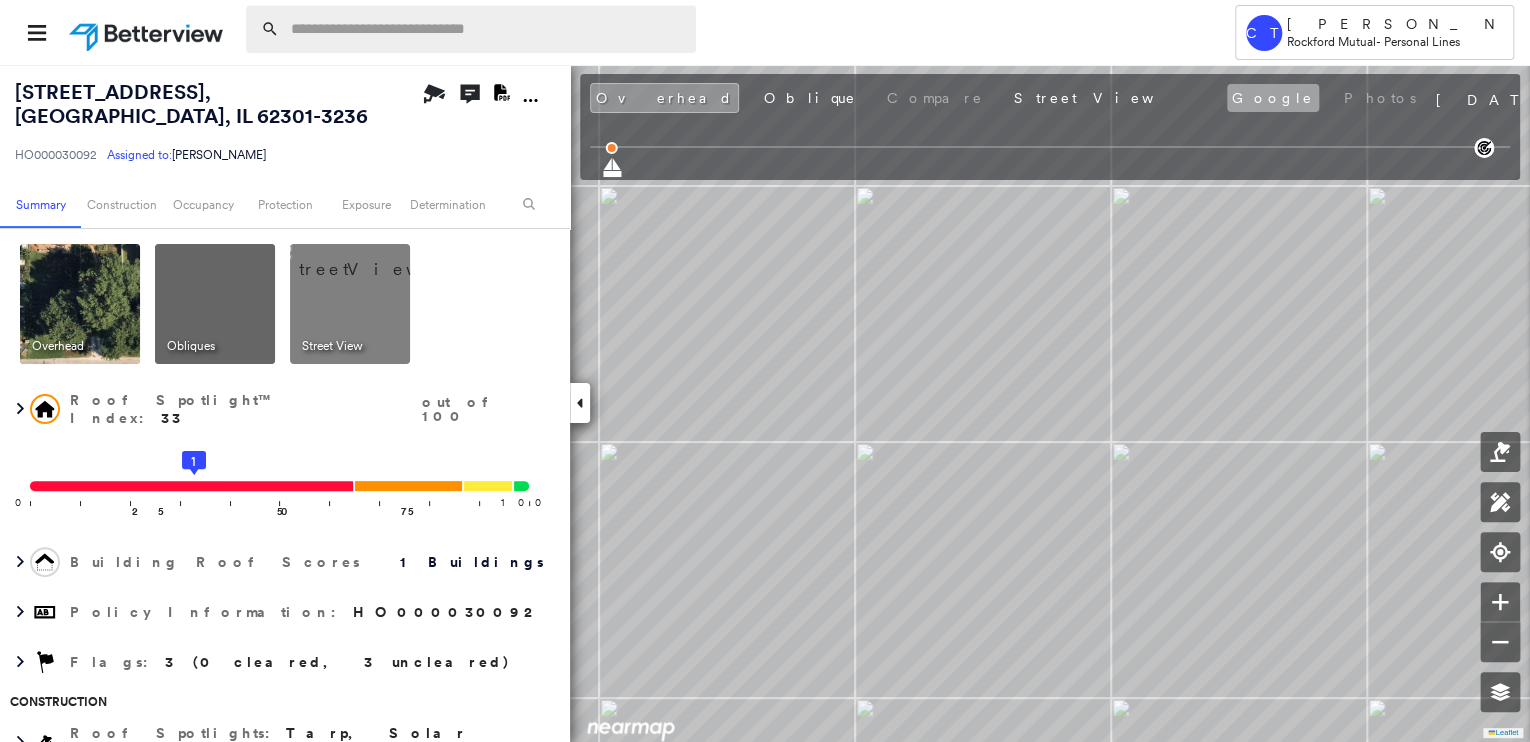 click on "Google" at bounding box center (1273, 98) 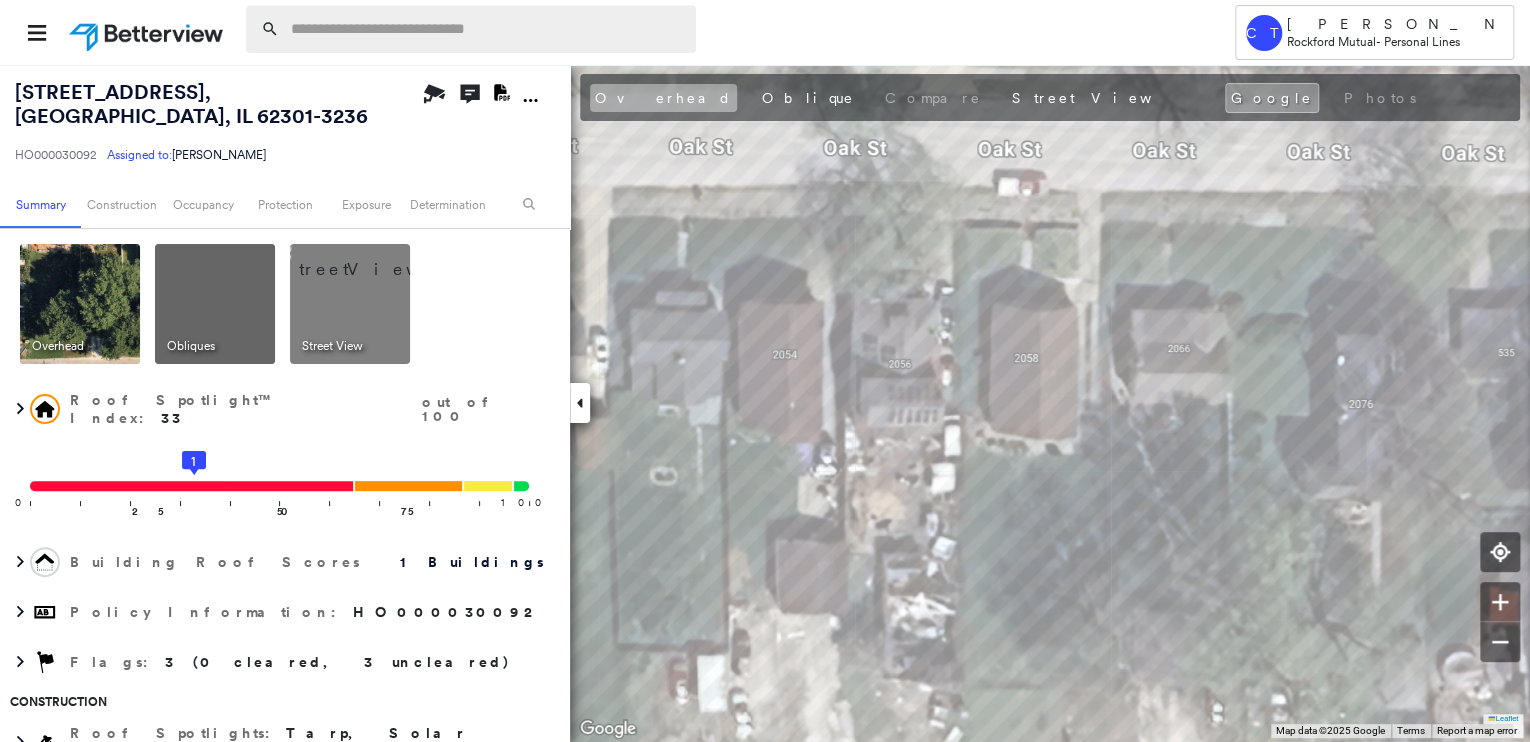 click on "Overhead" at bounding box center (663, 98) 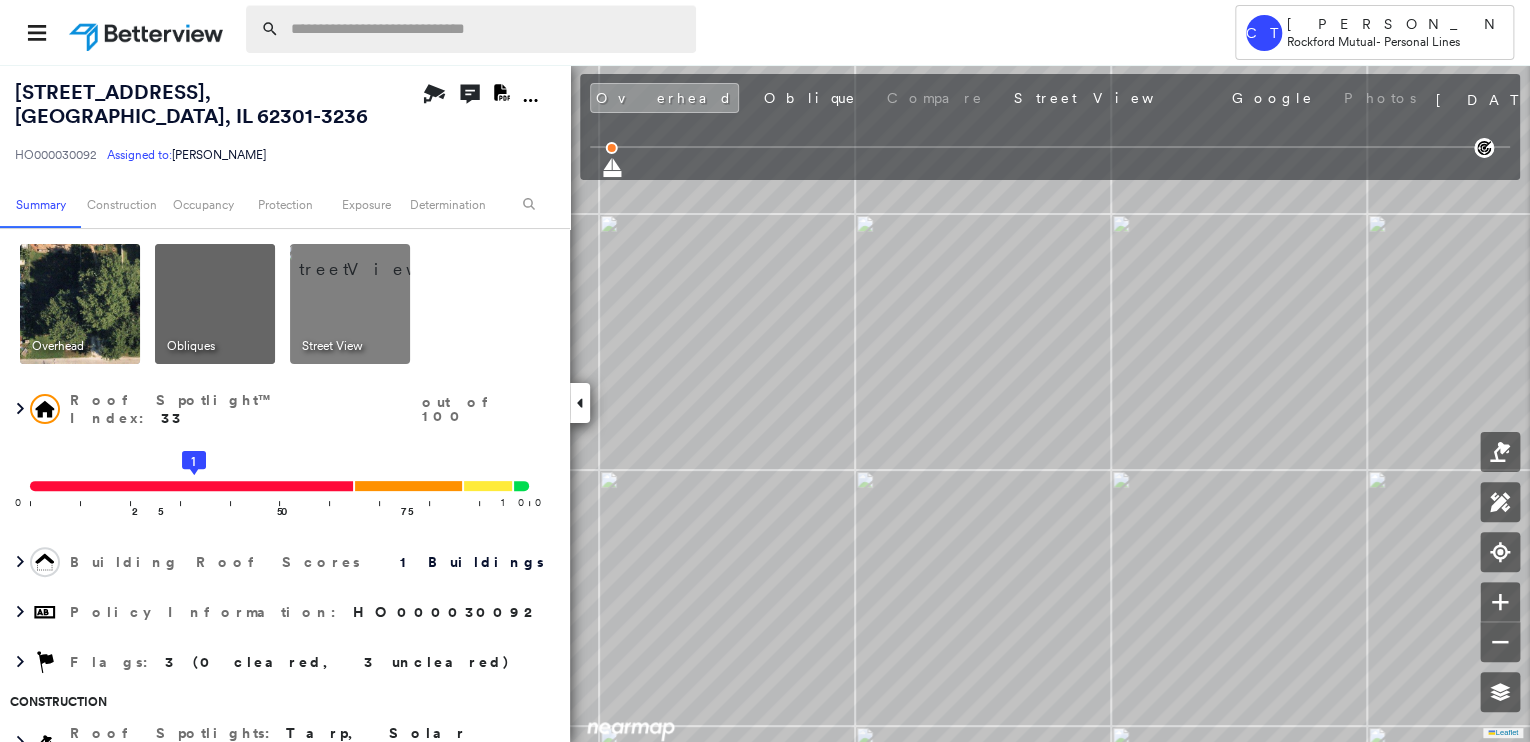click at bounding box center [487, 29] 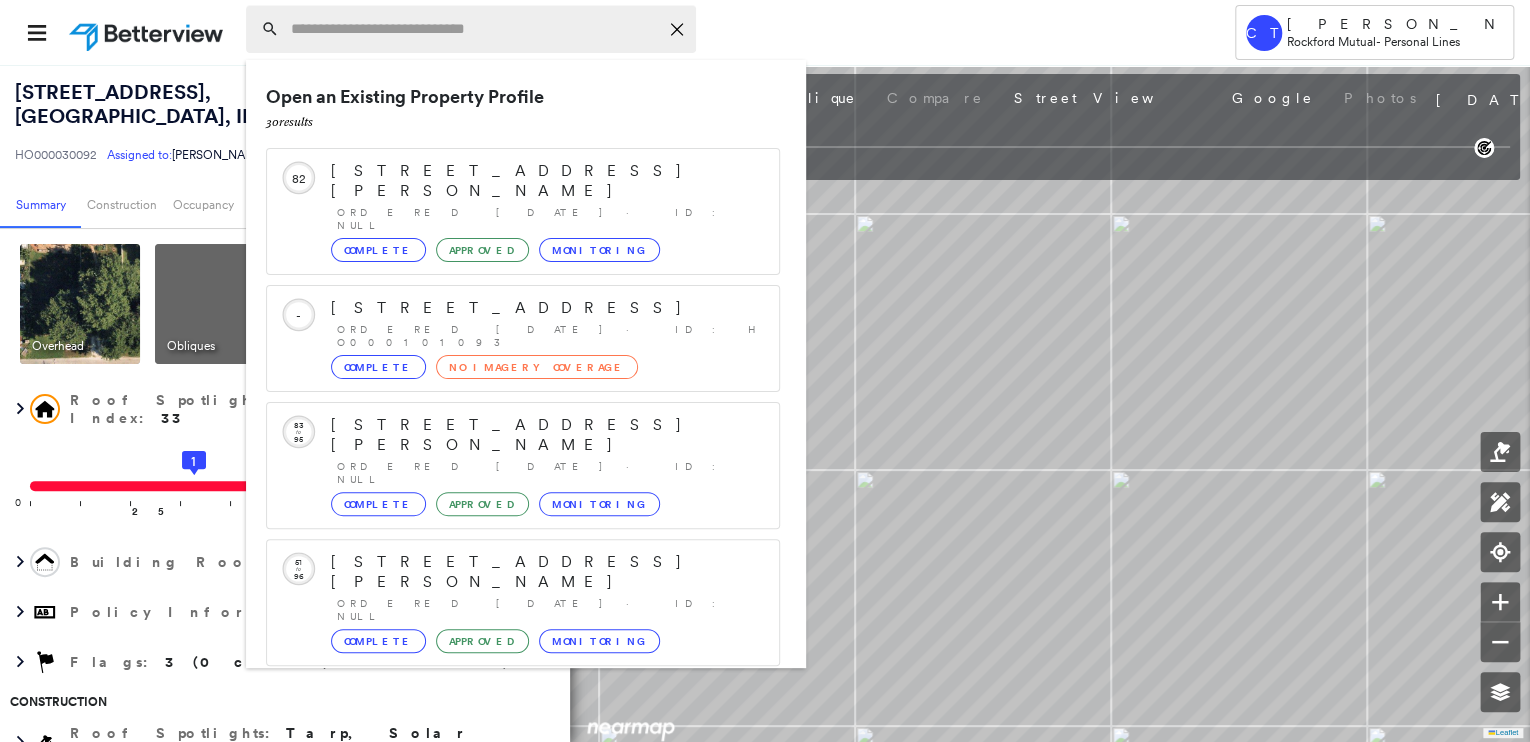 paste on "**********" 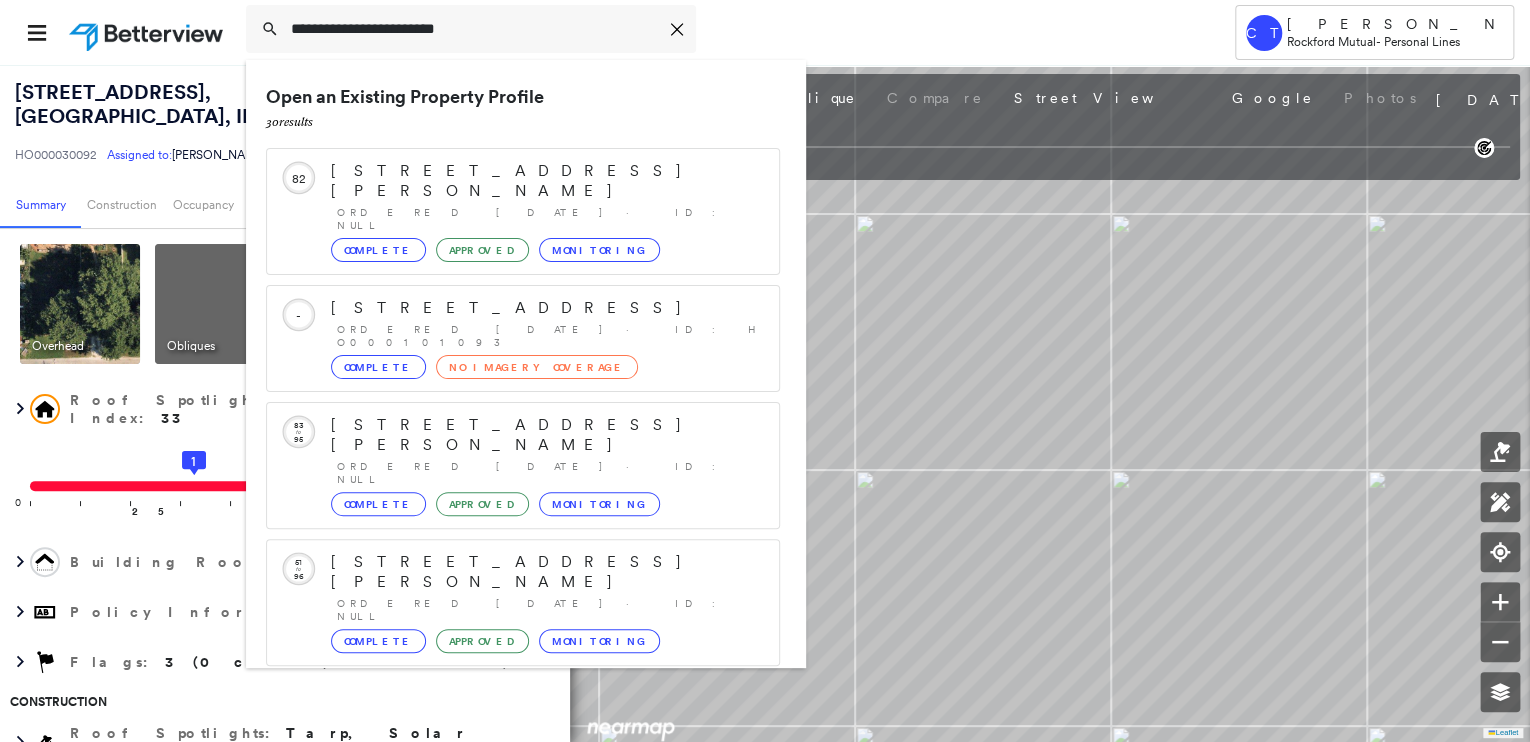 drag, startPoint x: 504, startPoint y: 35, endPoint x: -216, endPoint y: 107, distance: 723.59106 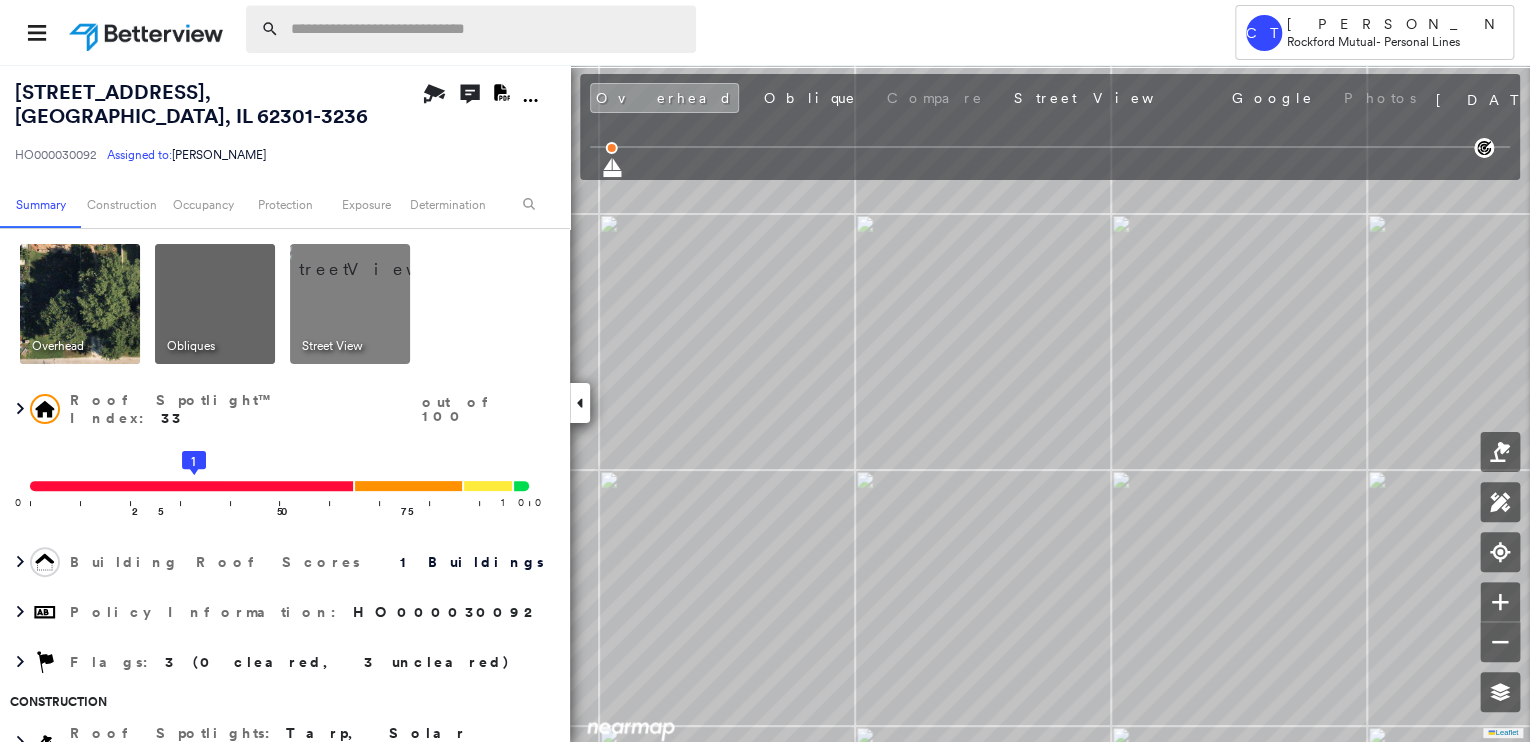 drag, startPoint x: 321, startPoint y: 29, endPoint x: 288, endPoint y: 58, distance: 43.931767 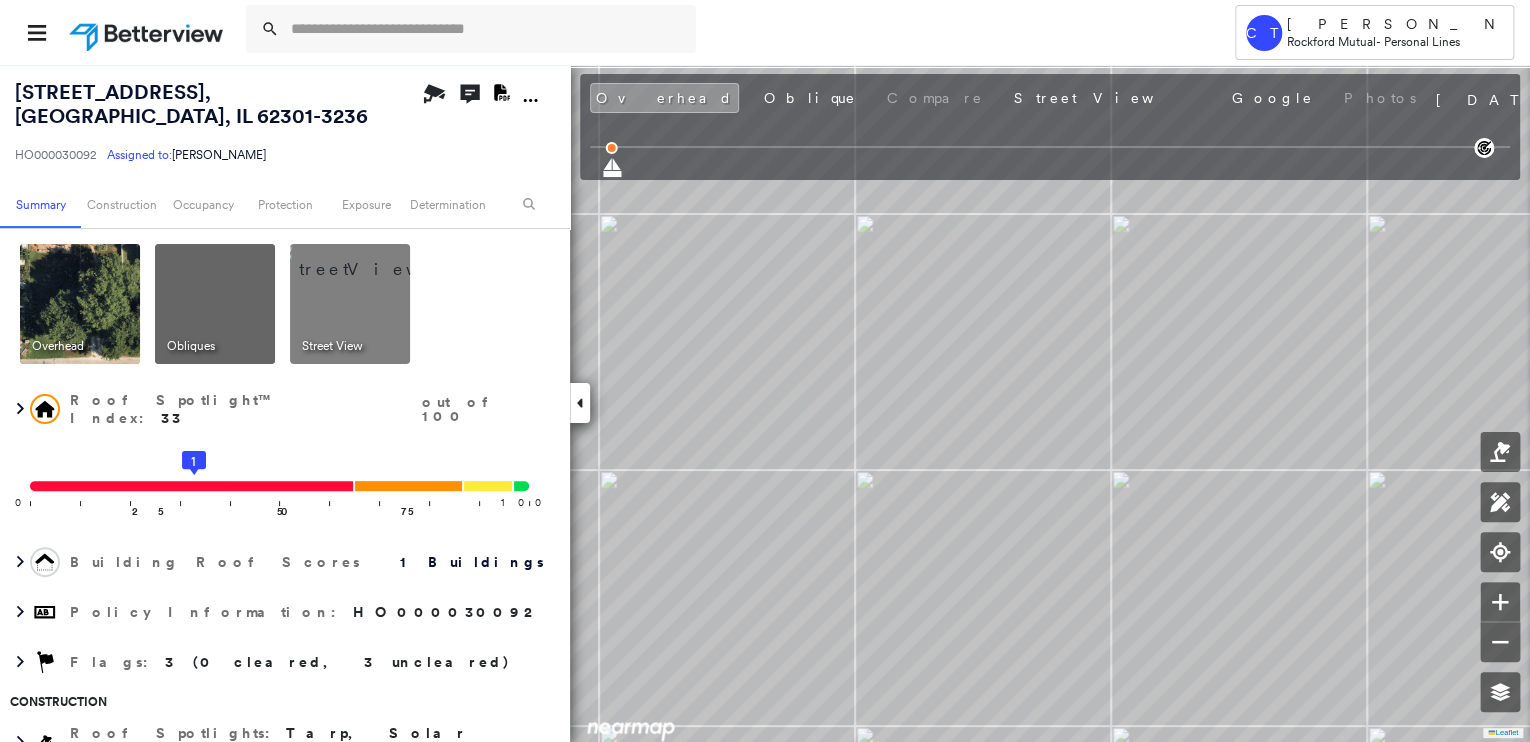 click at bounding box center (487, 29) 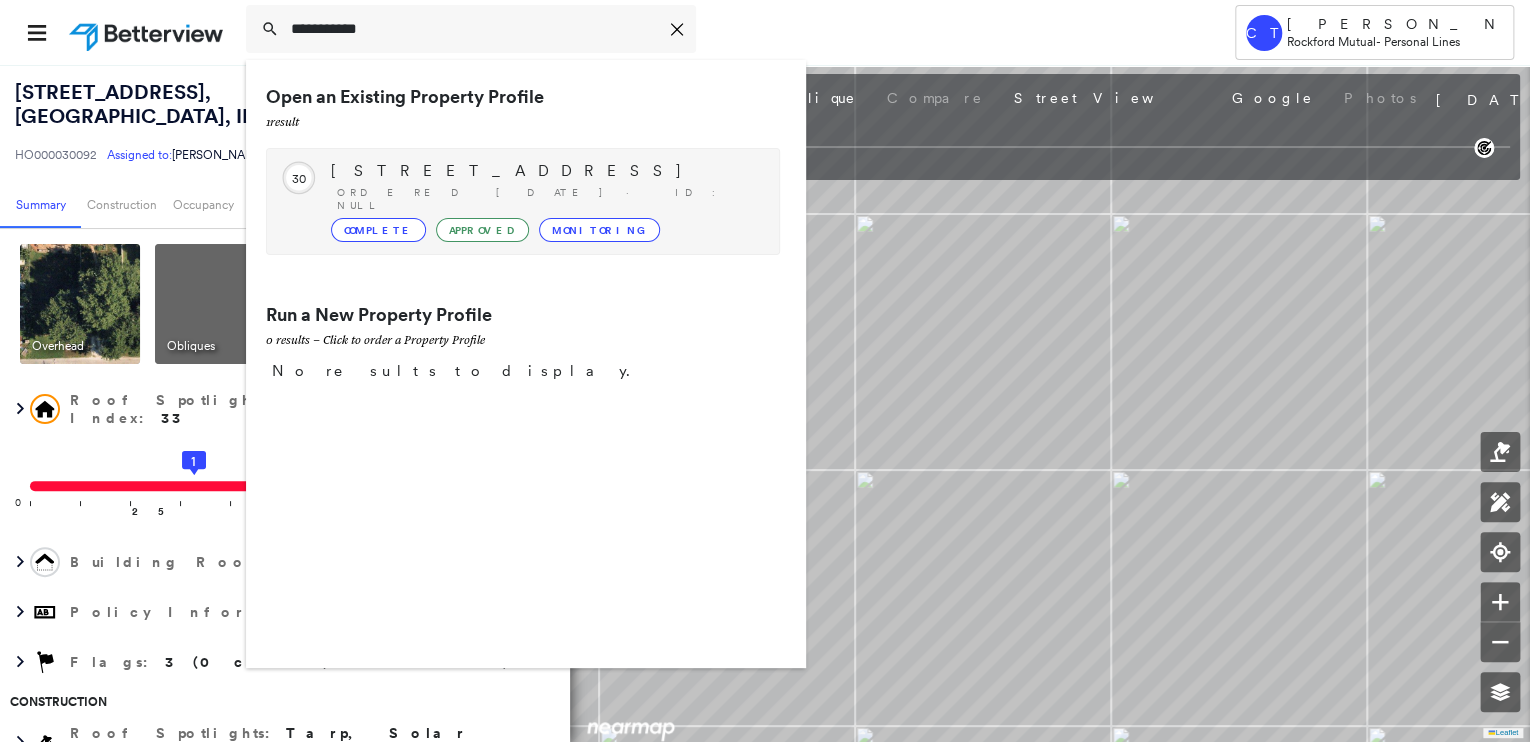 type on "**********" 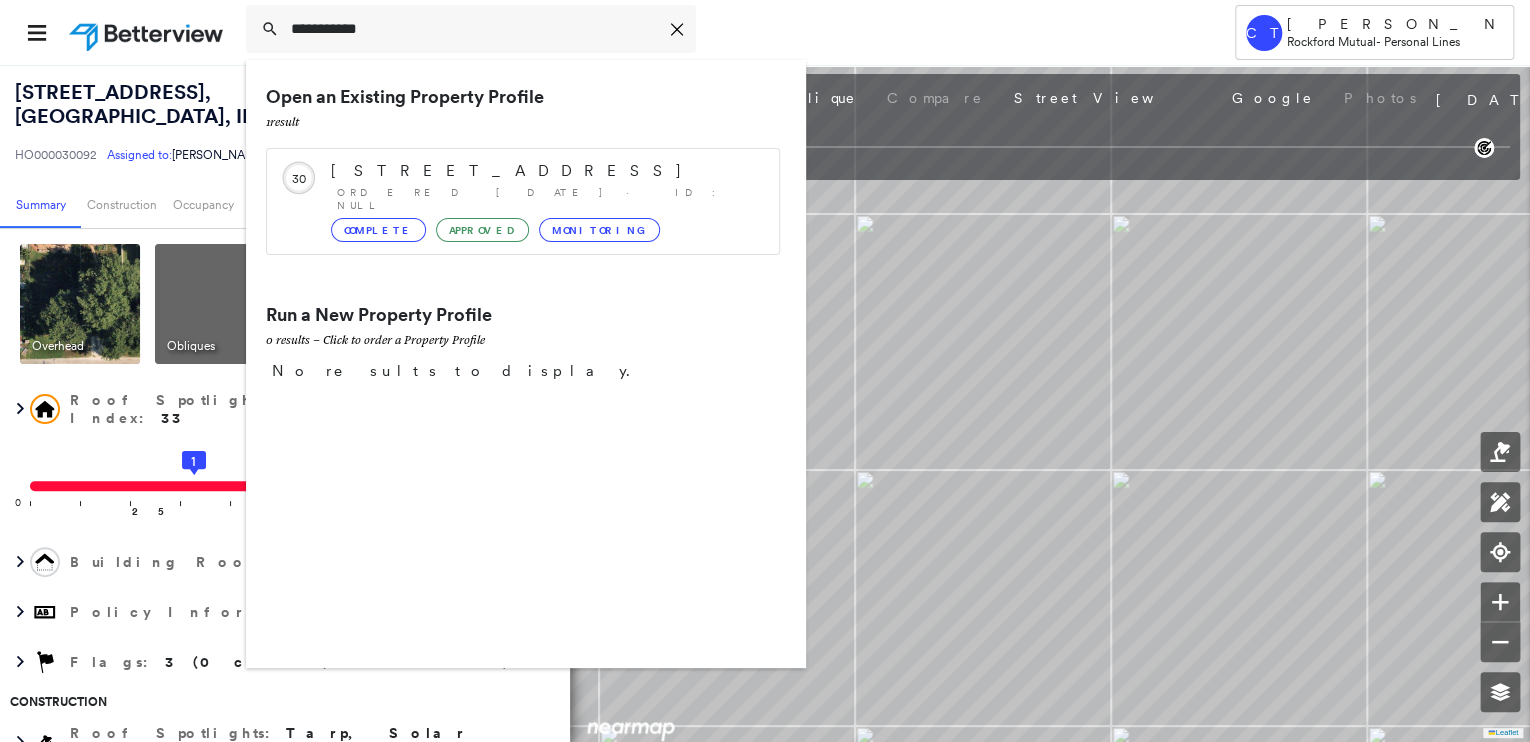click on "Open an Existing Property Profile 1  result" at bounding box center [523, 109] 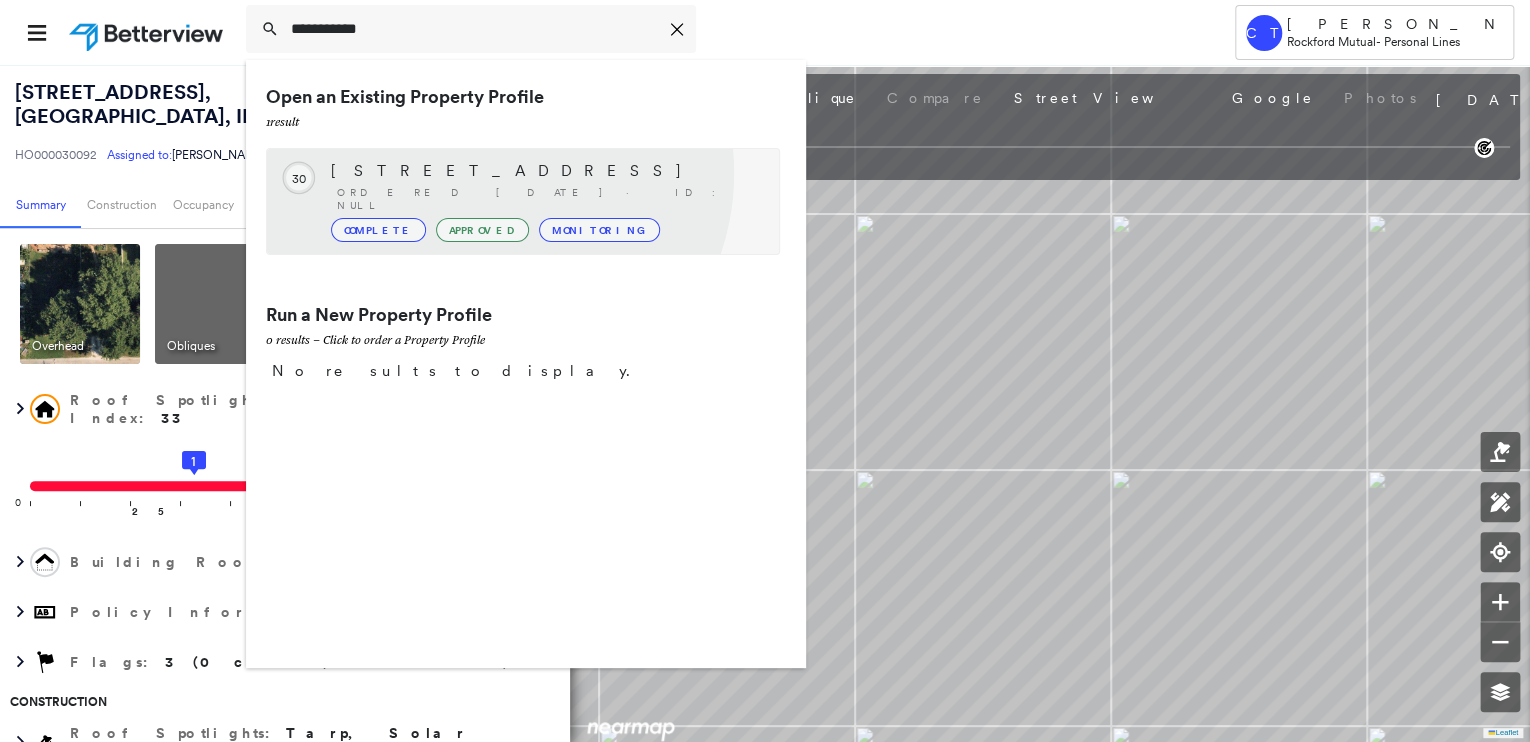 click on "200 S Elm St, Granville, IL 61326-9208" at bounding box center (545, 171) 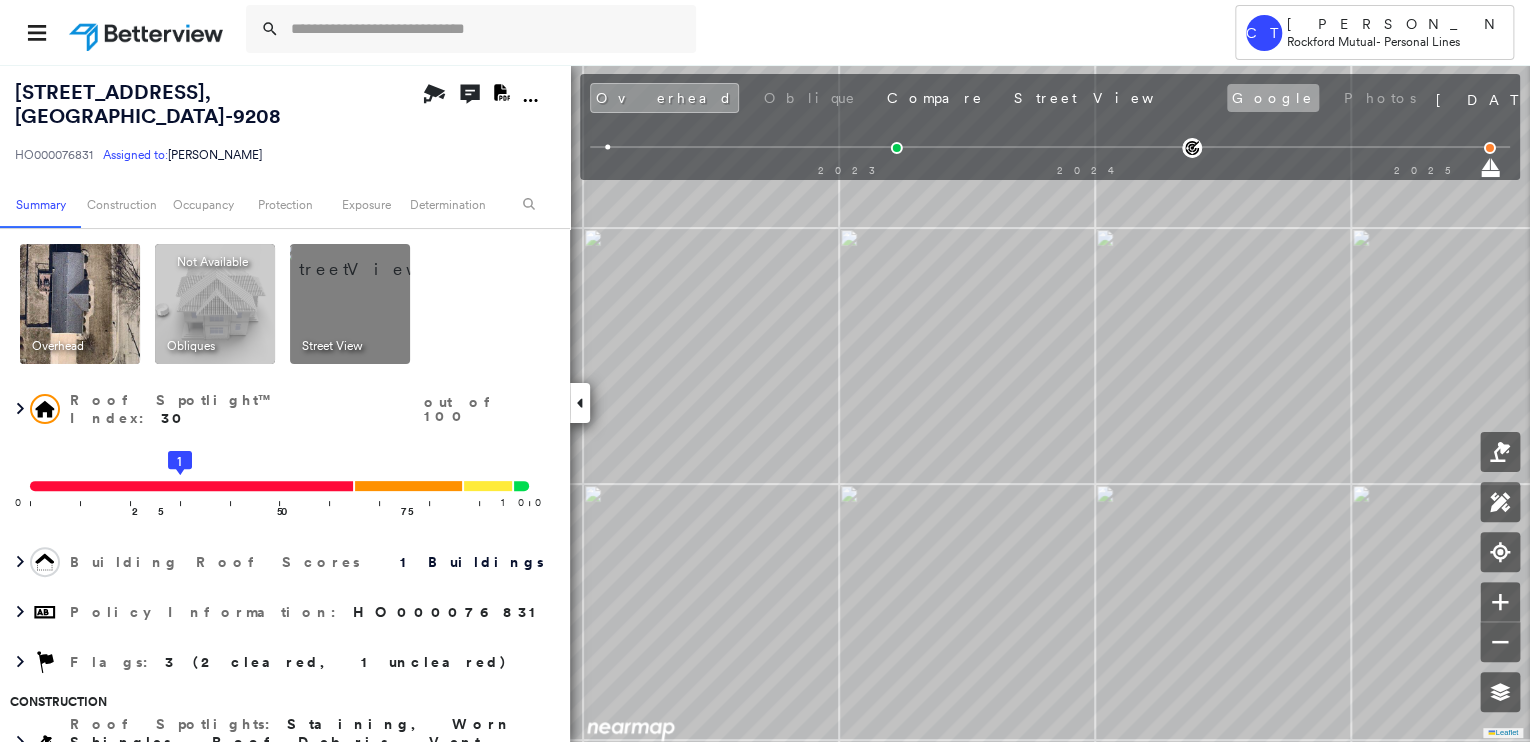 click on "Google" at bounding box center [1273, 98] 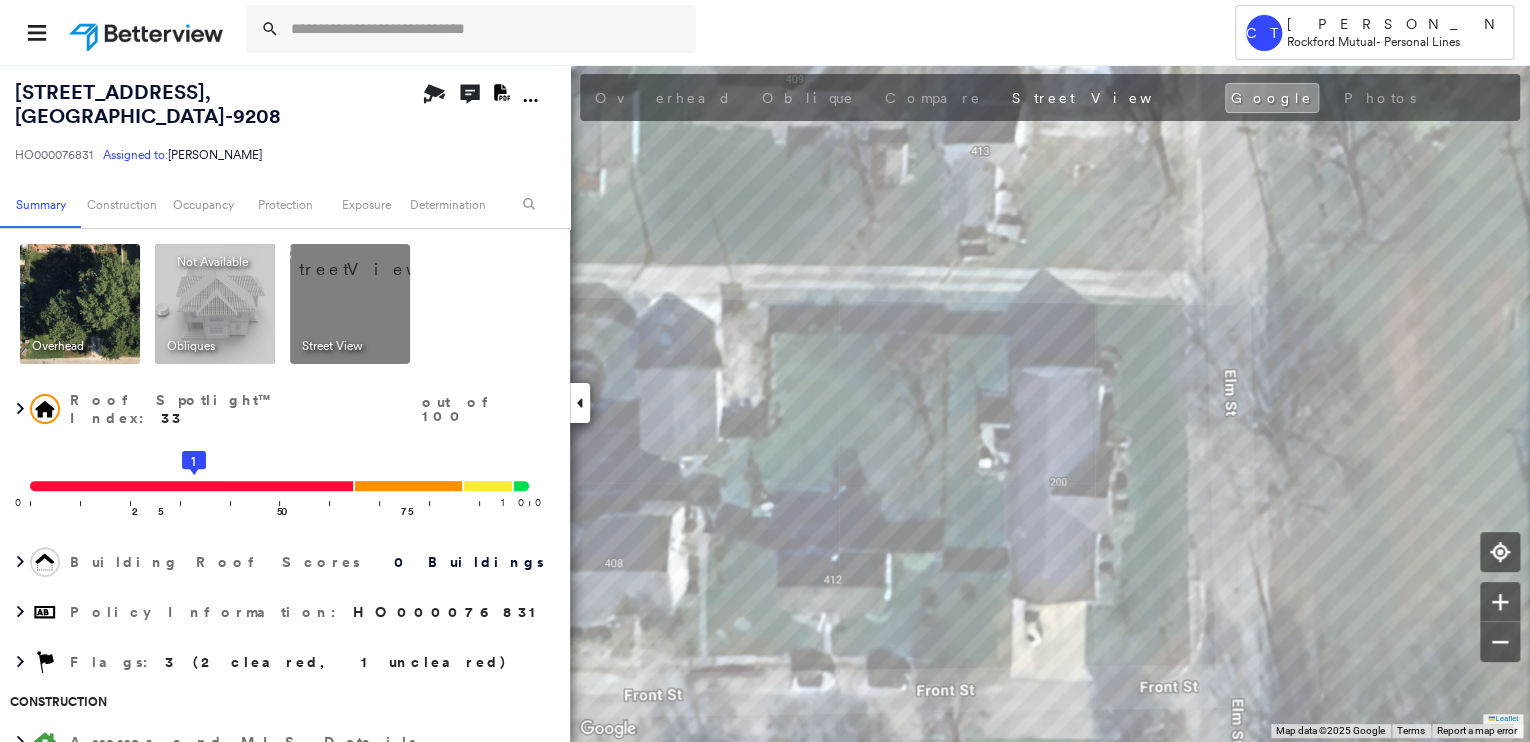 click at bounding box center (80, 304) 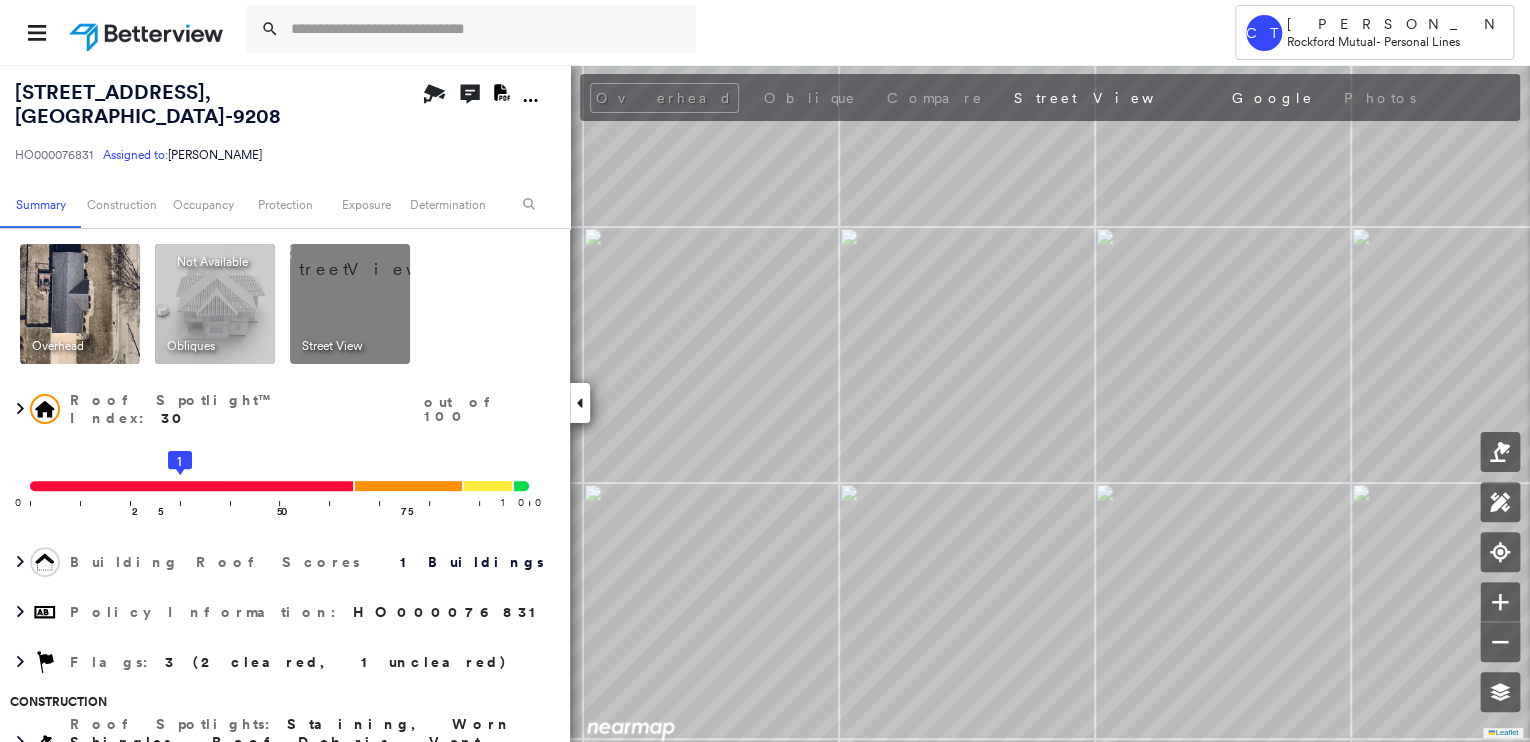 click at bounding box center [80, 304] 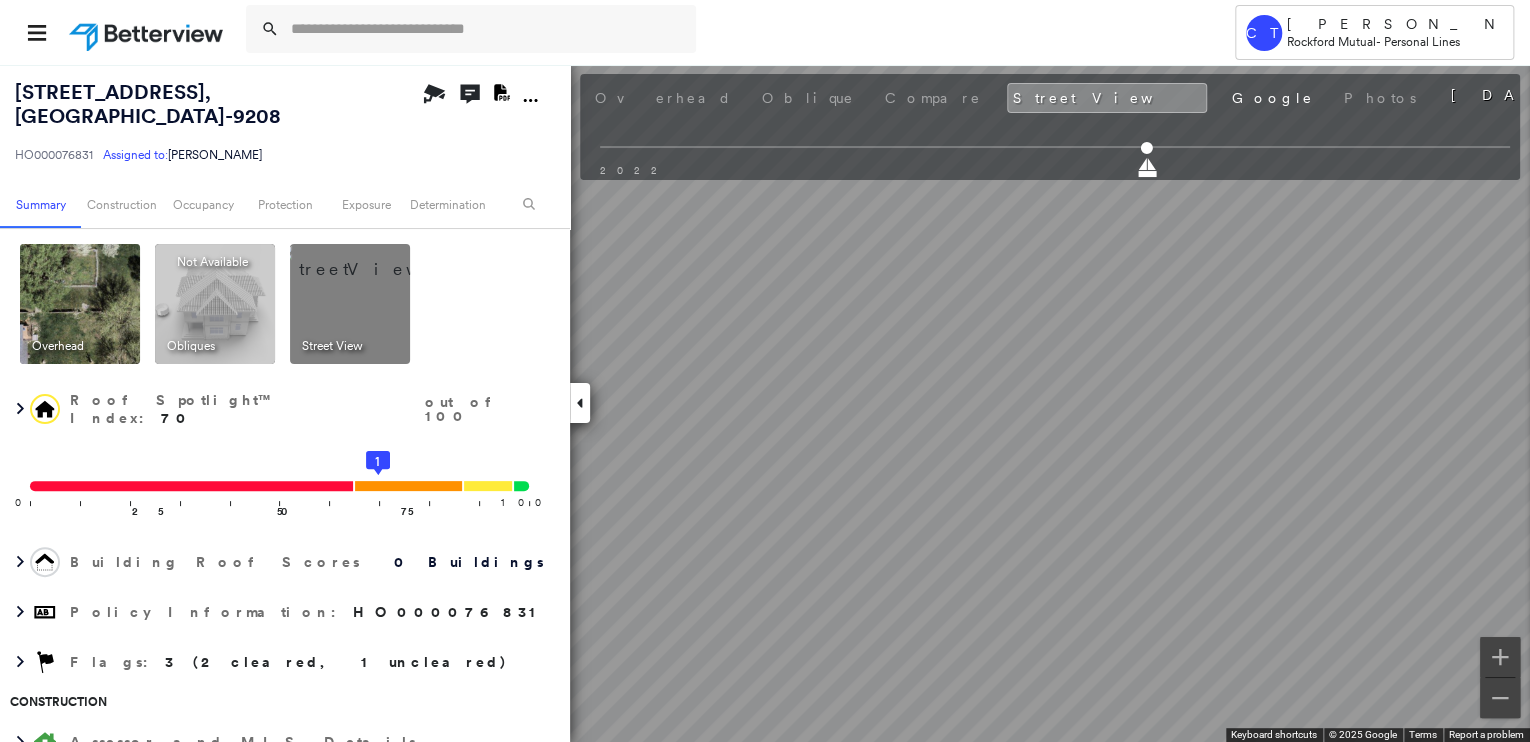 click at bounding box center [80, 304] 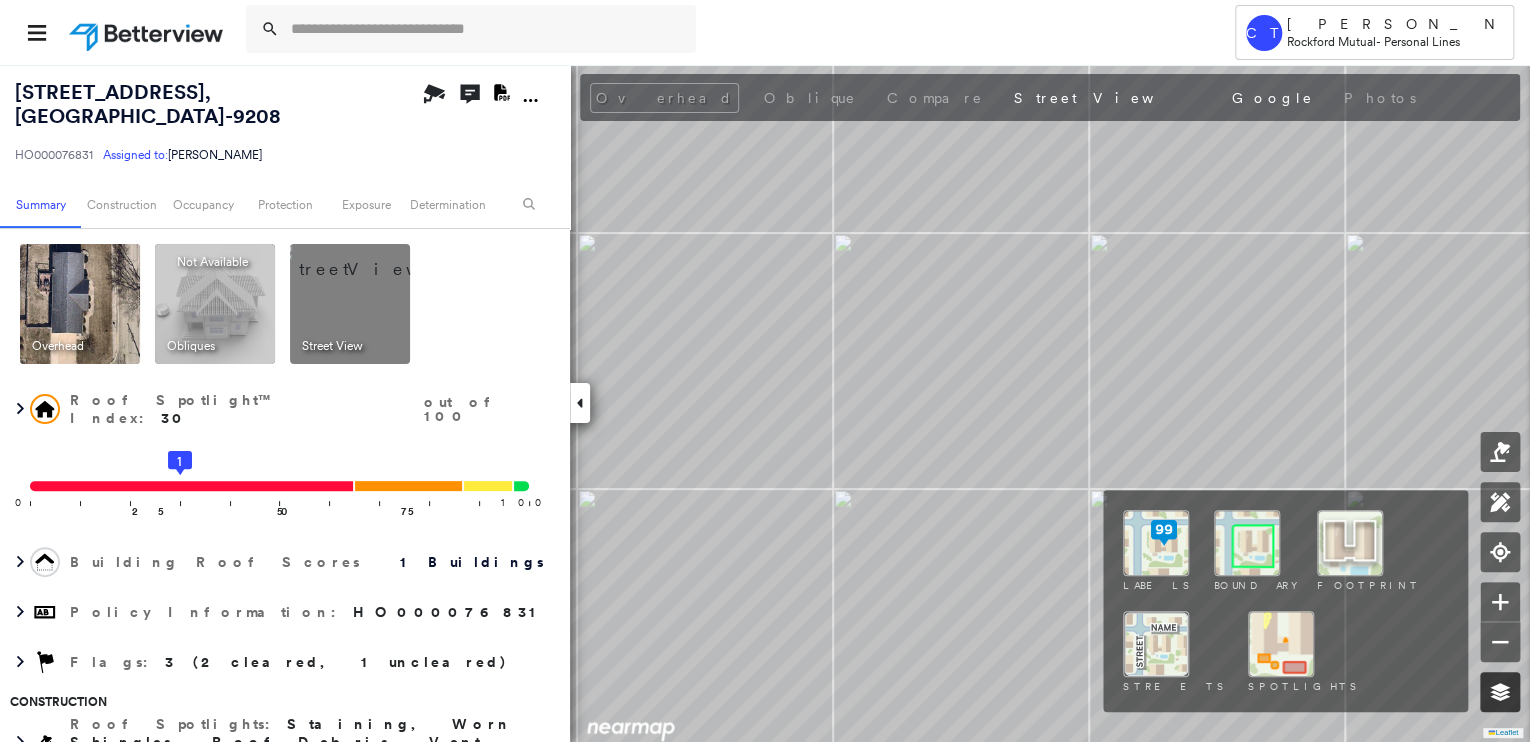 click 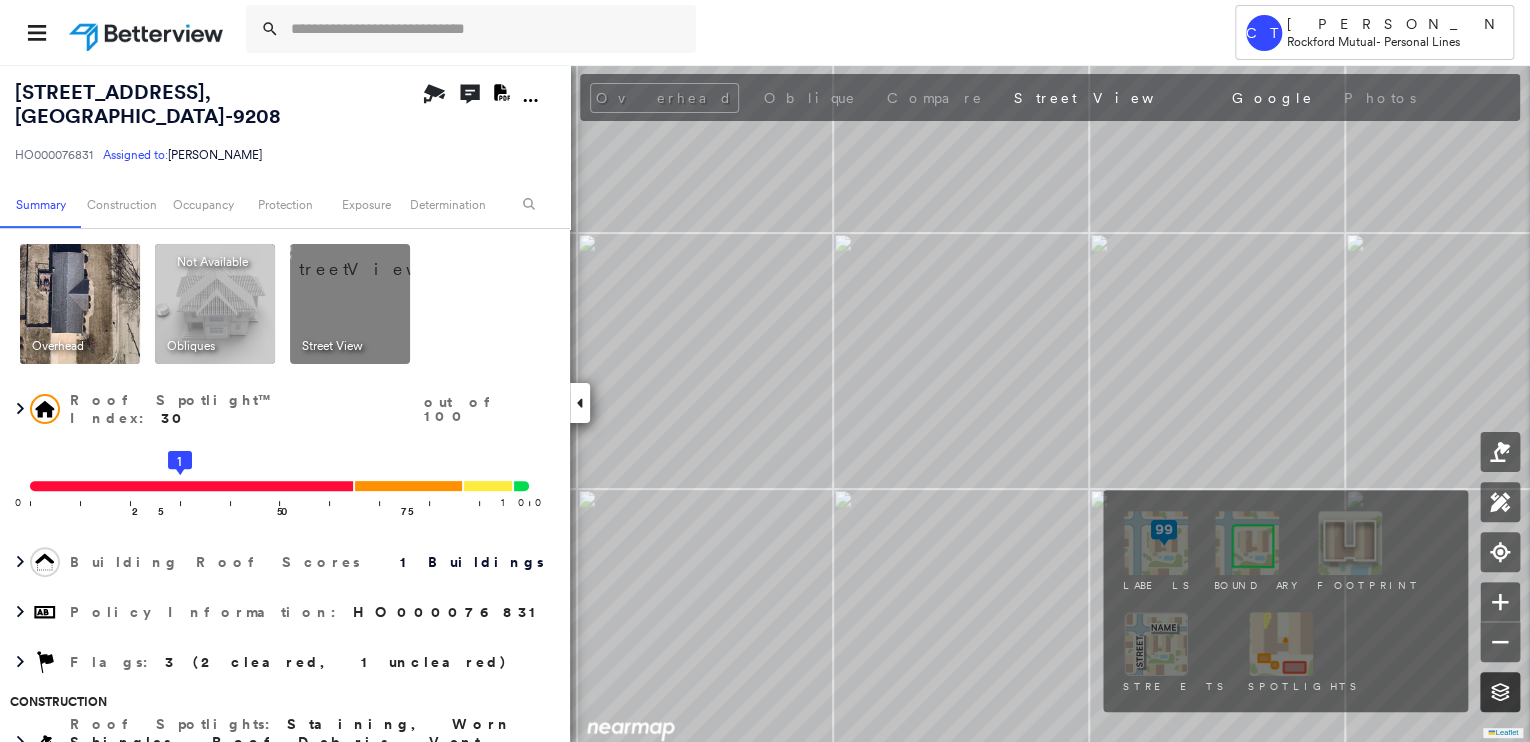 click 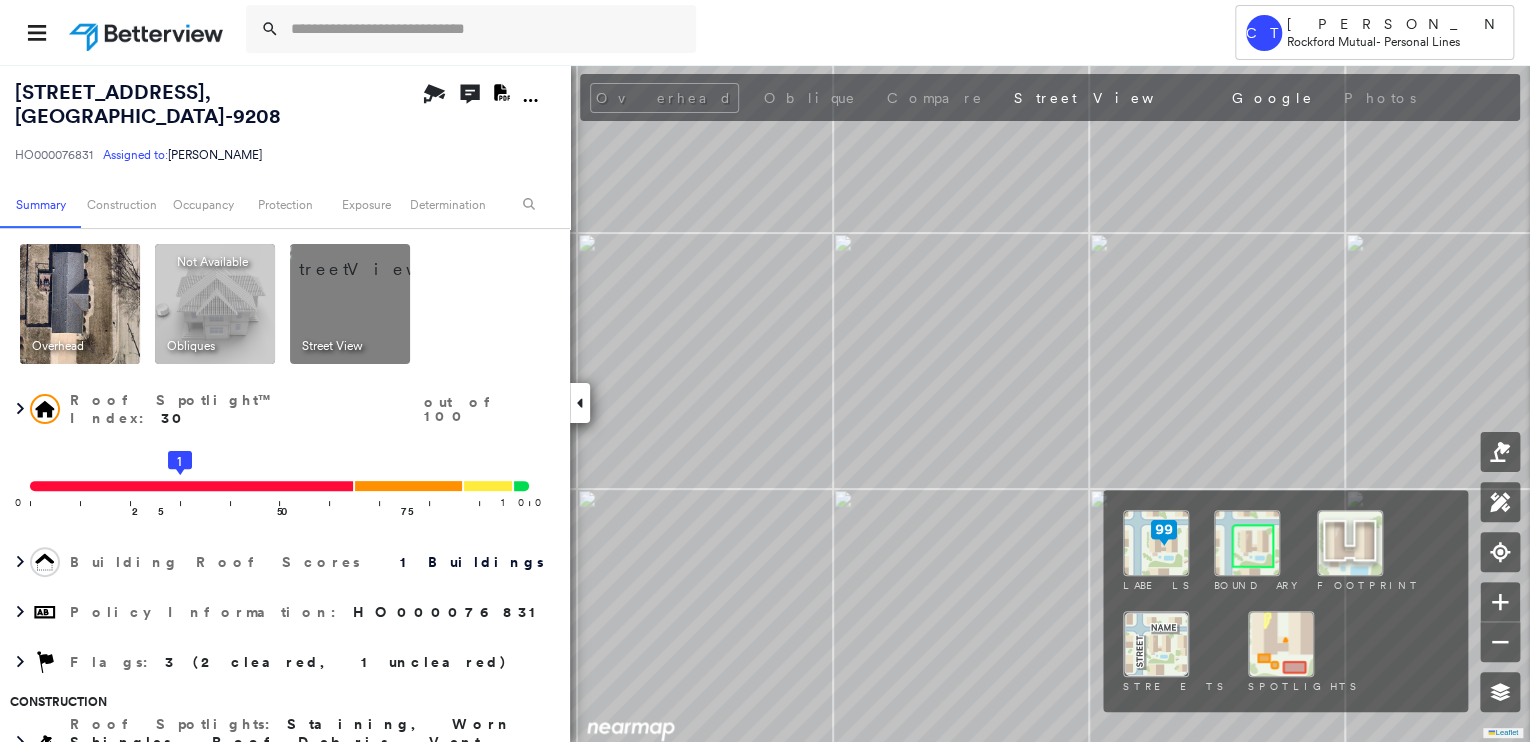 click at bounding box center (1281, 644) 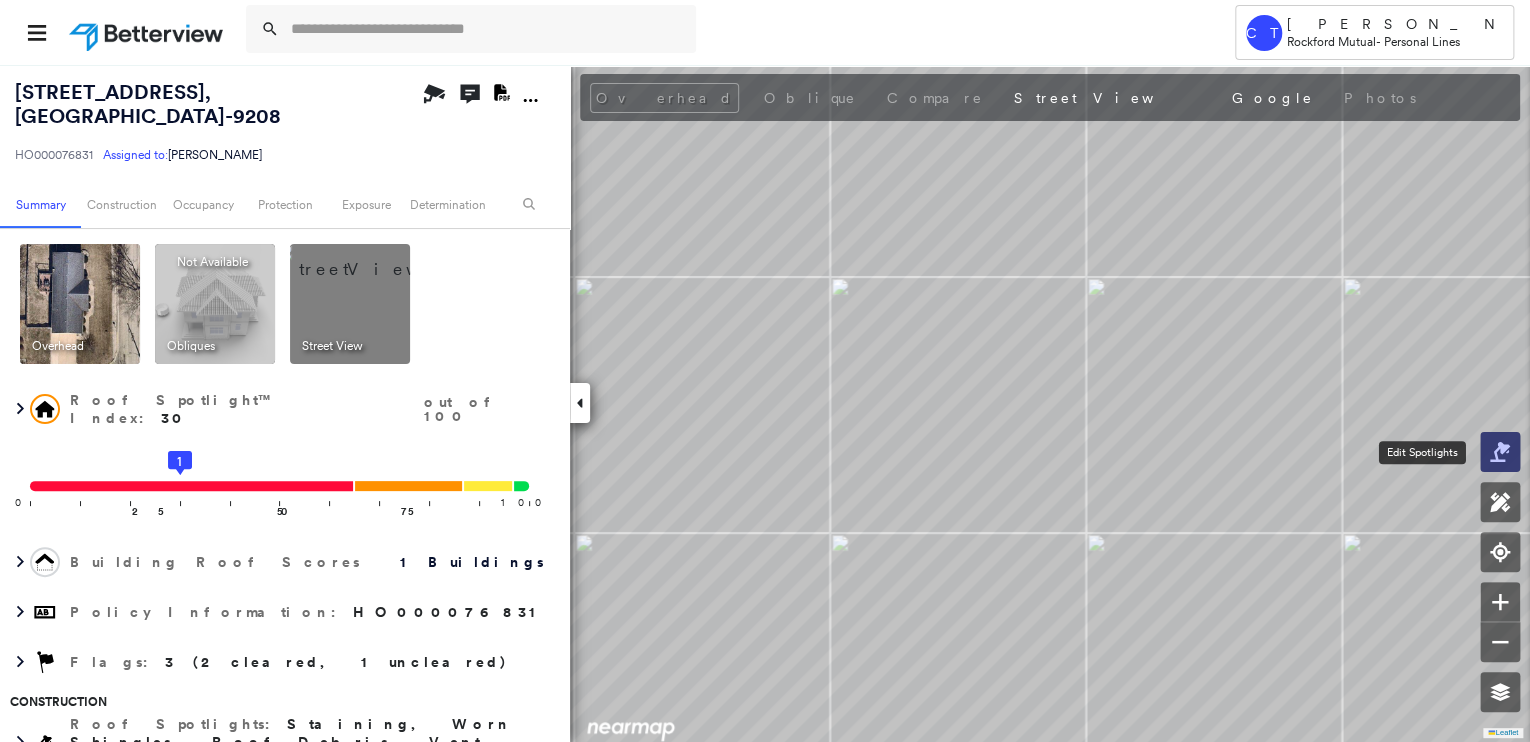 click 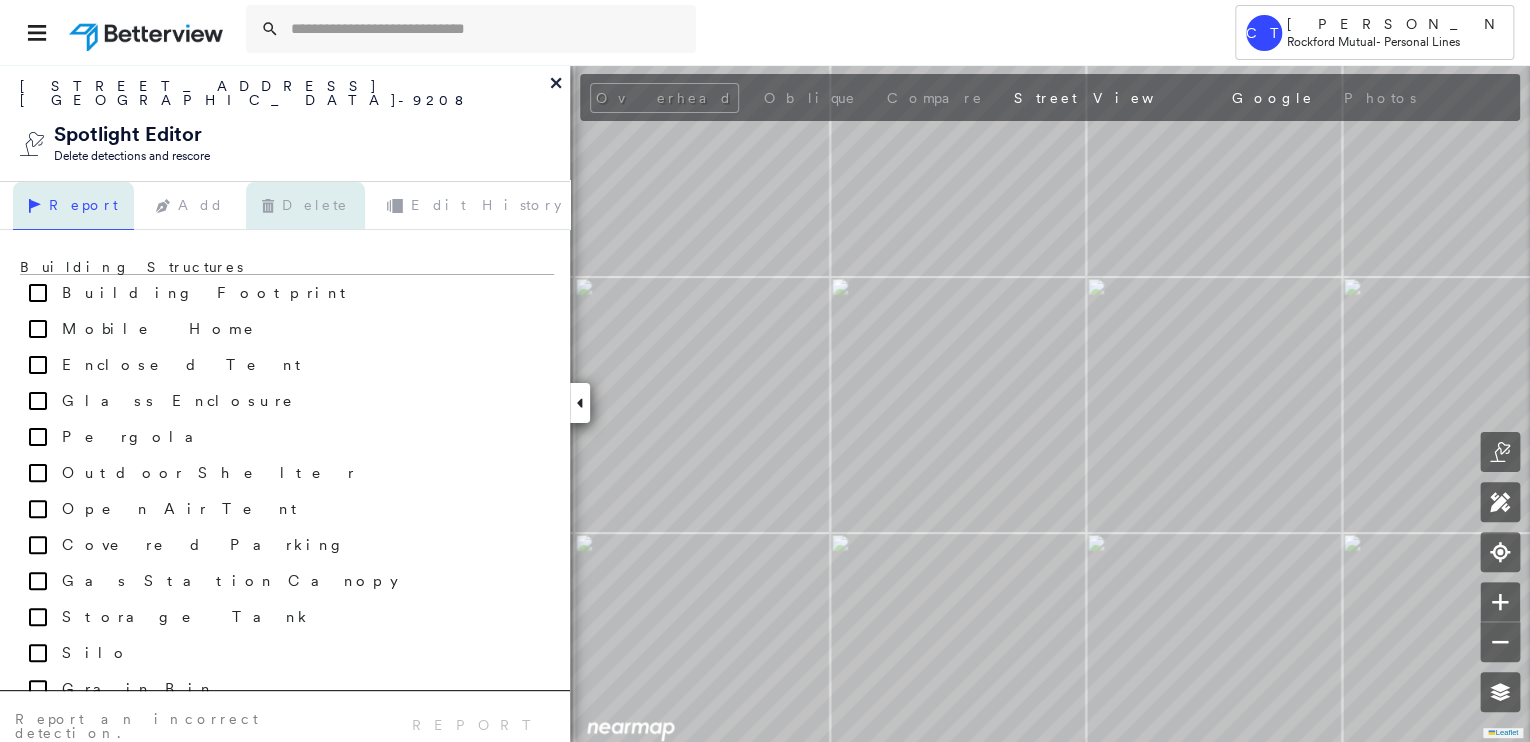 click on "Delete" at bounding box center [305, 206] 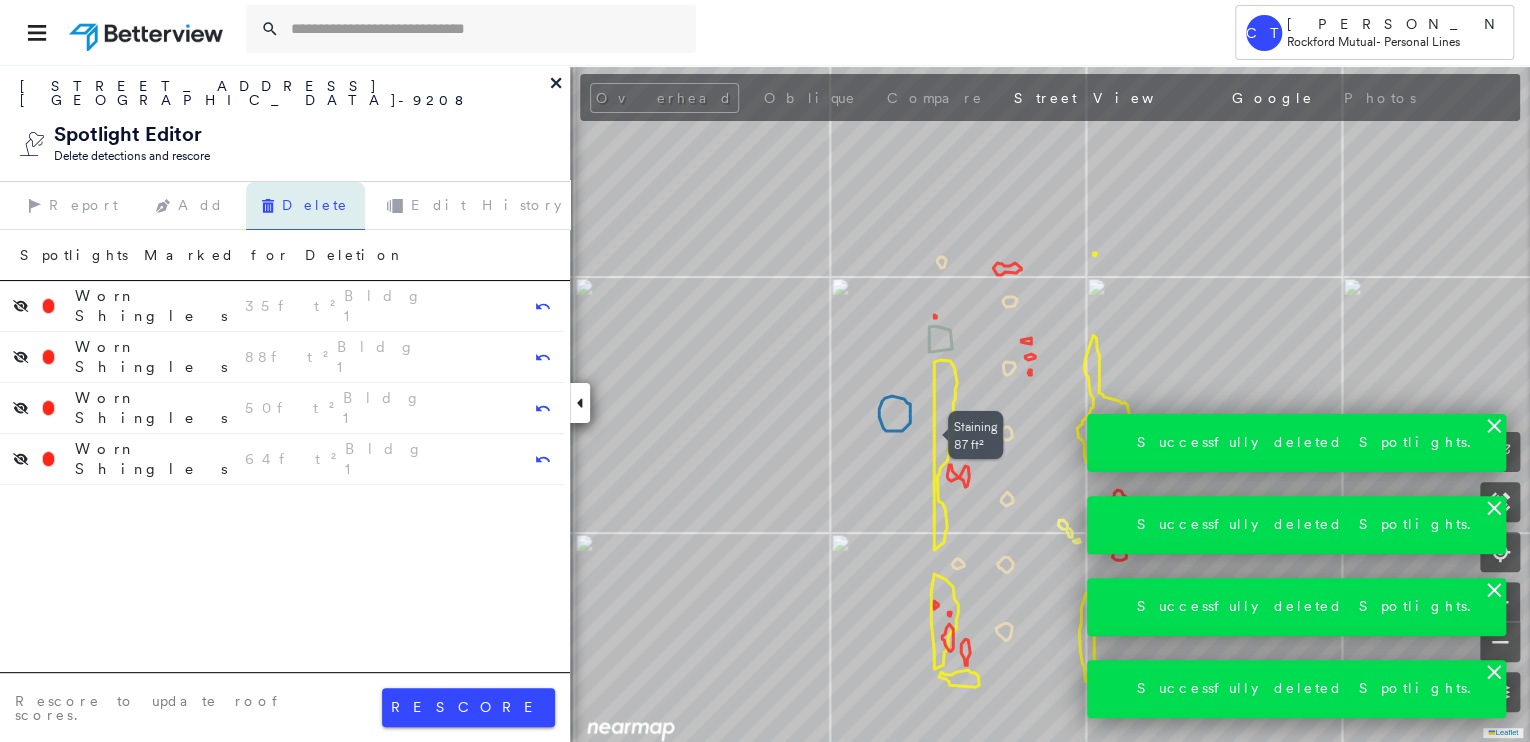 click 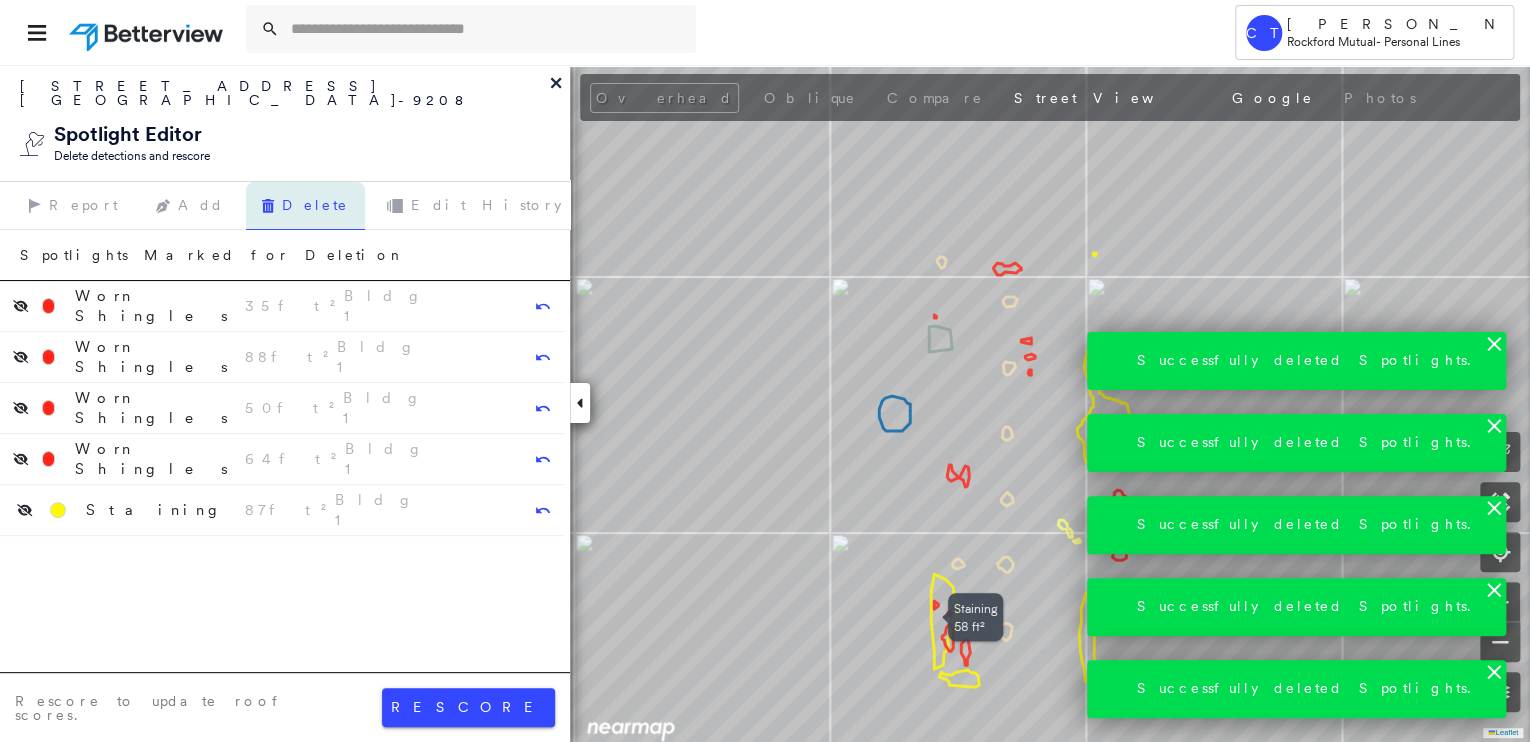 click 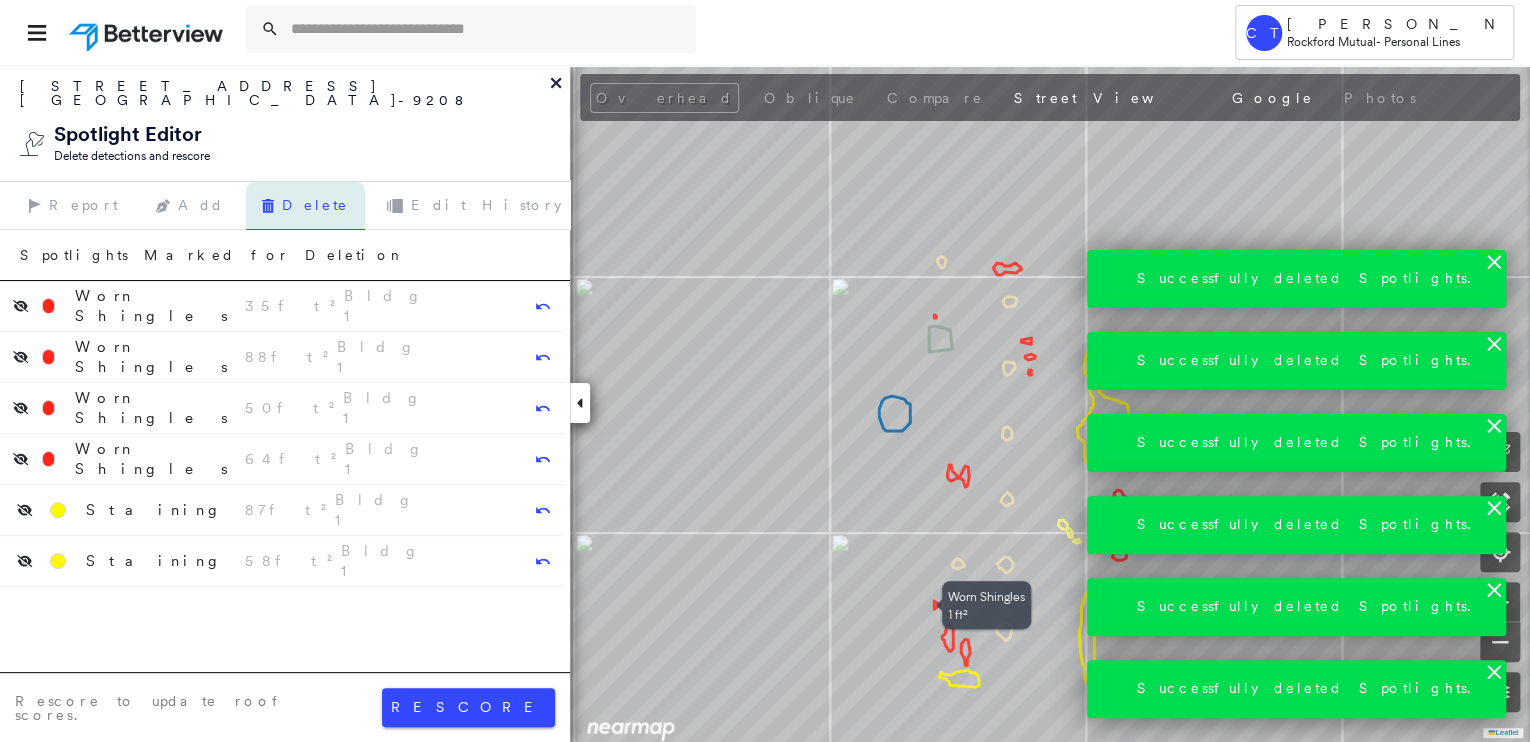 click 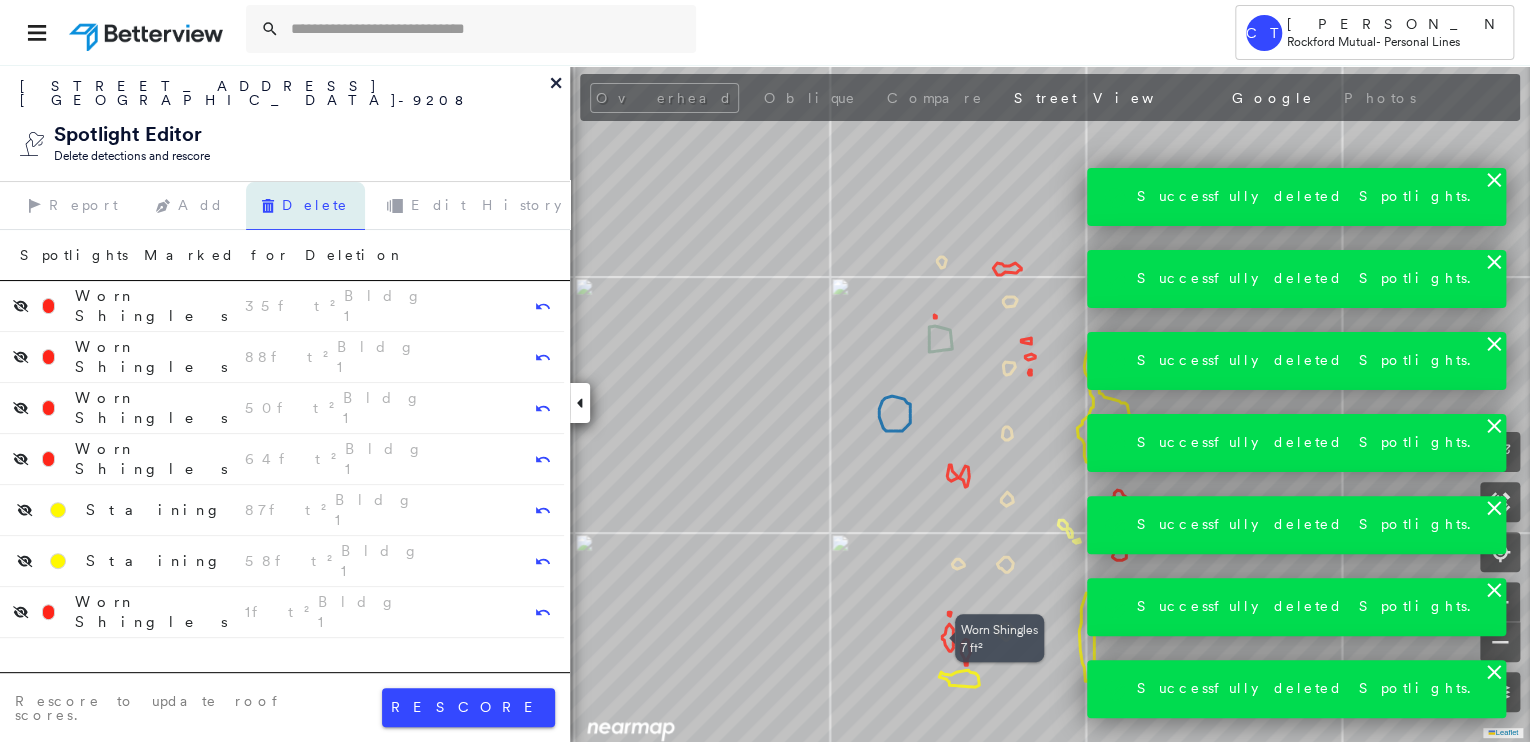 click 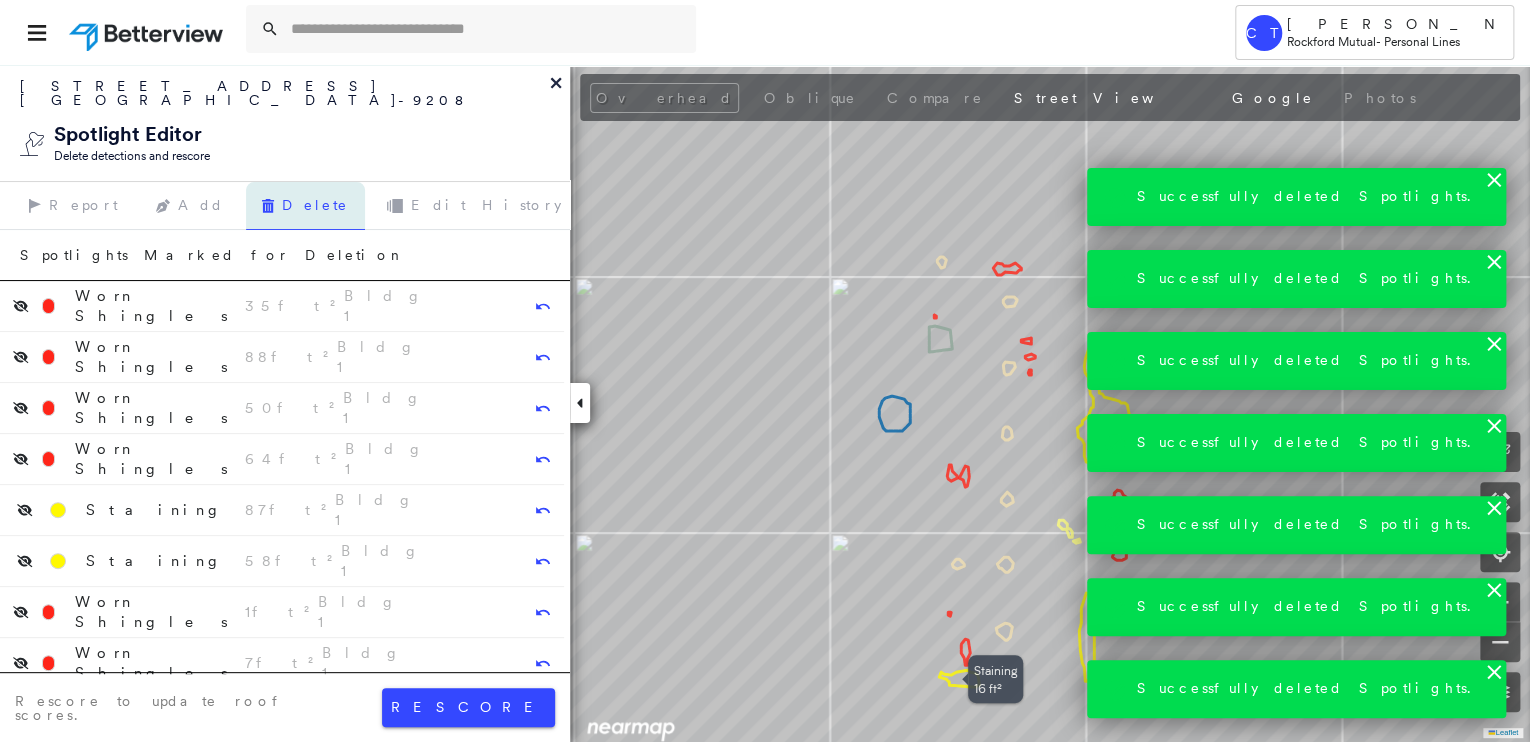 click 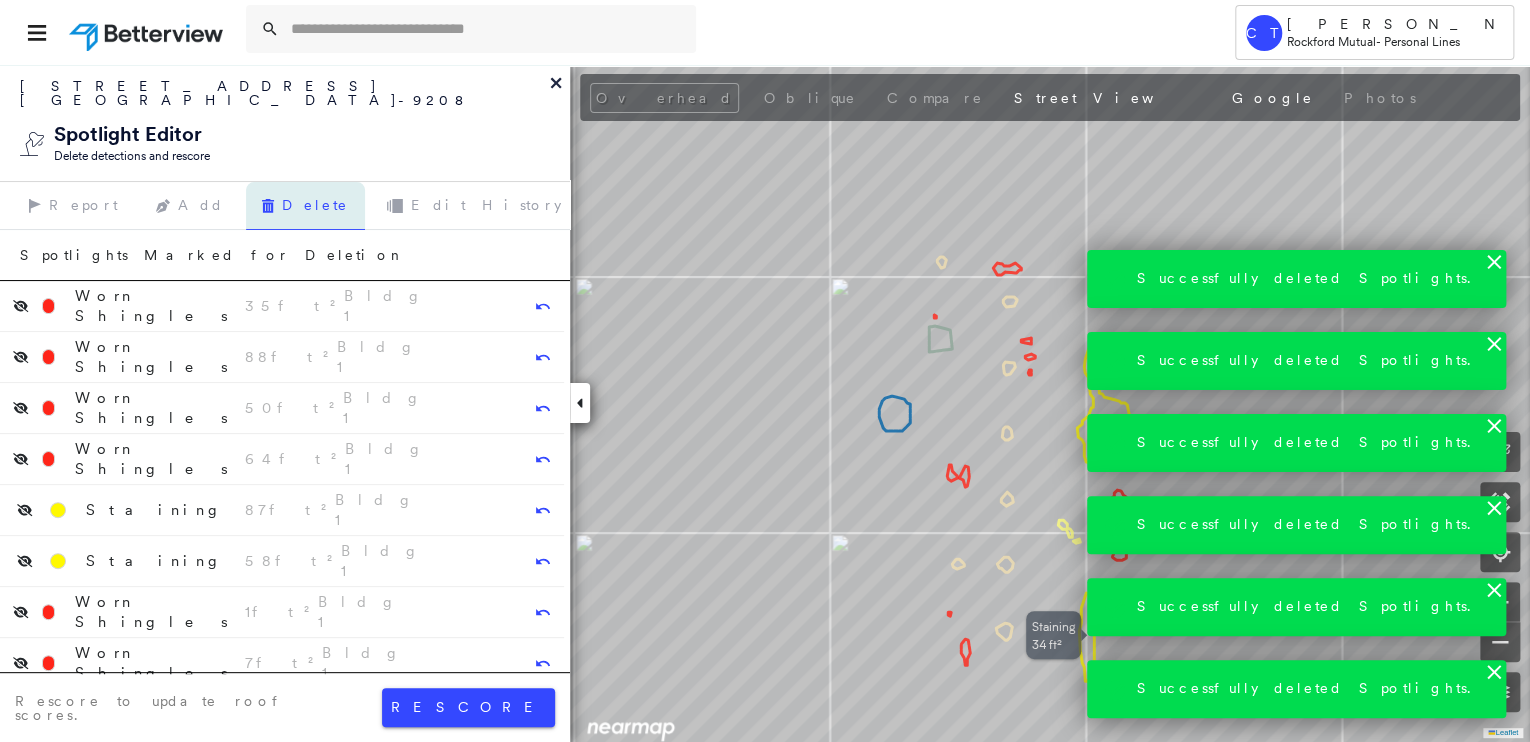 click 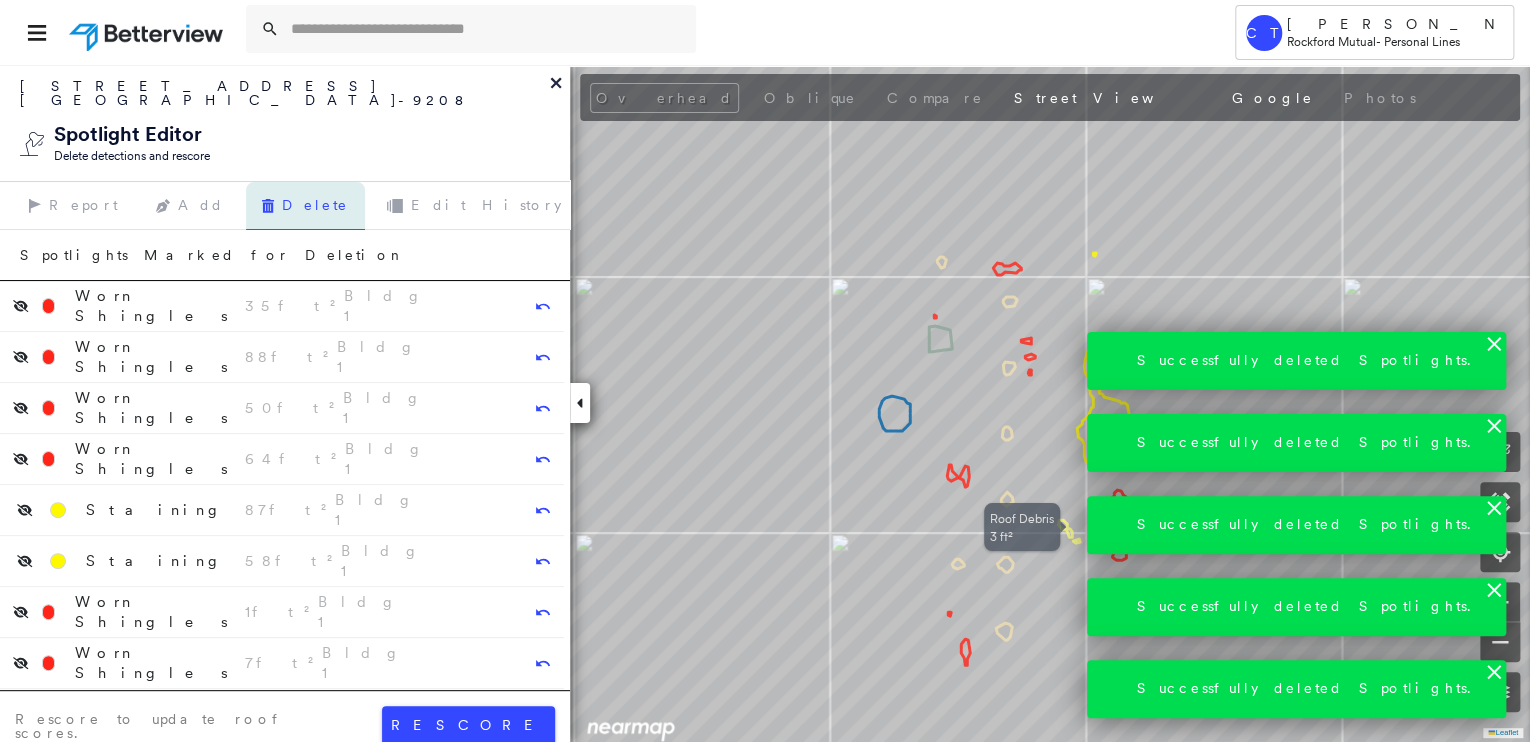 click 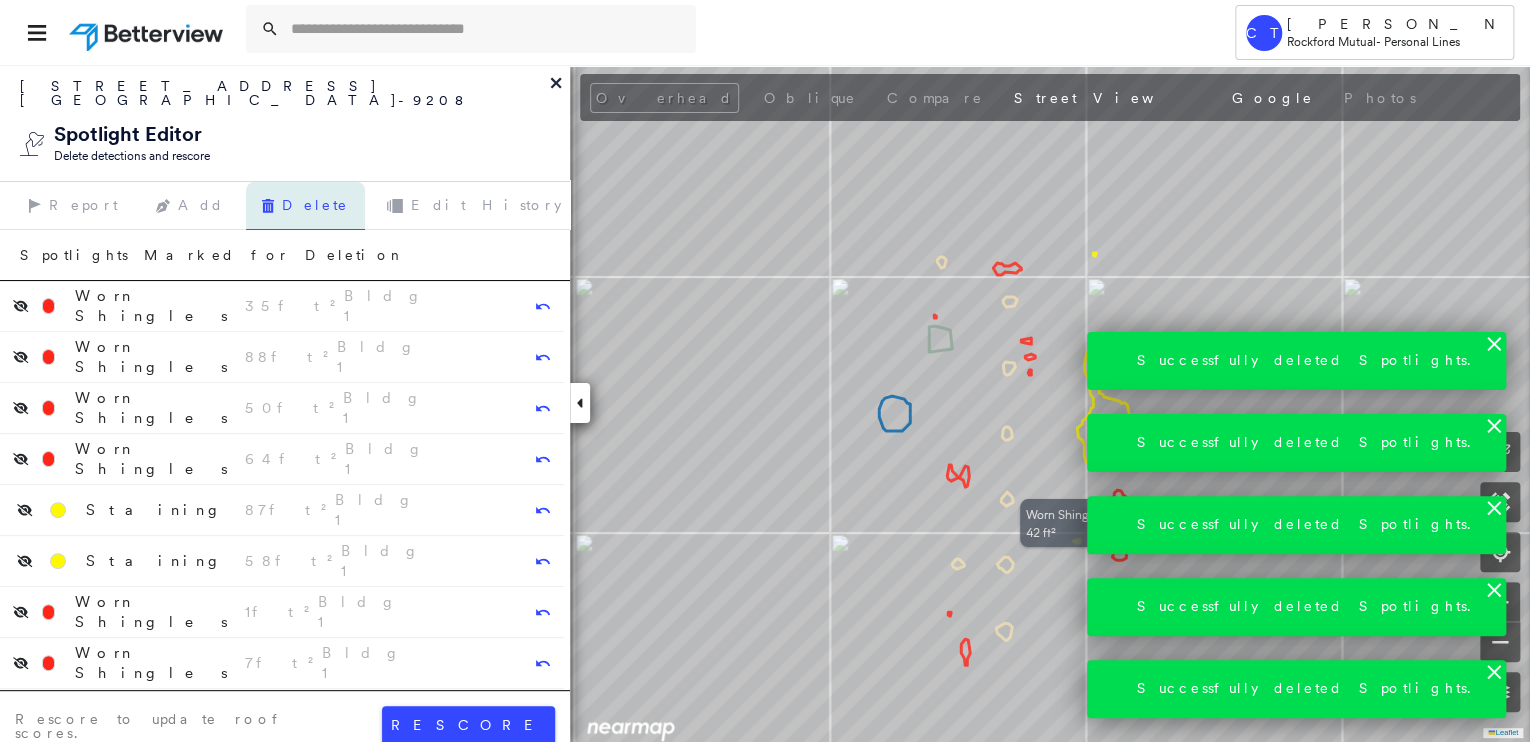 click 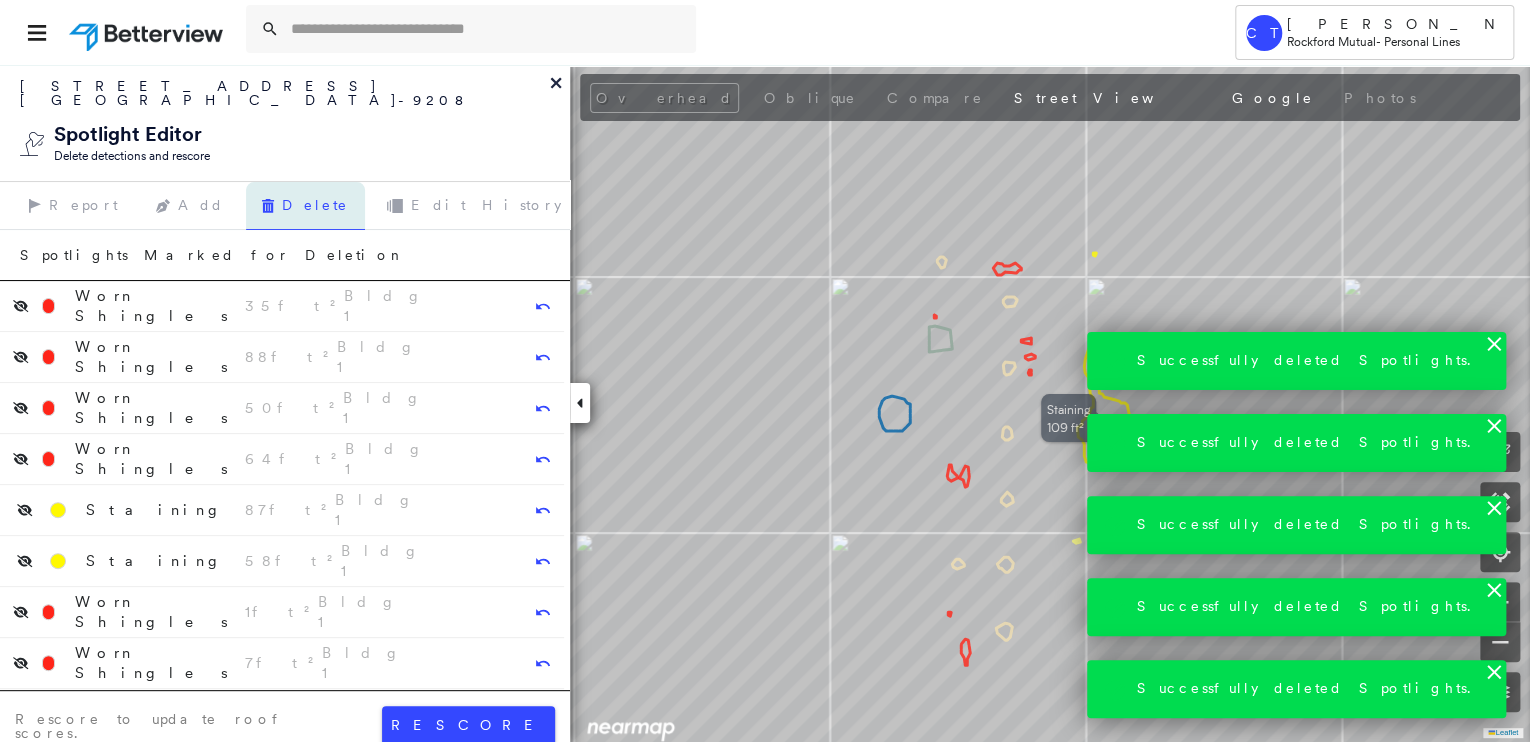 click 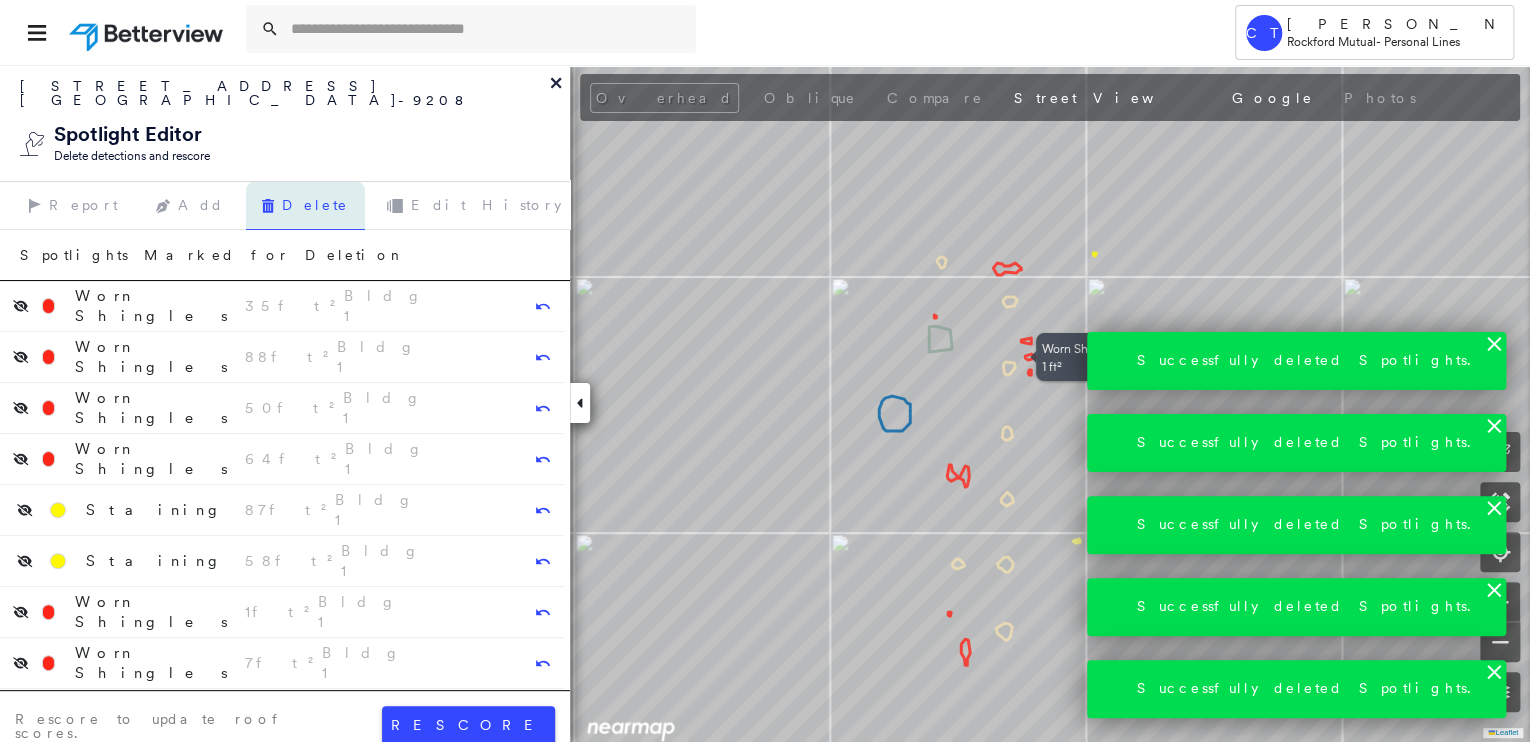 click 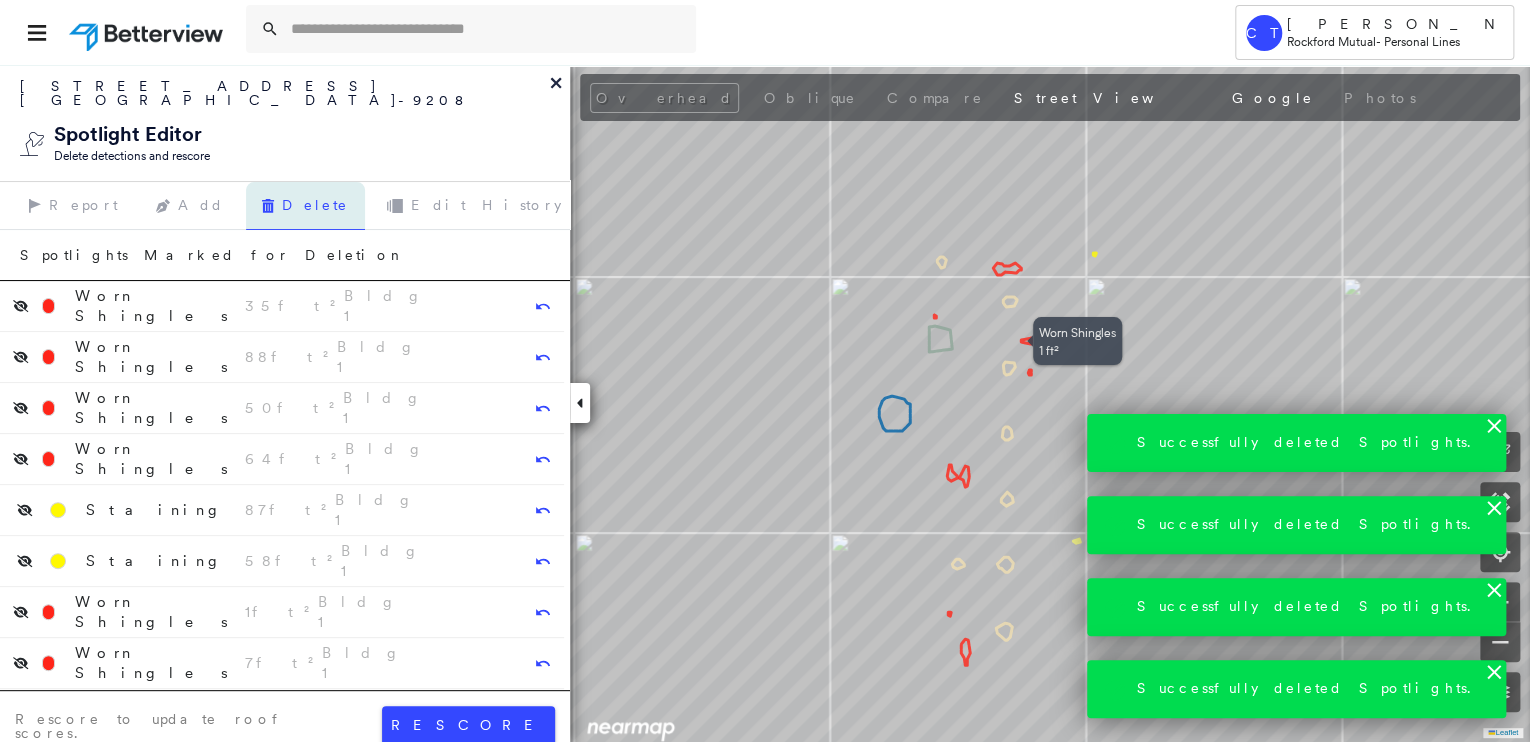 click 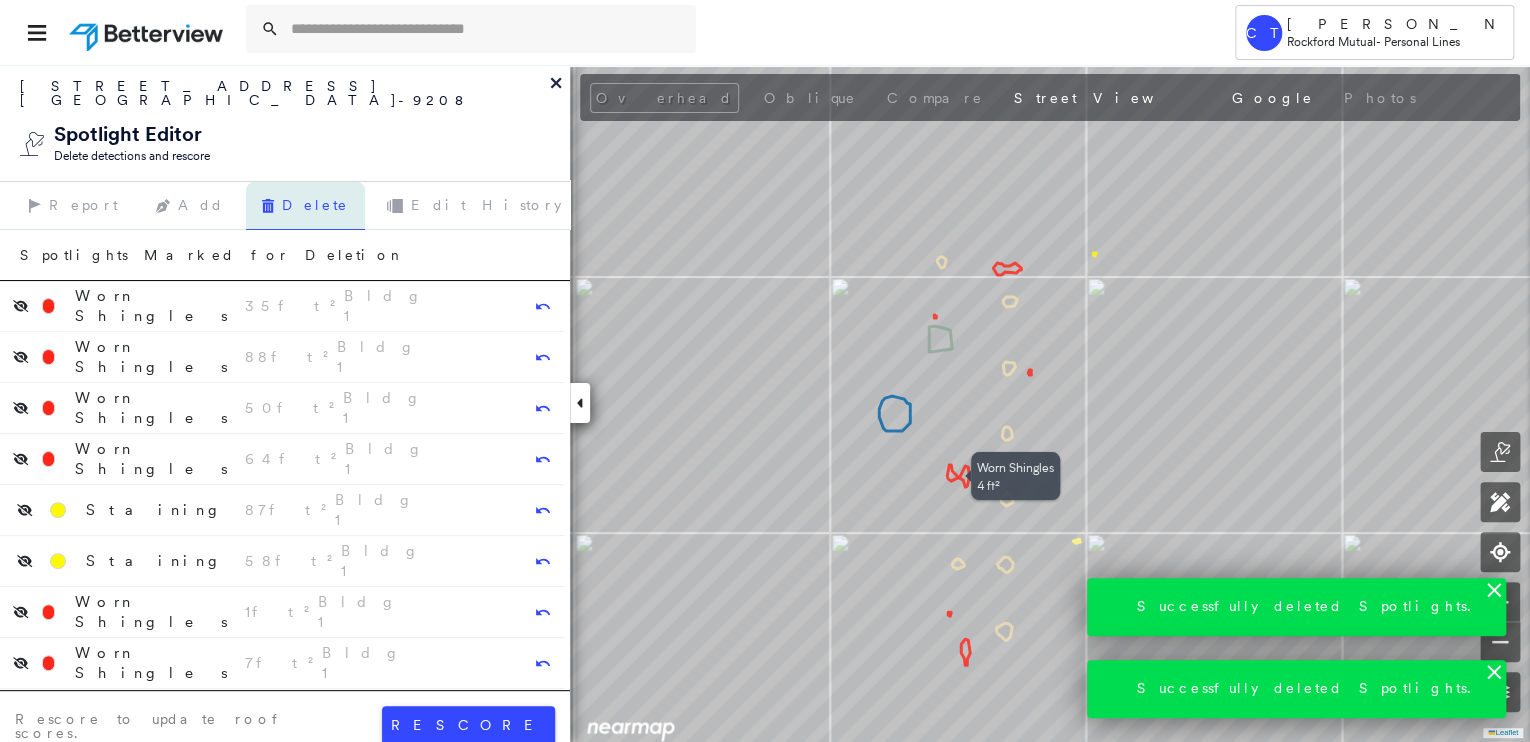 click 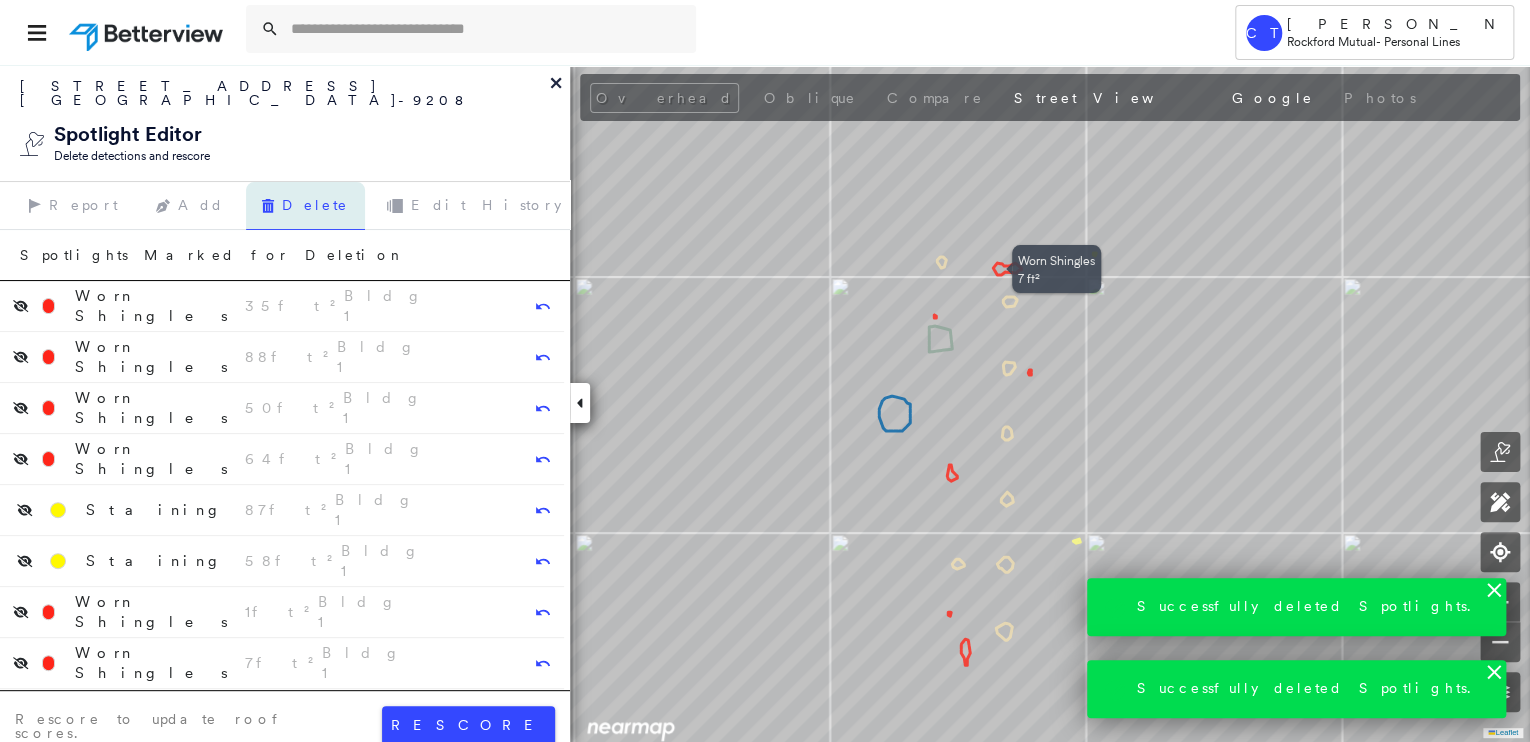click 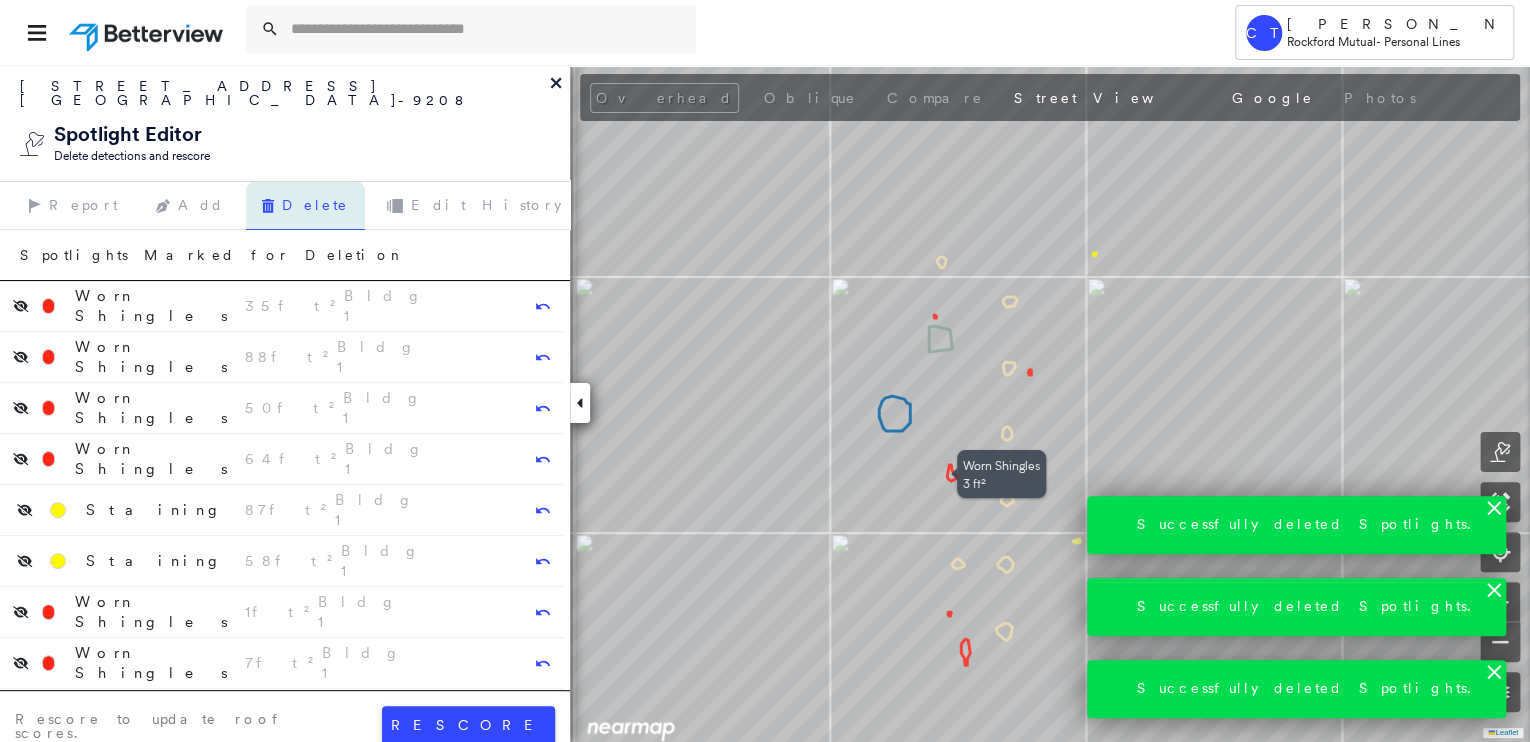 click 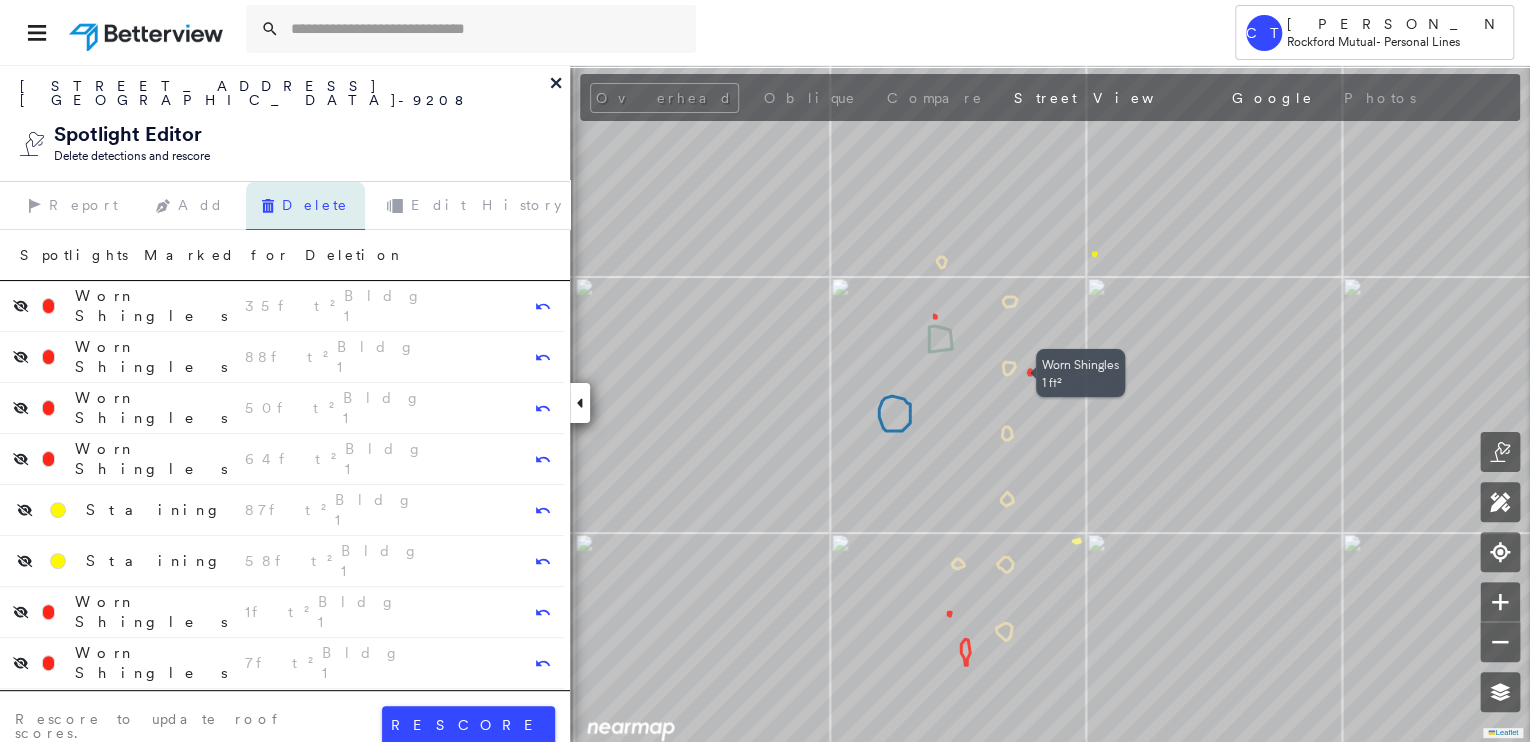 click 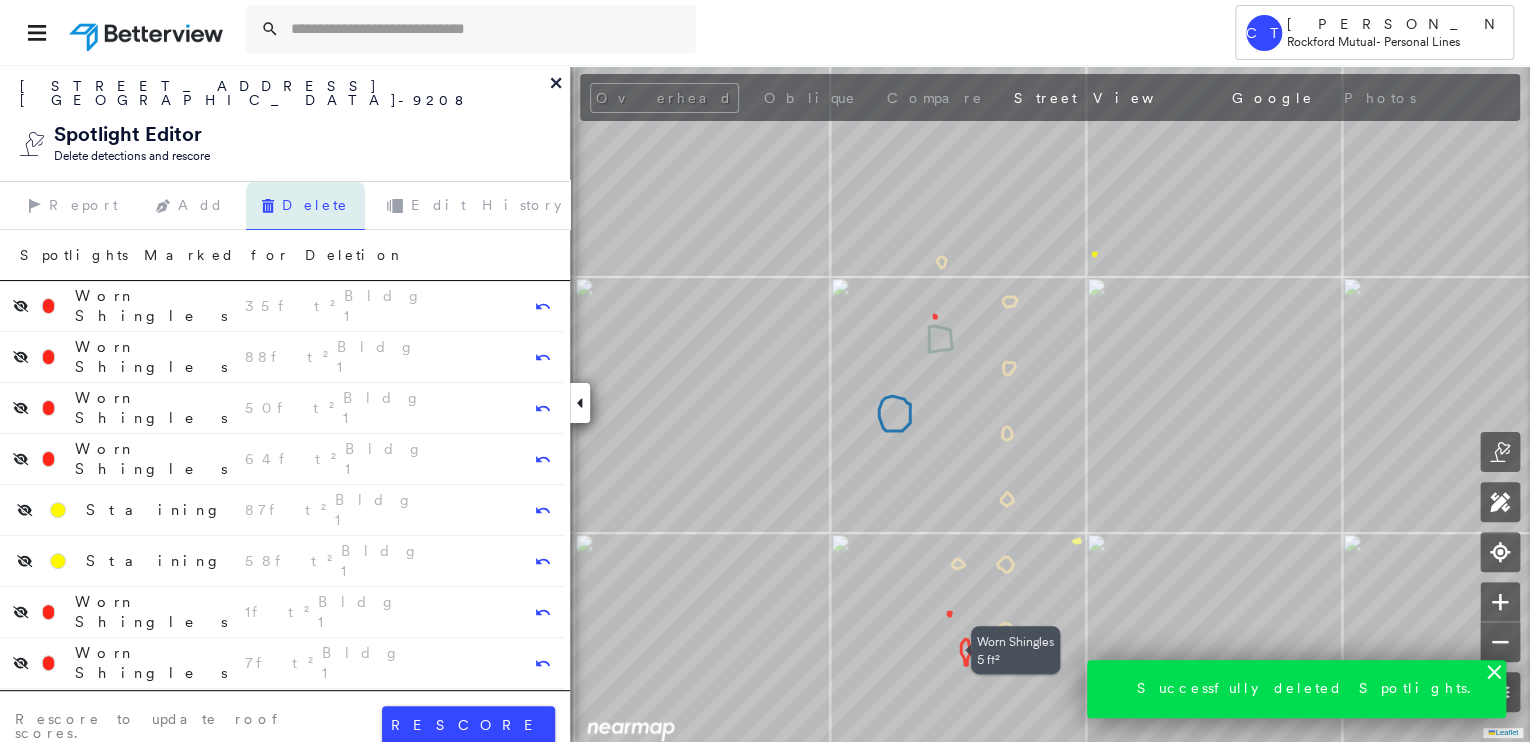 click 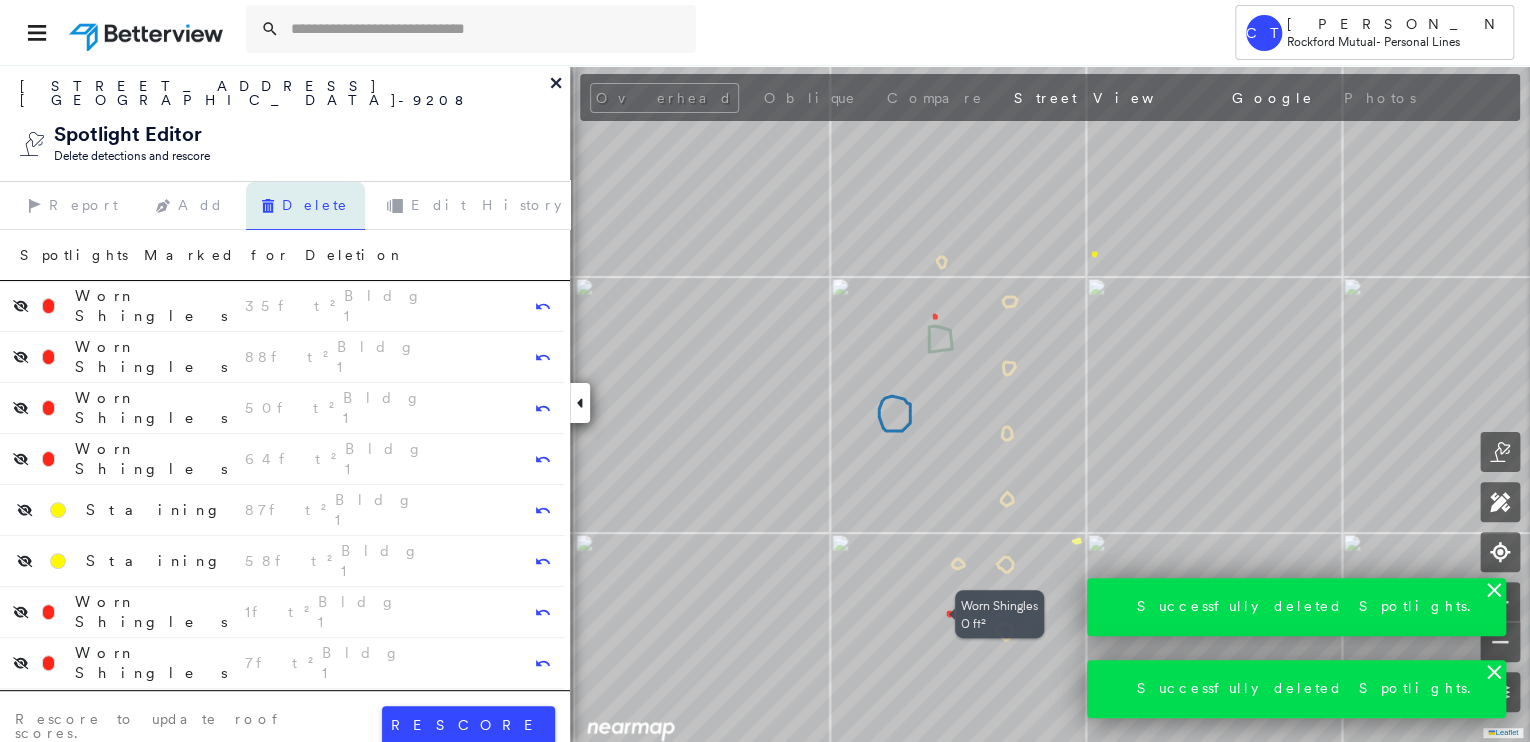click 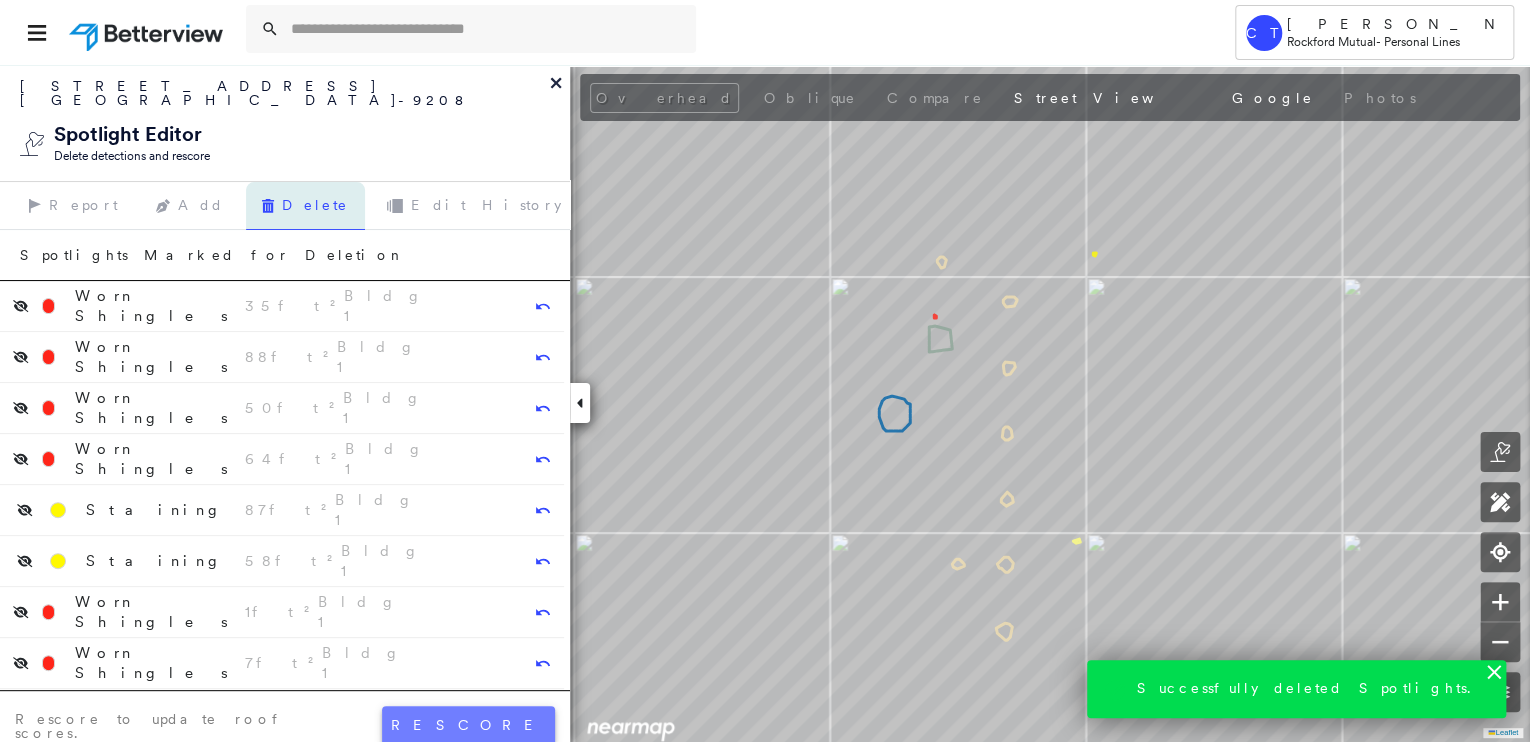 click on "rescore" at bounding box center (468, 725) 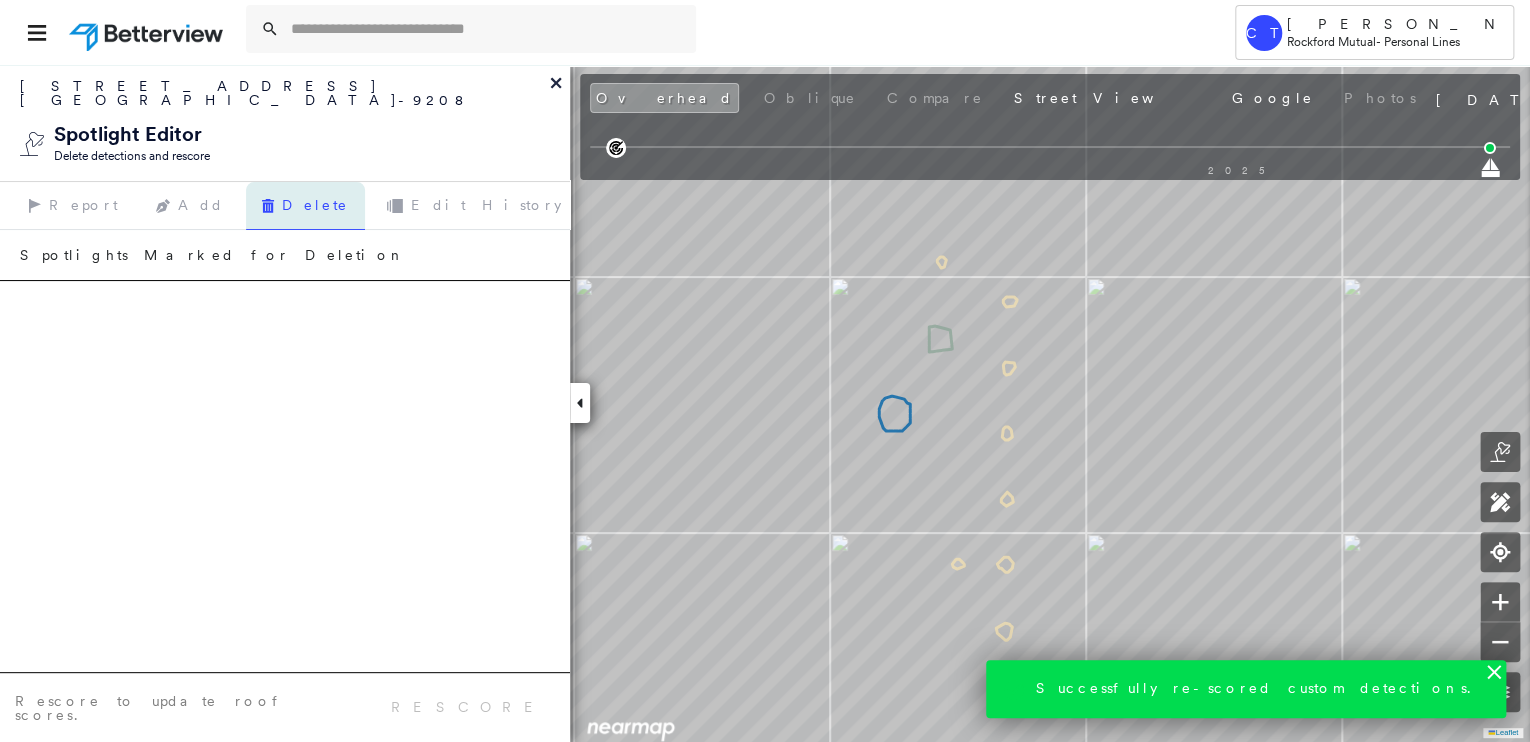 click 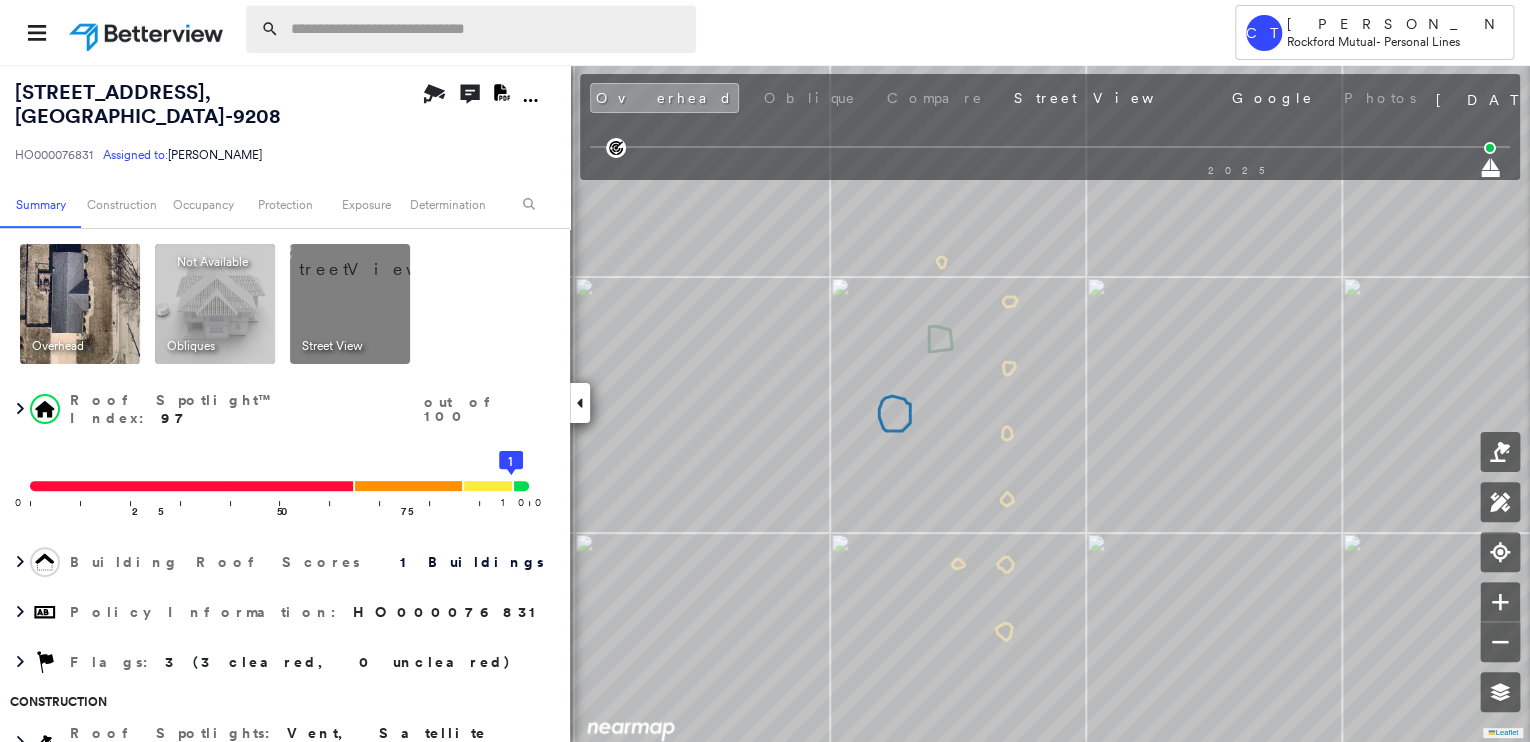 click at bounding box center [487, 29] 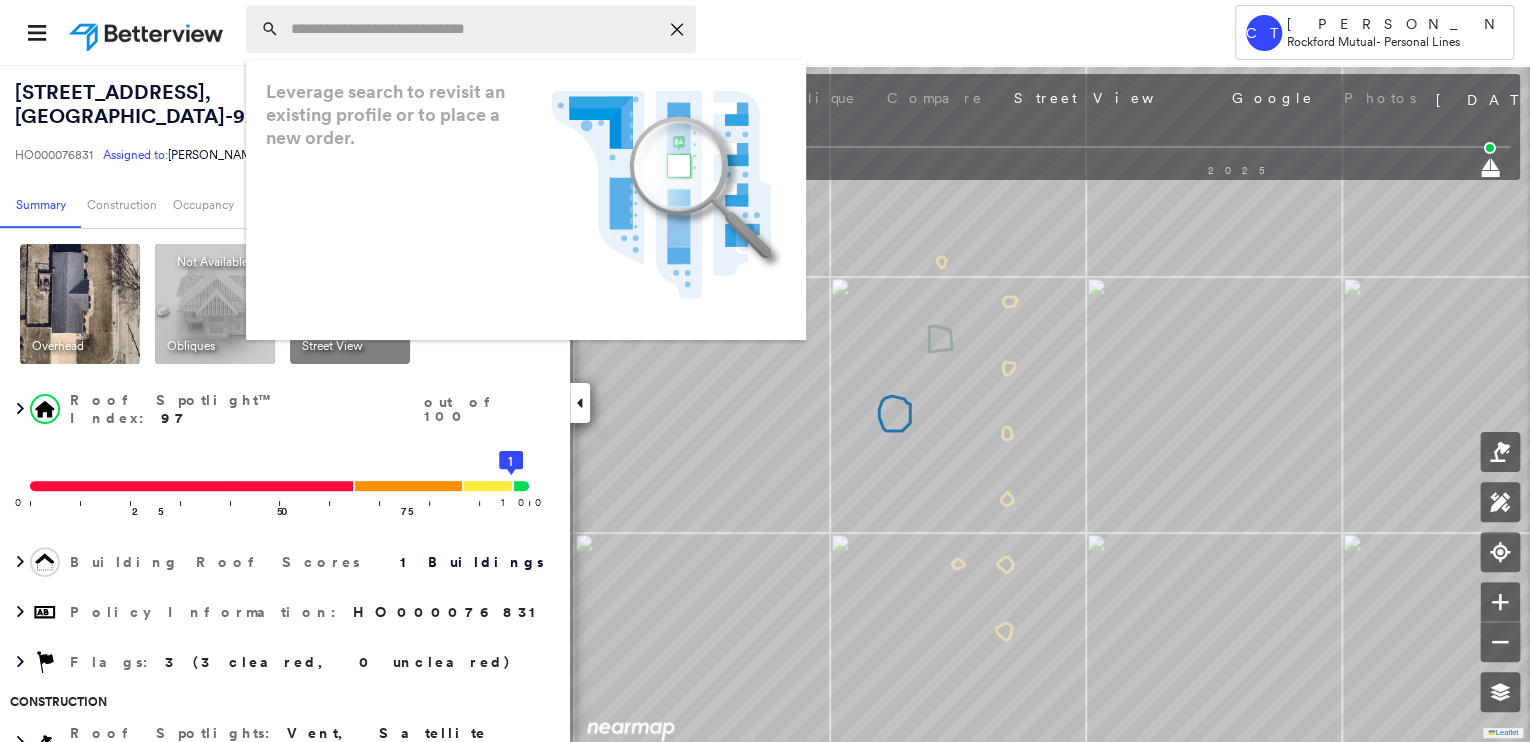 paste on "**********" 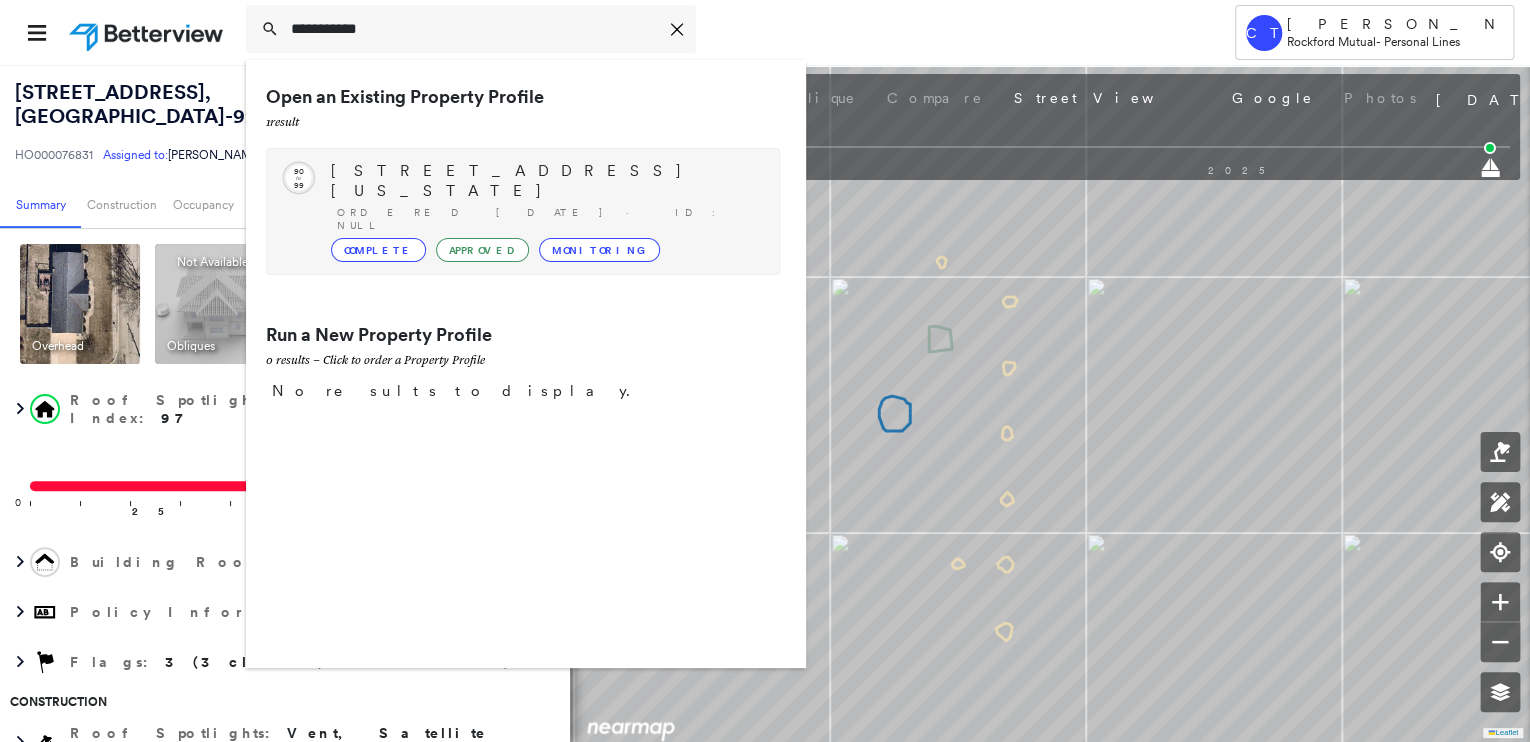 type on "**********" 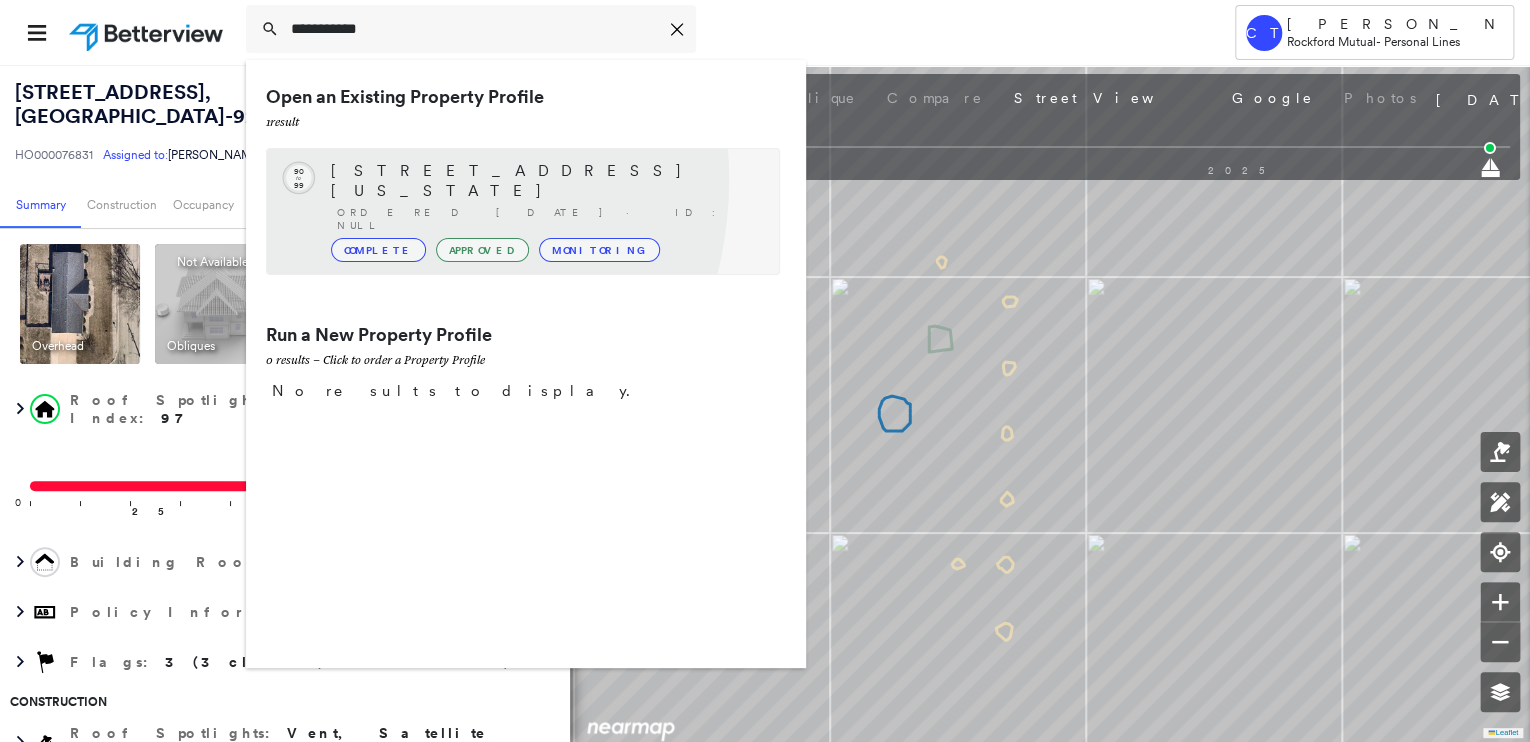 click on "509 Missouri Ave, Carterville, IL 62918-1815" at bounding box center [545, 181] 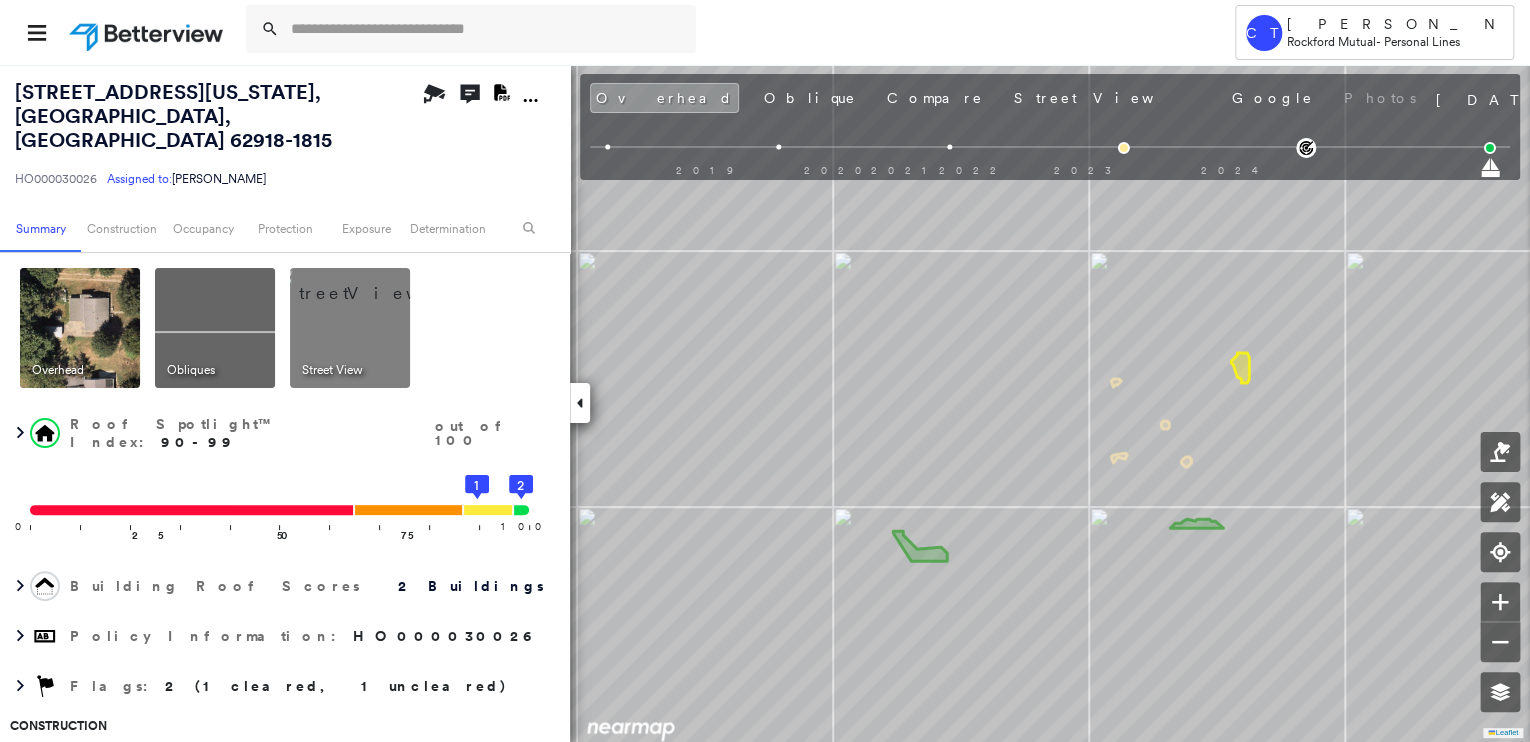 drag, startPoint x: 323, startPoint y: 332, endPoint x: 412, endPoint y: 324, distance: 89.358826 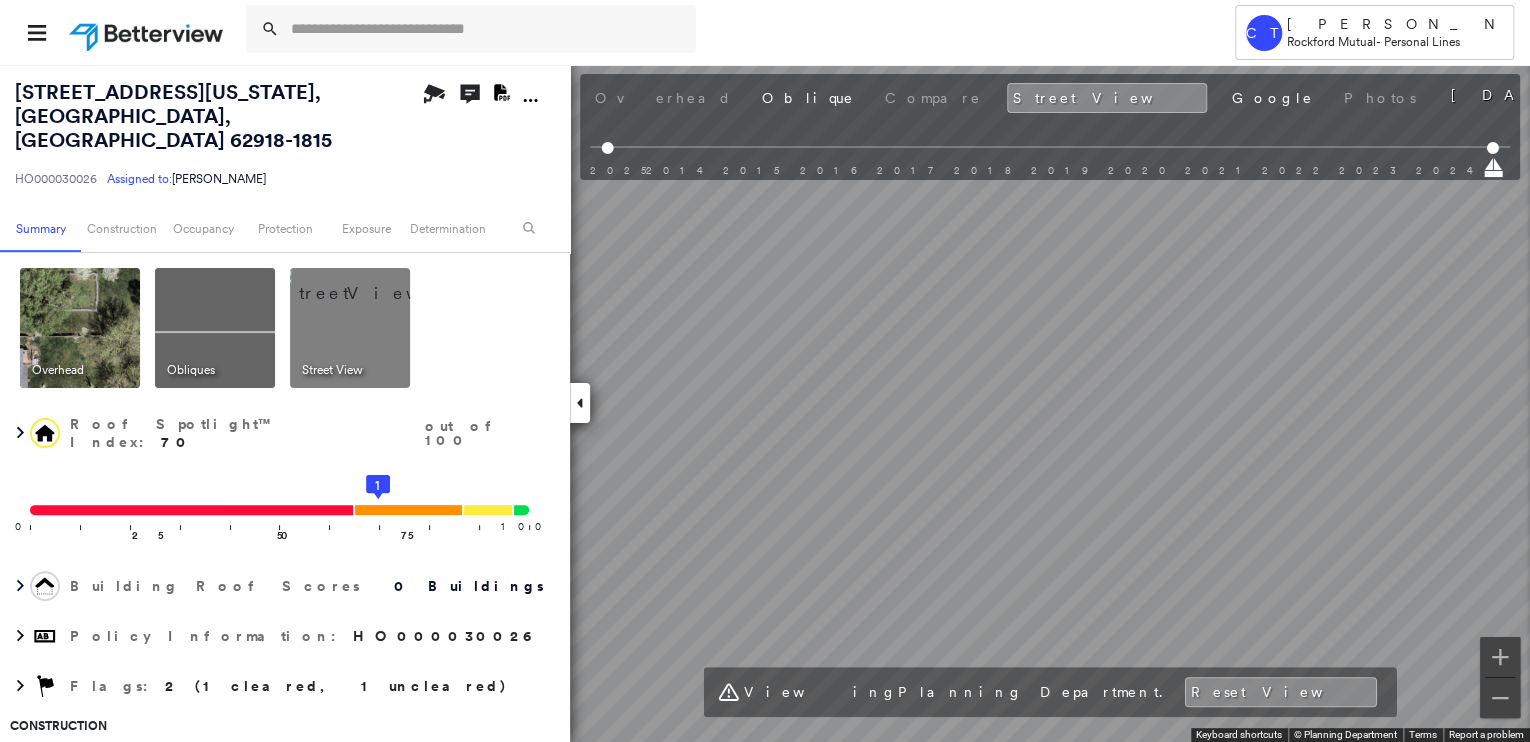click at bounding box center [80, 328] 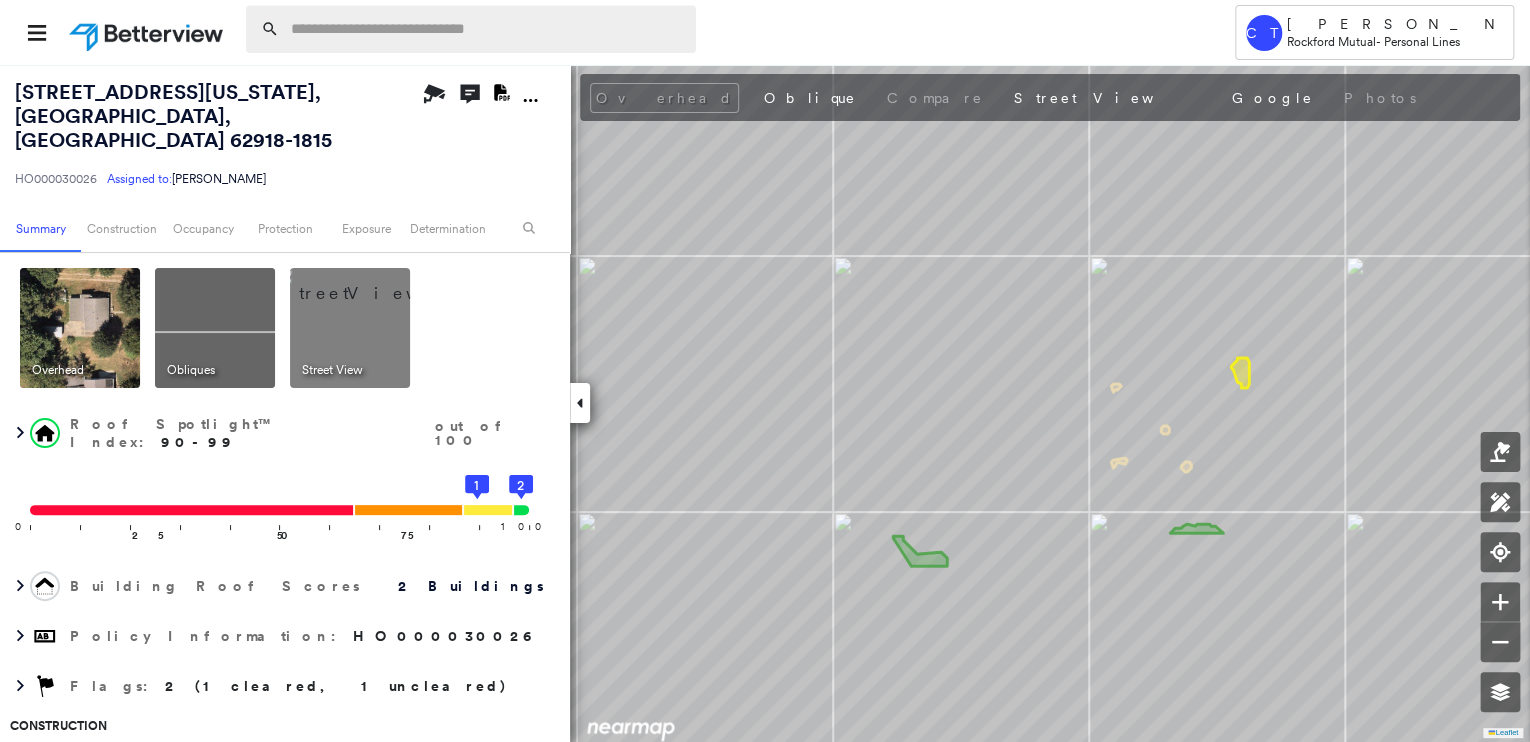 click at bounding box center (487, 29) 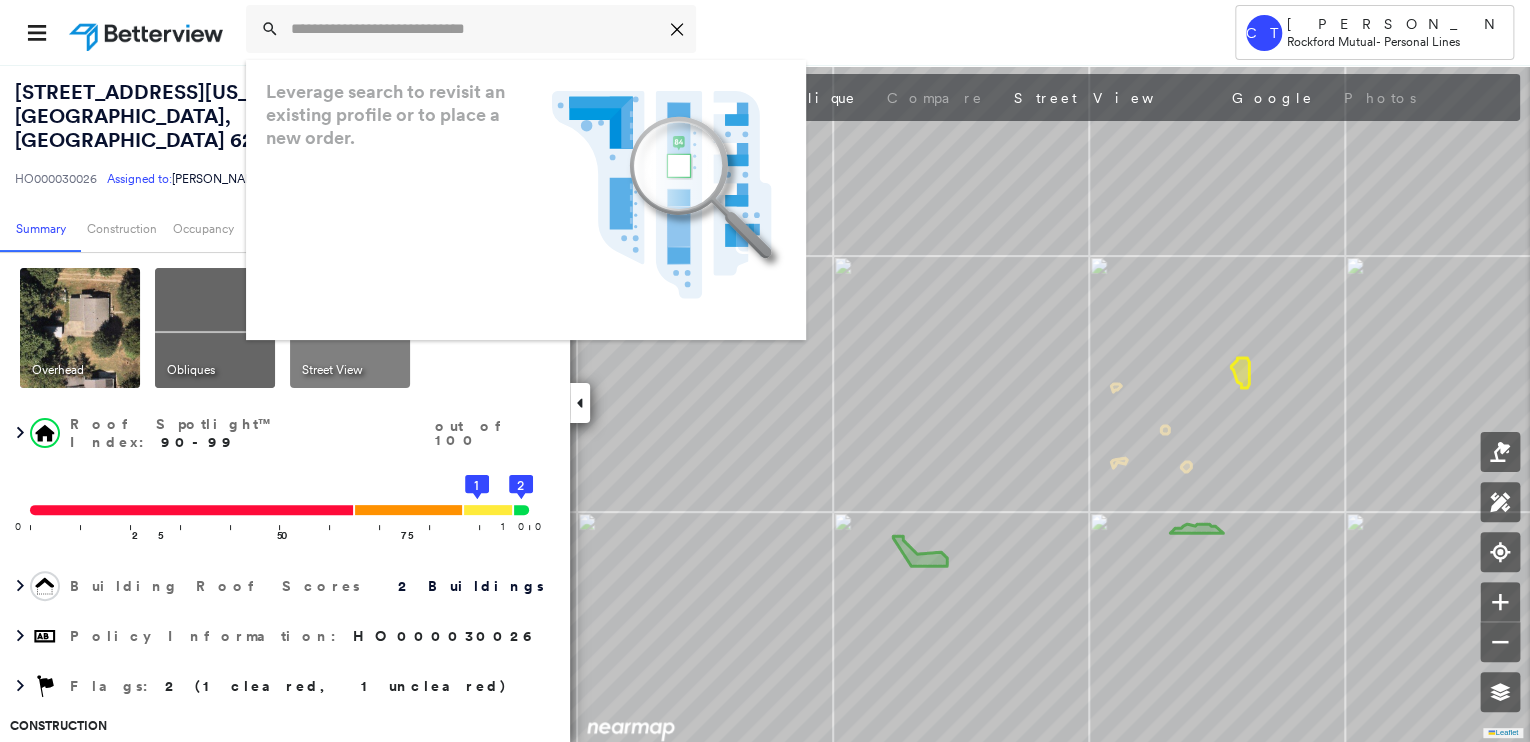 paste on "**********" 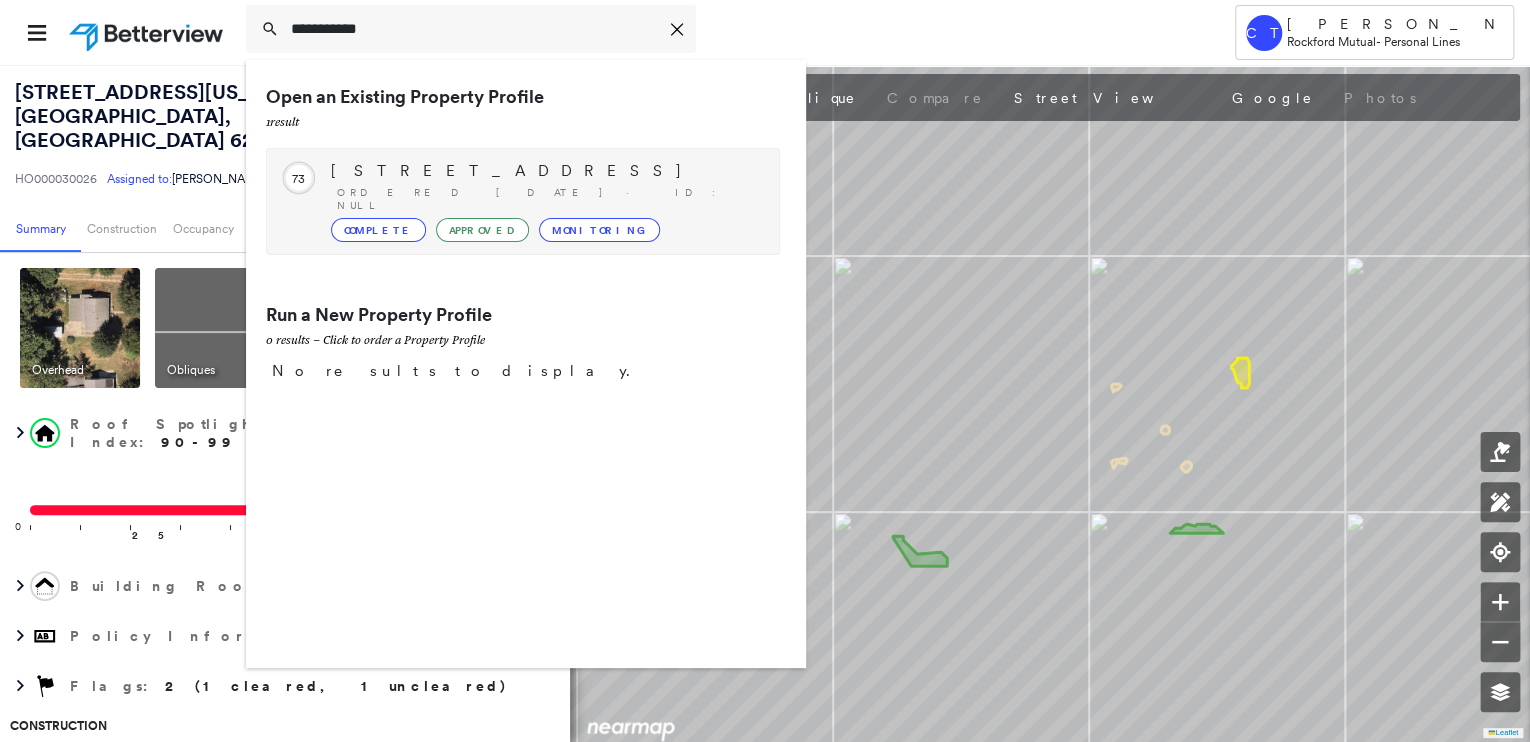 type on "**********" 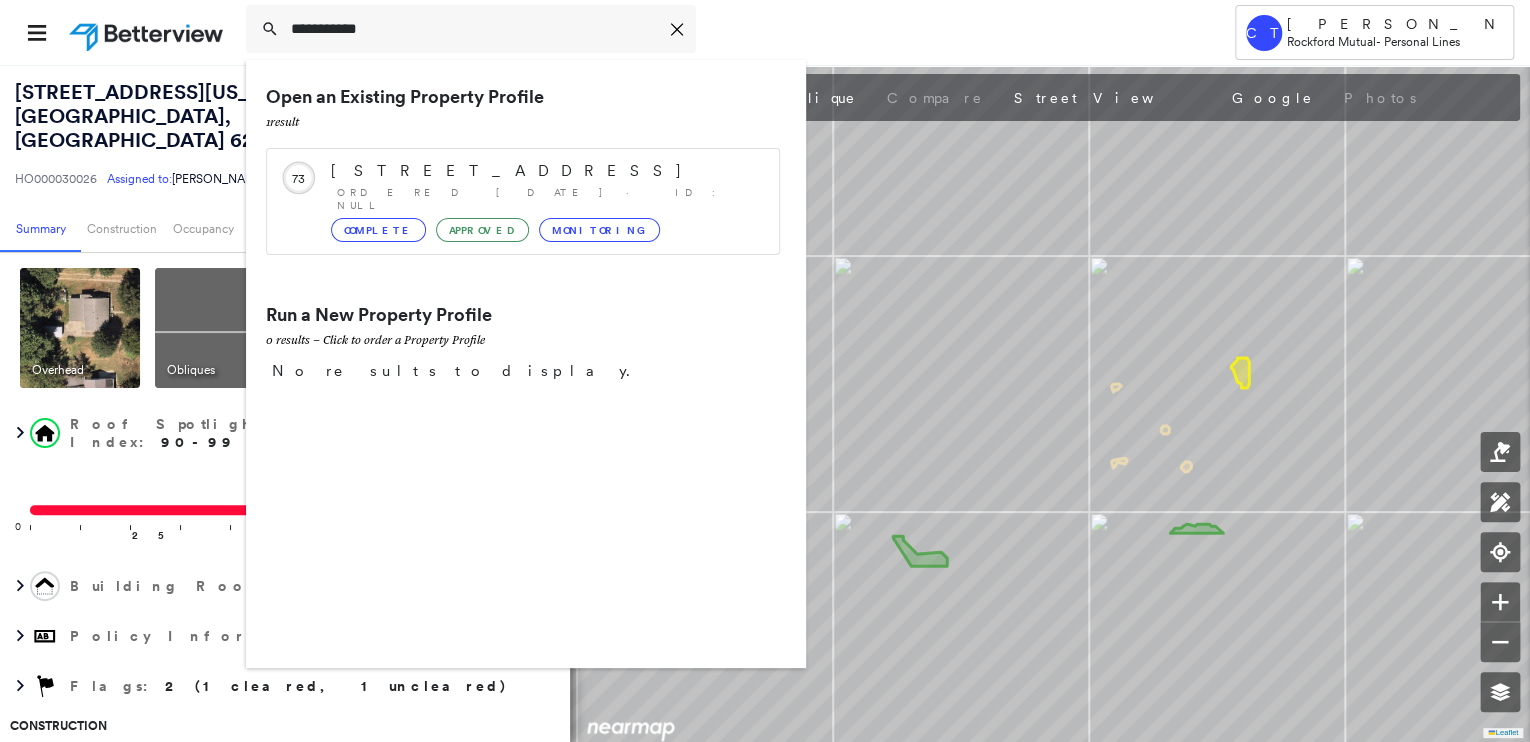 drag, startPoint x: 387, startPoint y: 162, endPoint x: 14, endPoint y: 248, distance: 382.78583 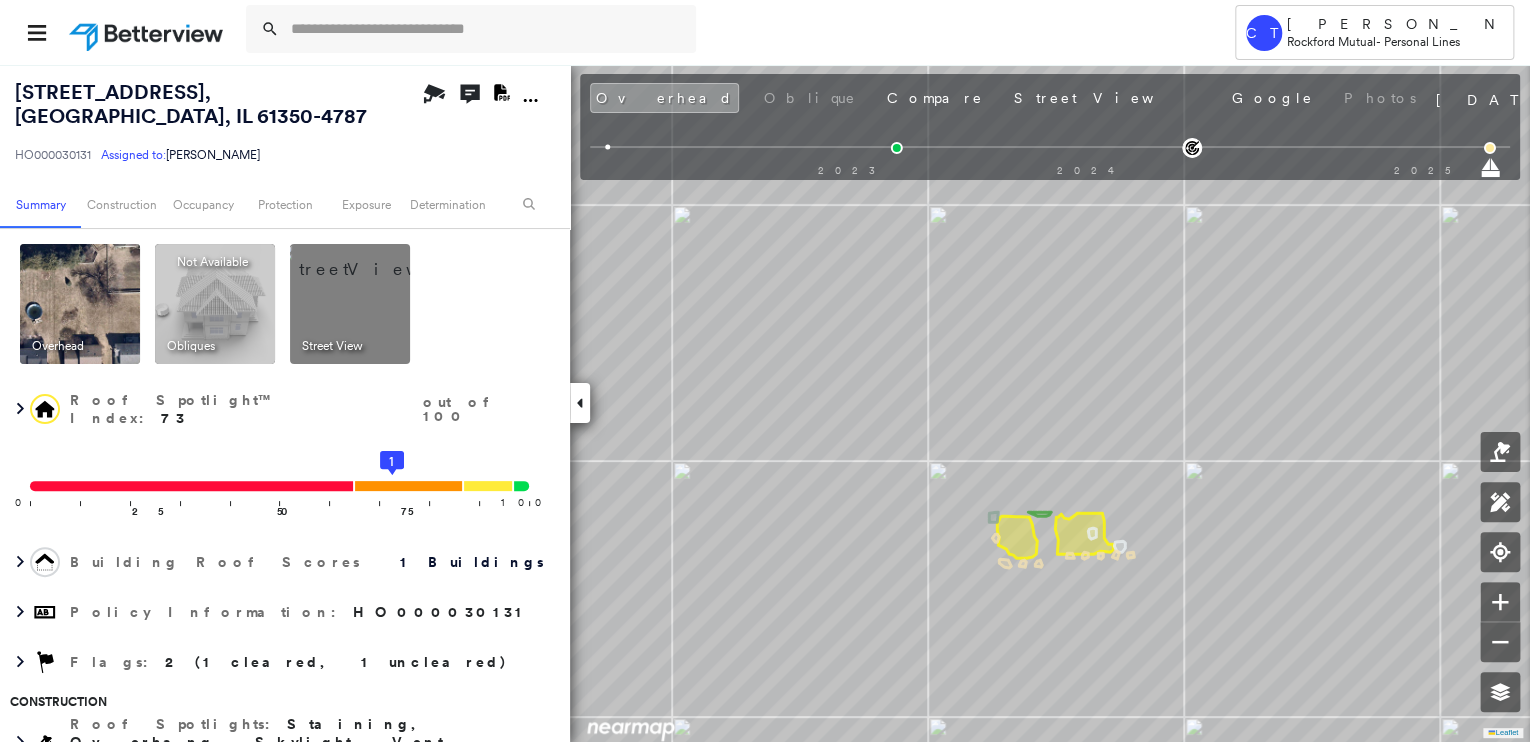 click at bounding box center (374, 259) 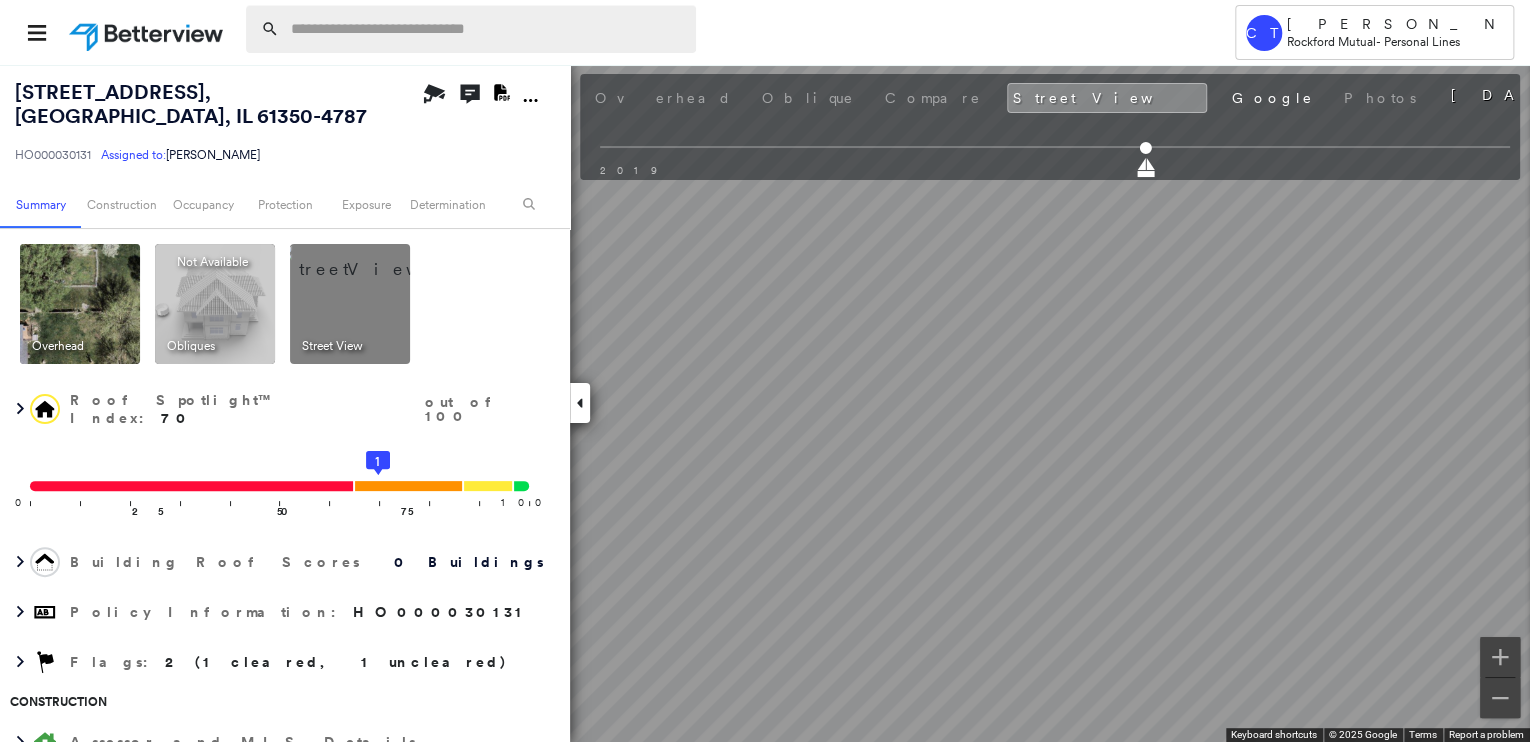 click at bounding box center [487, 29] 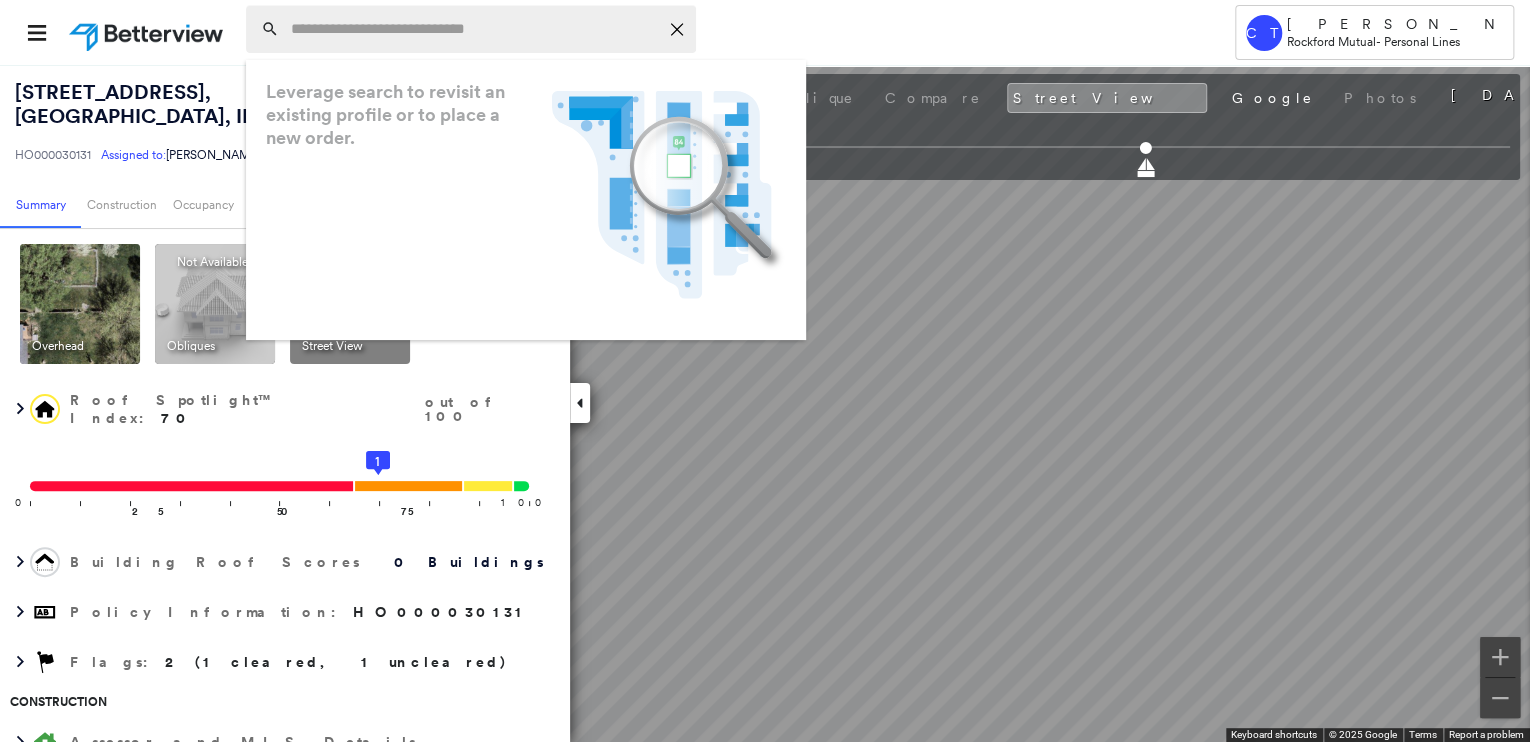 paste on "**********" 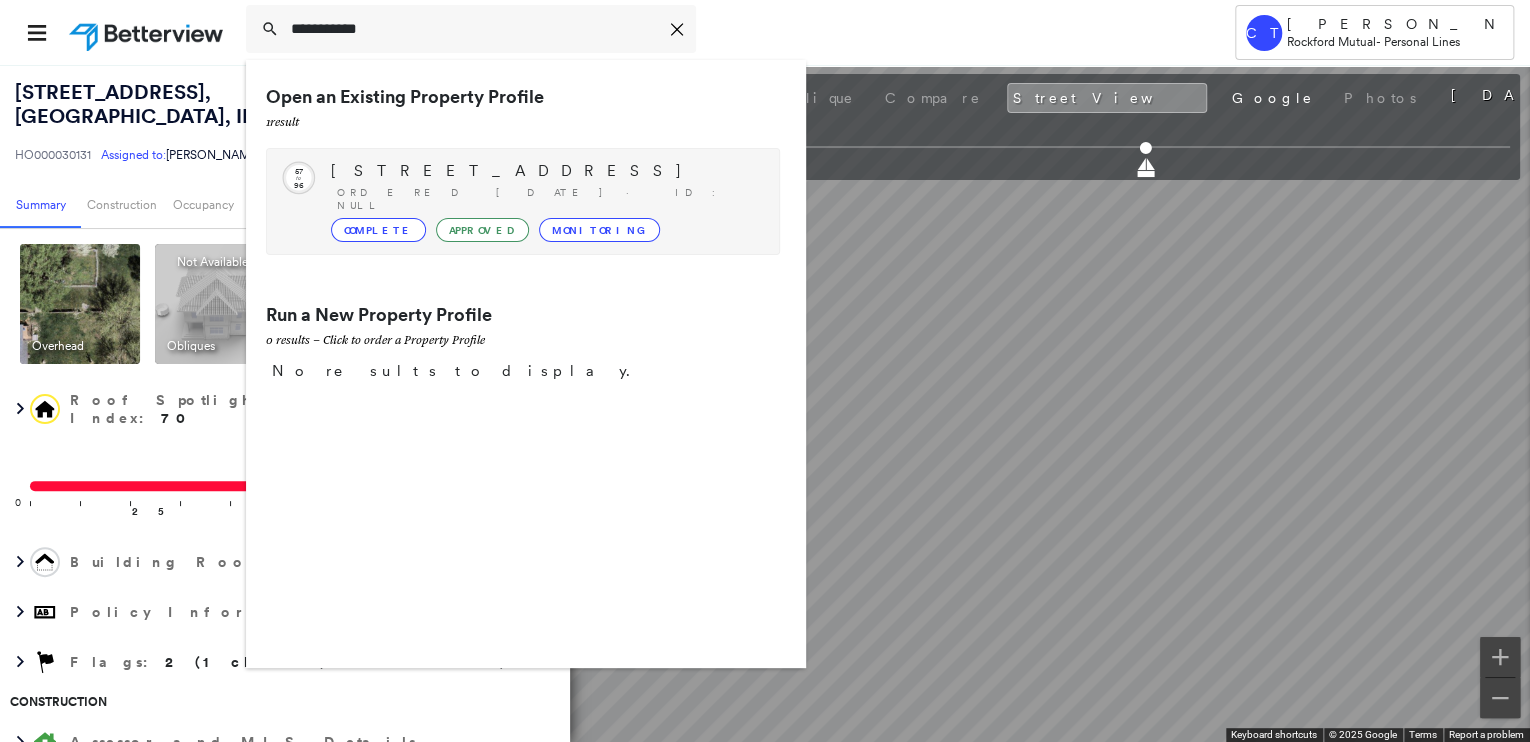 type on "**********" 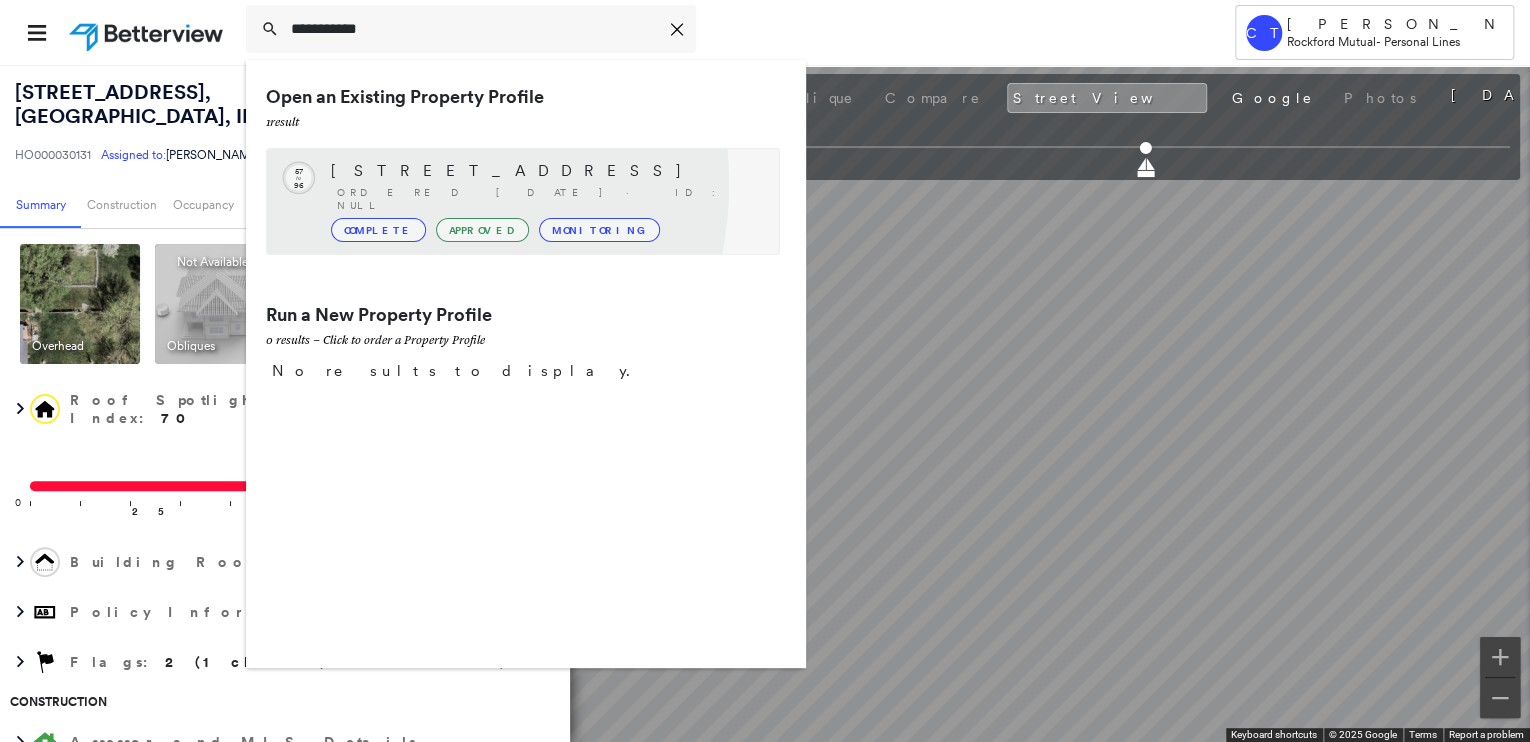 click on "5412 Garden Plain Ave, Loves Park, IL 61111-5110 Ordered 08/05/24 · ID: null Complete Approved Monitoring" at bounding box center (545, 201) 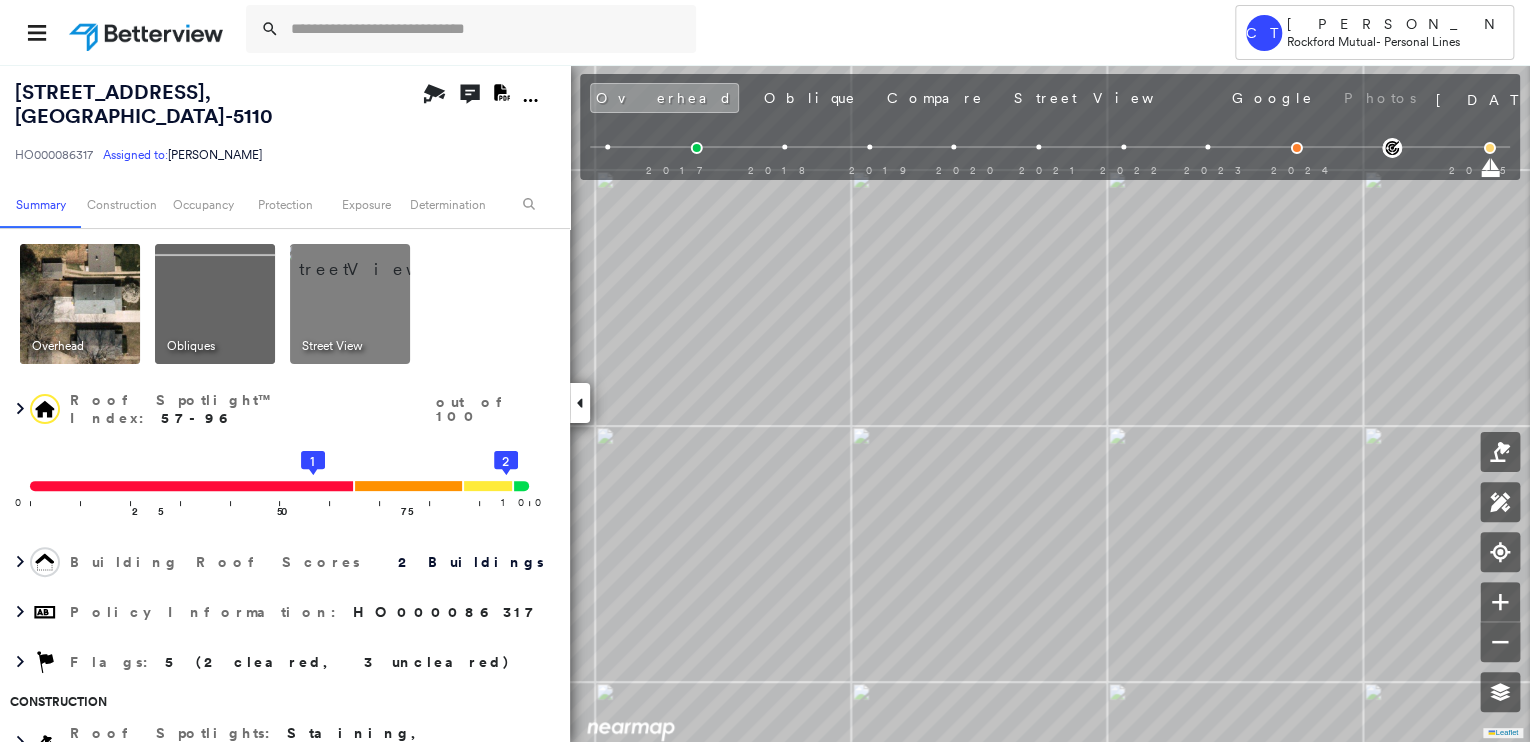 click at bounding box center (374, 259) 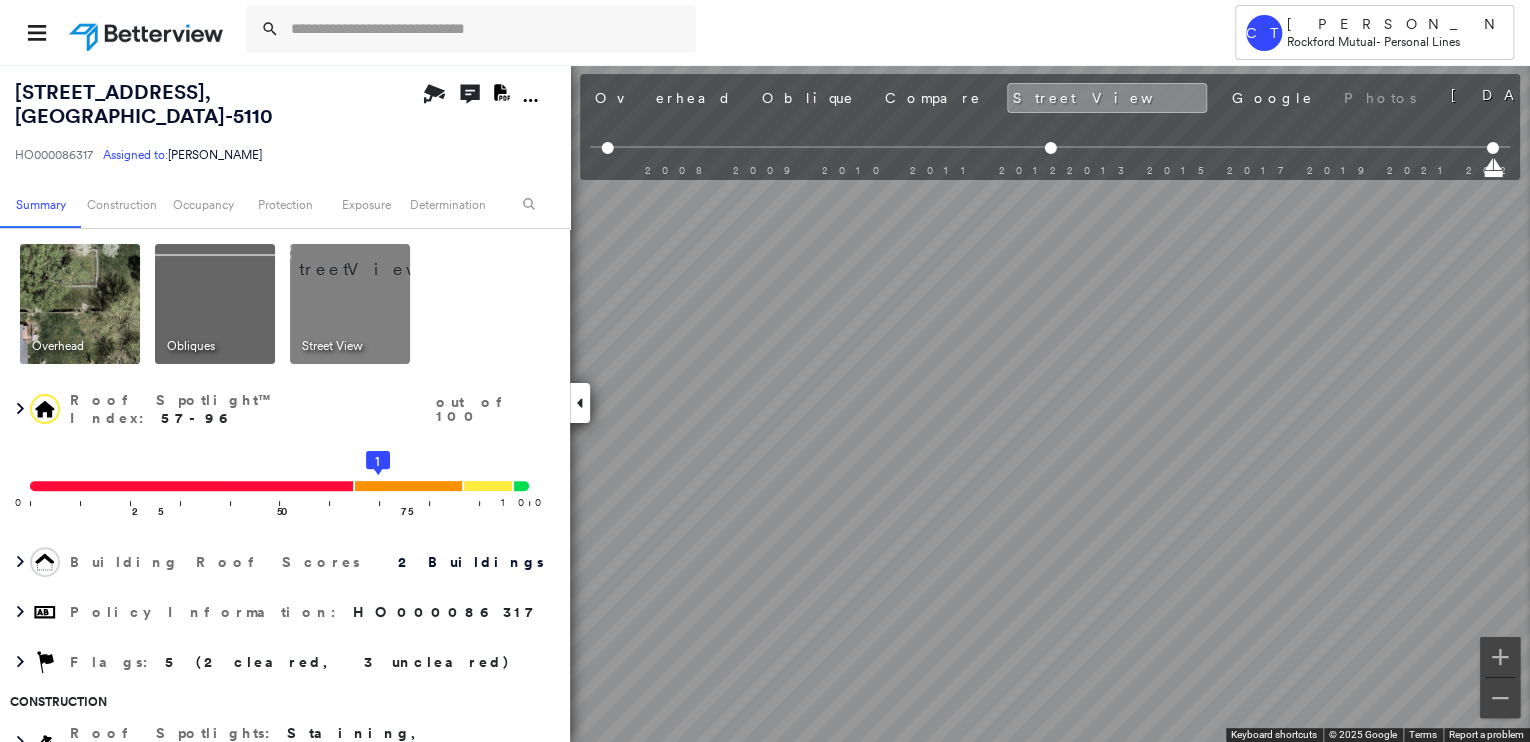 click at bounding box center [80, 304] 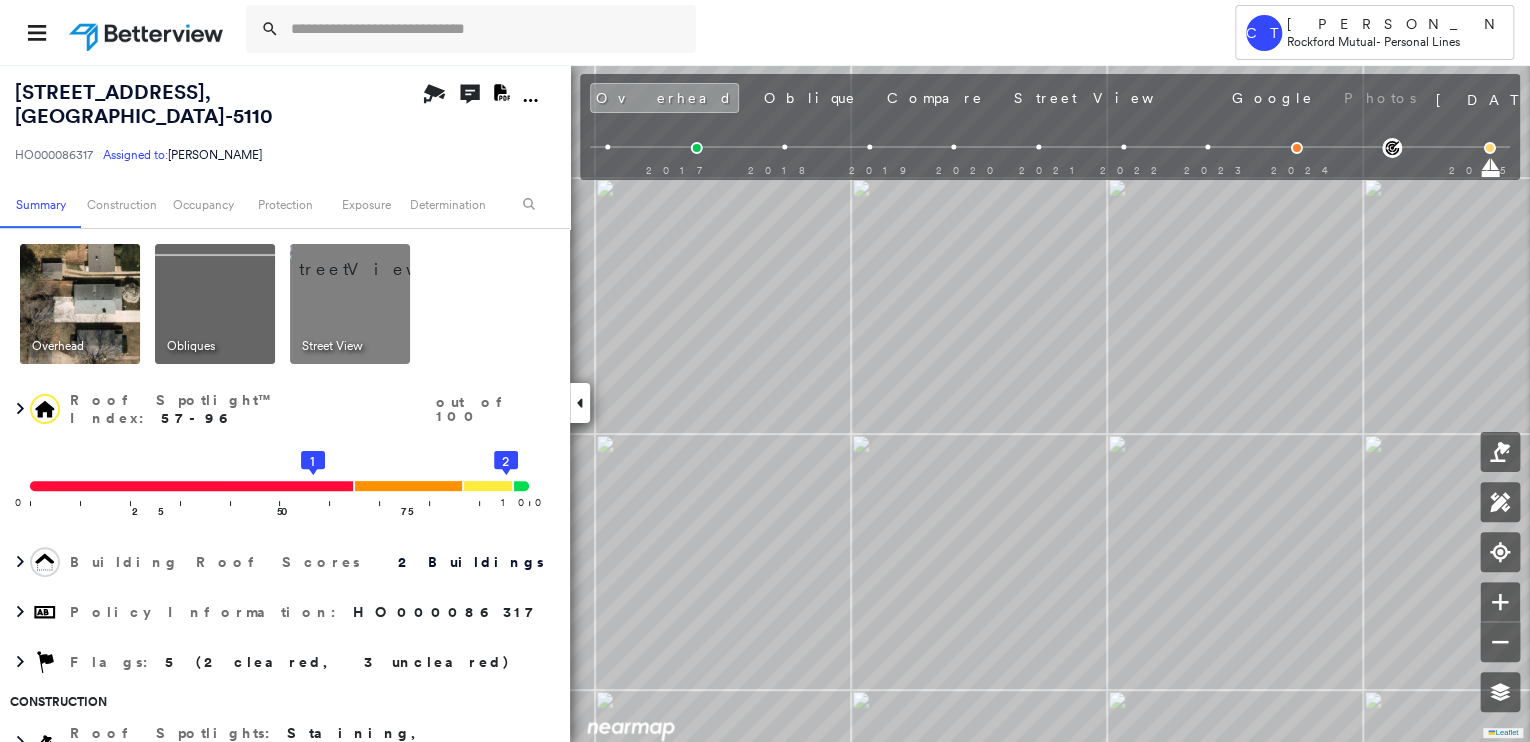 drag, startPoint x: 209, startPoint y: 315, endPoint x: 320, endPoint y: 314, distance: 111.0045 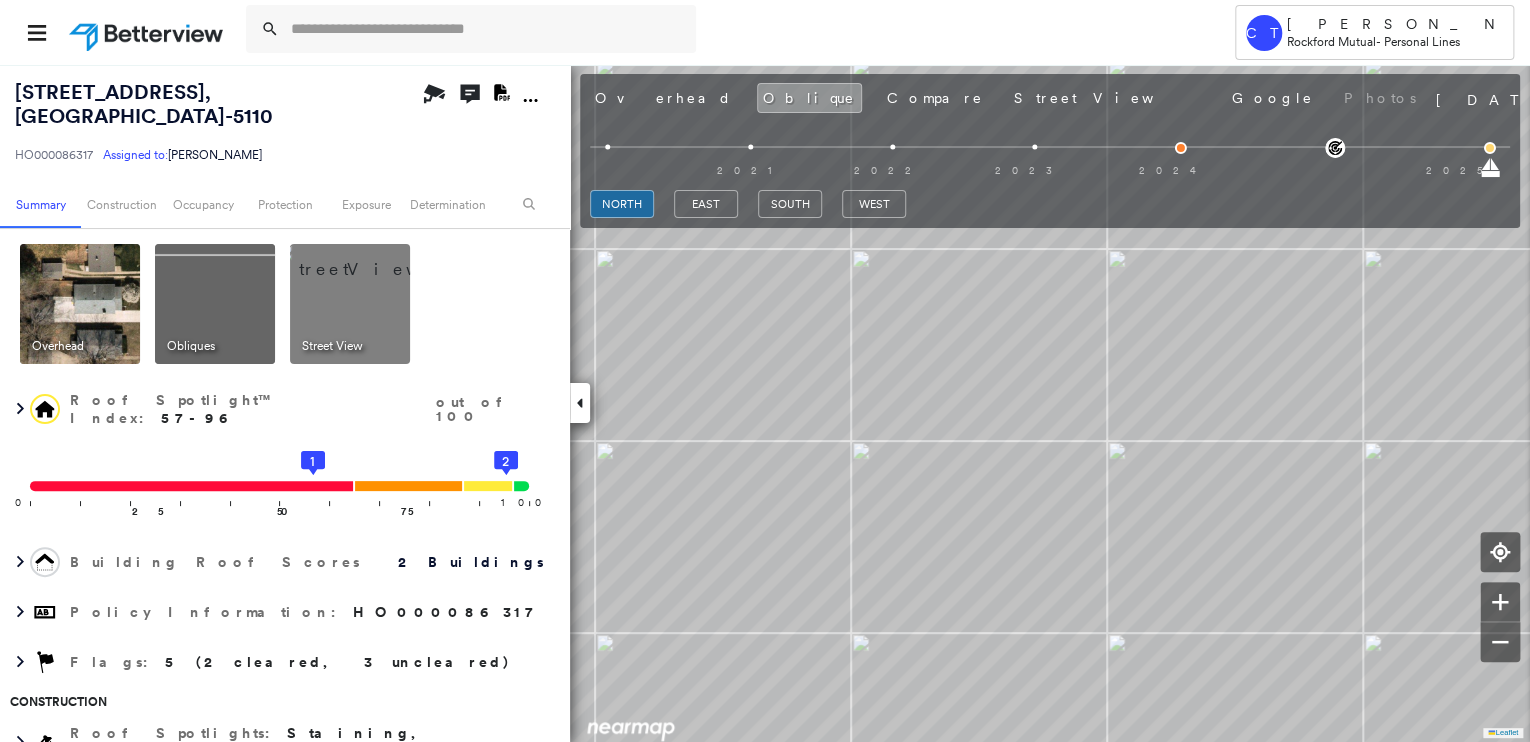 click at bounding box center [374, 259] 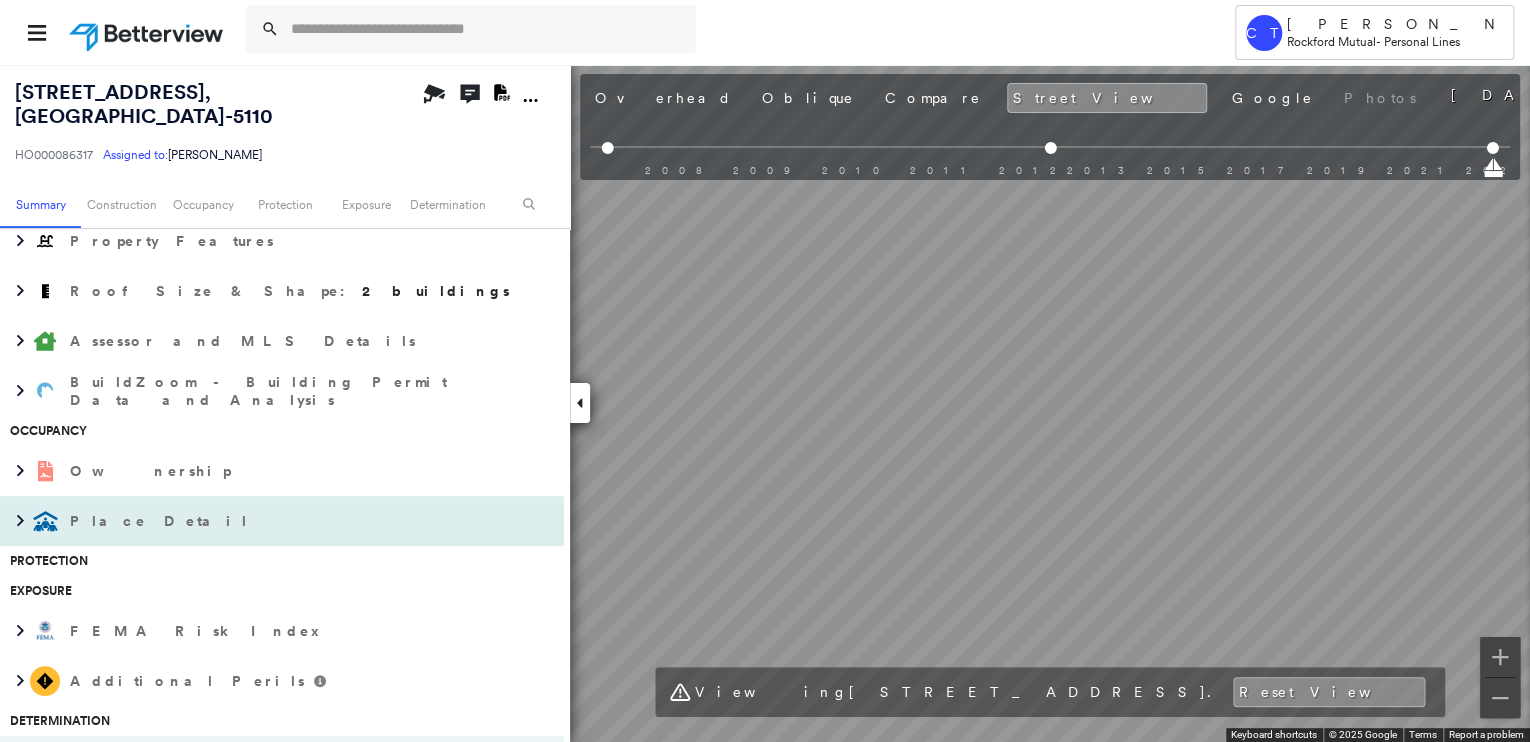 scroll, scrollTop: 560, scrollLeft: 0, axis: vertical 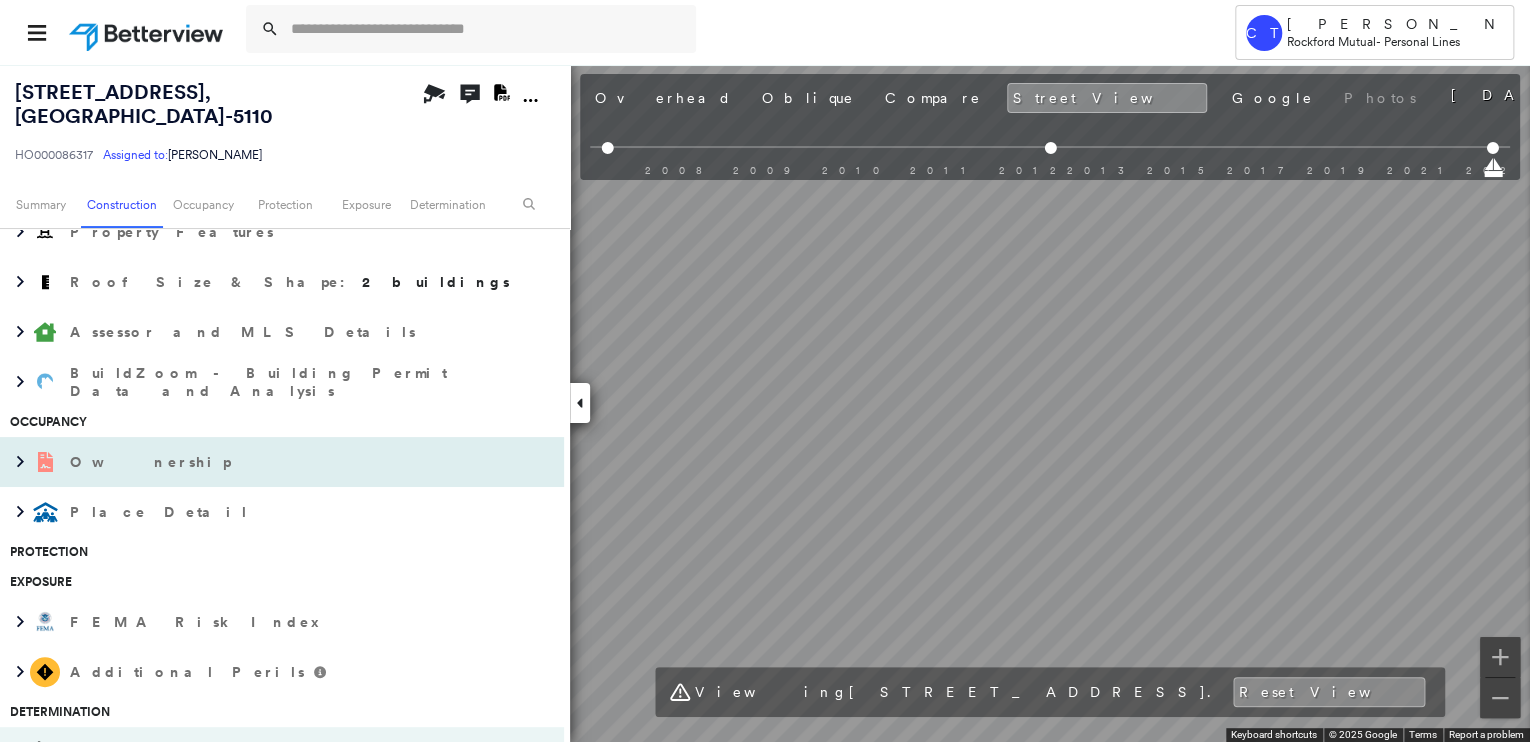 click on "Ownership" at bounding box center (152, 462) 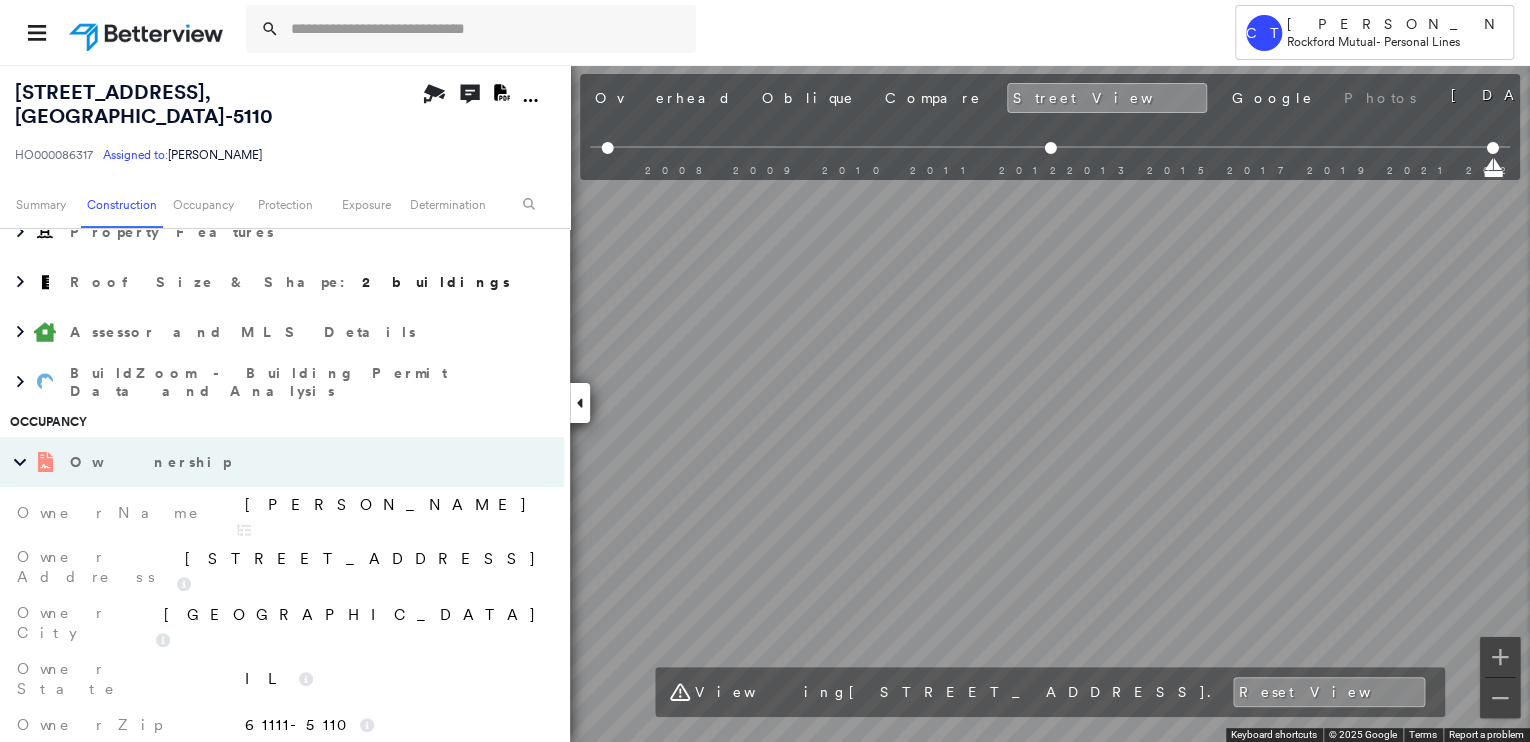click on "Ownership" at bounding box center [152, 462] 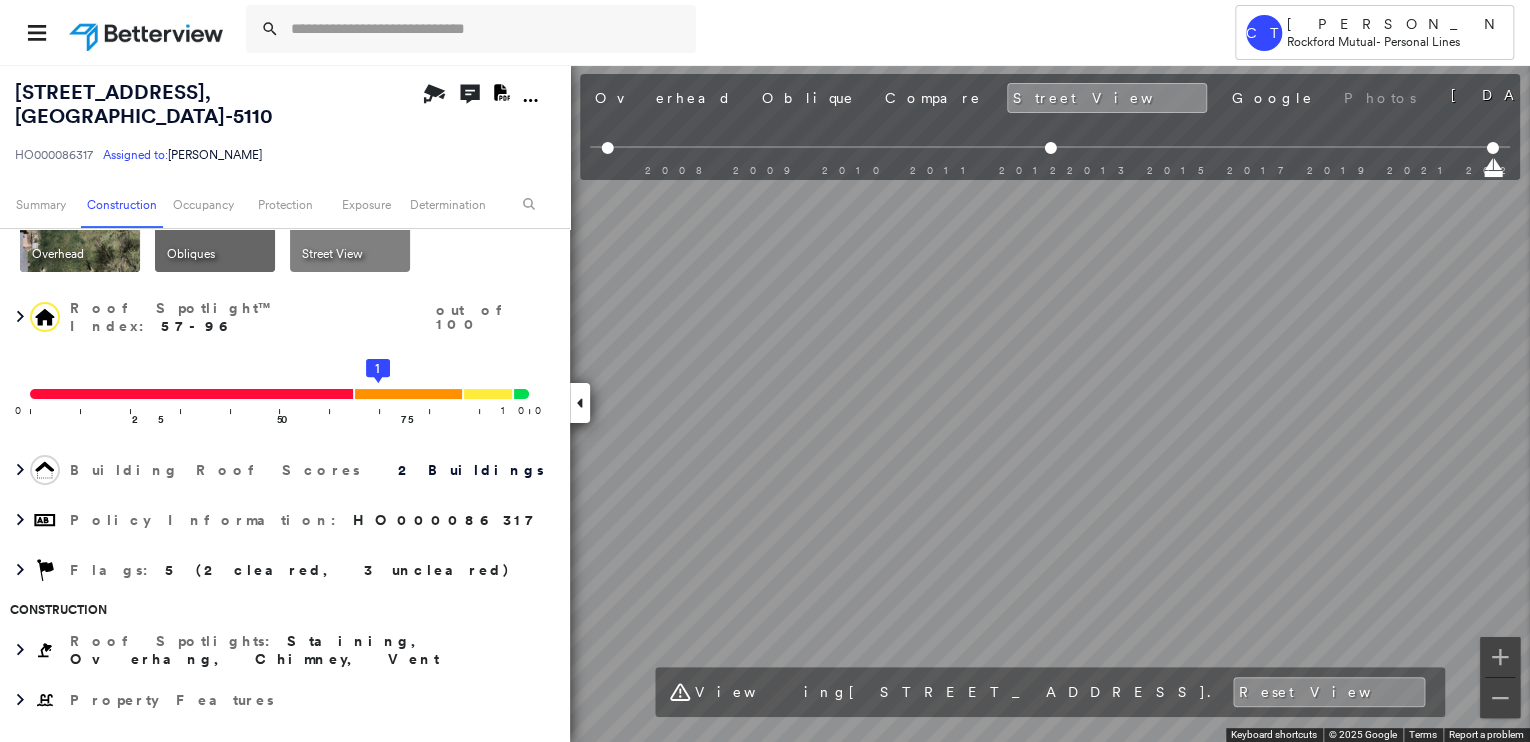scroll, scrollTop: 0, scrollLeft: 0, axis: both 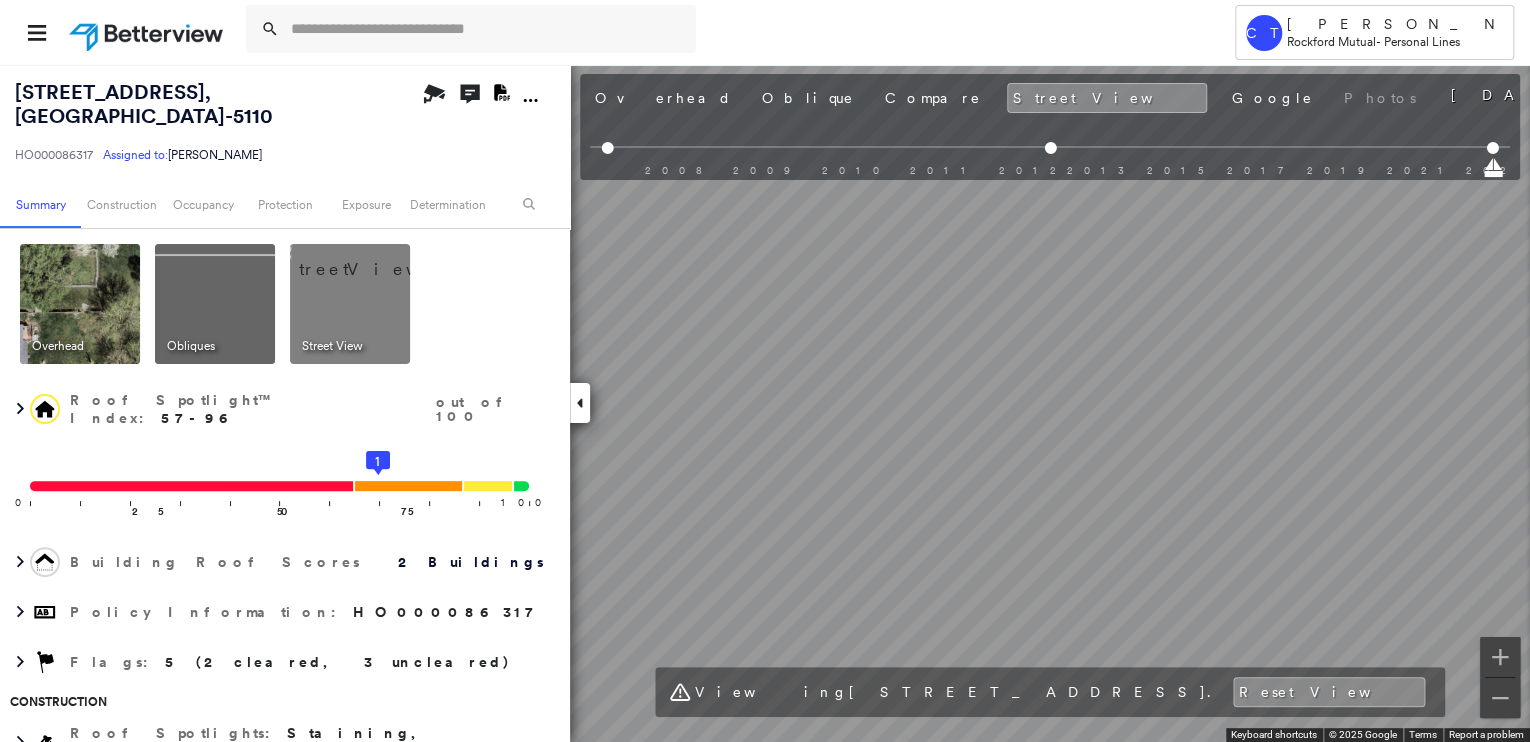 click at bounding box center [80, 304] 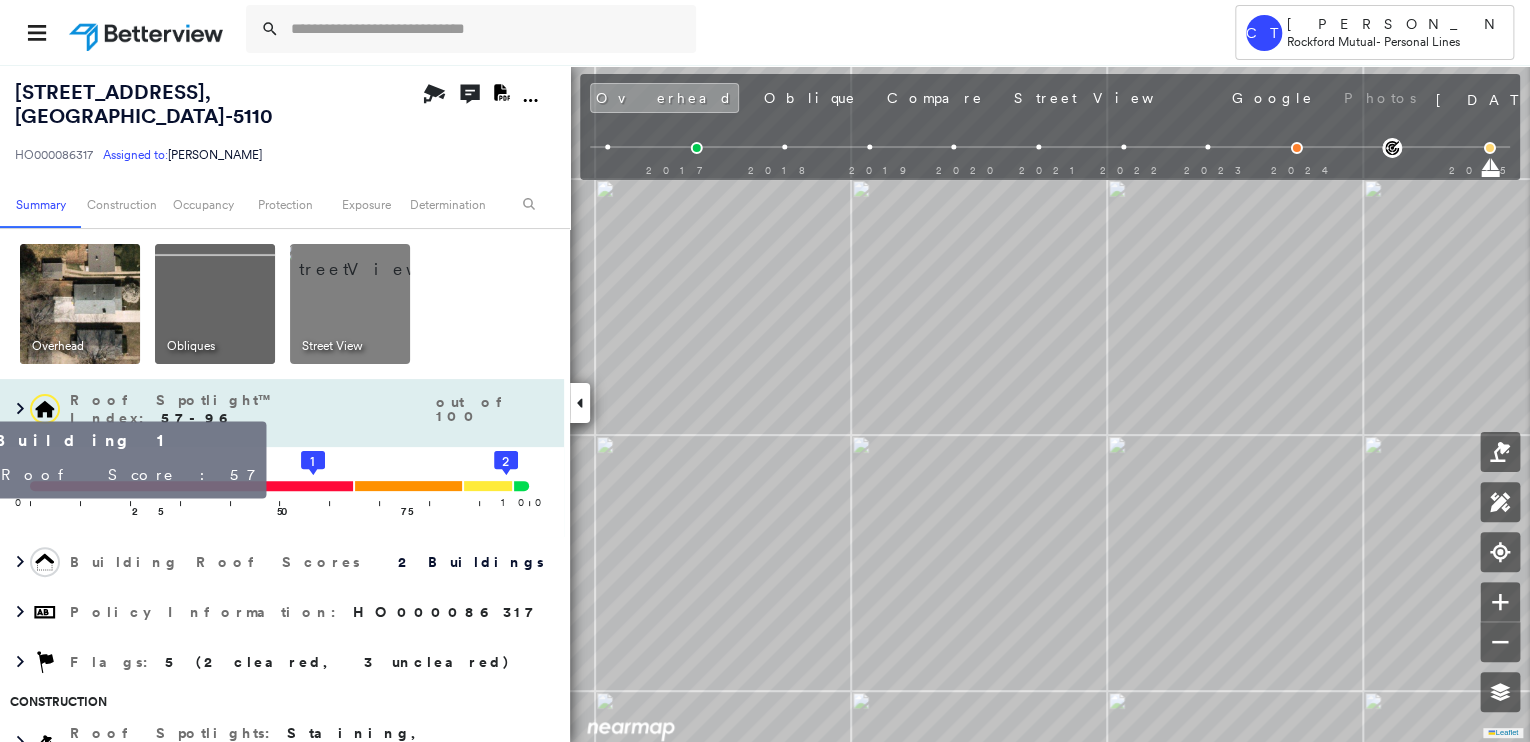 click 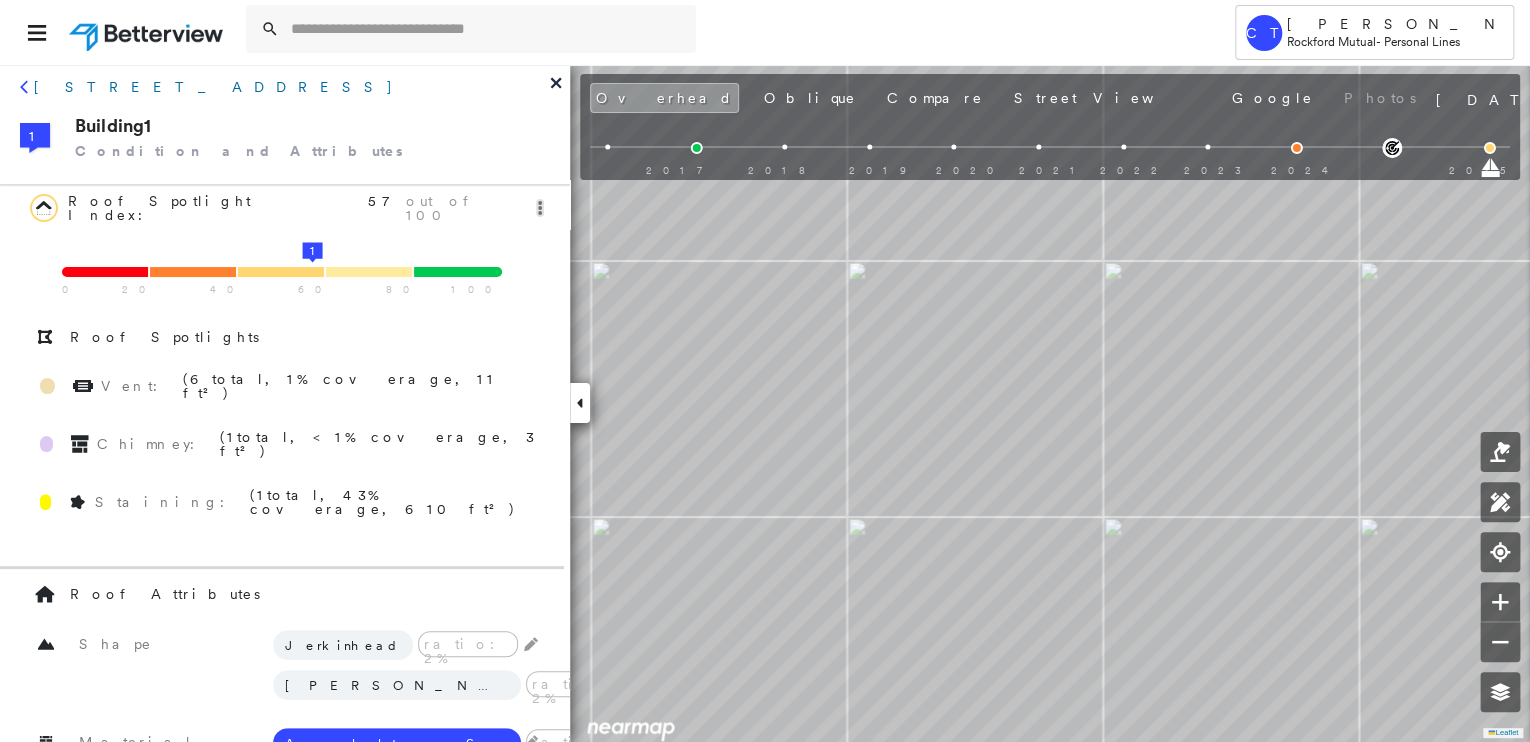 click on "5412 Garden Plain Ave, Loves Park, IL 61111-5110" at bounding box center [214, 87] 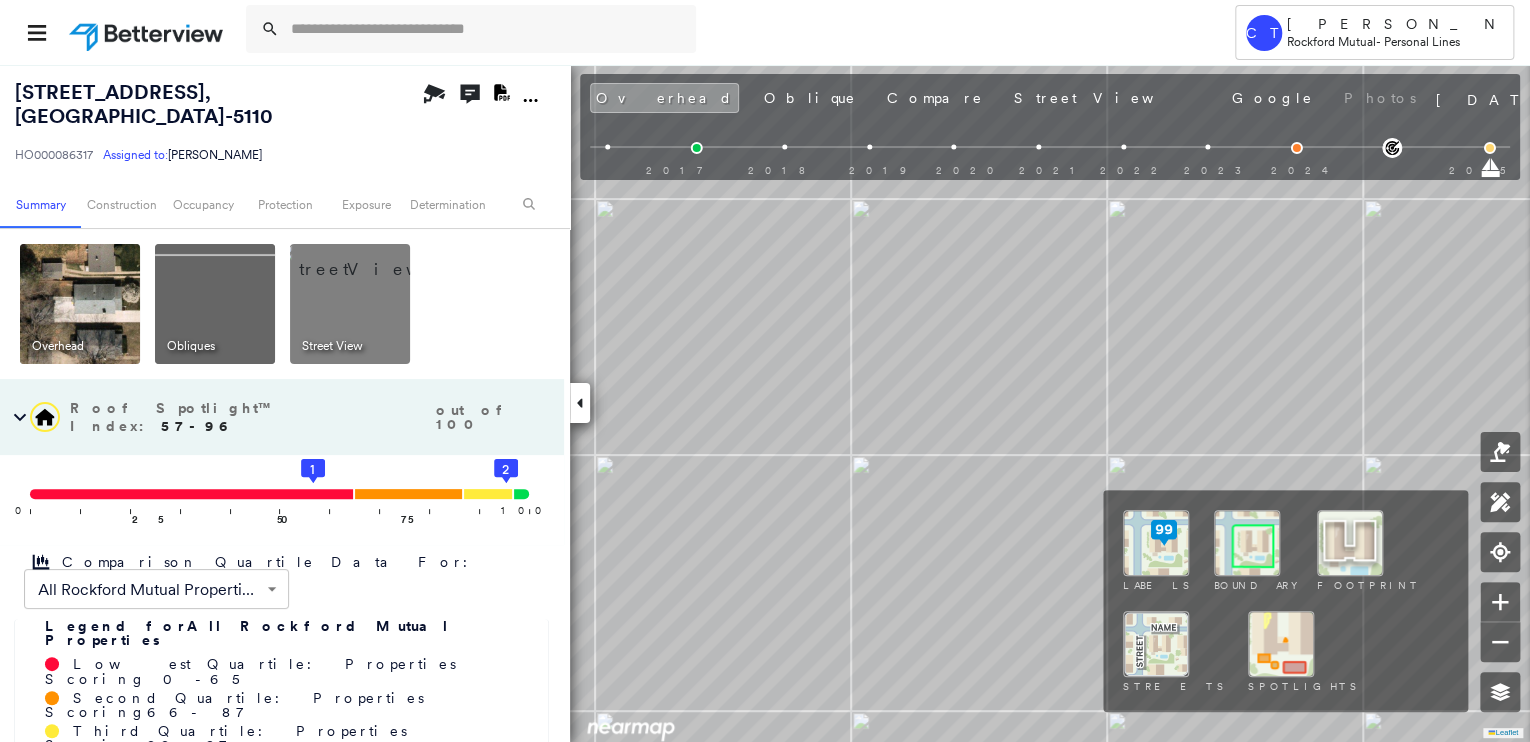 click at bounding box center (1281, 644) 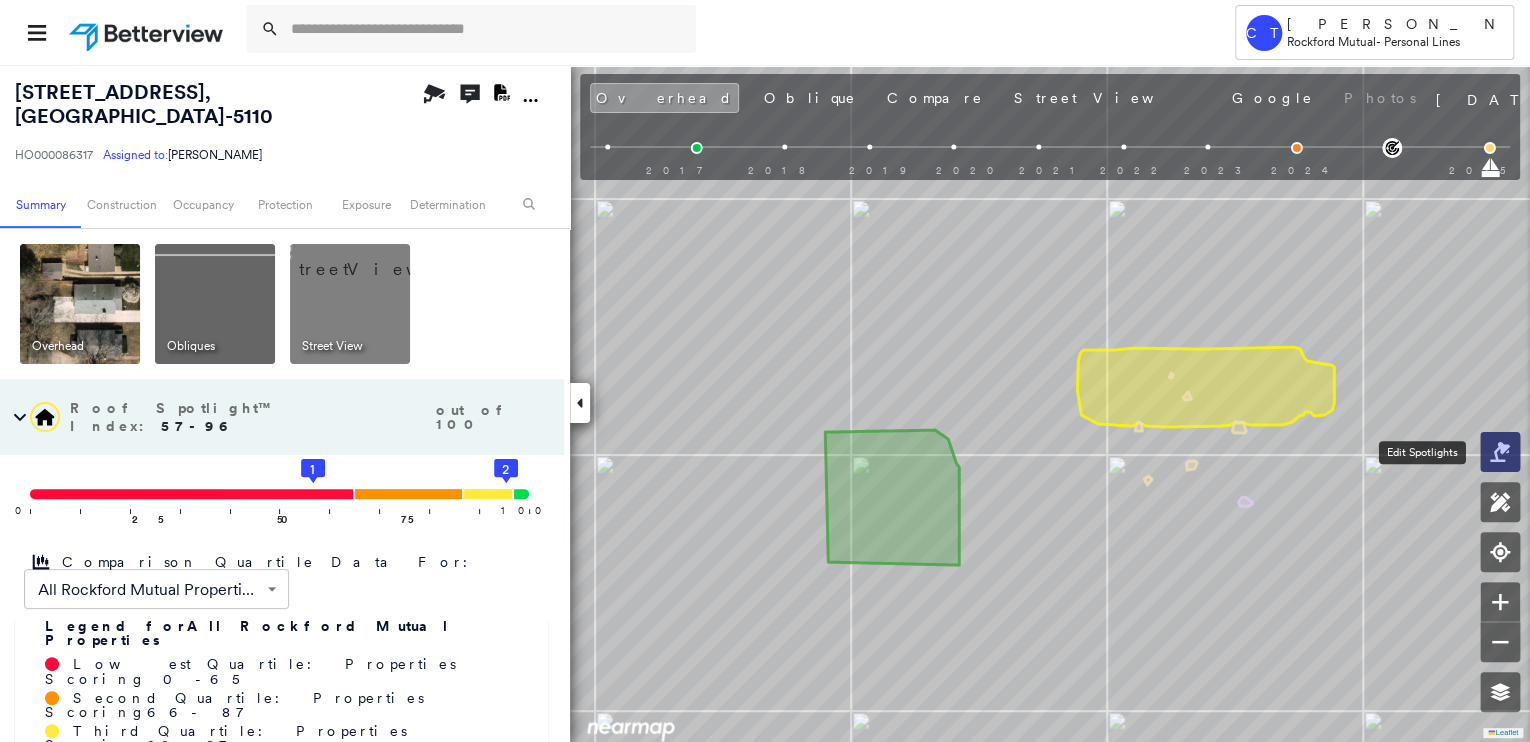 click at bounding box center [1500, 452] 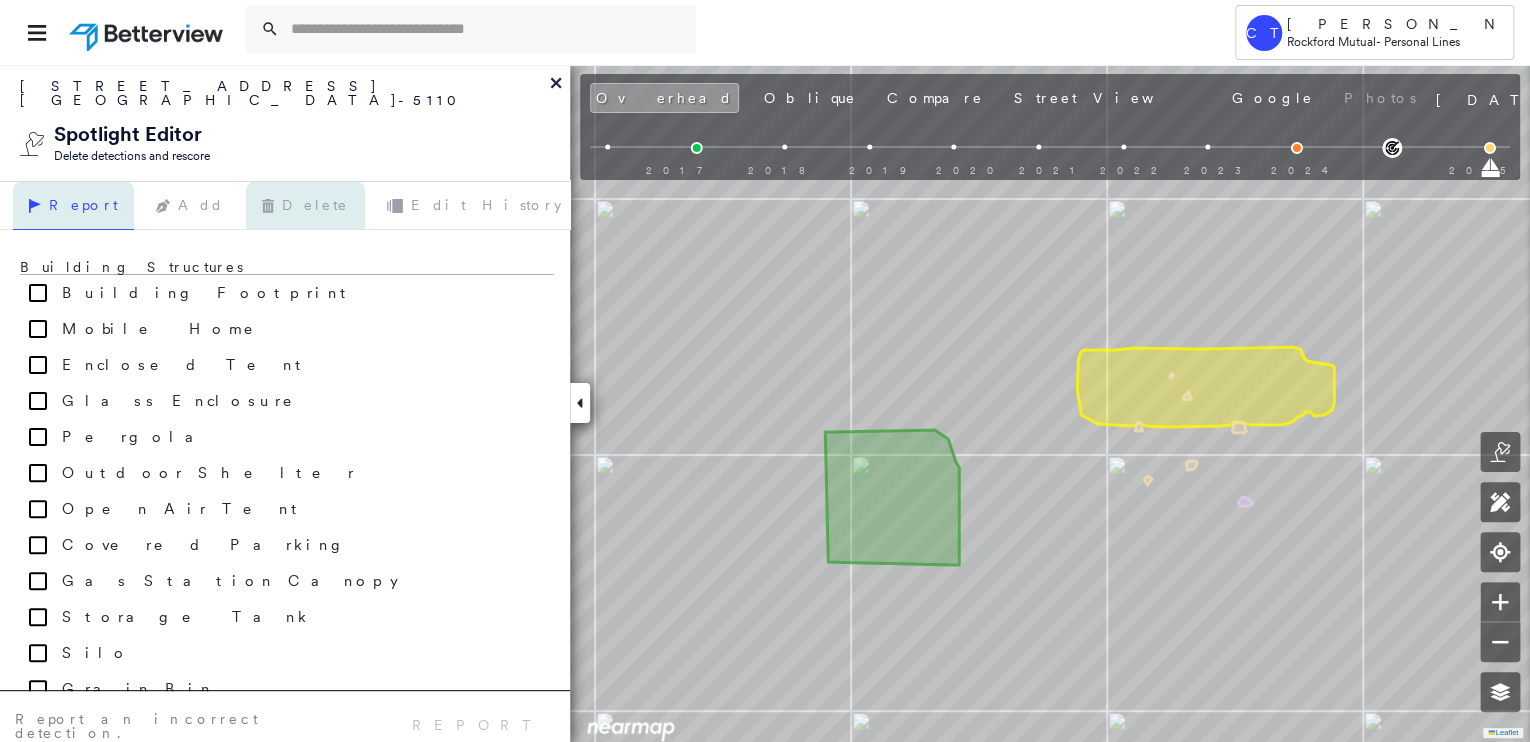 click on "Delete" at bounding box center (305, 206) 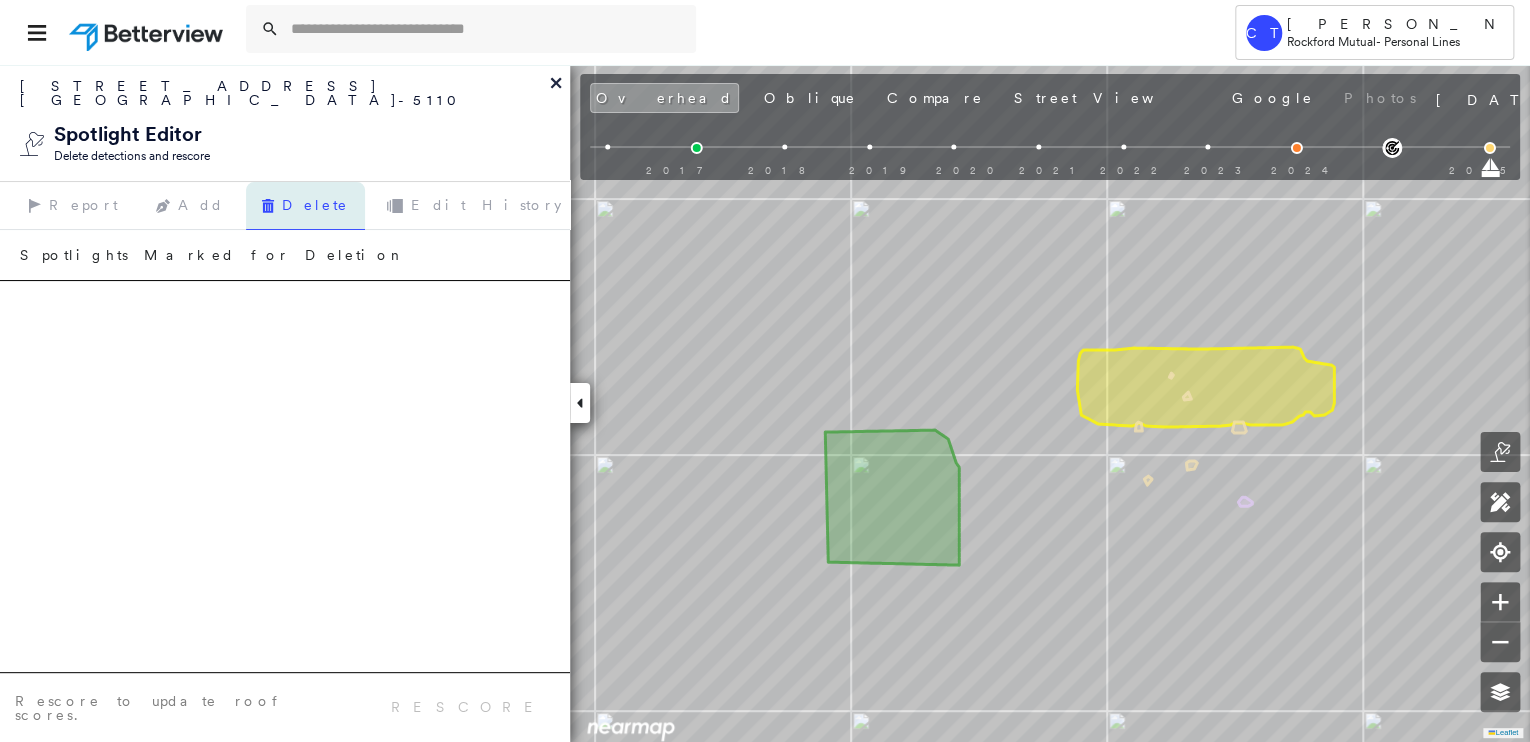 click 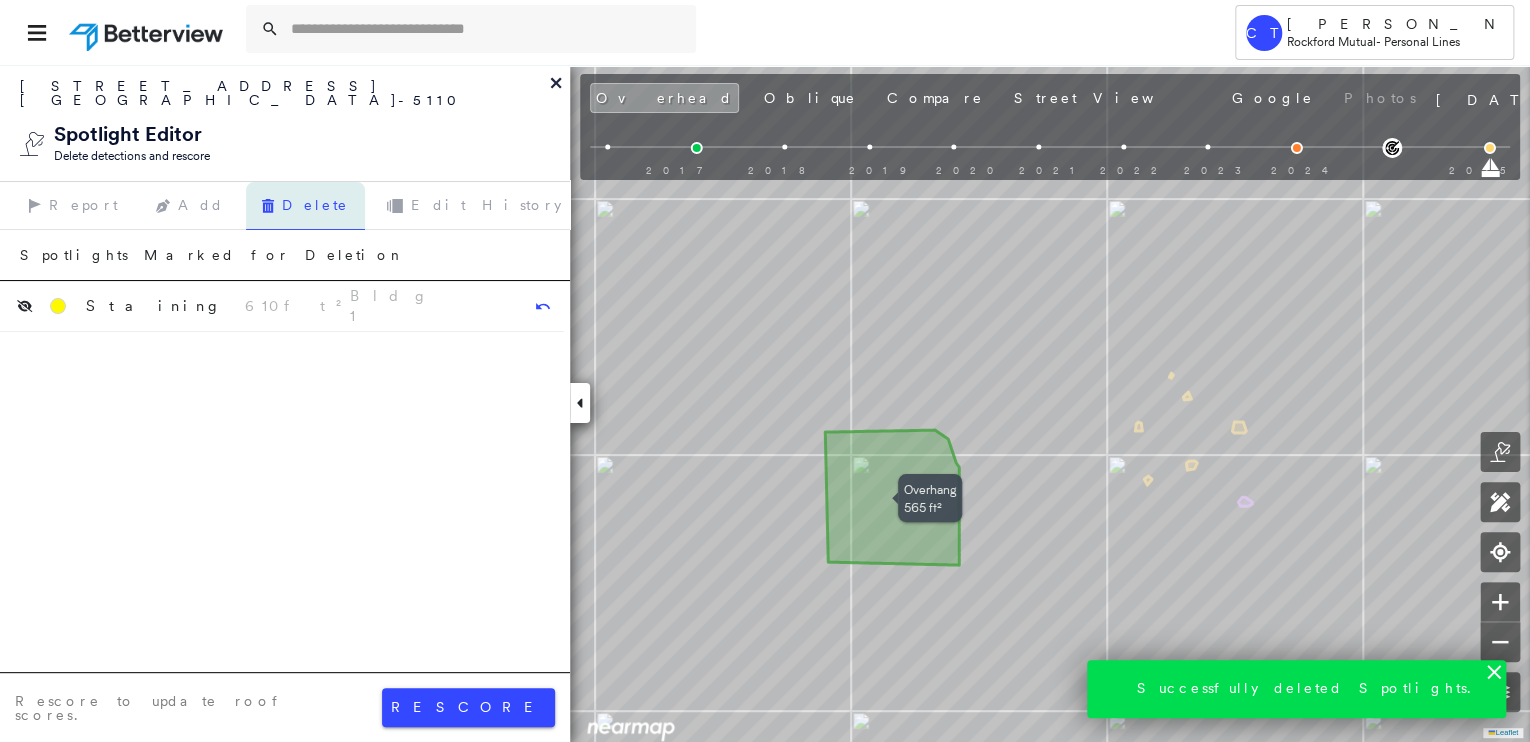 click 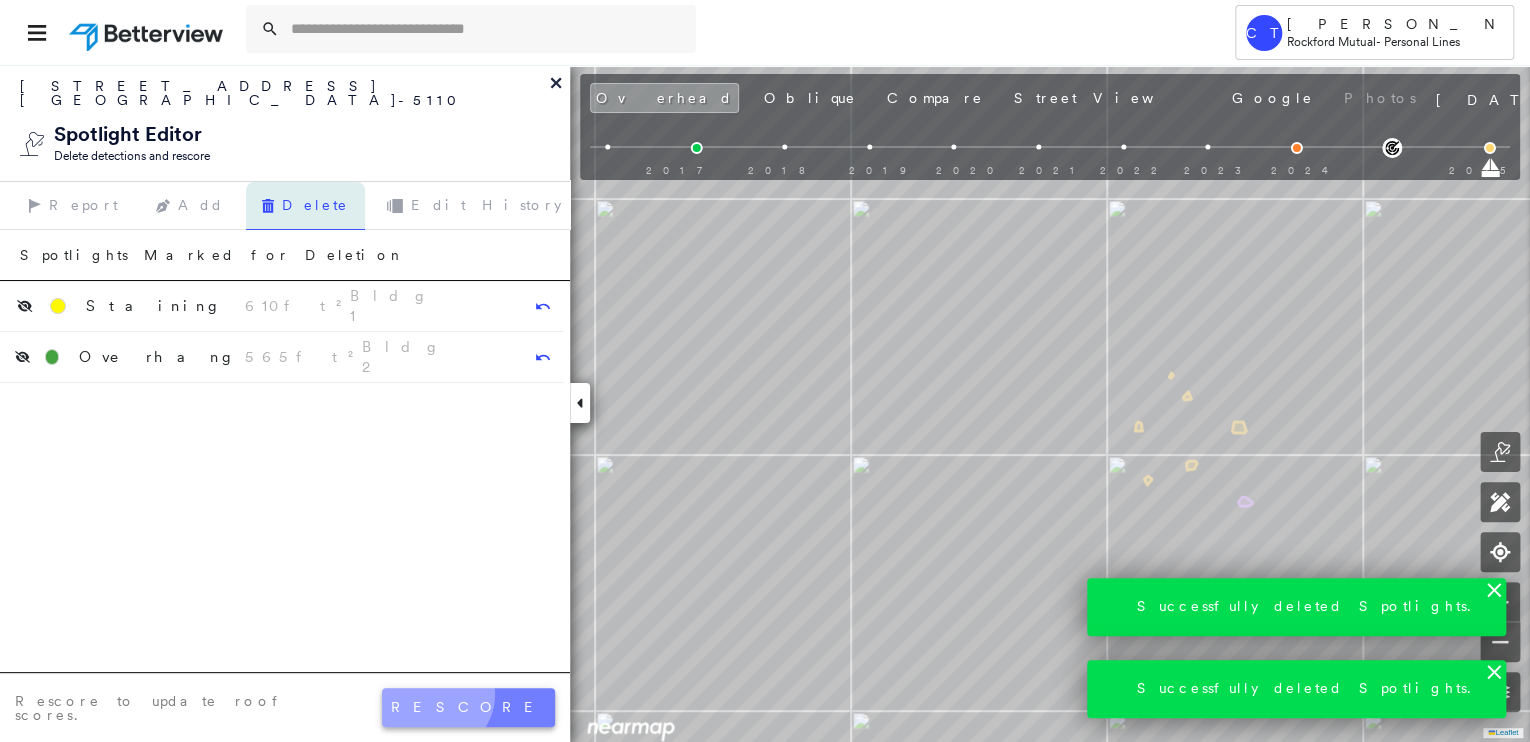 click on "rescore" at bounding box center [468, 707] 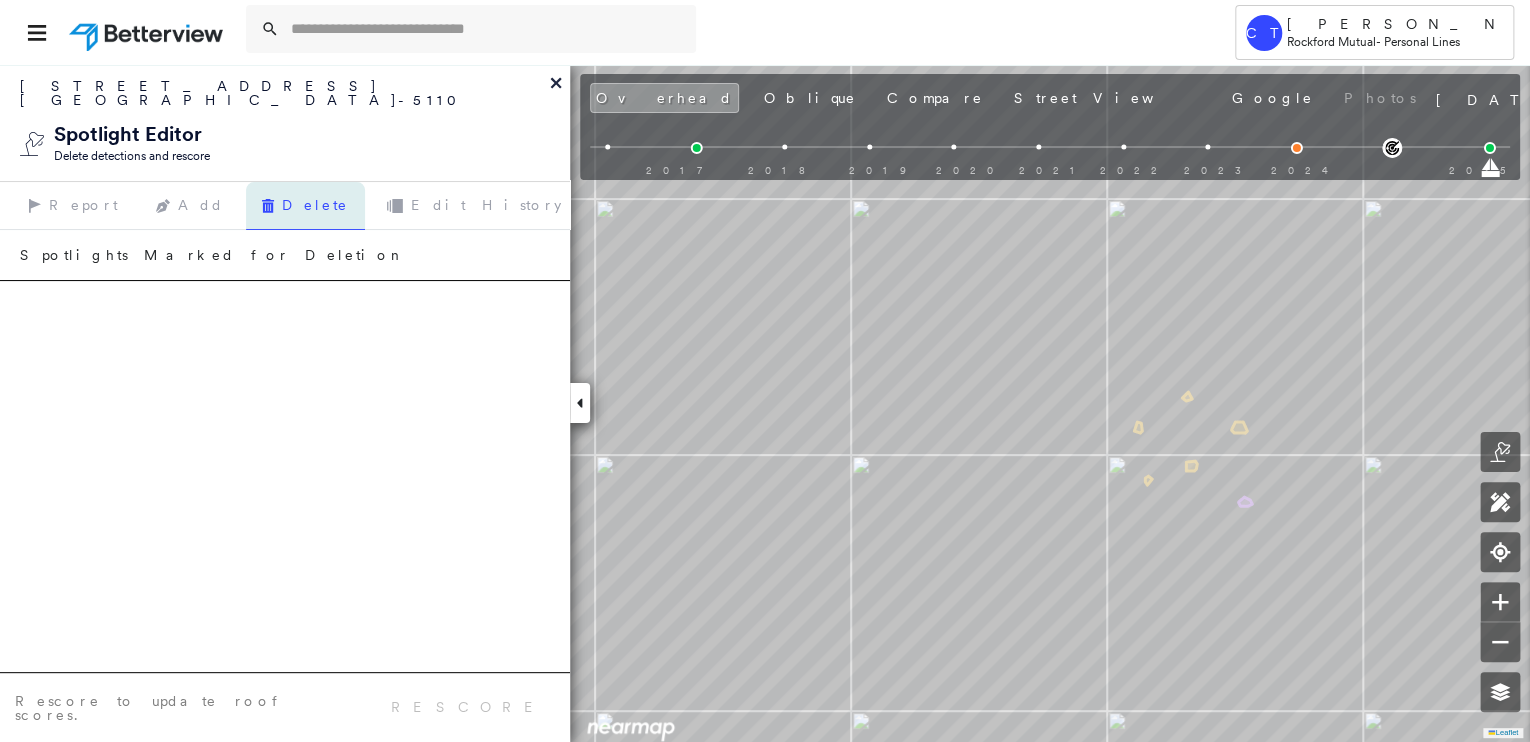 click 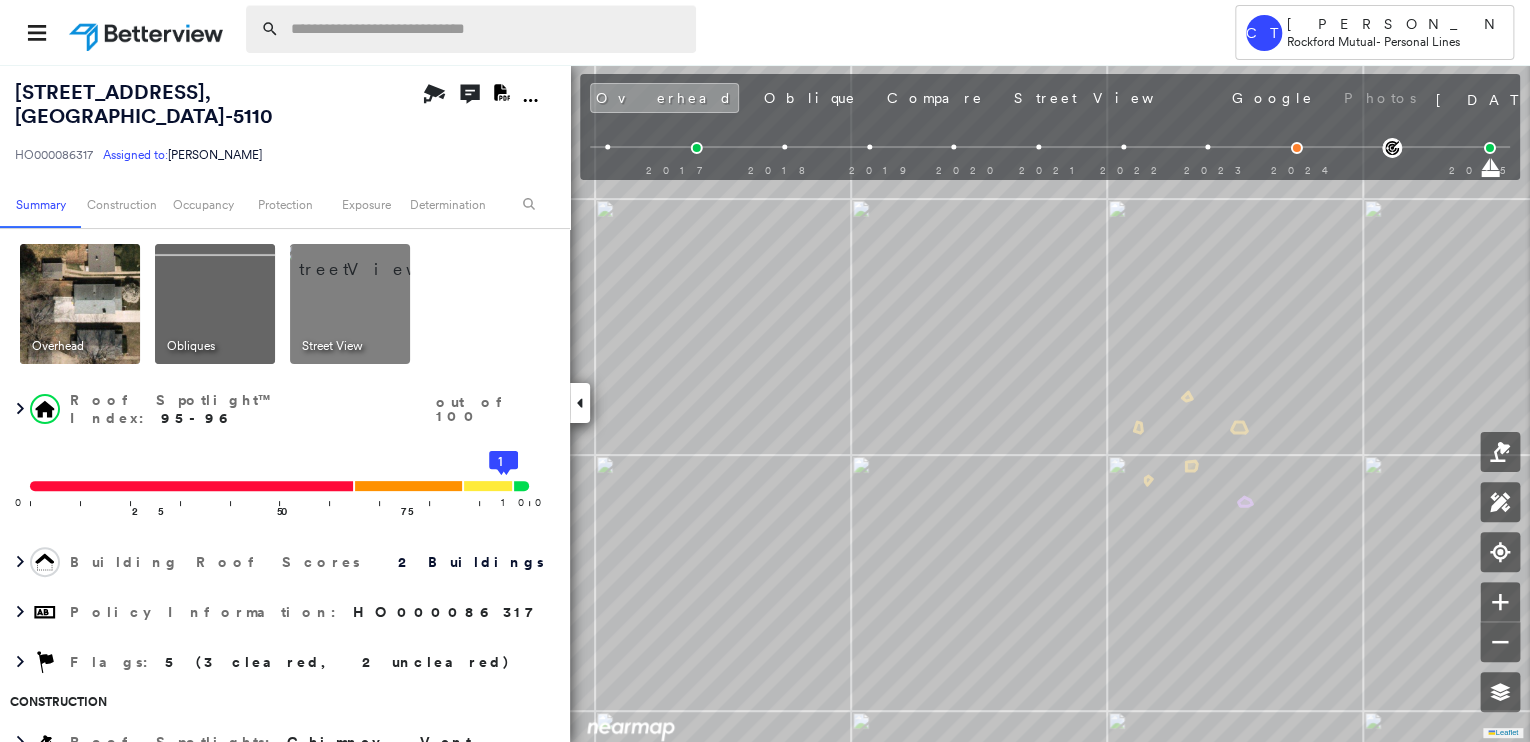 click at bounding box center [487, 29] 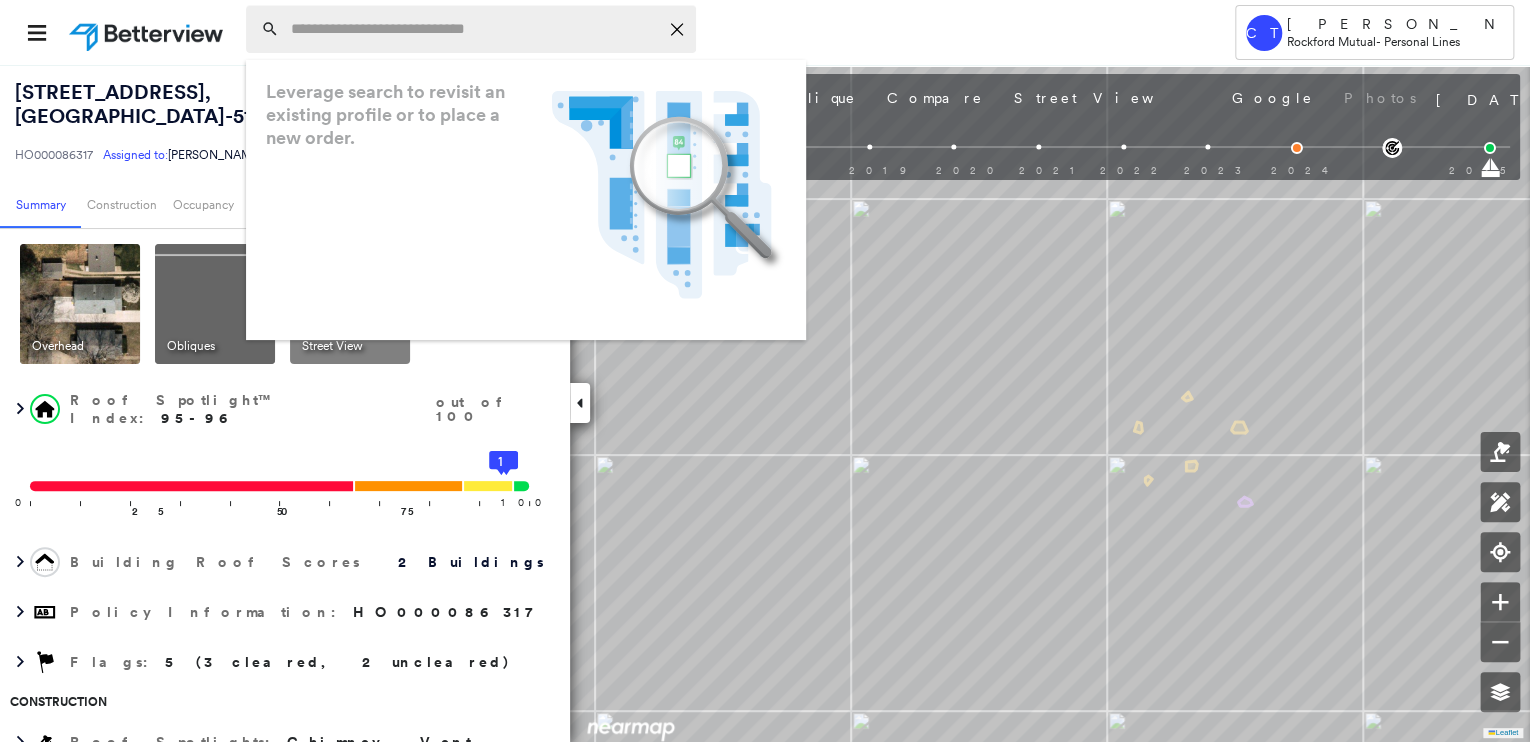 paste on "**********" 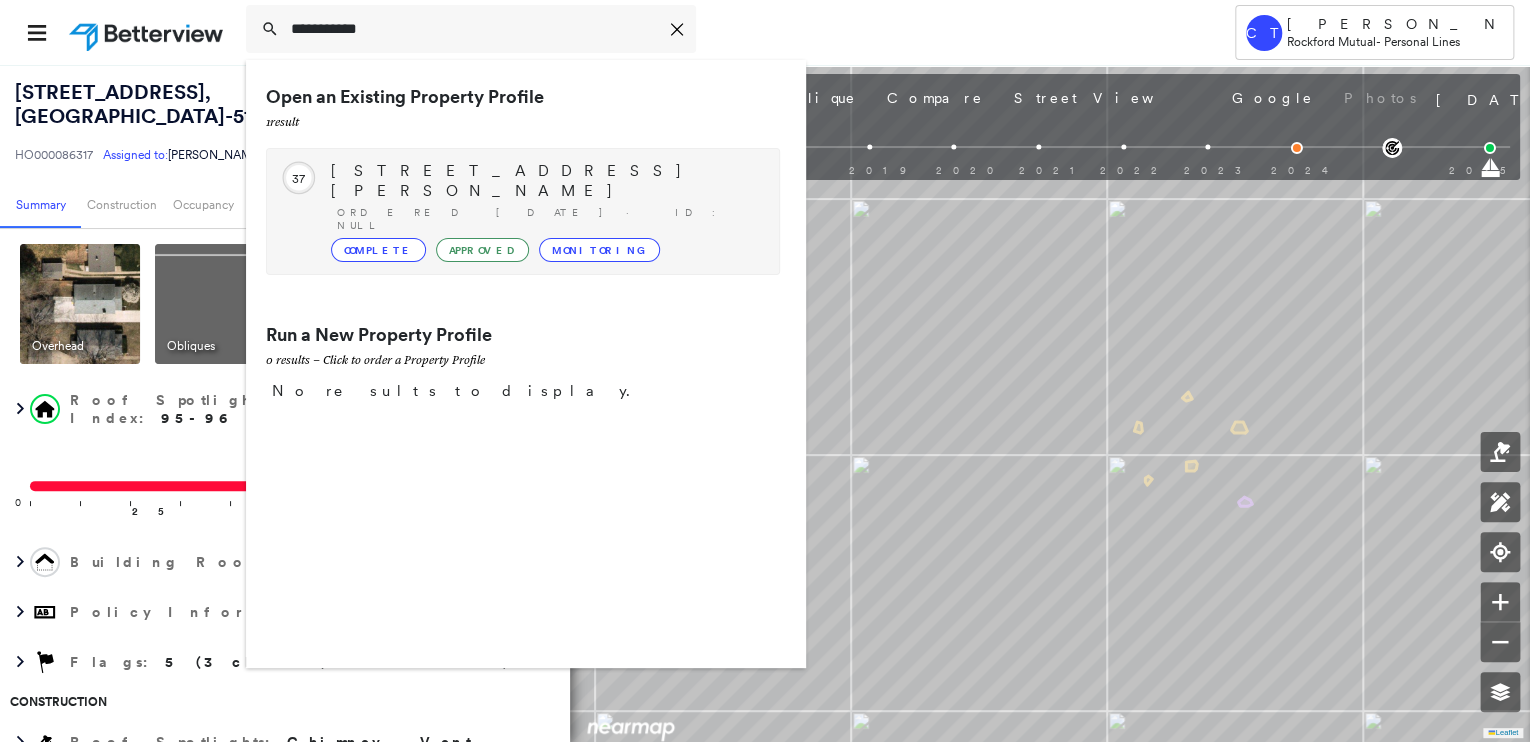 type on "**********" 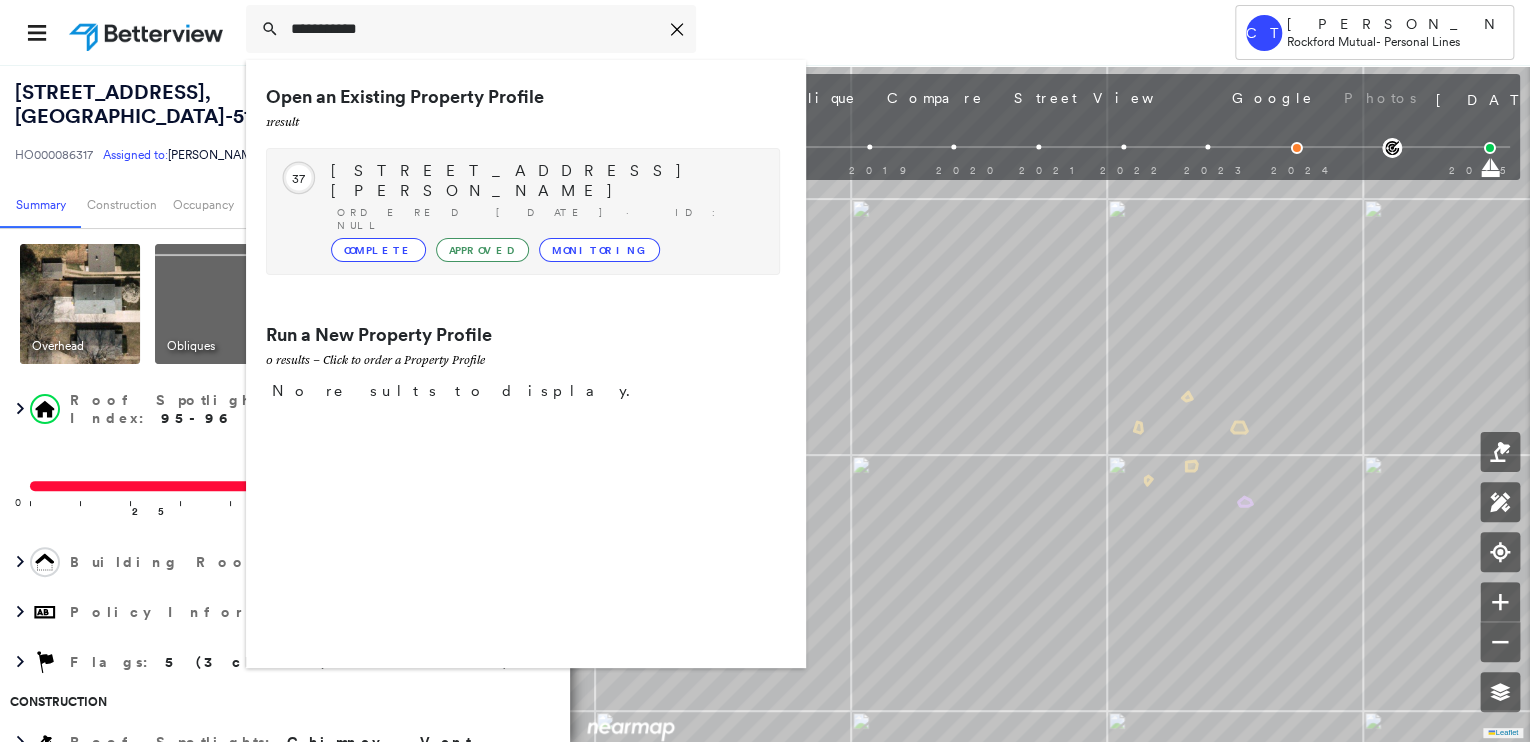 click on "Ordered [DATE] · ID: null" at bounding box center (548, 219) 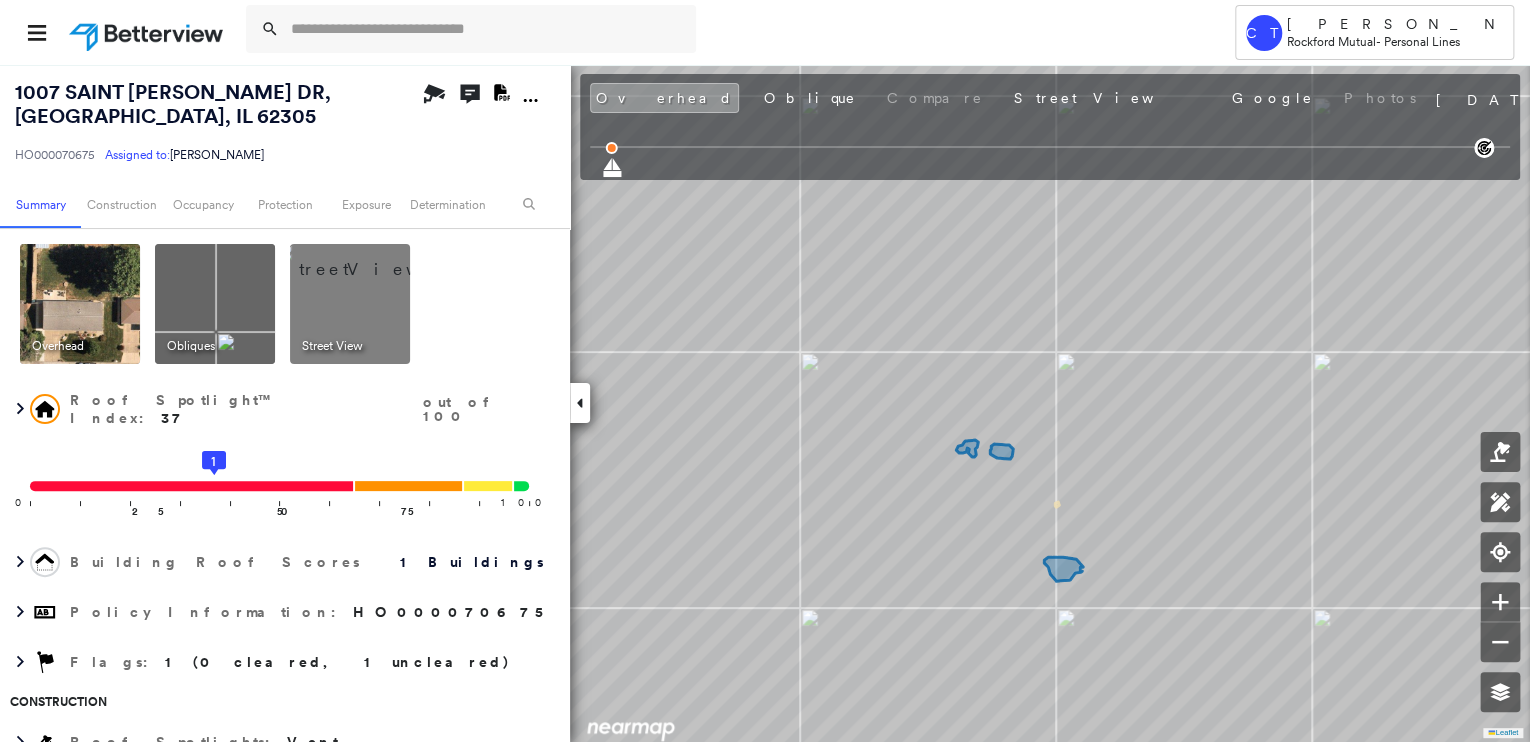 click at bounding box center (374, 259) 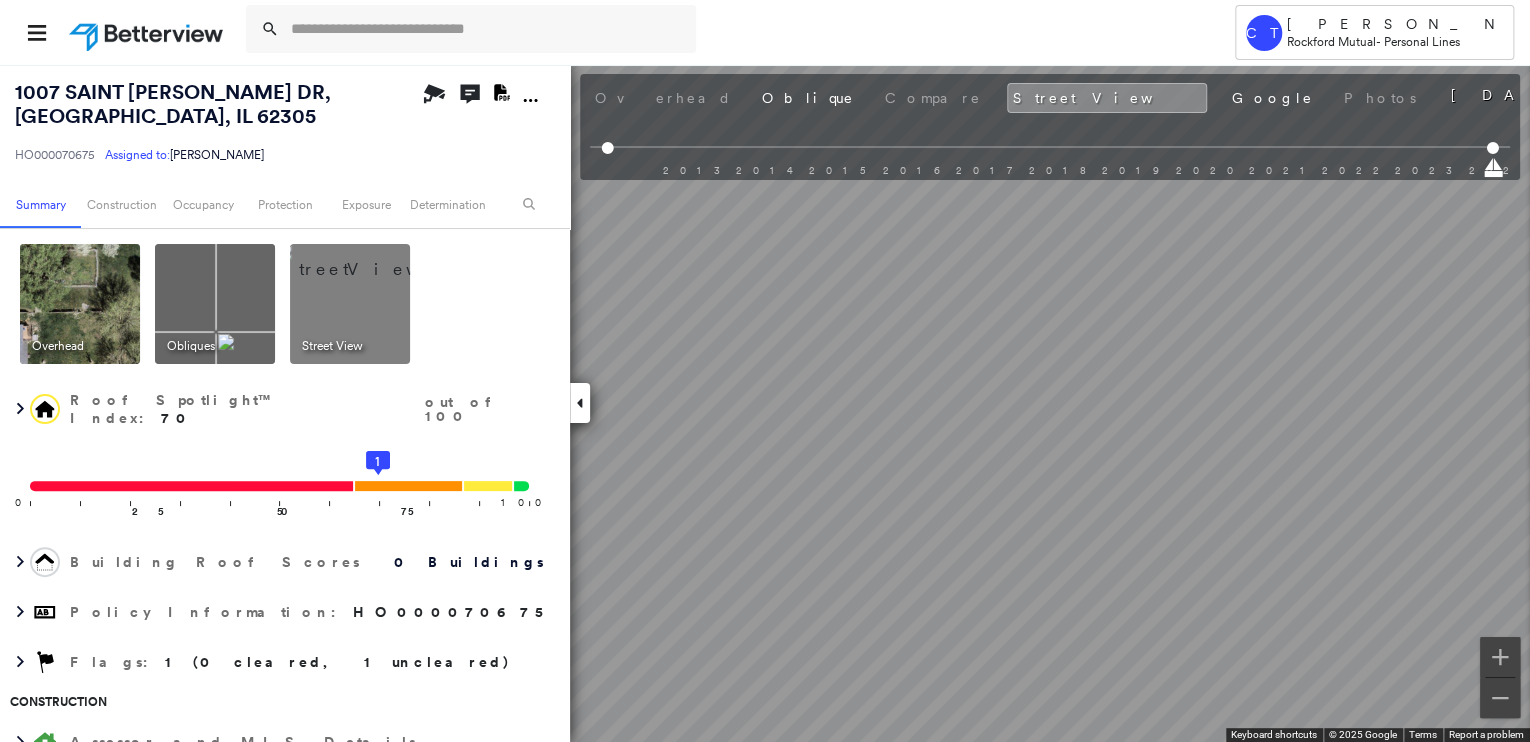 click at bounding box center [80, 304] 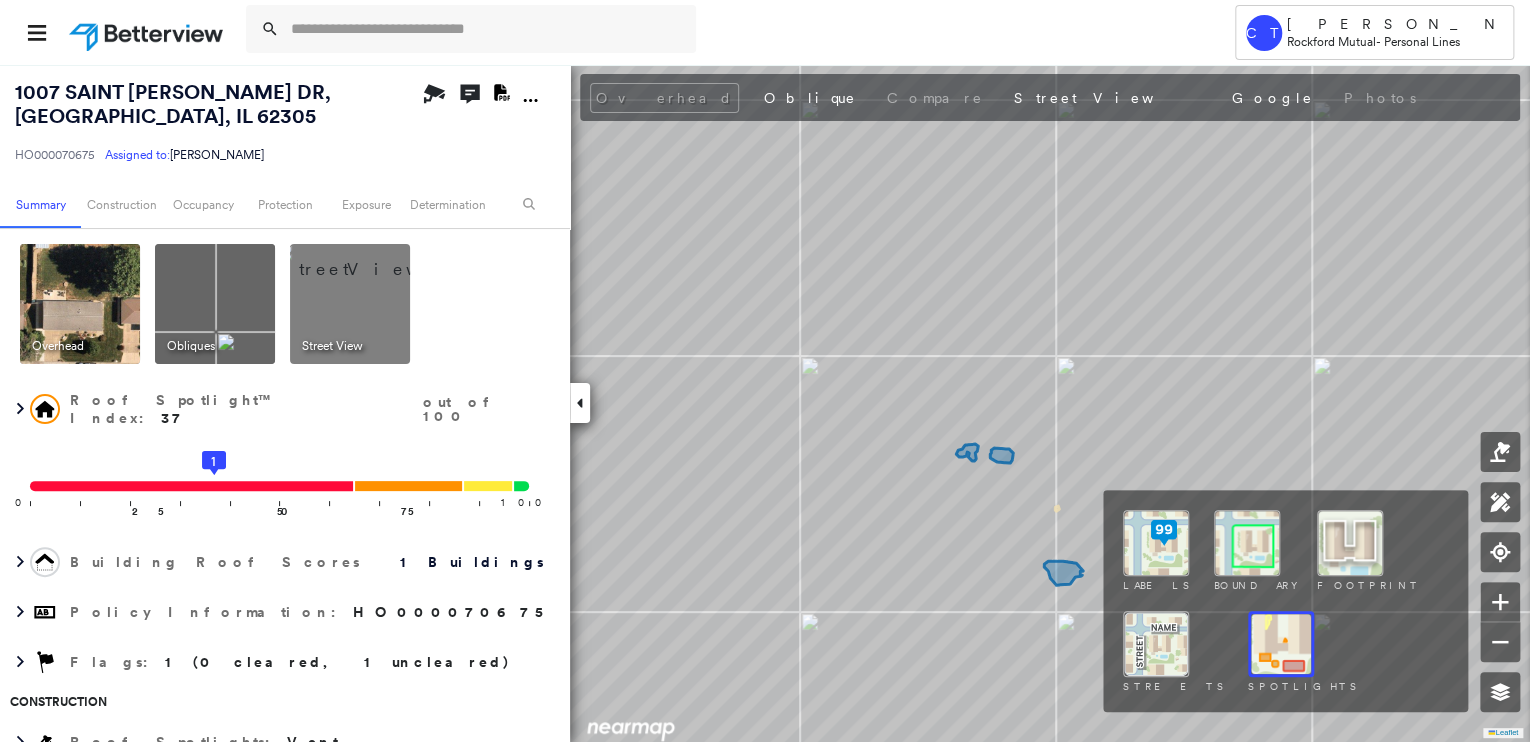click at bounding box center [1281, 644] 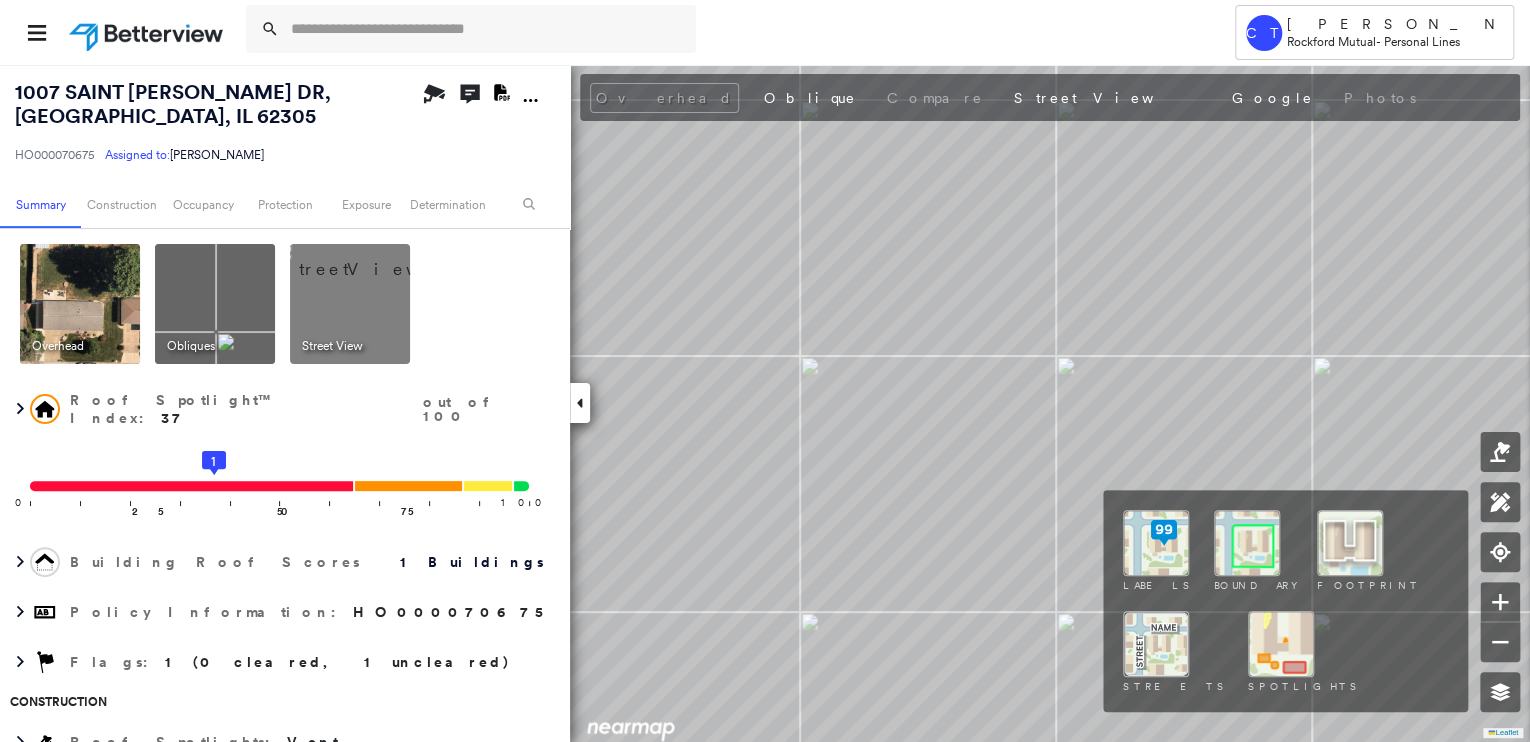 click at bounding box center [1281, 644] 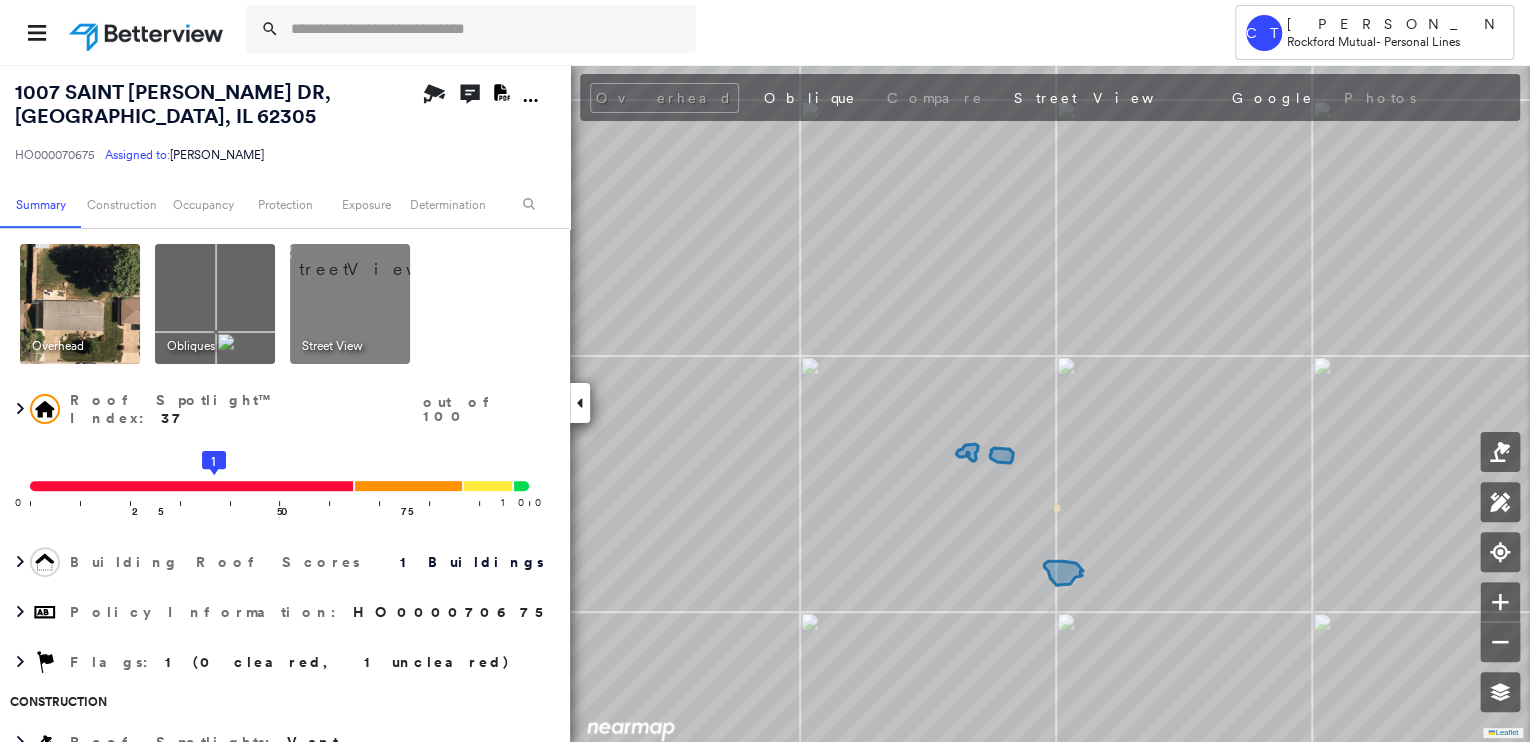 click at bounding box center [374, 259] 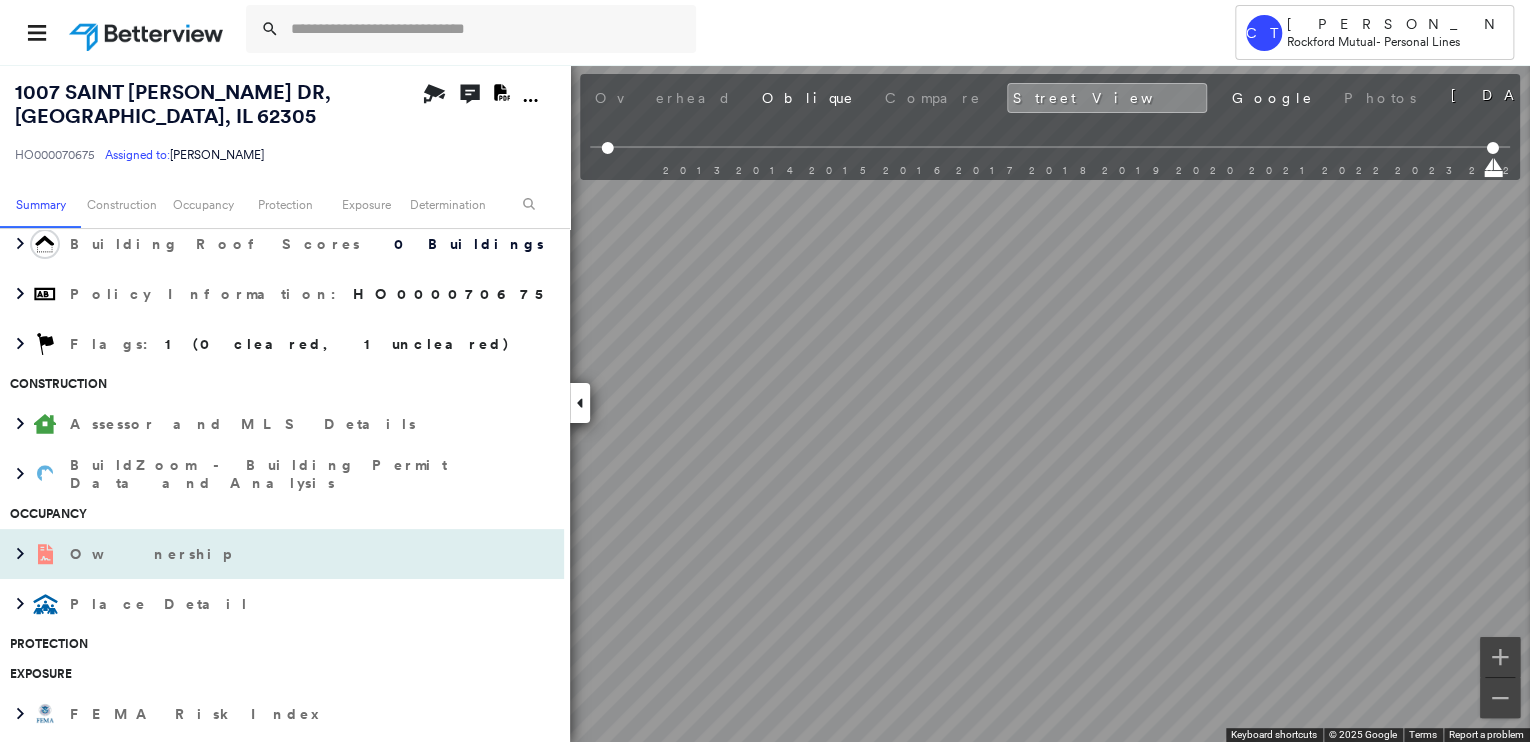 scroll, scrollTop: 480, scrollLeft: 0, axis: vertical 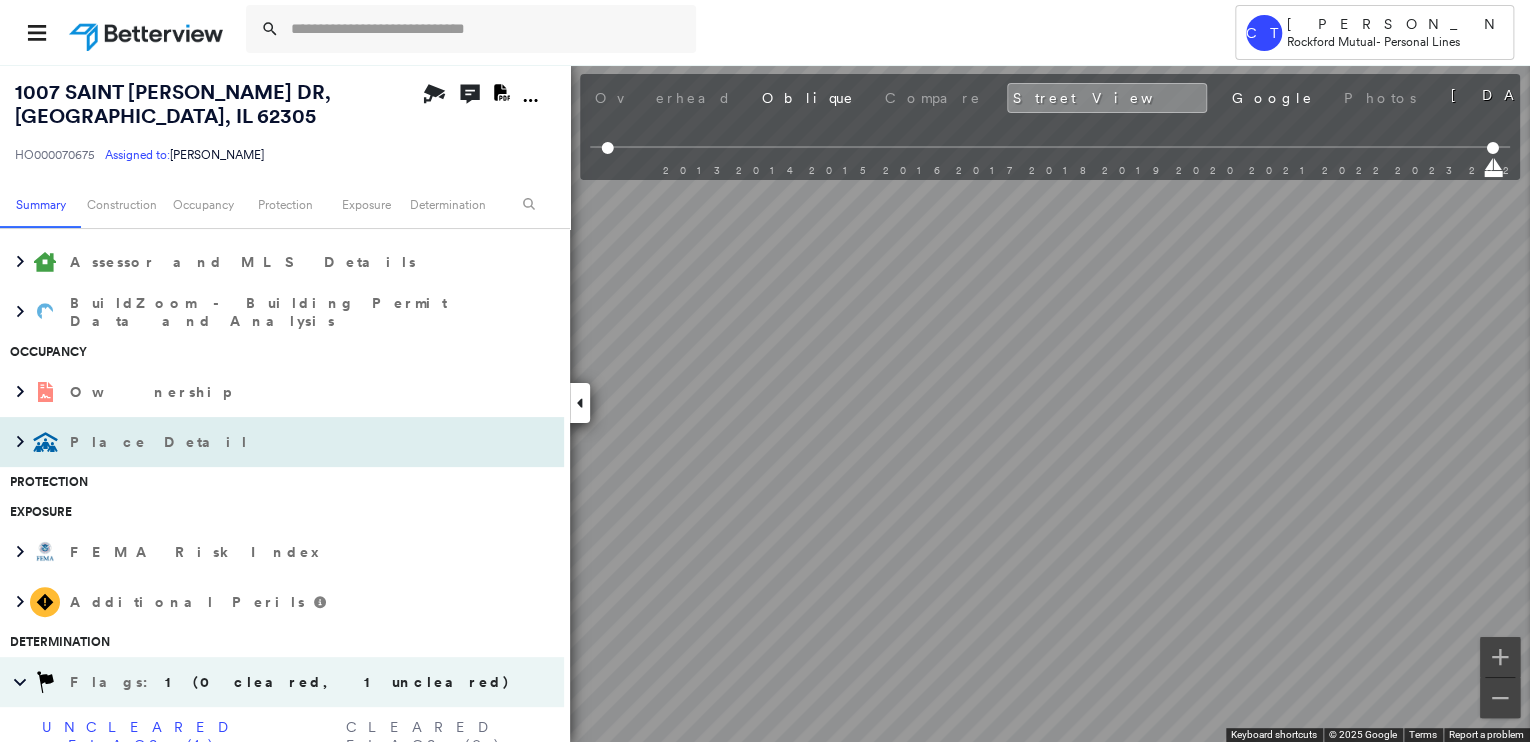 click on "Place Detail" at bounding box center [161, 442] 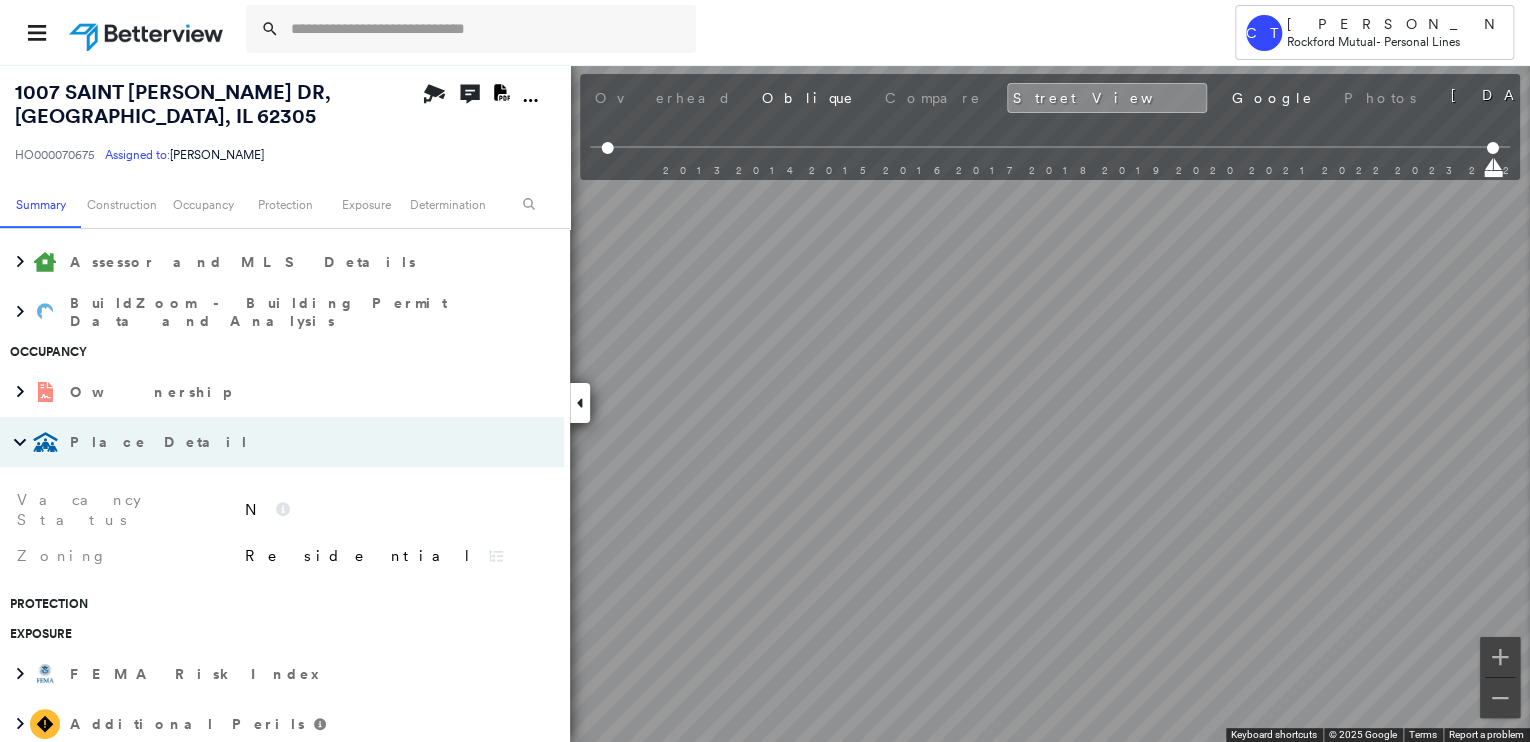 click on "Place Detail" at bounding box center (161, 442) 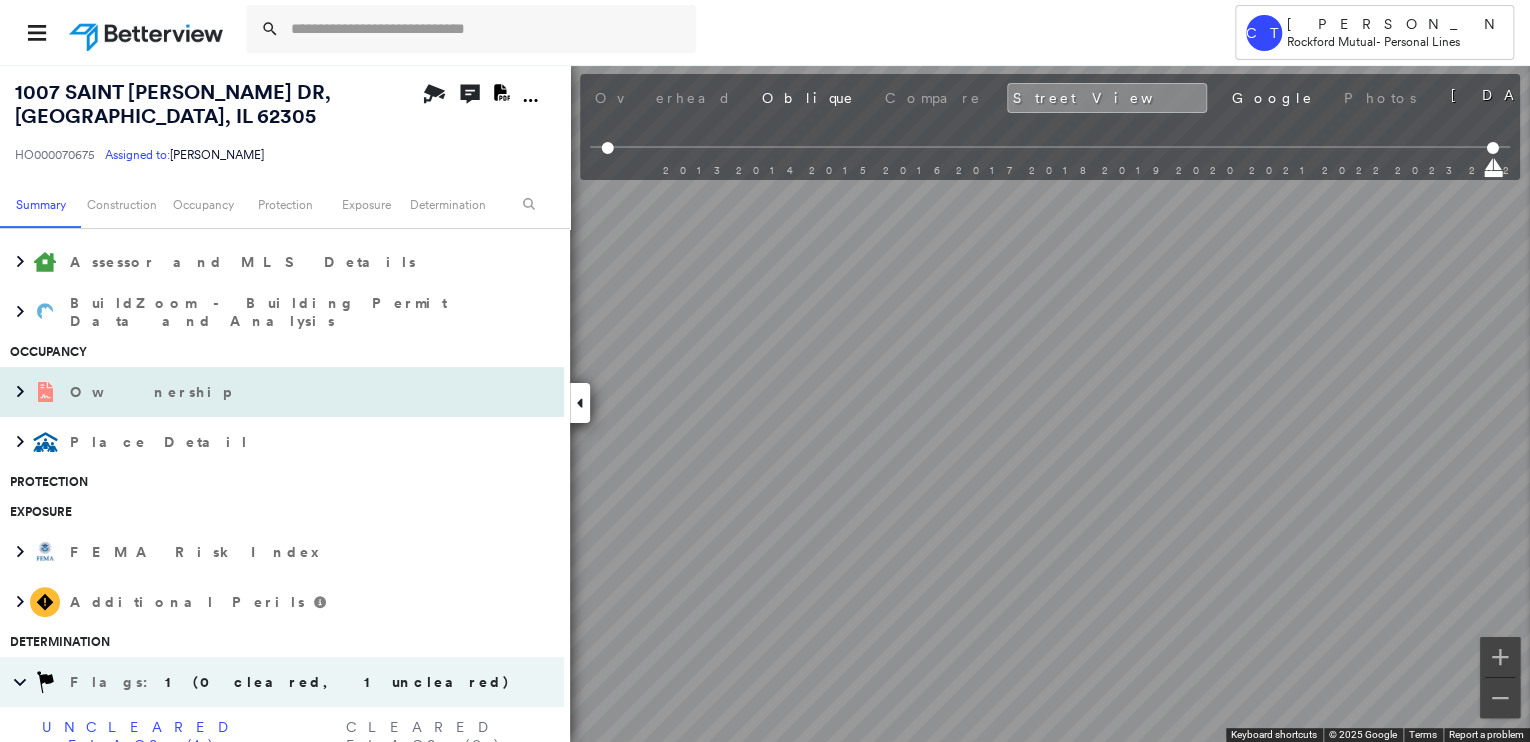 click on "Ownership" at bounding box center [262, 392] 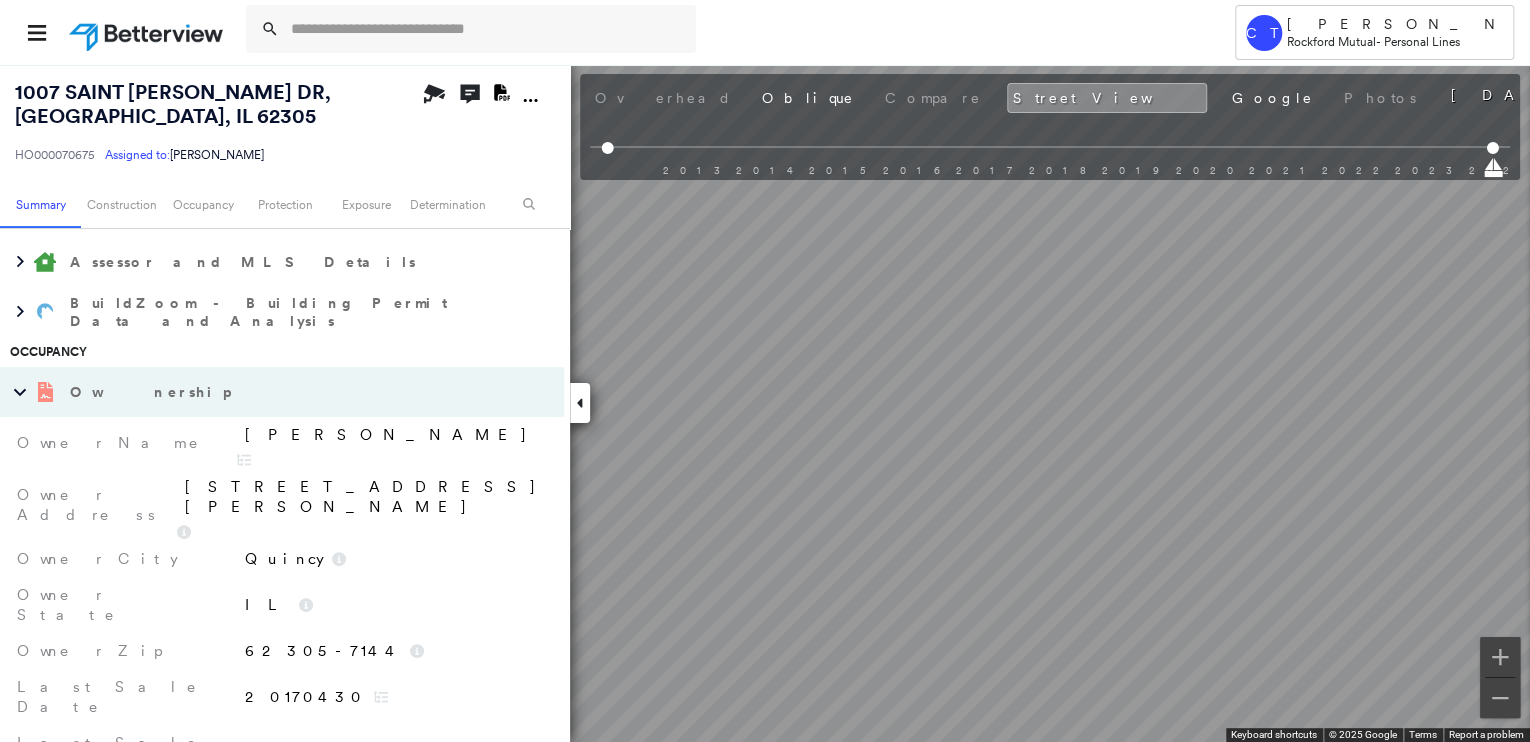 click on "Ownership" at bounding box center [262, 392] 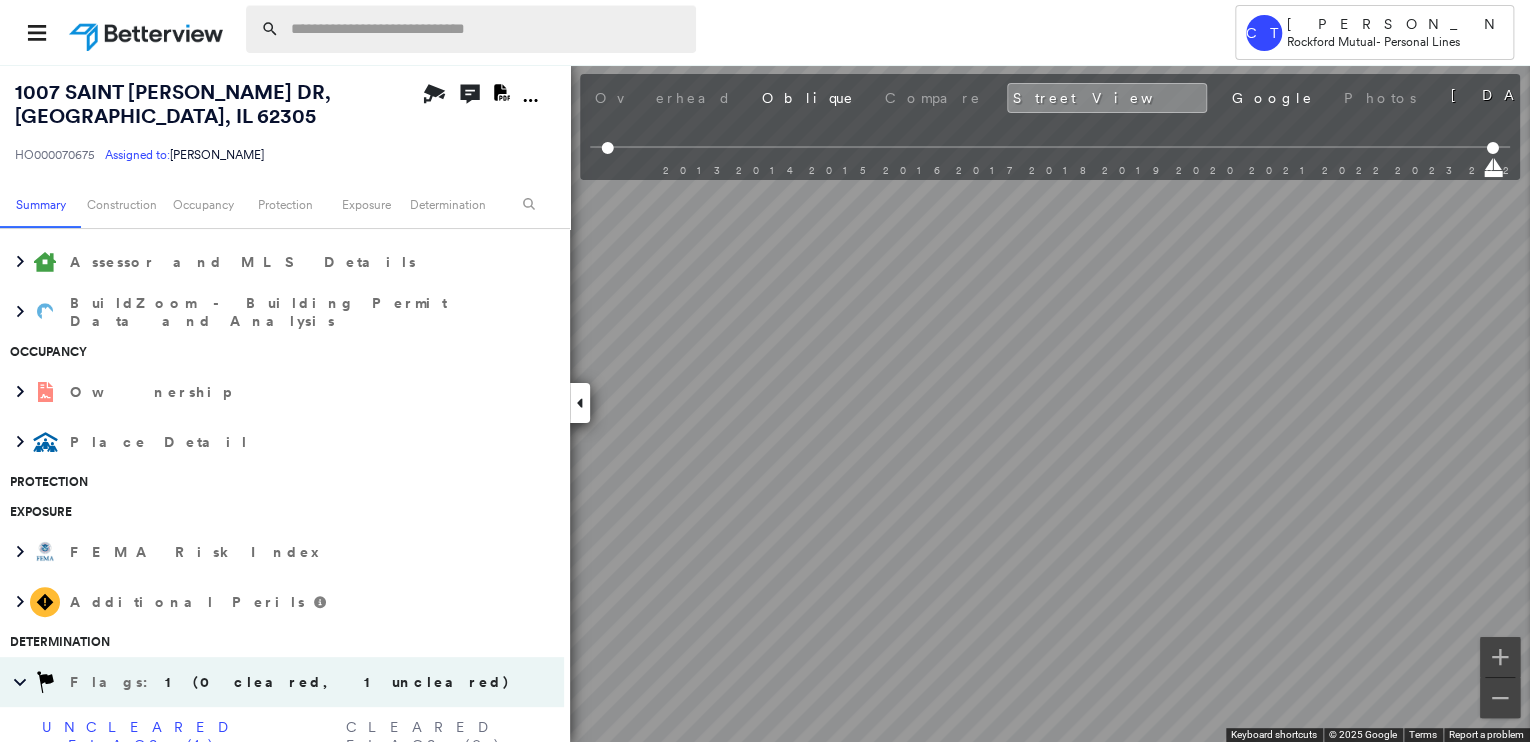 click at bounding box center (487, 29) 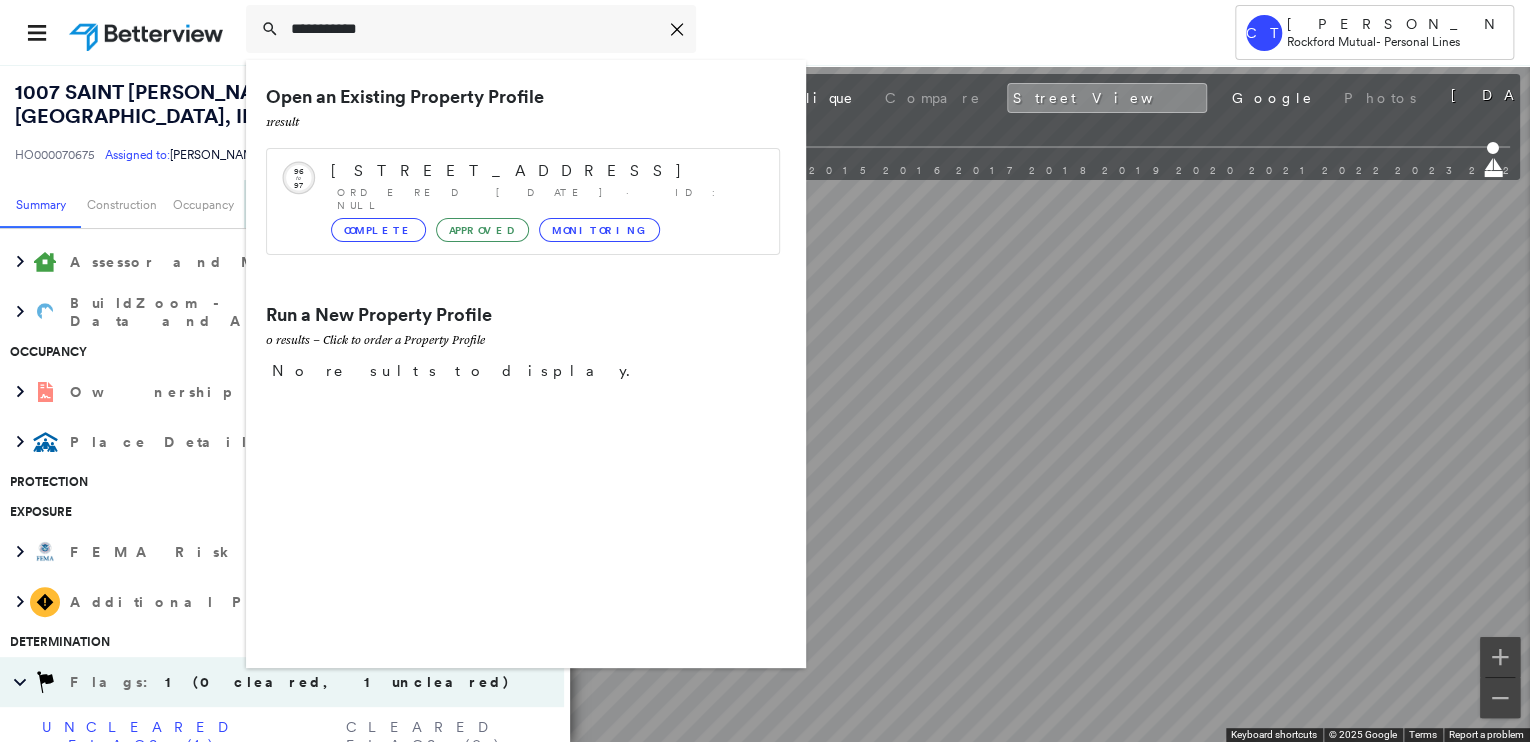 type on "**********" 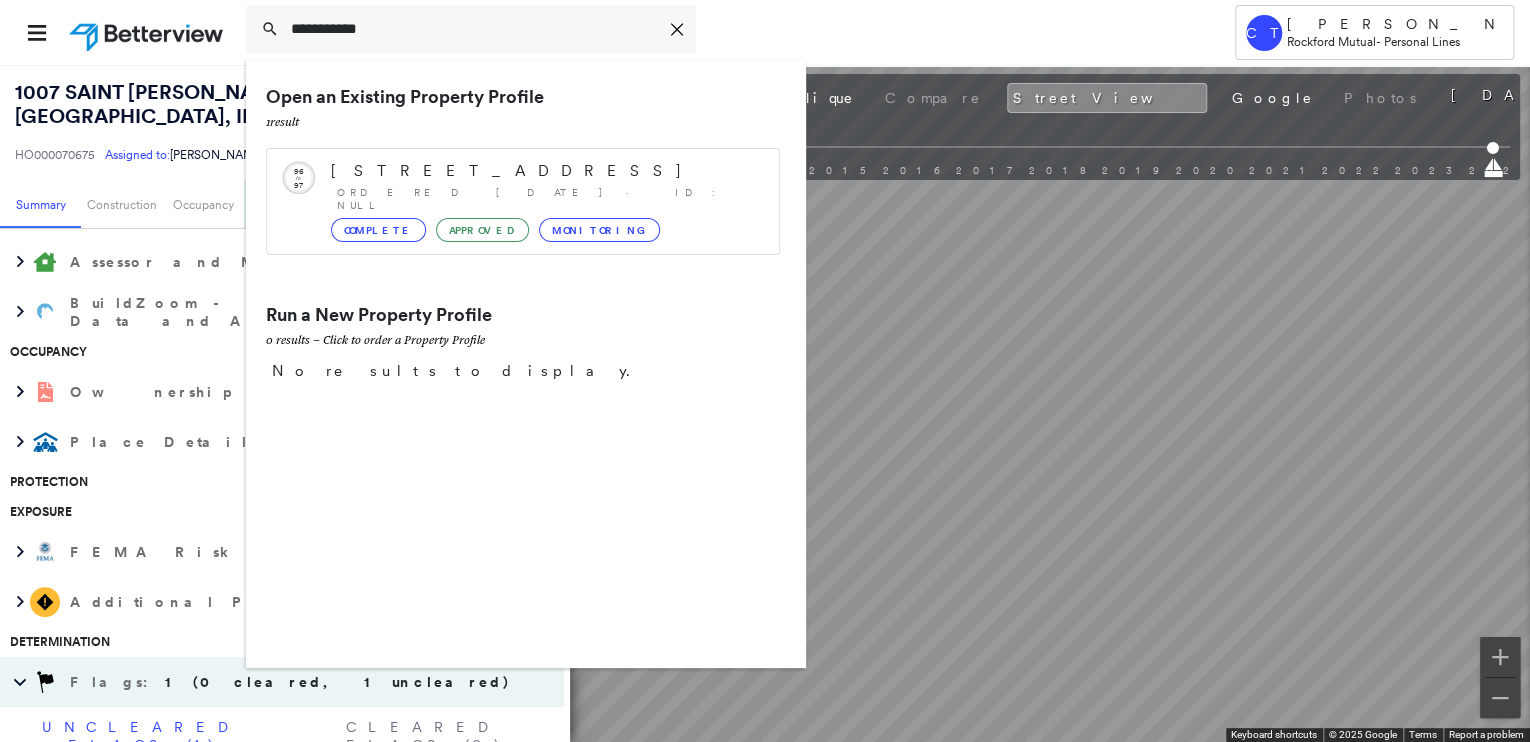 click on "5522 Edgewood Trace Blvd, Indianapolis, IN 46239-8925" at bounding box center [545, 171] 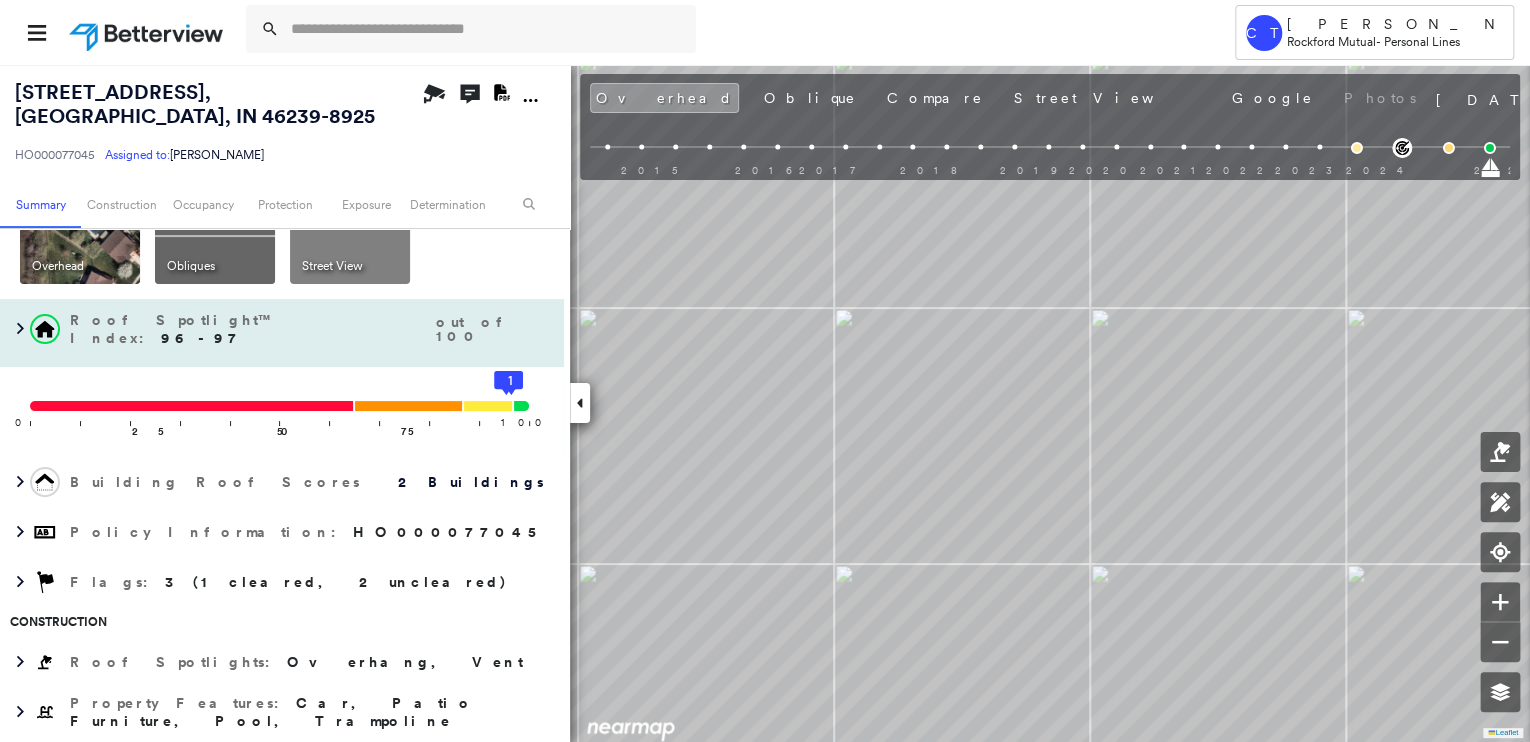 scroll, scrollTop: 0, scrollLeft: 0, axis: both 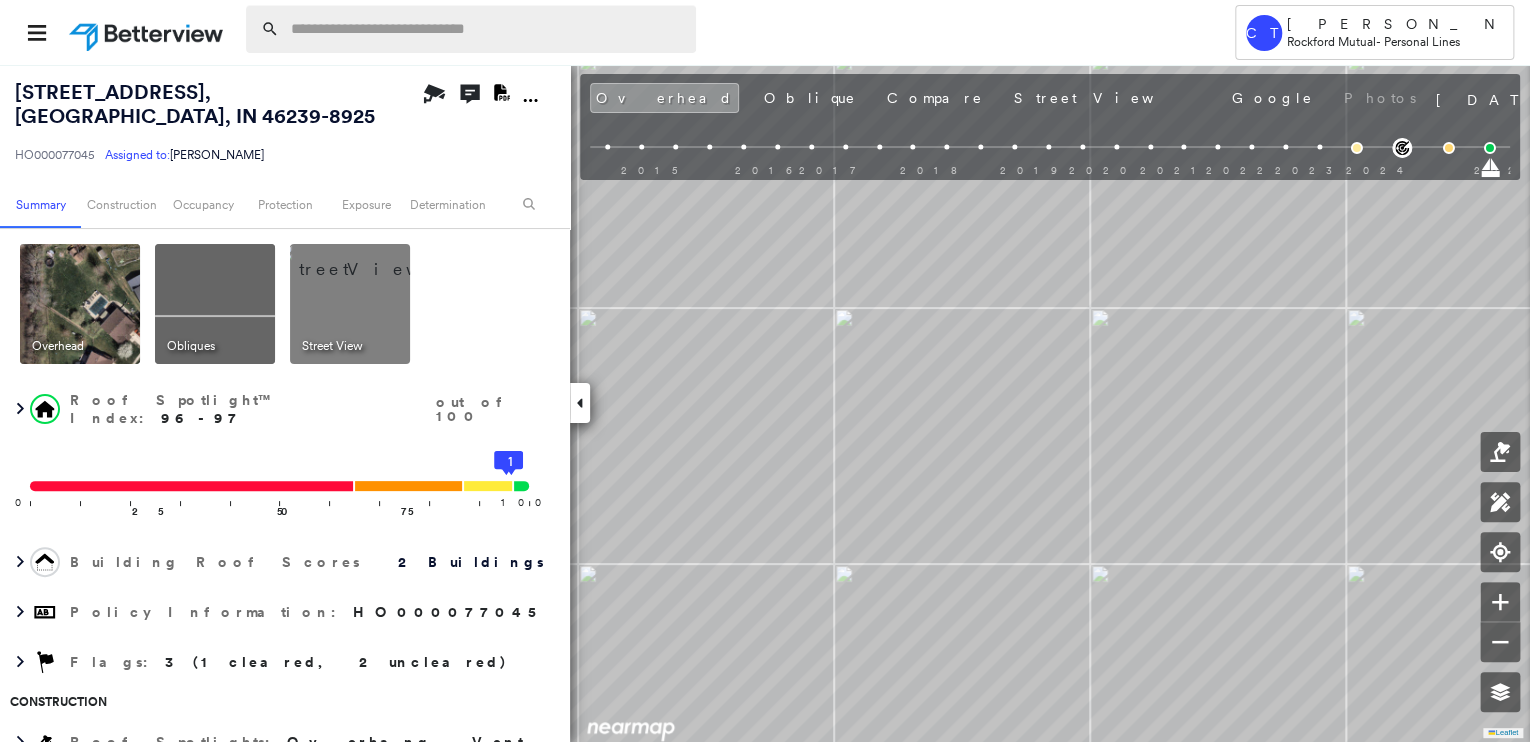 click at bounding box center [487, 29] 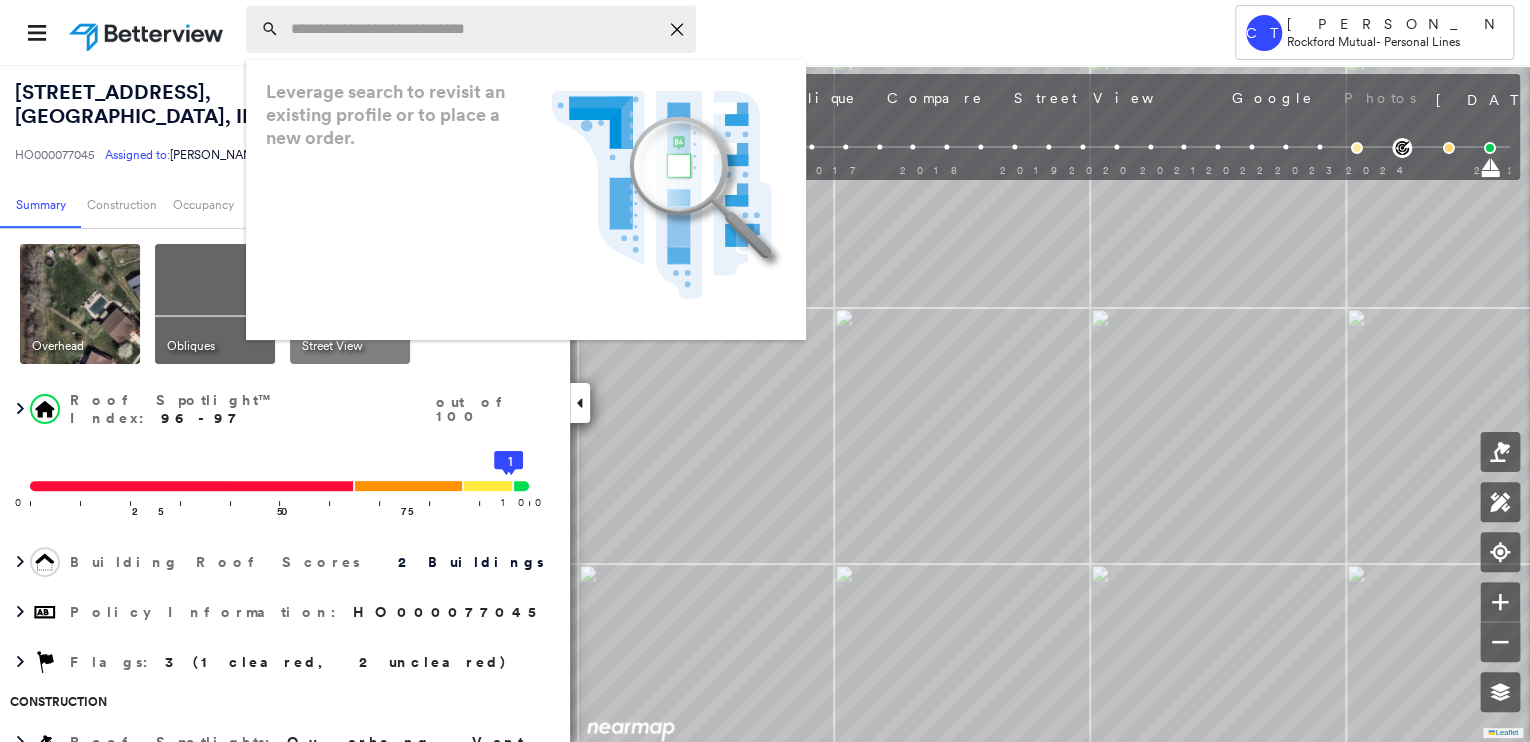 paste on "**********" 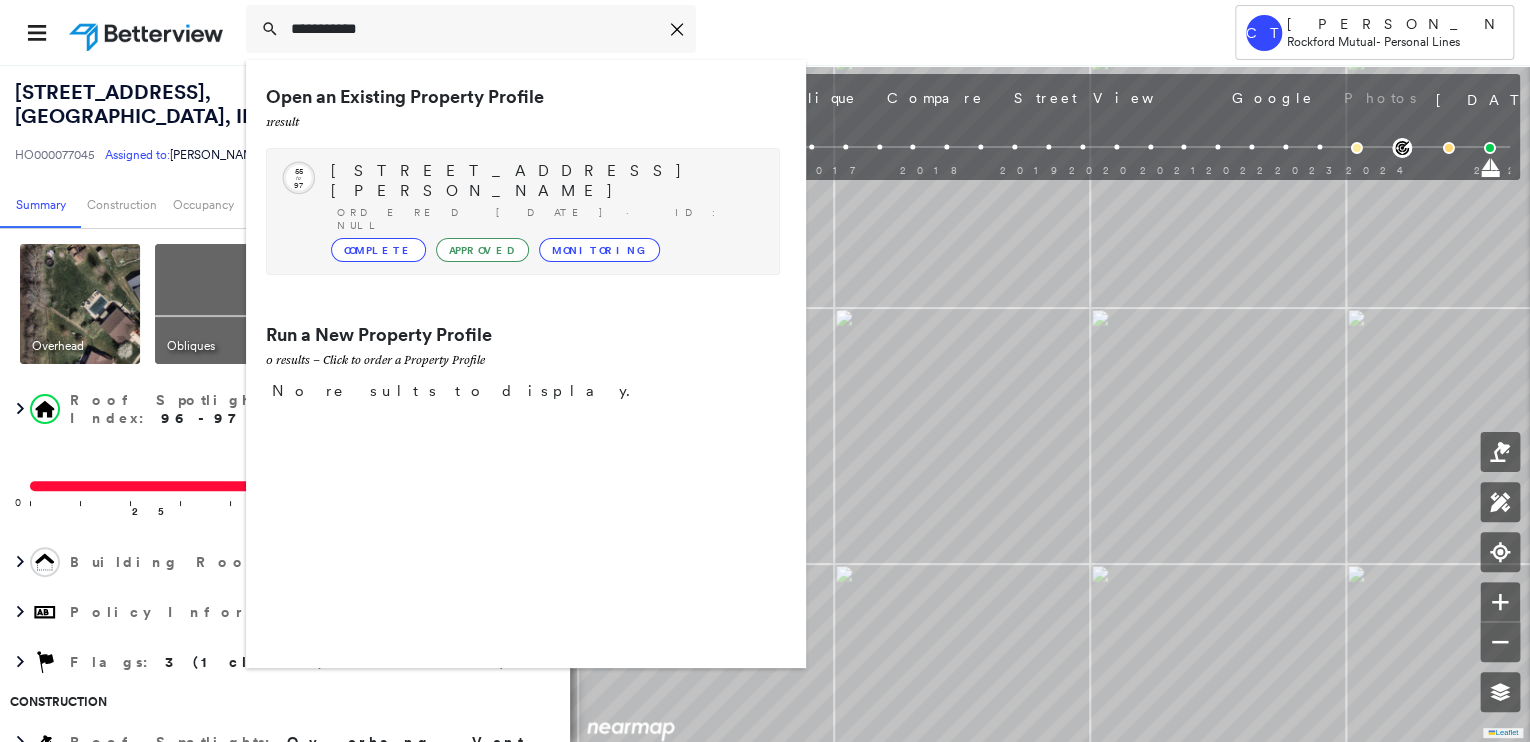 type on "**********" 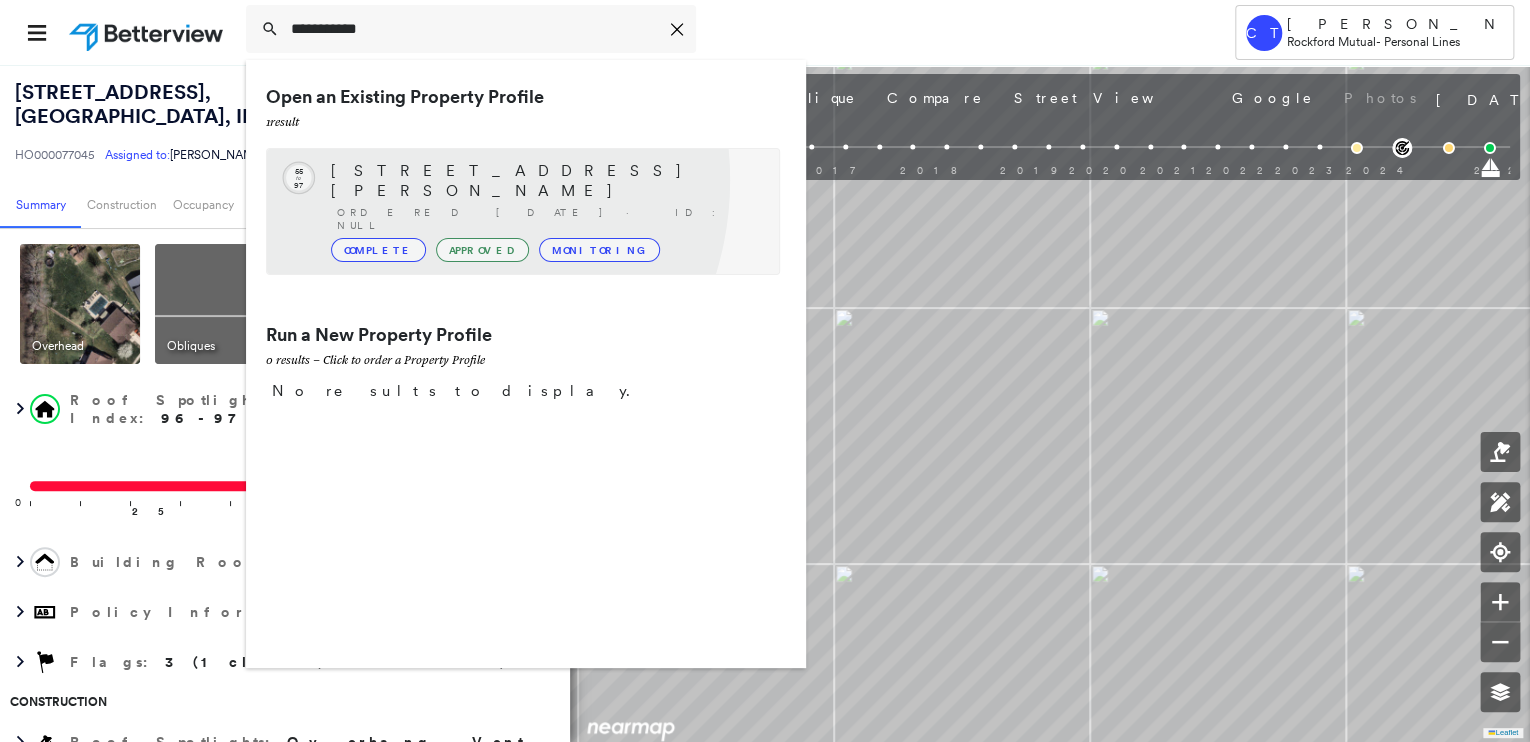 click on "29 Kim Dr, Bourbonnais, IL 60914-1013" at bounding box center [545, 181] 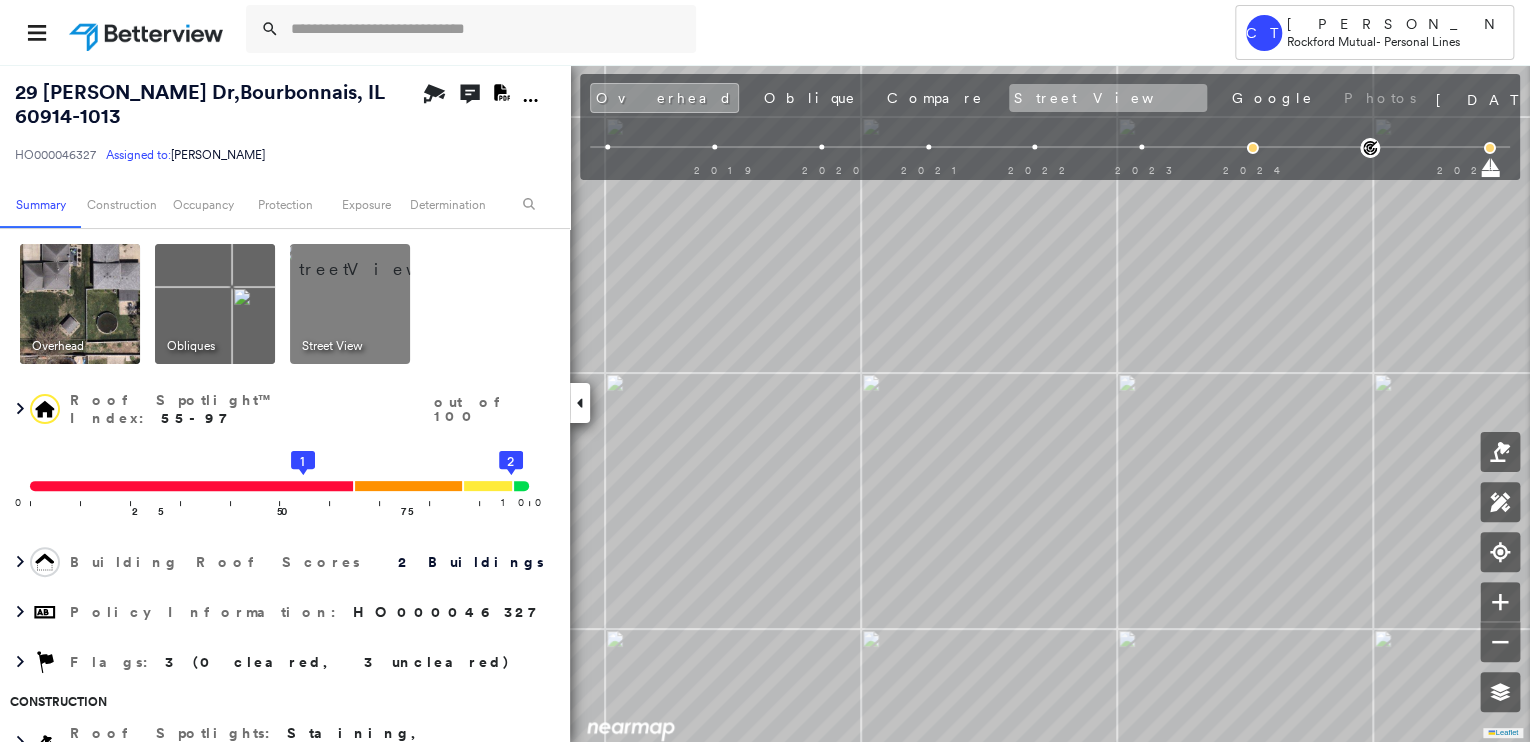 click on "Street View" at bounding box center (1108, 98) 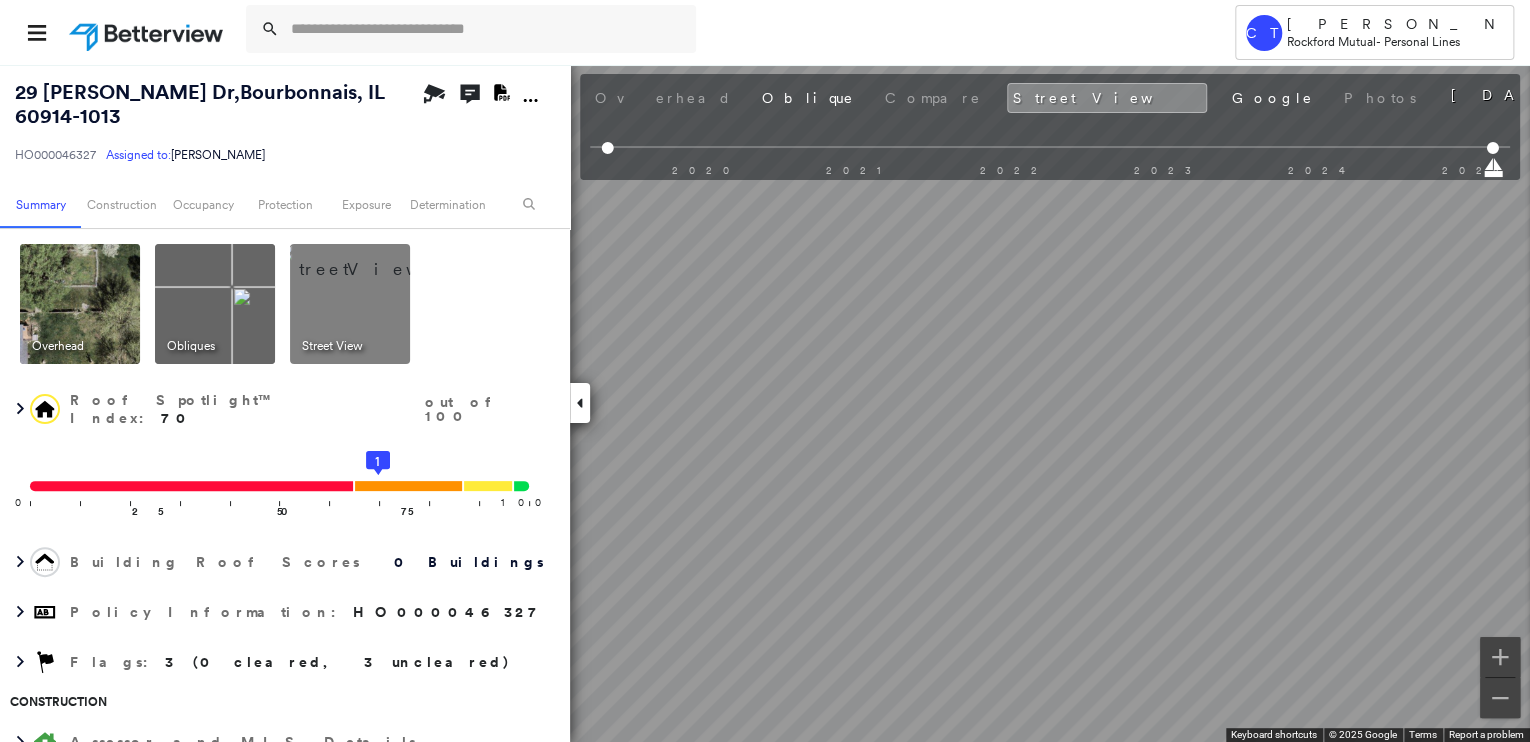 drag, startPoint x: 106, startPoint y: 277, endPoint x: 317, endPoint y: 292, distance: 211.5325 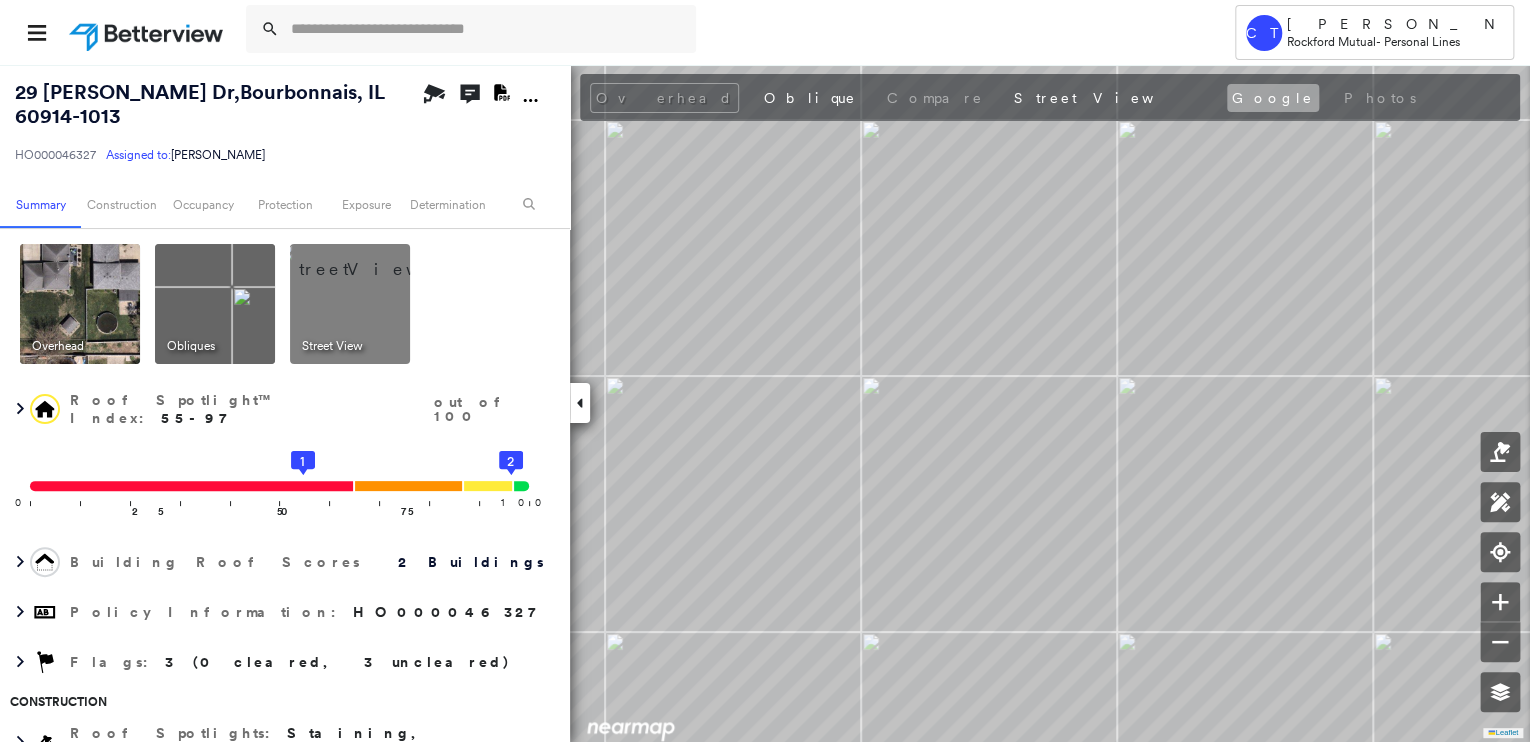 click on "Google" at bounding box center (1273, 98) 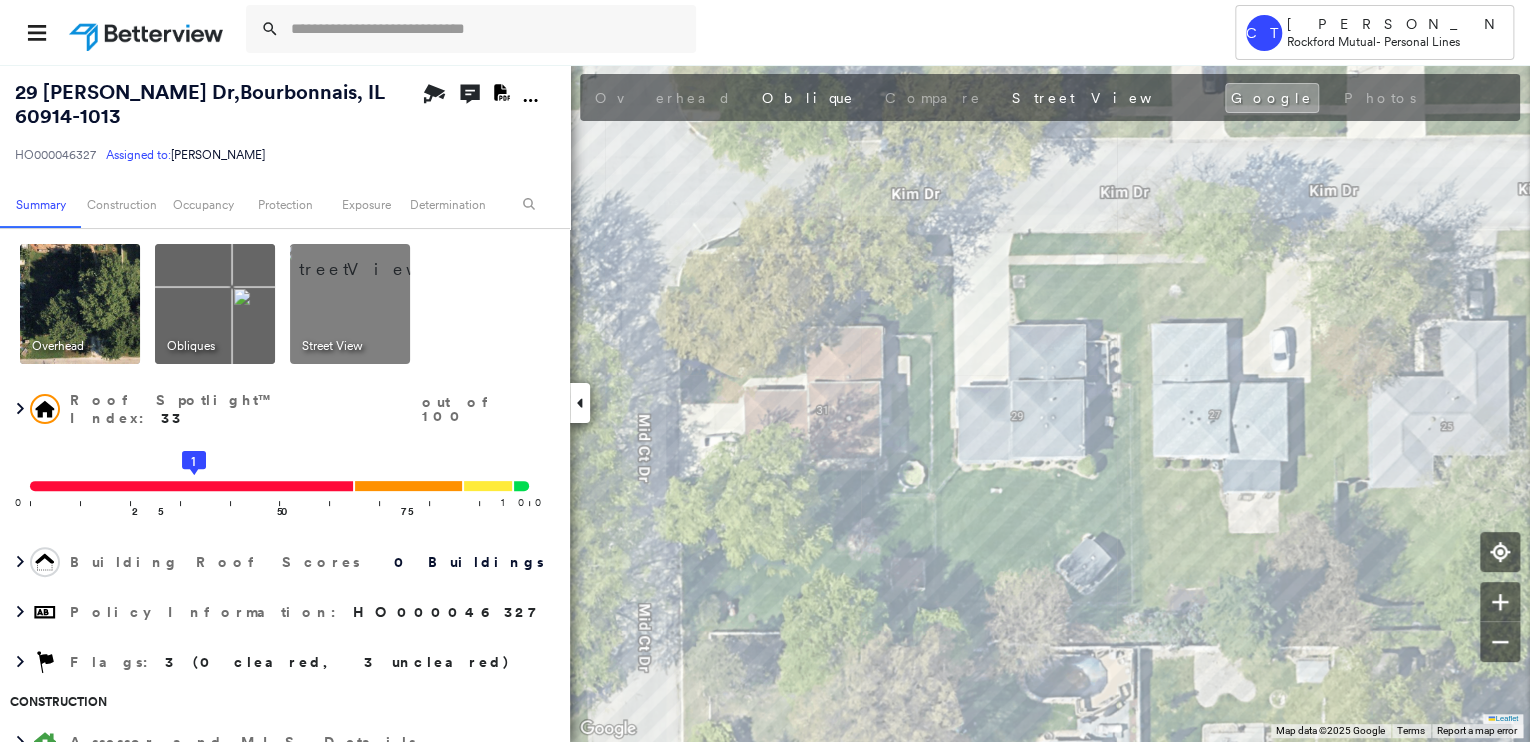 click at bounding box center [374, 259] 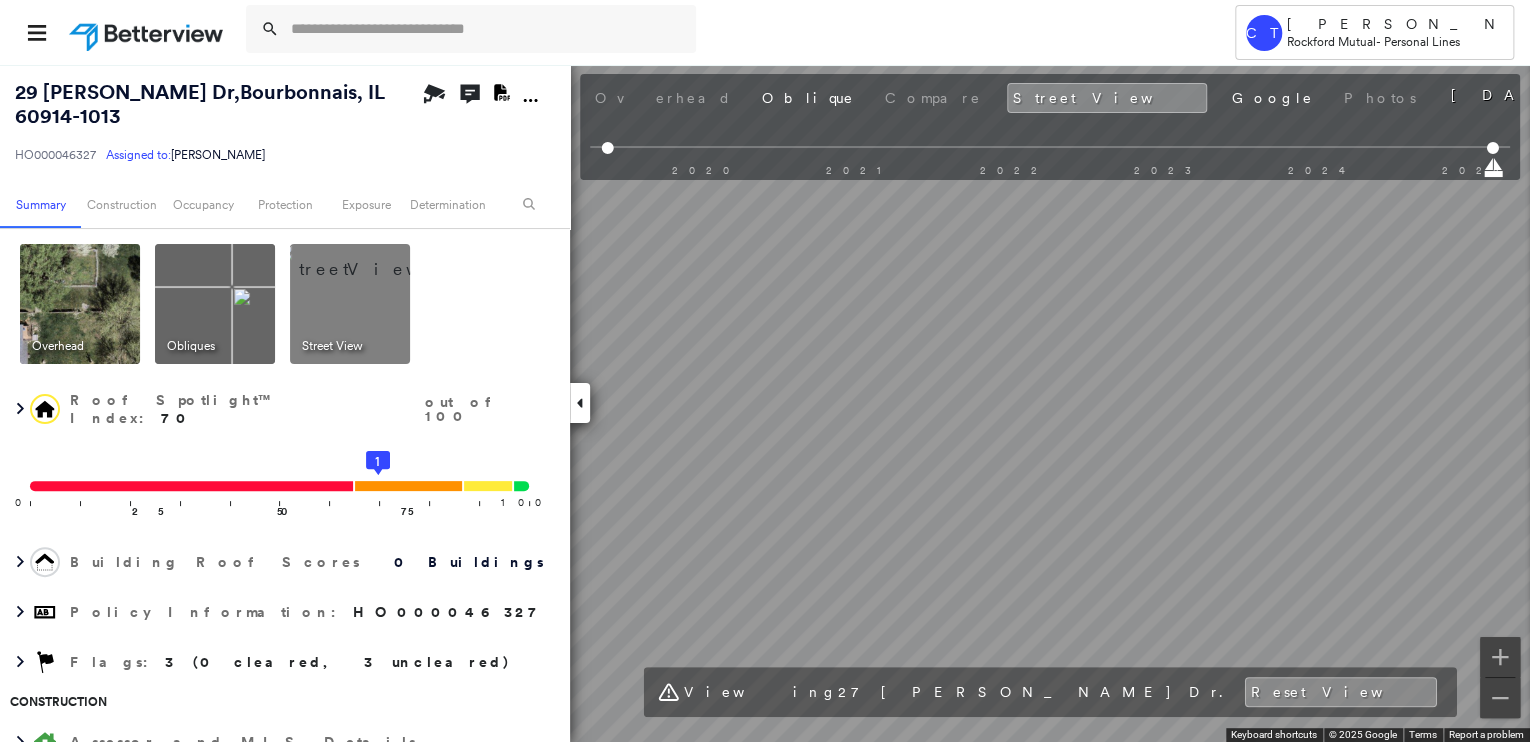 click at bounding box center [80, 304] 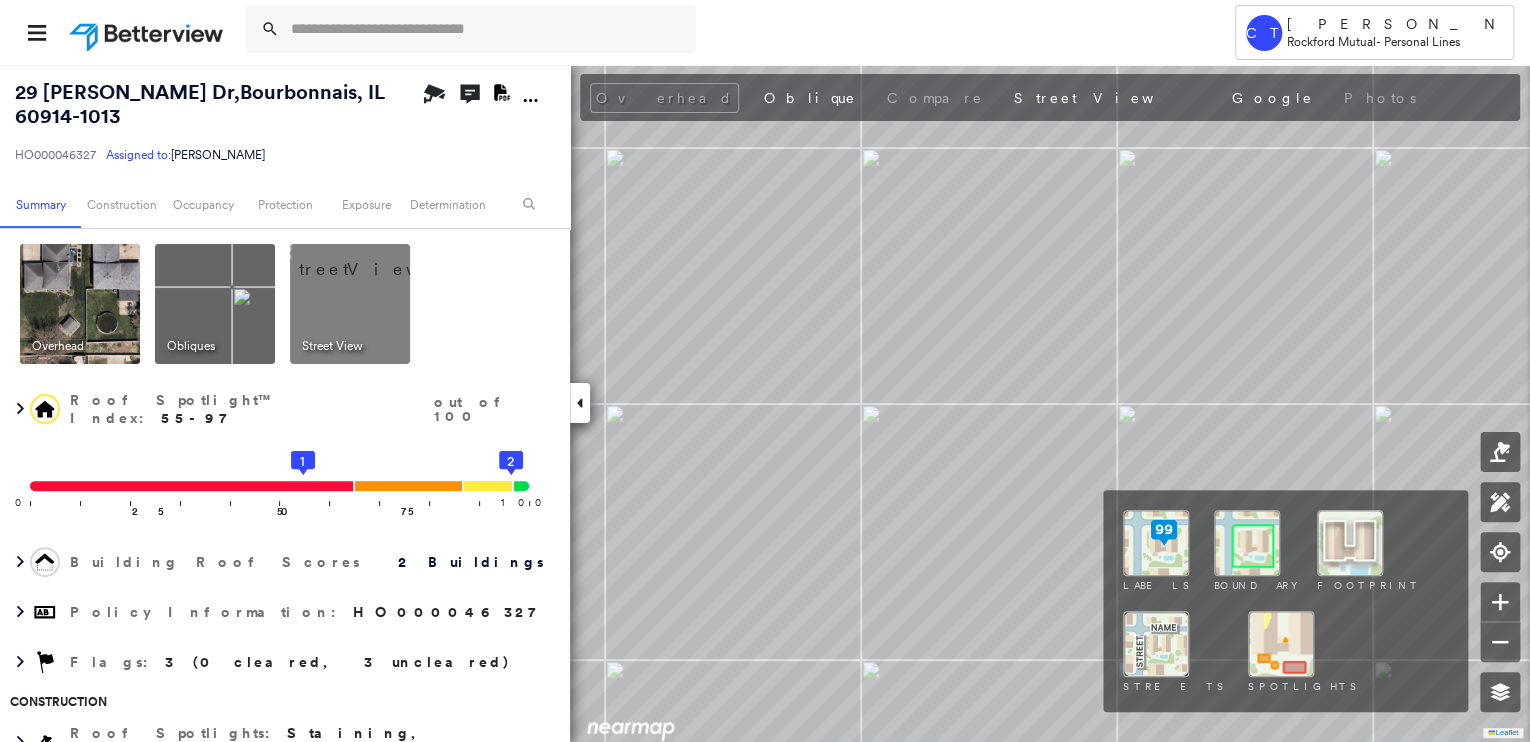 click at bounding box center [1281, 644] 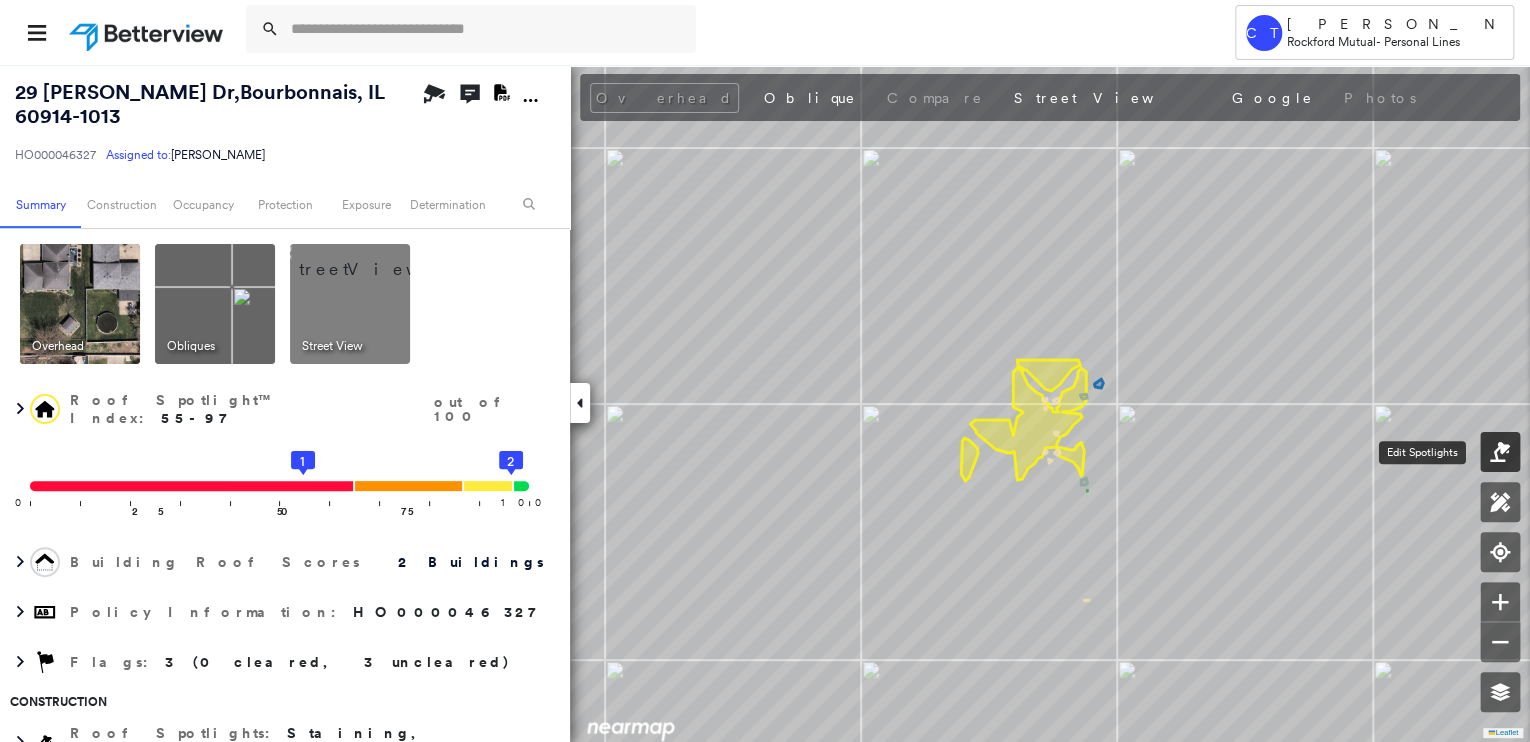 click 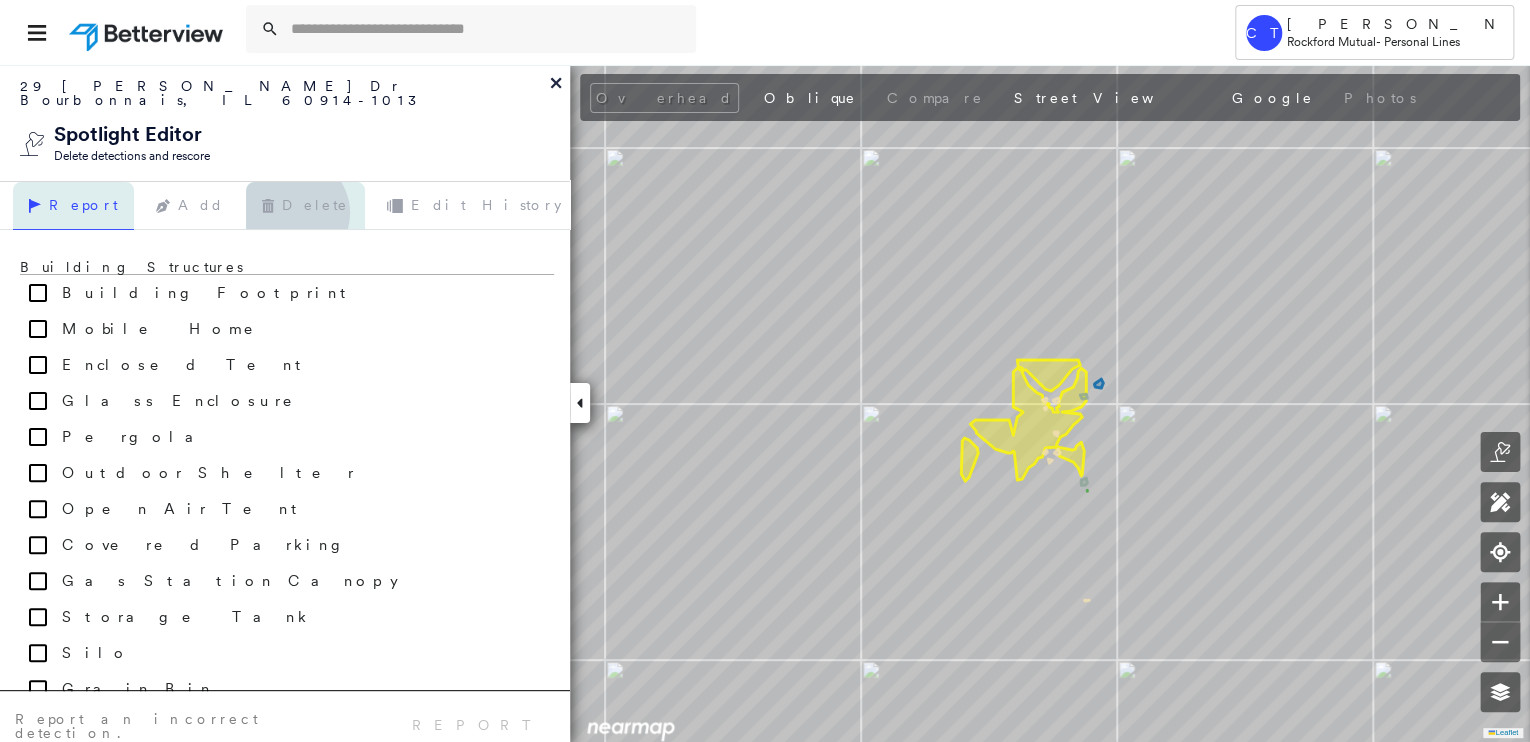 click on "Delete" at bounding box center (305, 206) 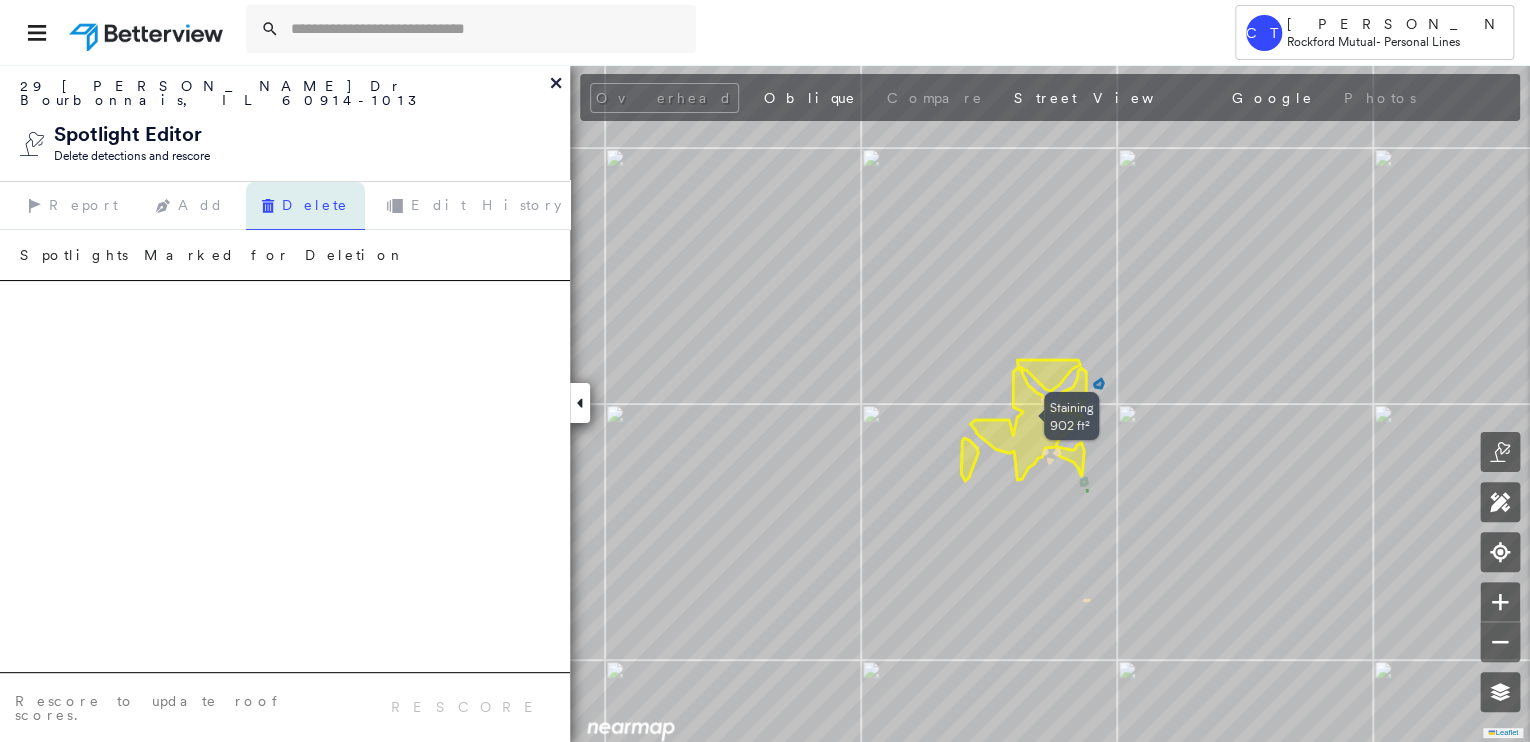 click 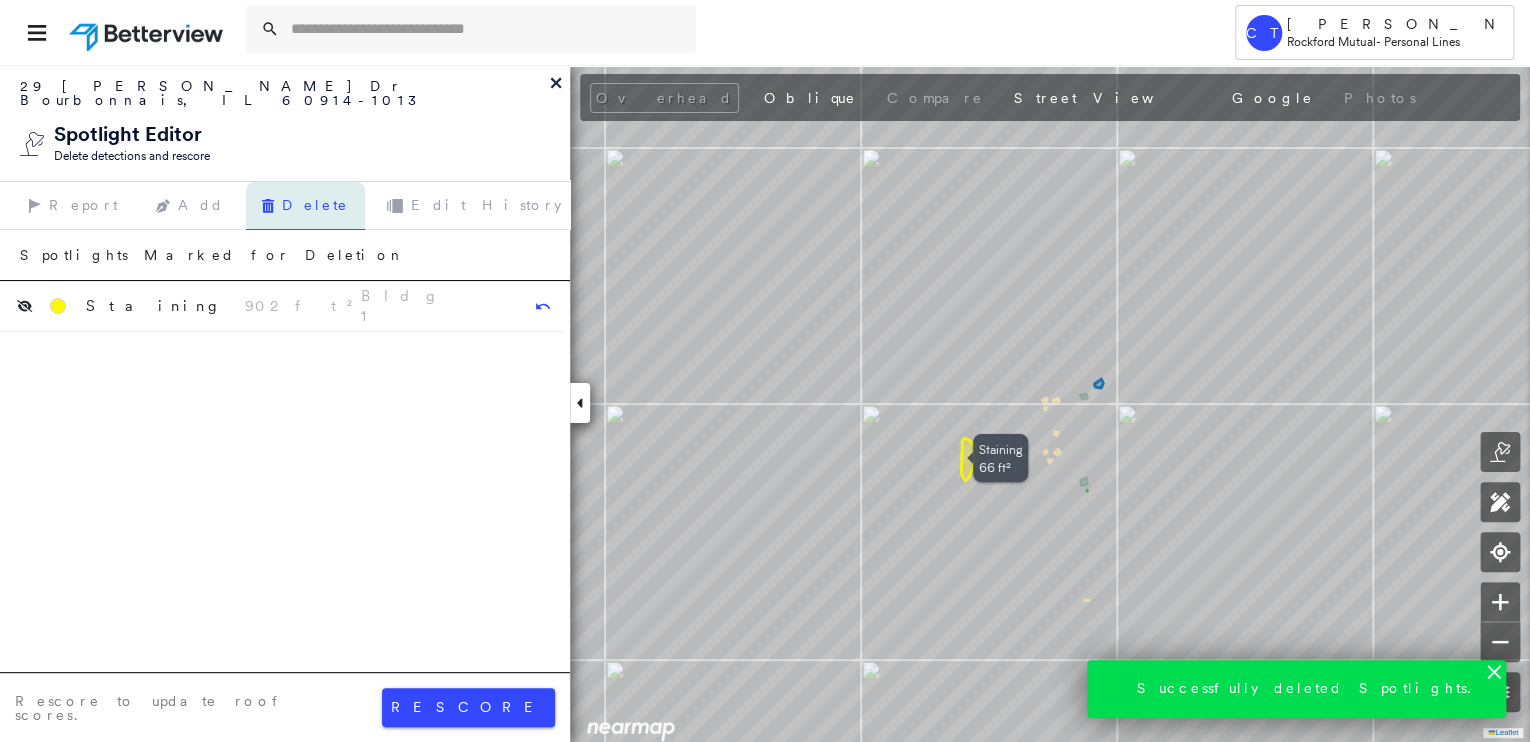 click 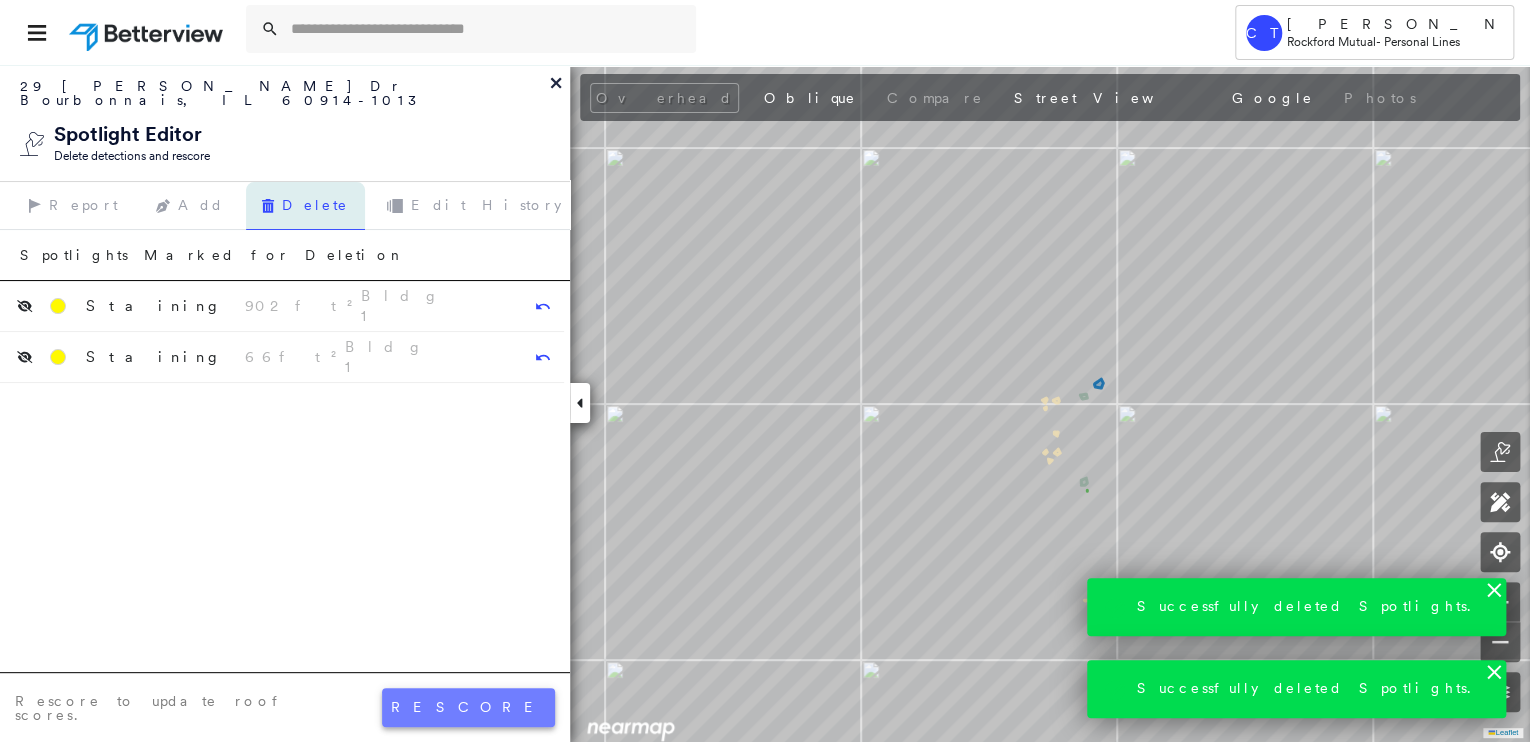 click on "rescore" at bounding box center [468, 707] 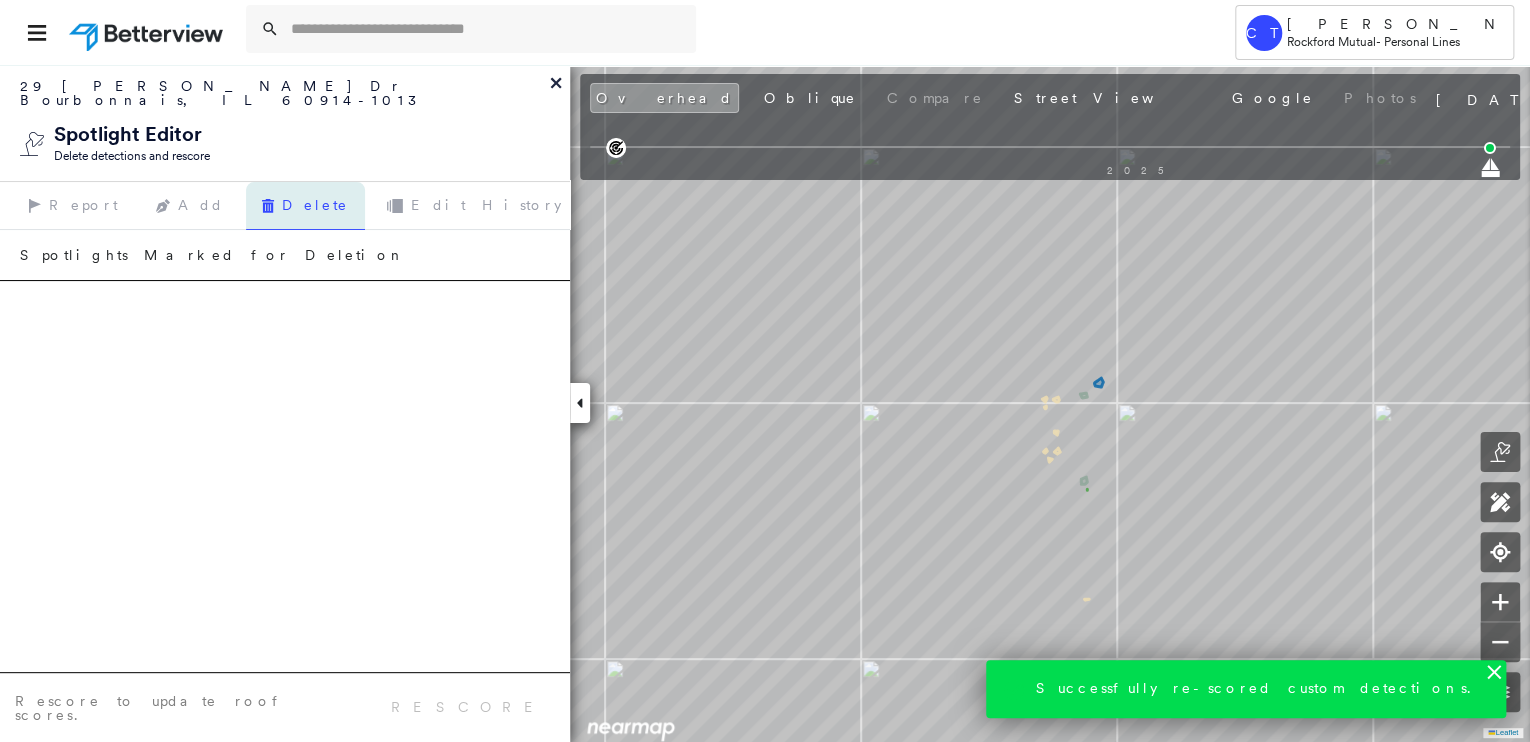 click 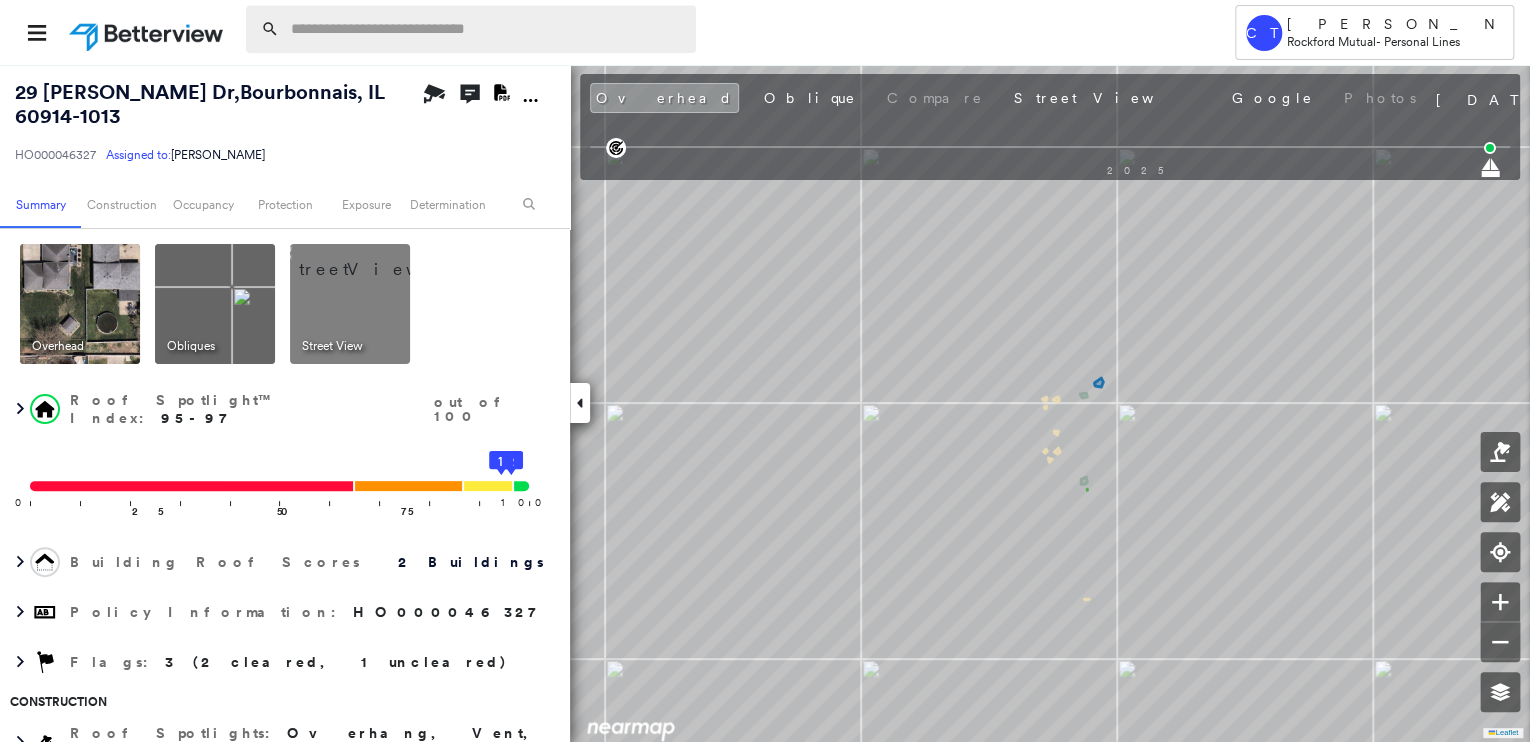 click at bounding box center (487, 29) 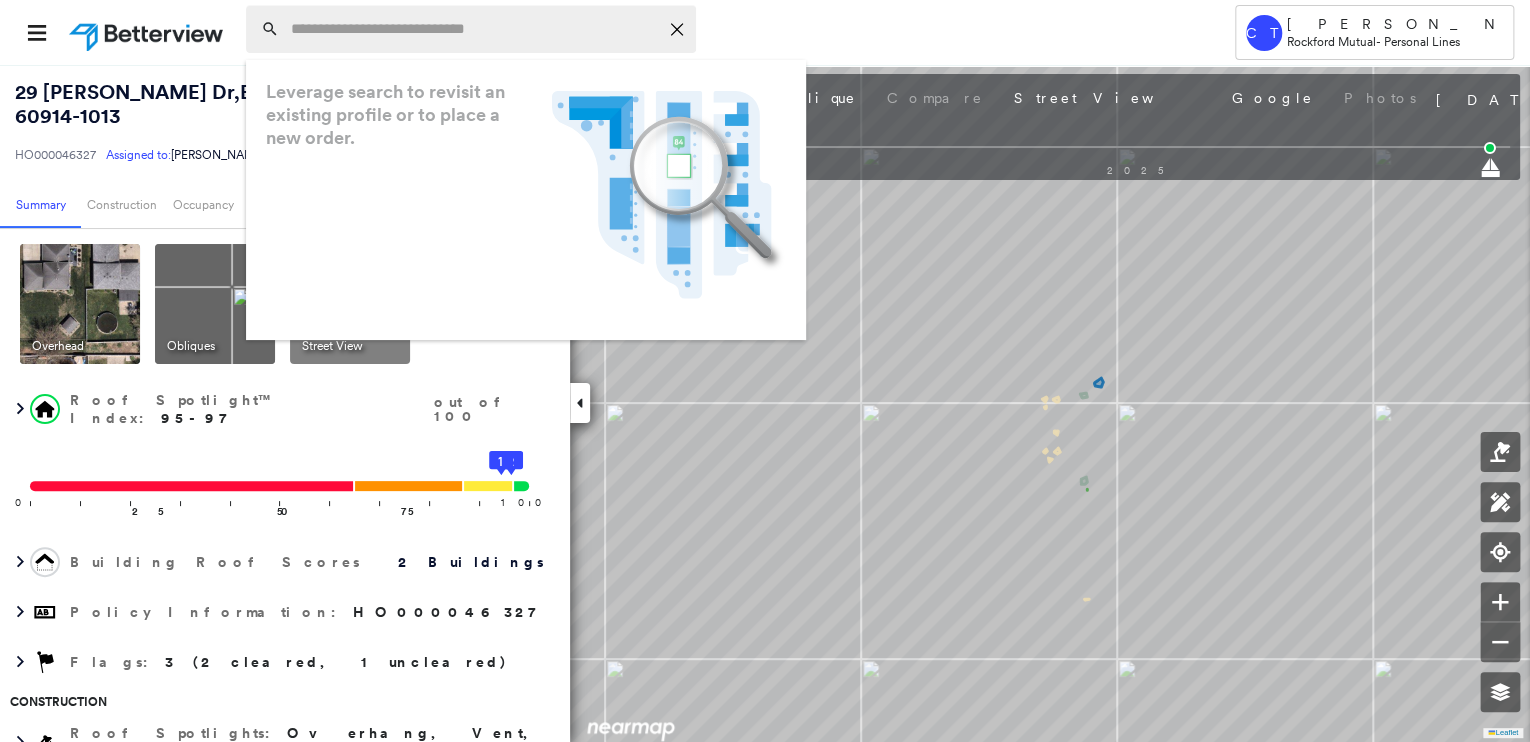 paste on "**********" 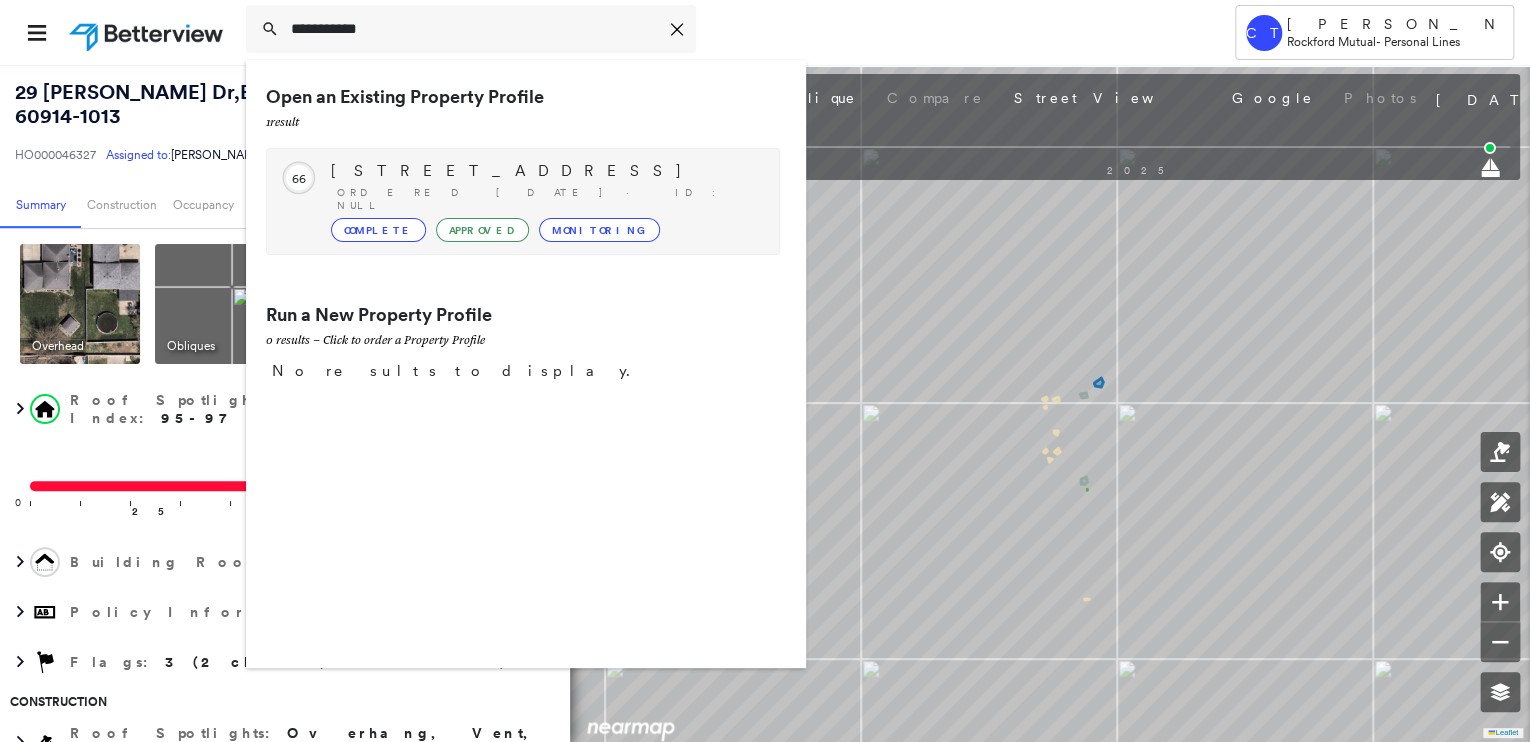 type on "**********" 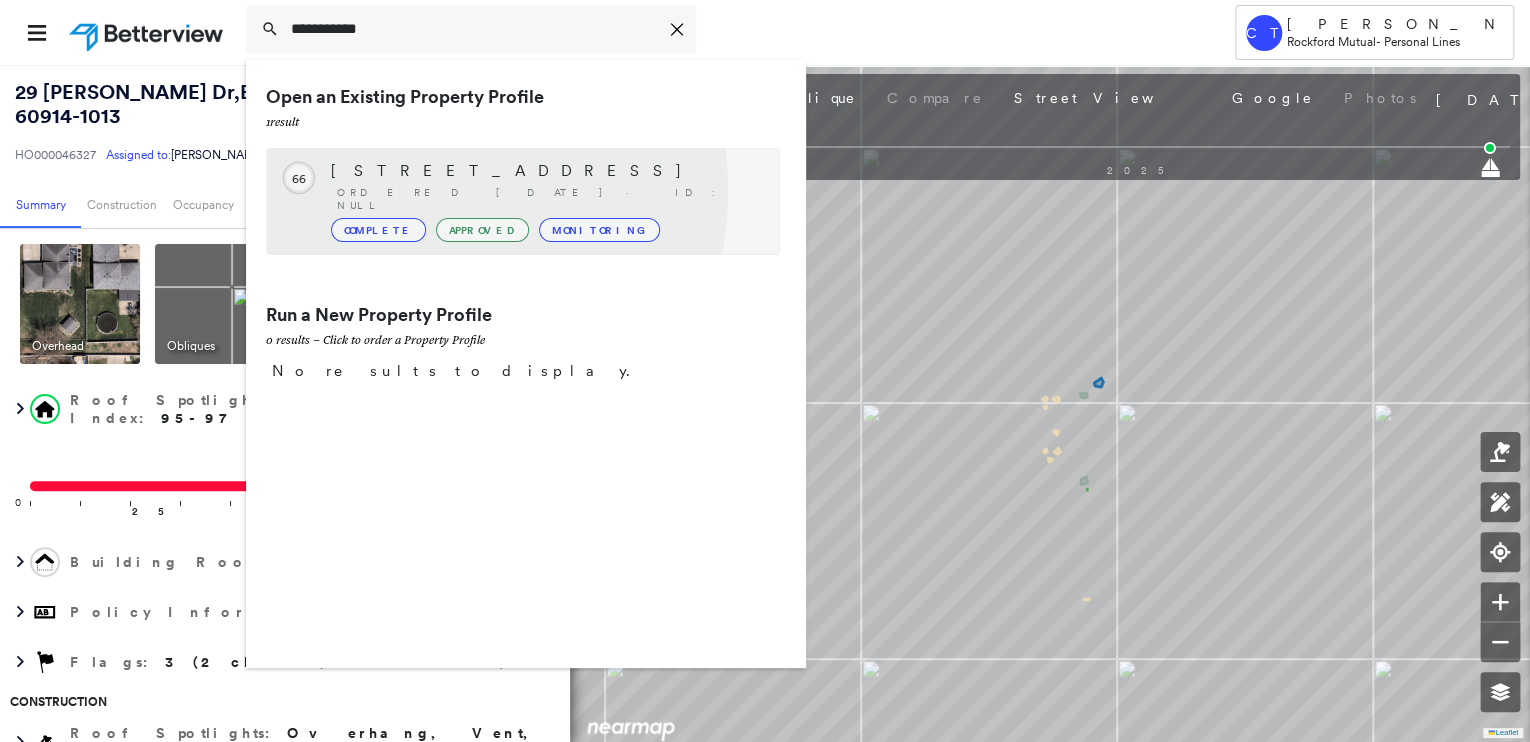 click on "Ordered [DATE] · ID: null" at bounding box center [548, 199] 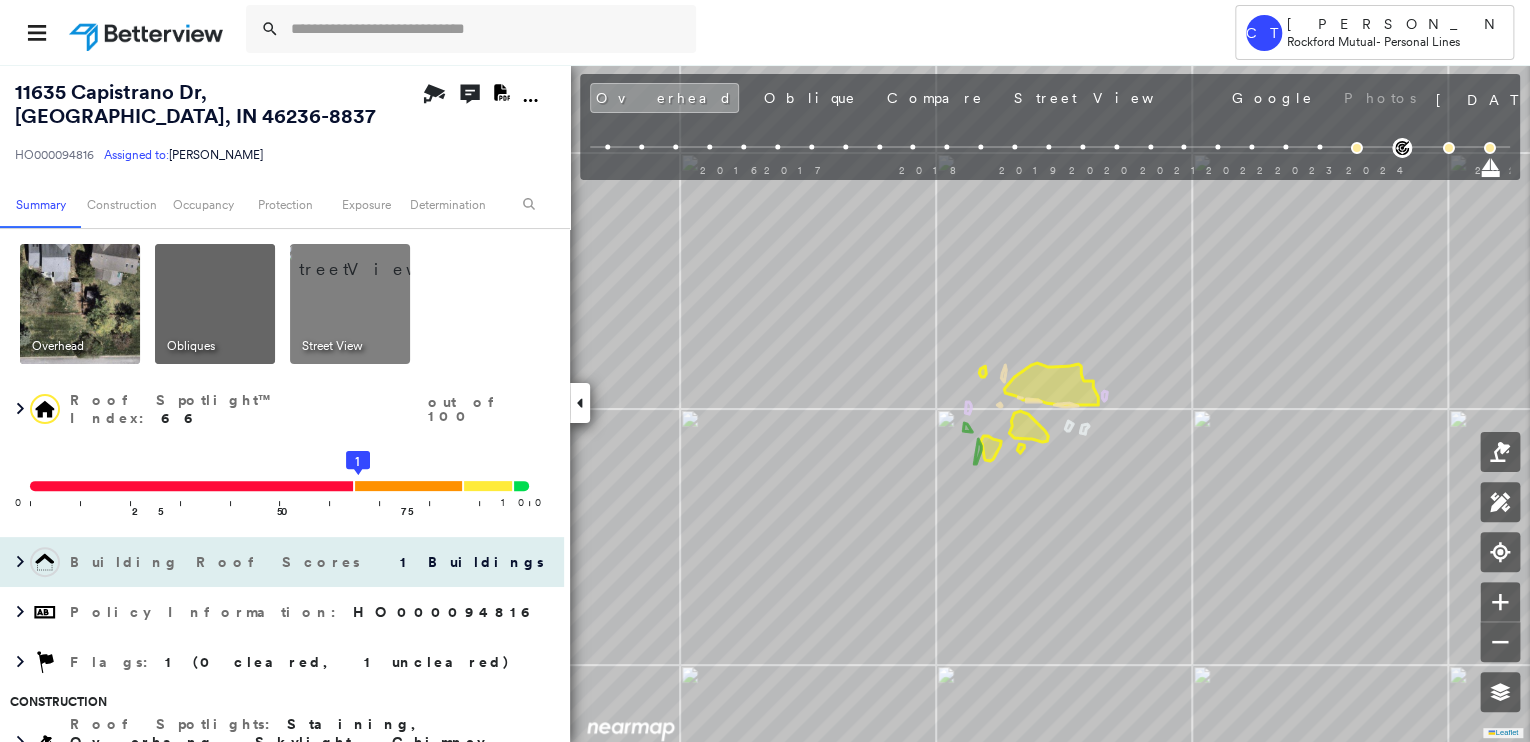 click at bounding box center (374, 259) 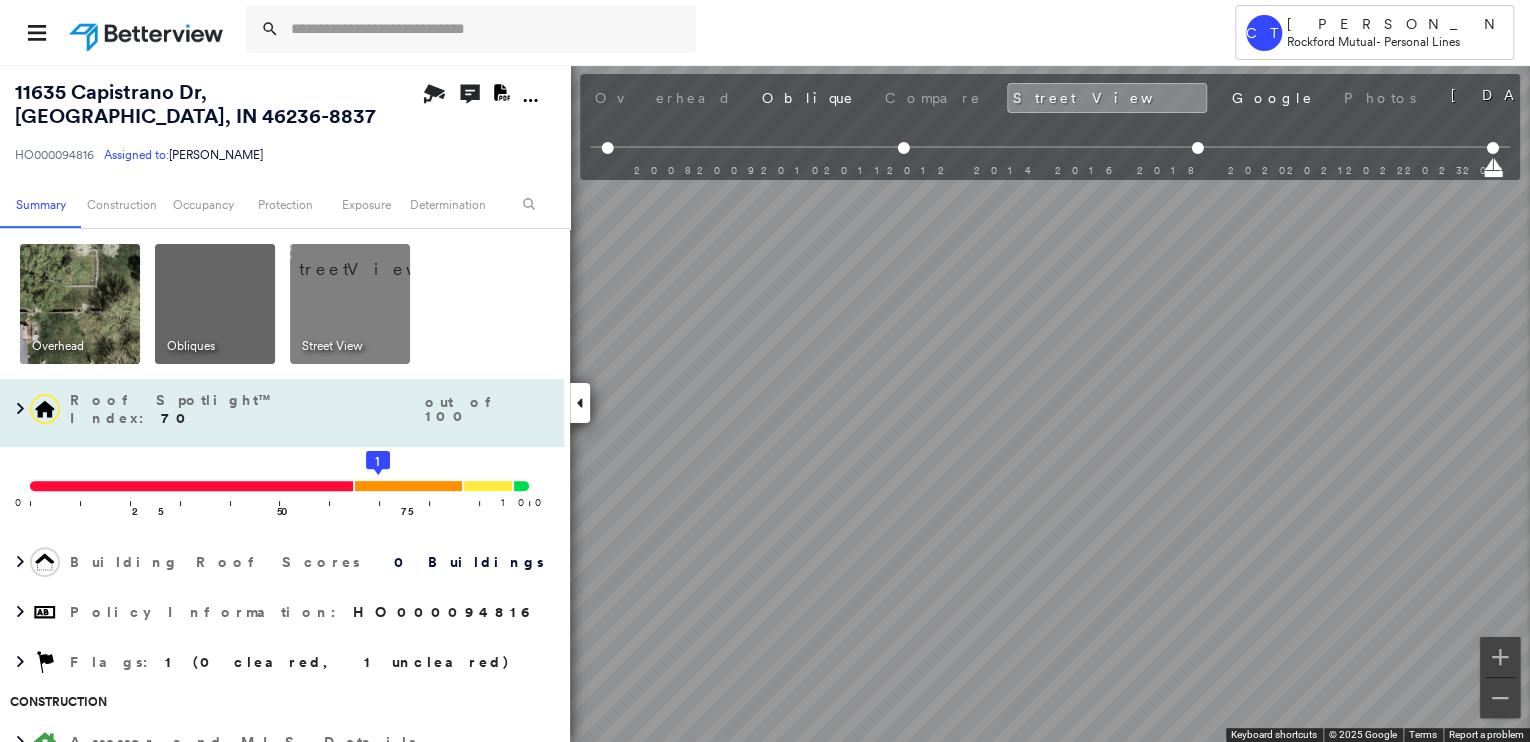 click at bounding box center (80, 304) 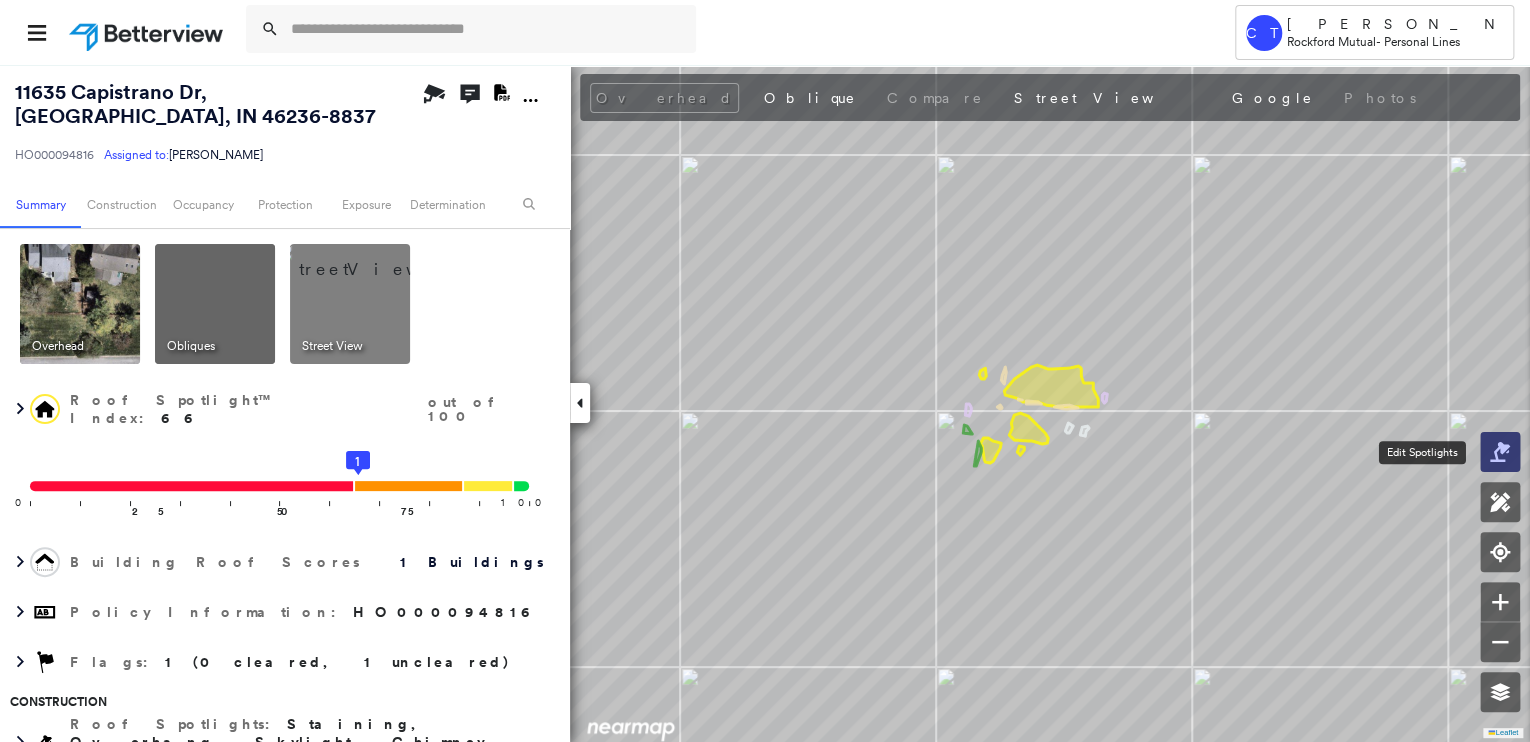 click 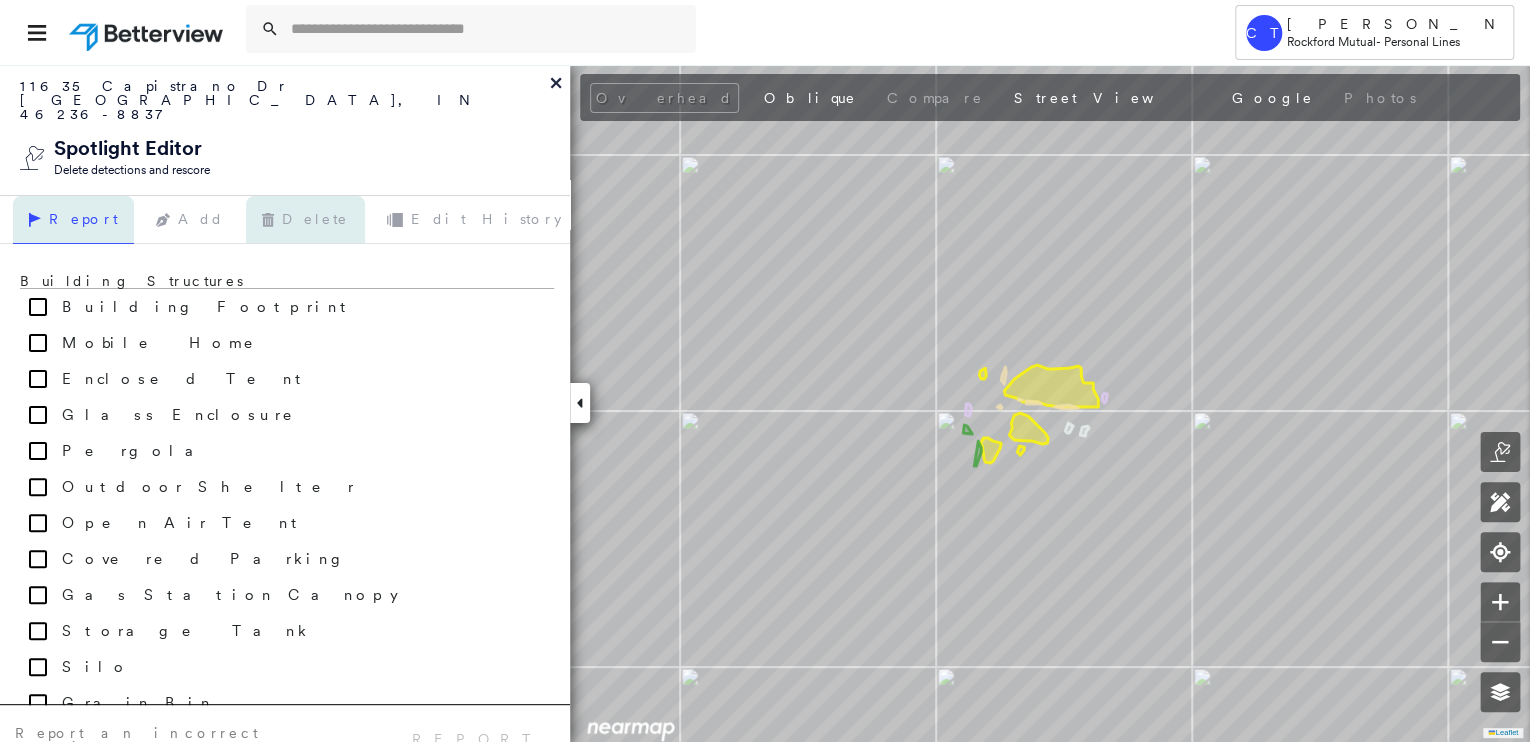 click 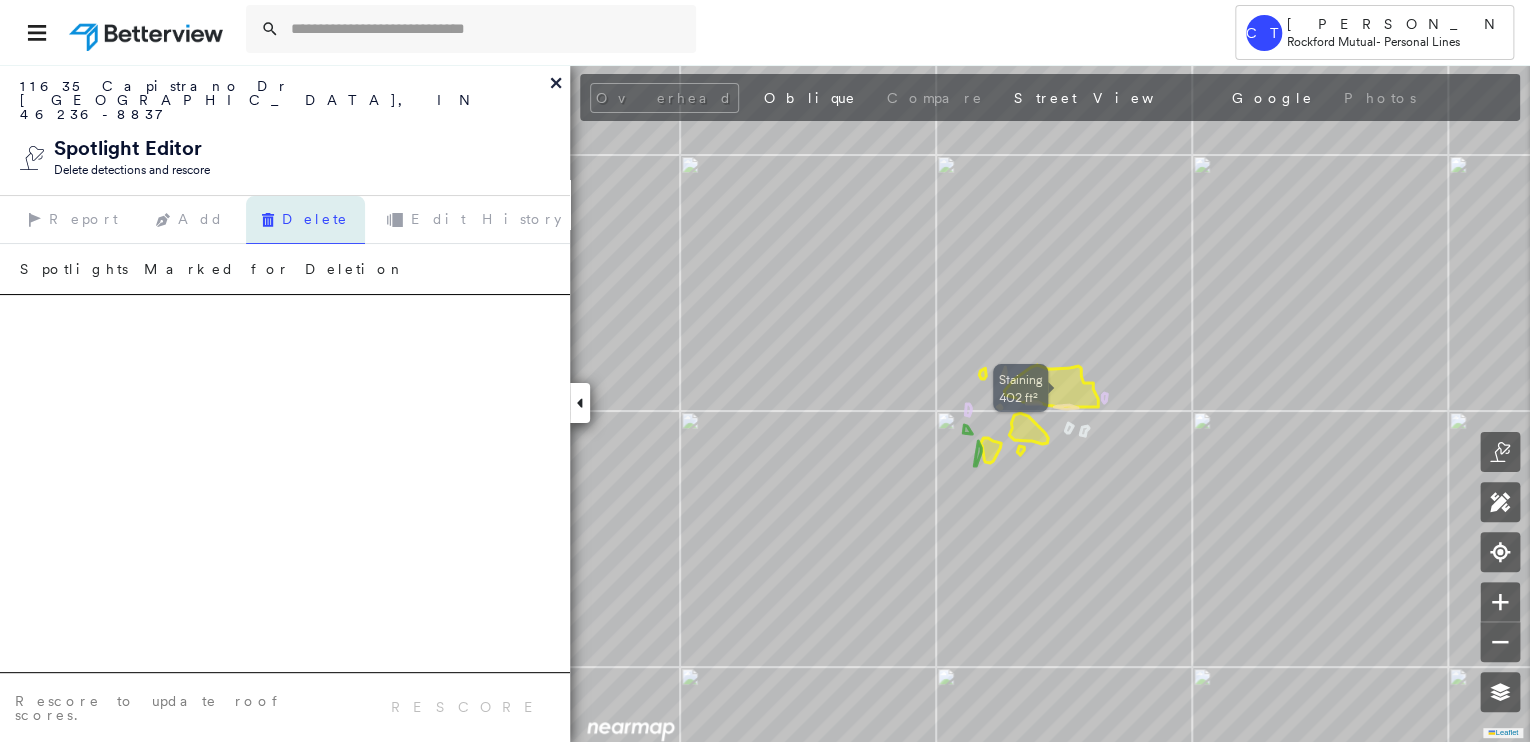 click 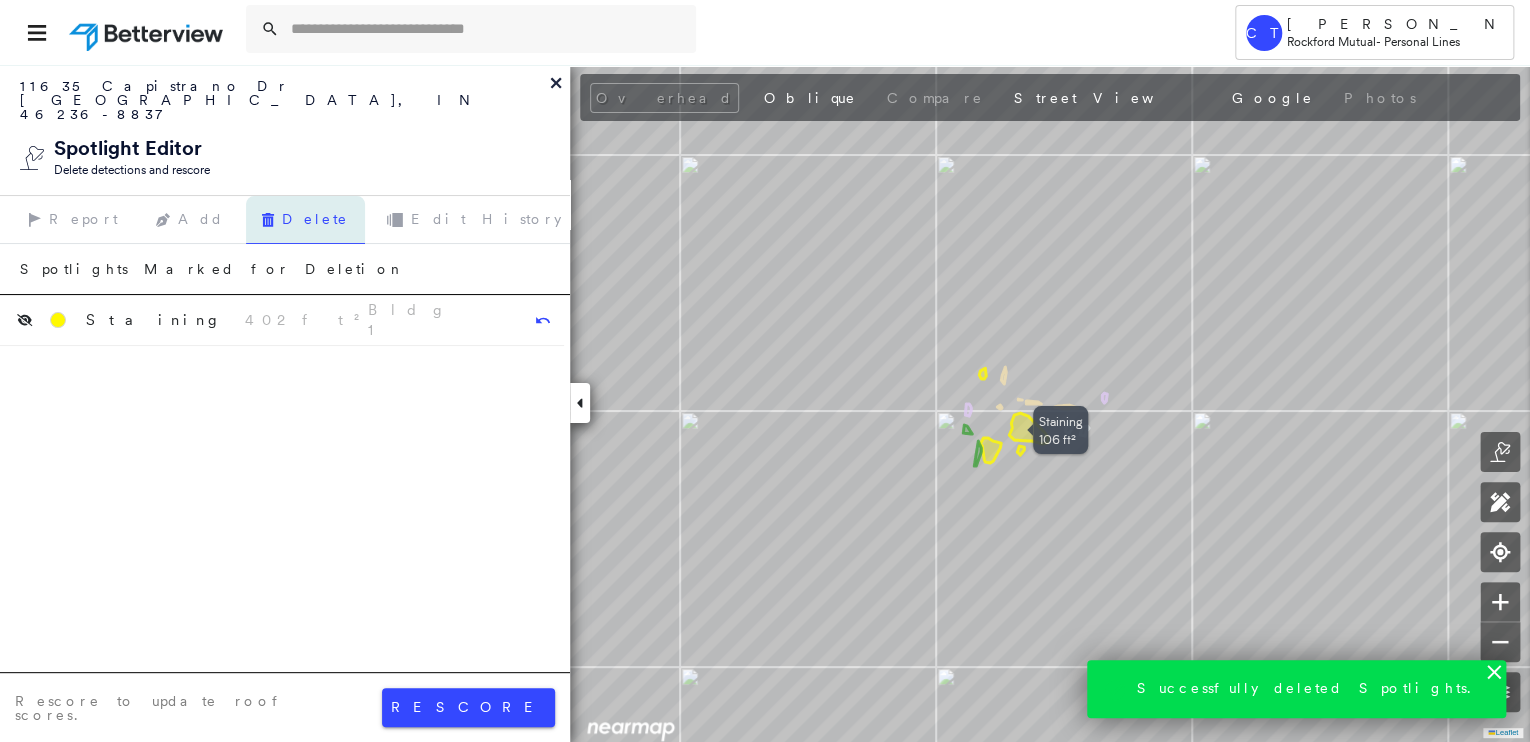 click 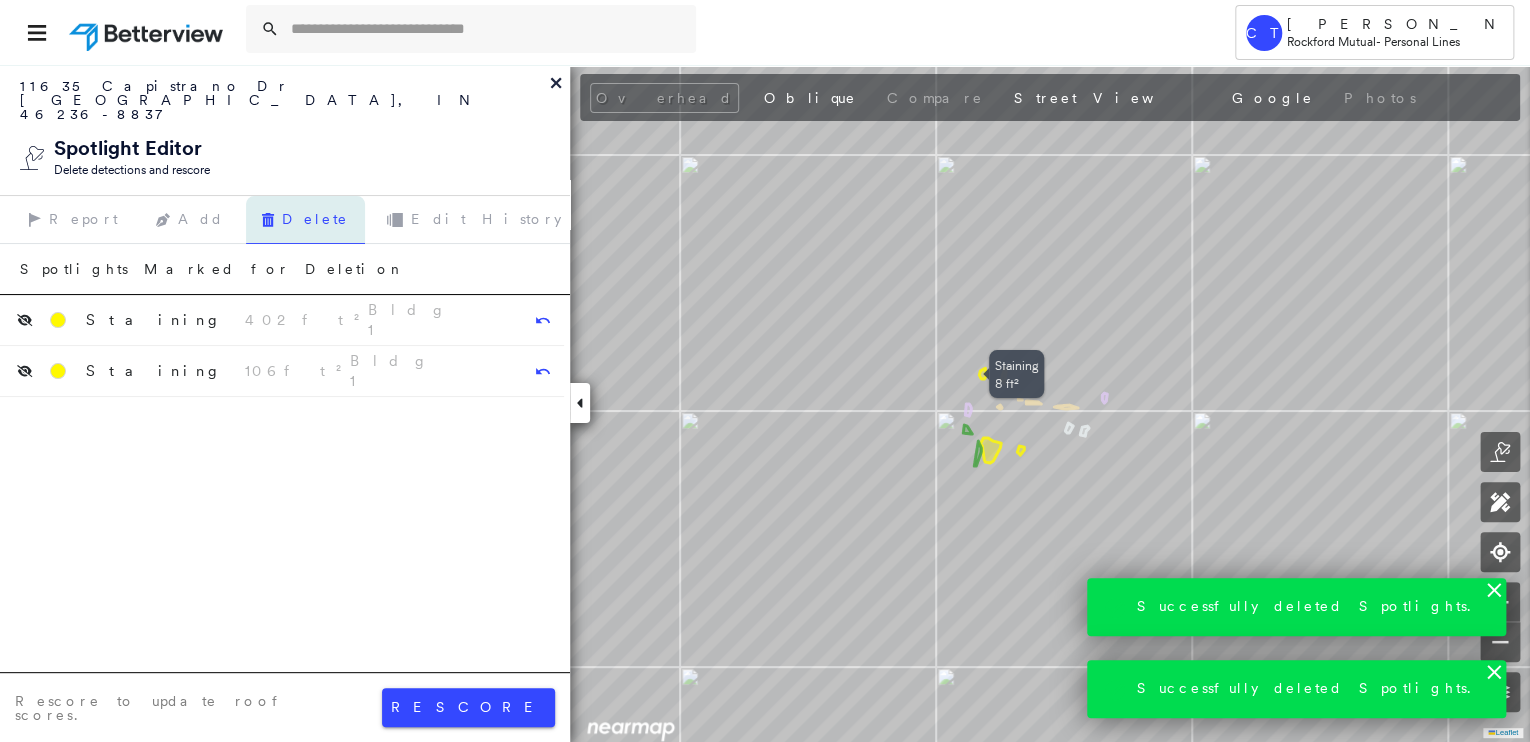 click 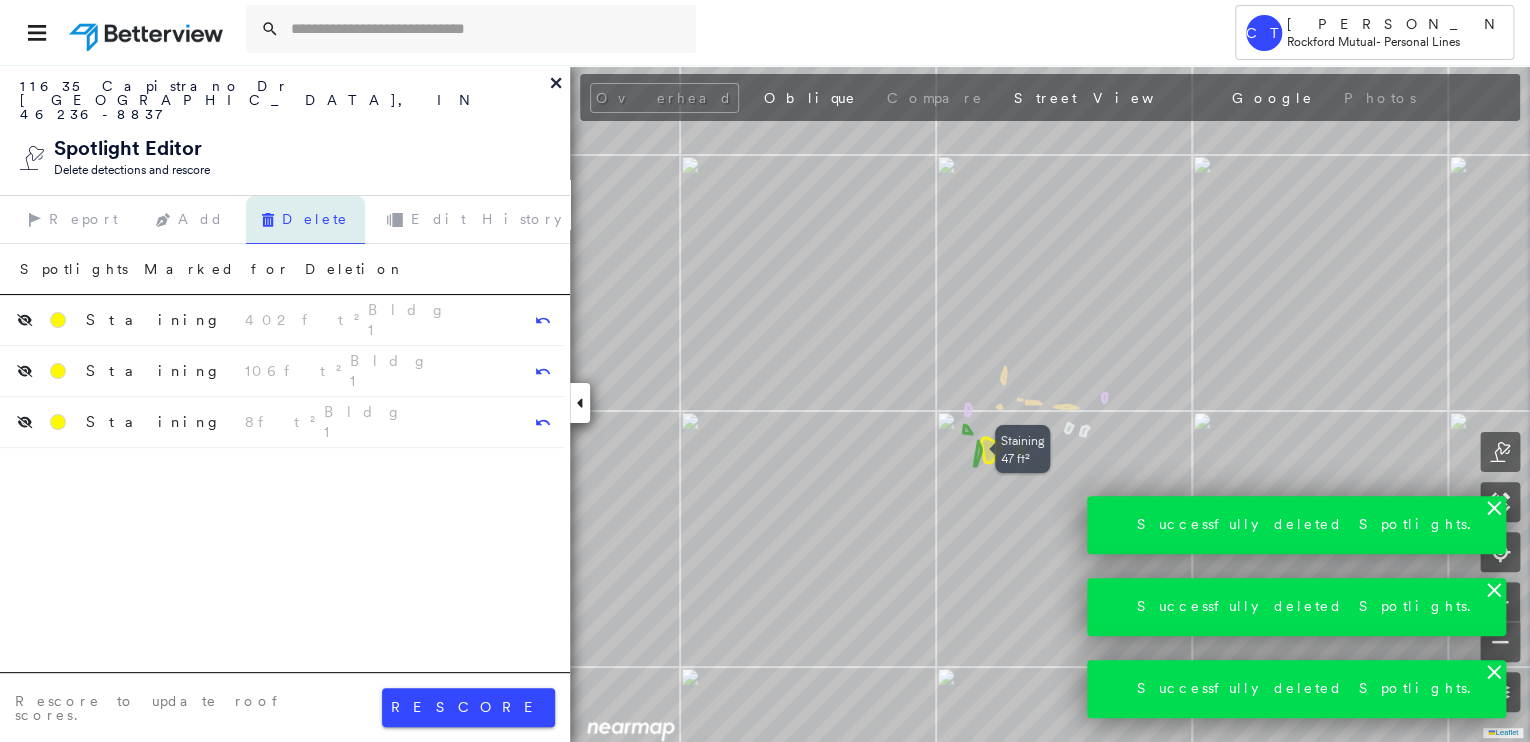 click 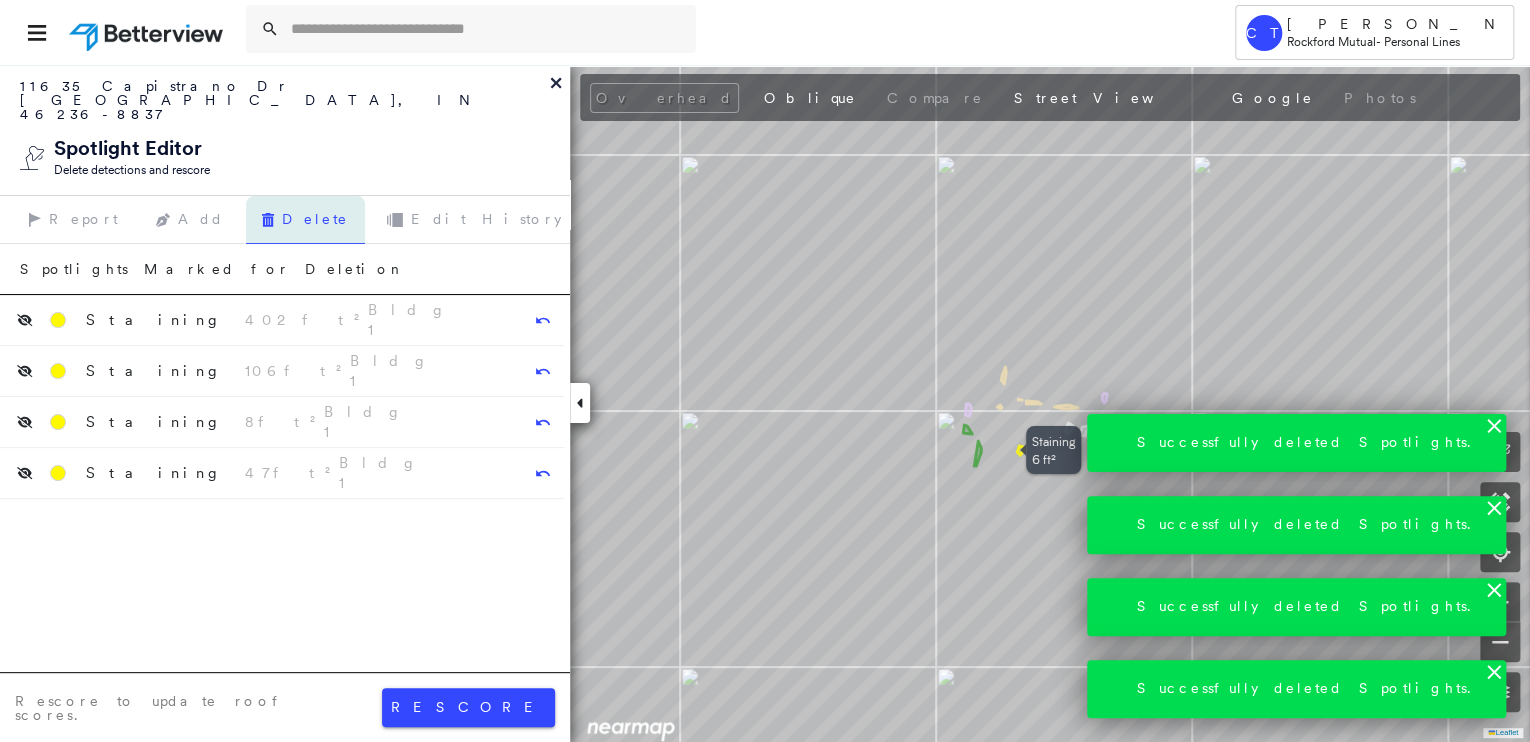 click 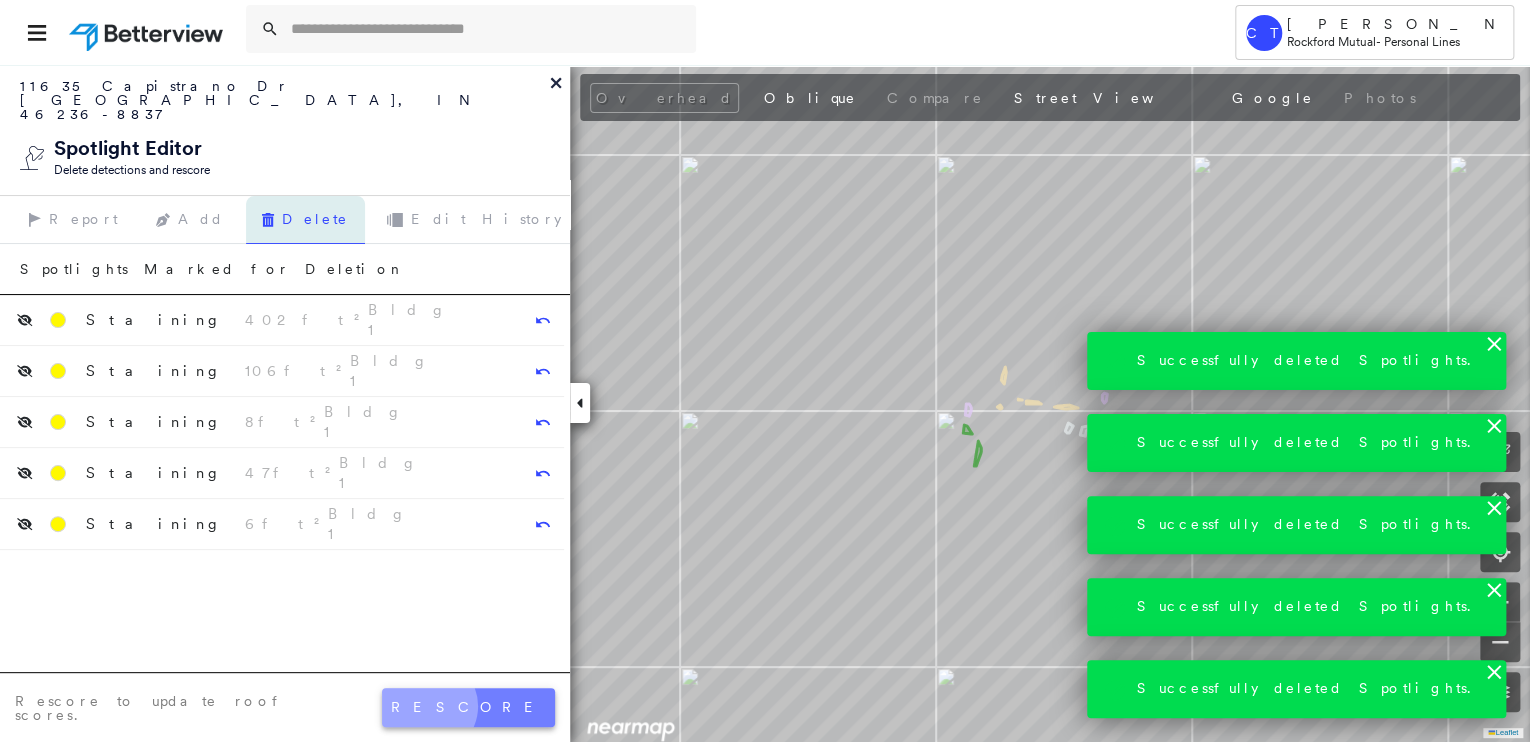 click on "rescore" at bounding box center [468, 707] 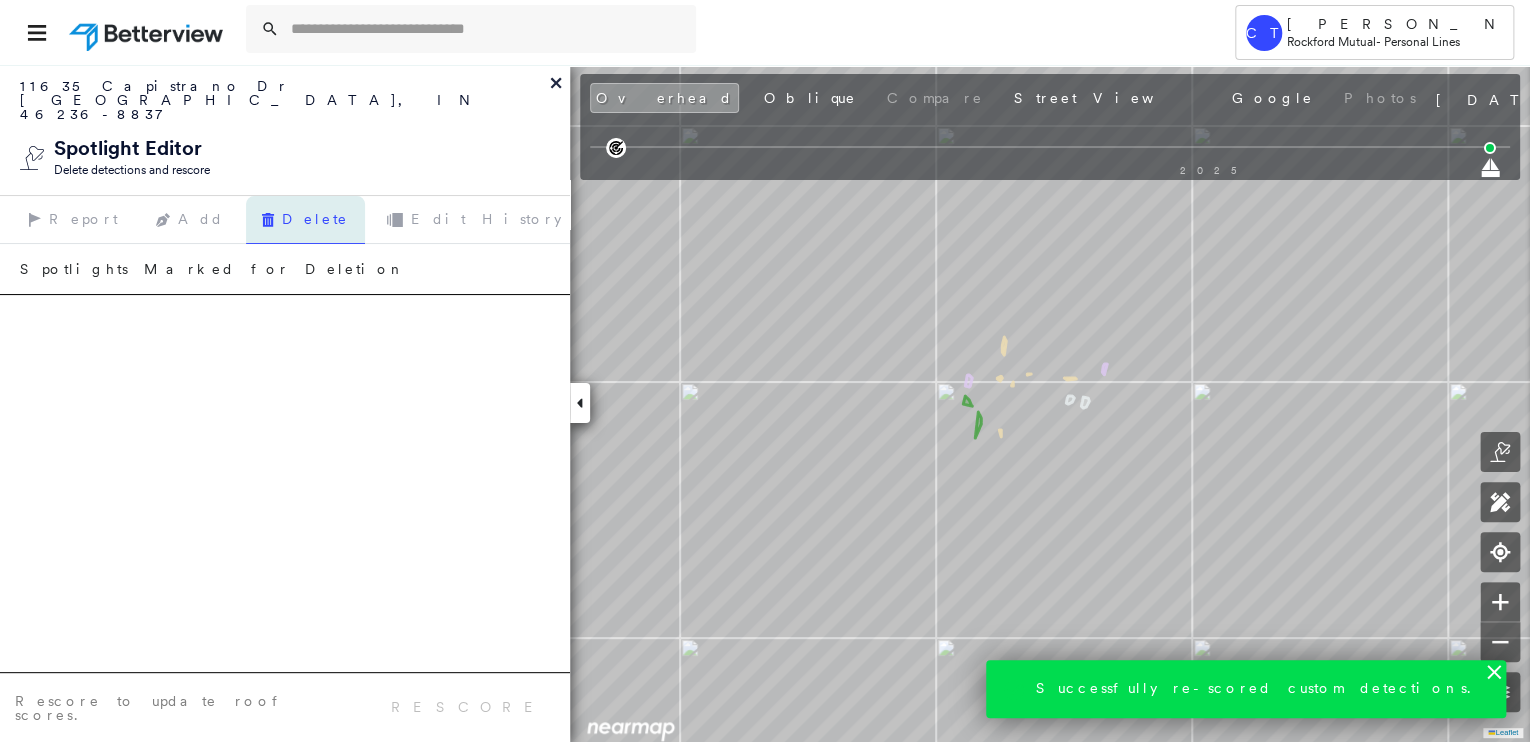 click 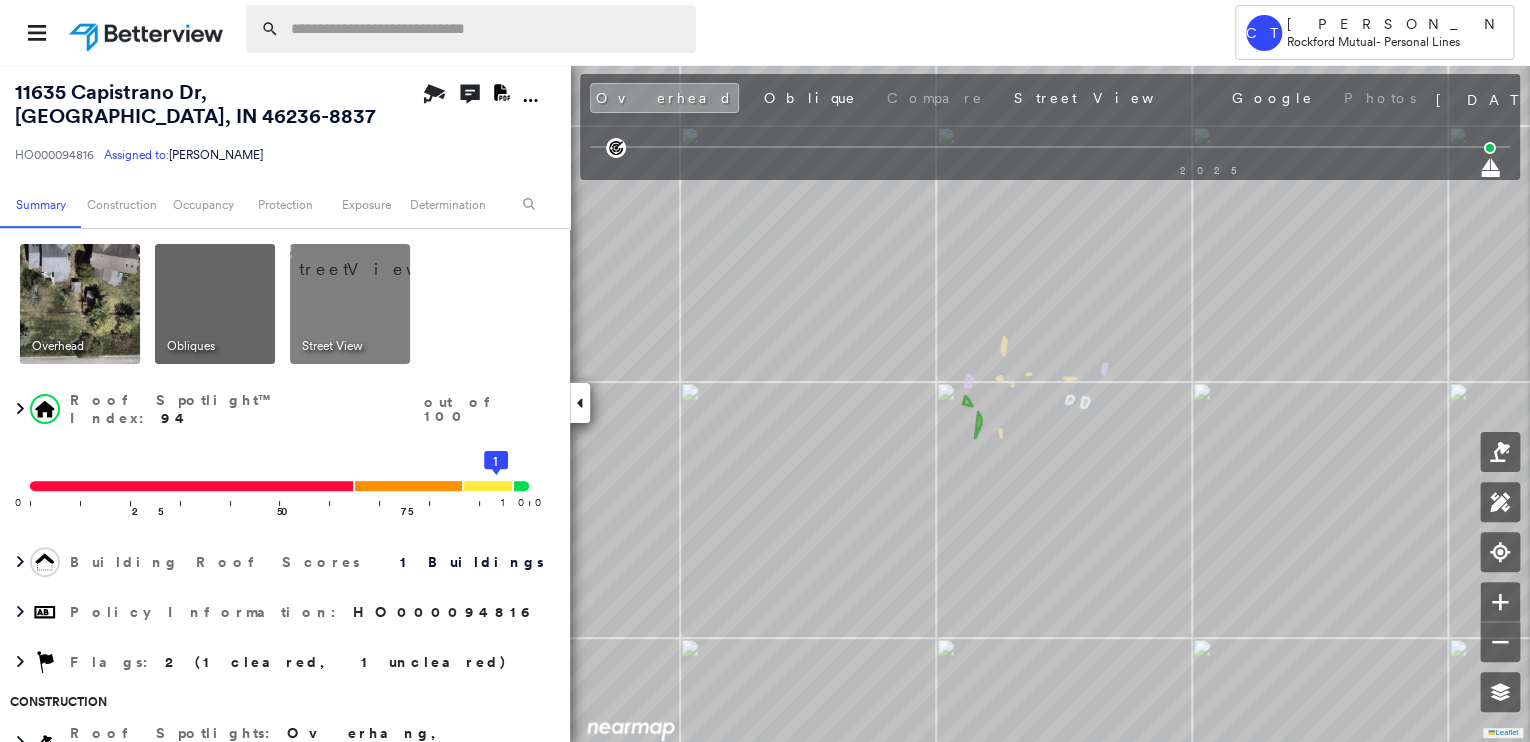 click at bounding box center (487, 29) 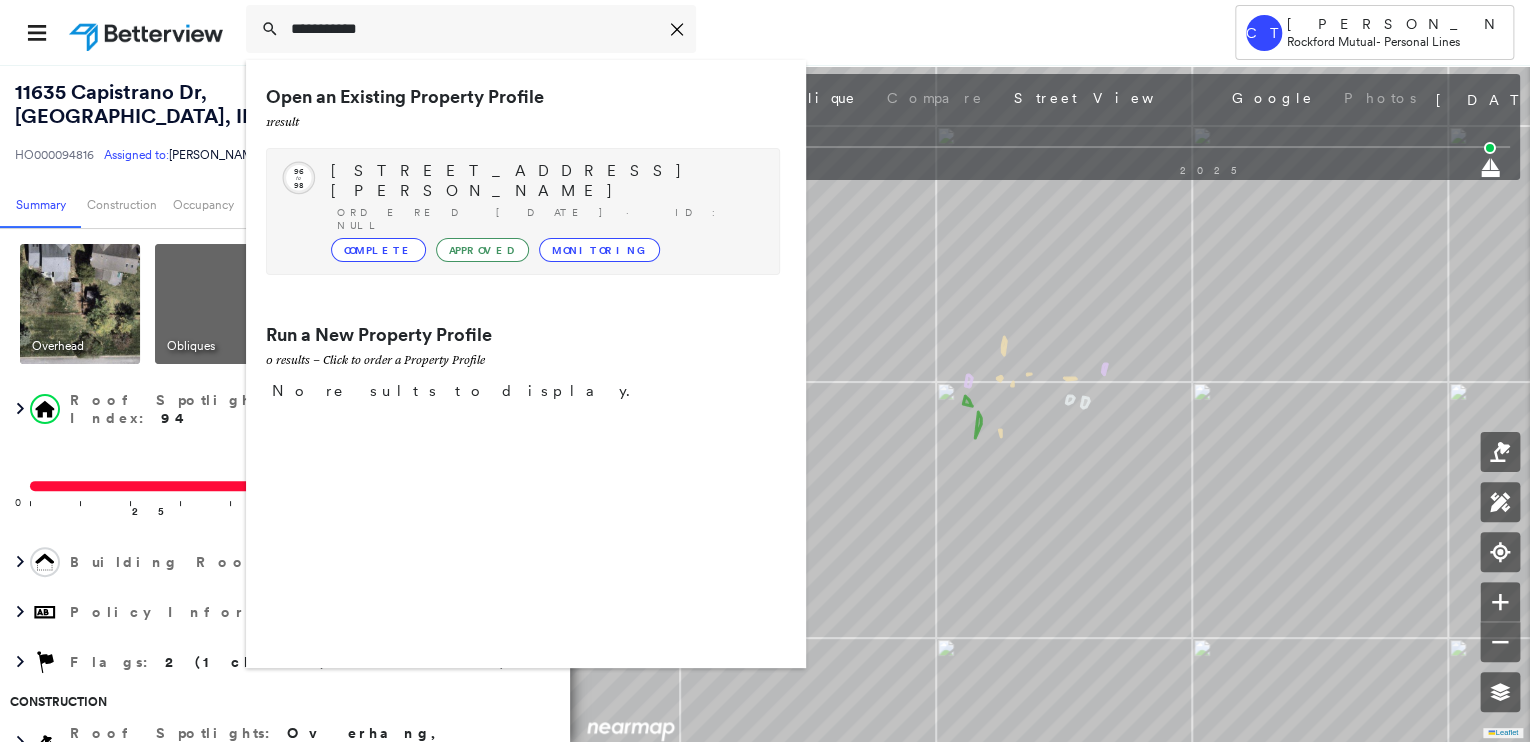 type on "**********" 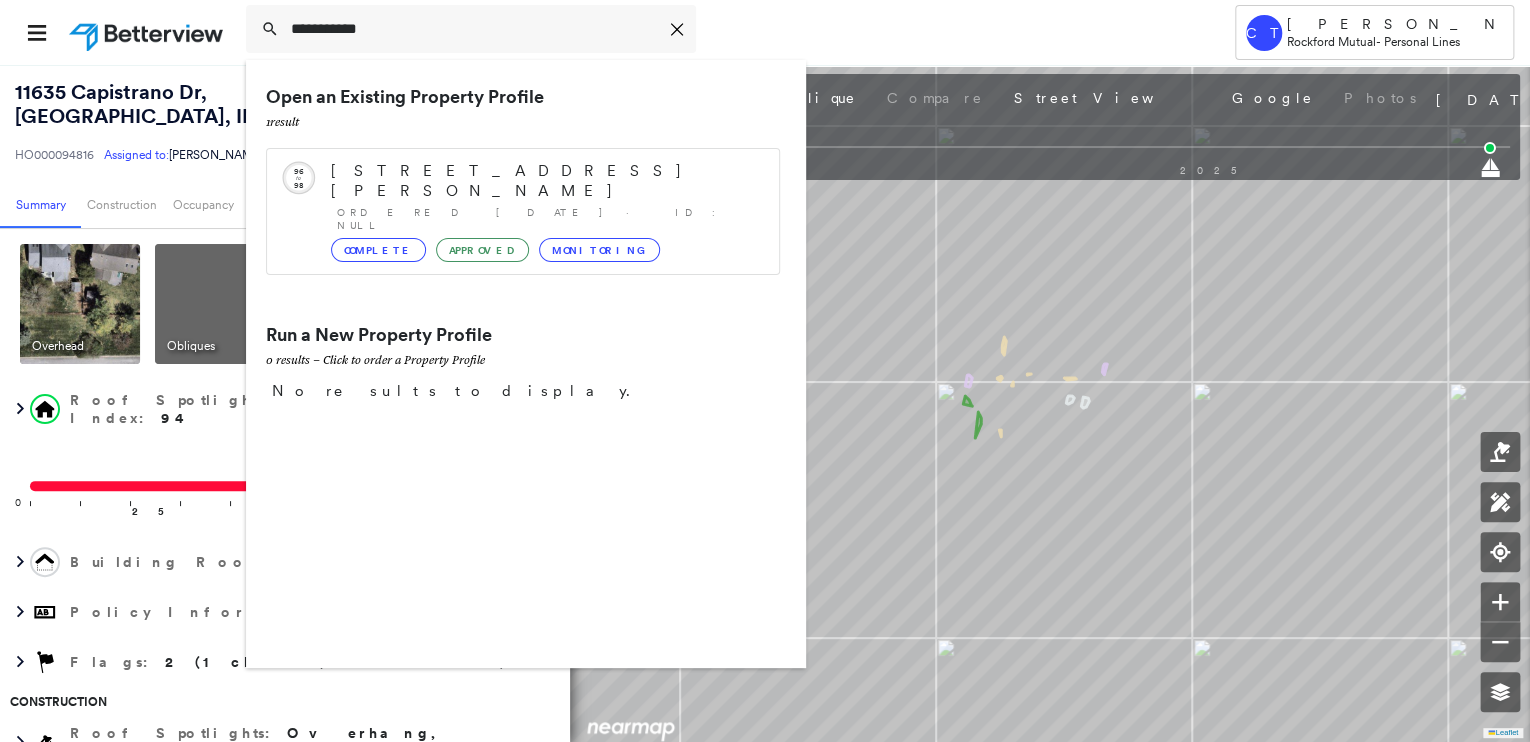 click on "Ordered [DATE] · ID: null" at bounding box center [548, 219] 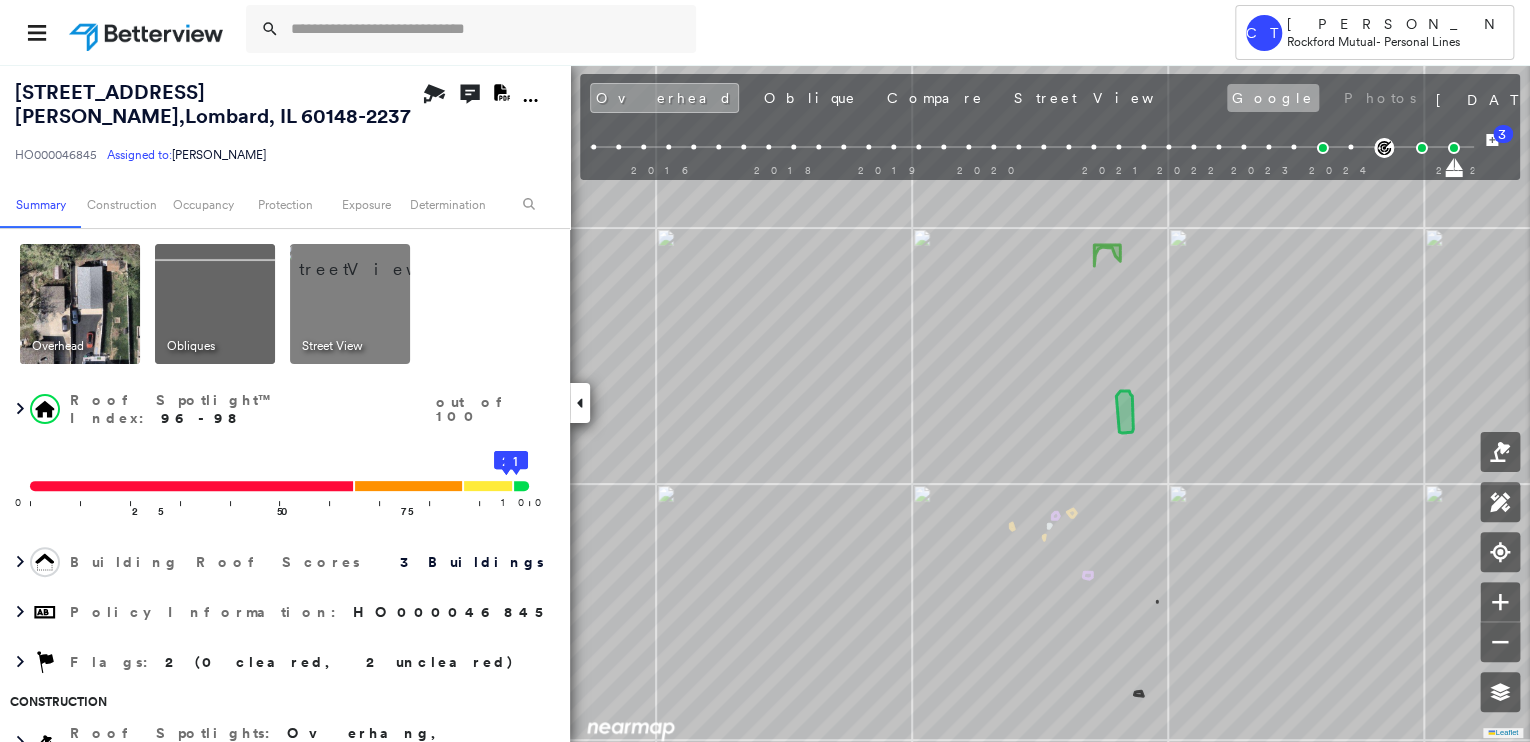 drag, startPoint x: 974, startPoint y: 97, endPoint x: 960, endPoint y: 103, distance: 15.231546 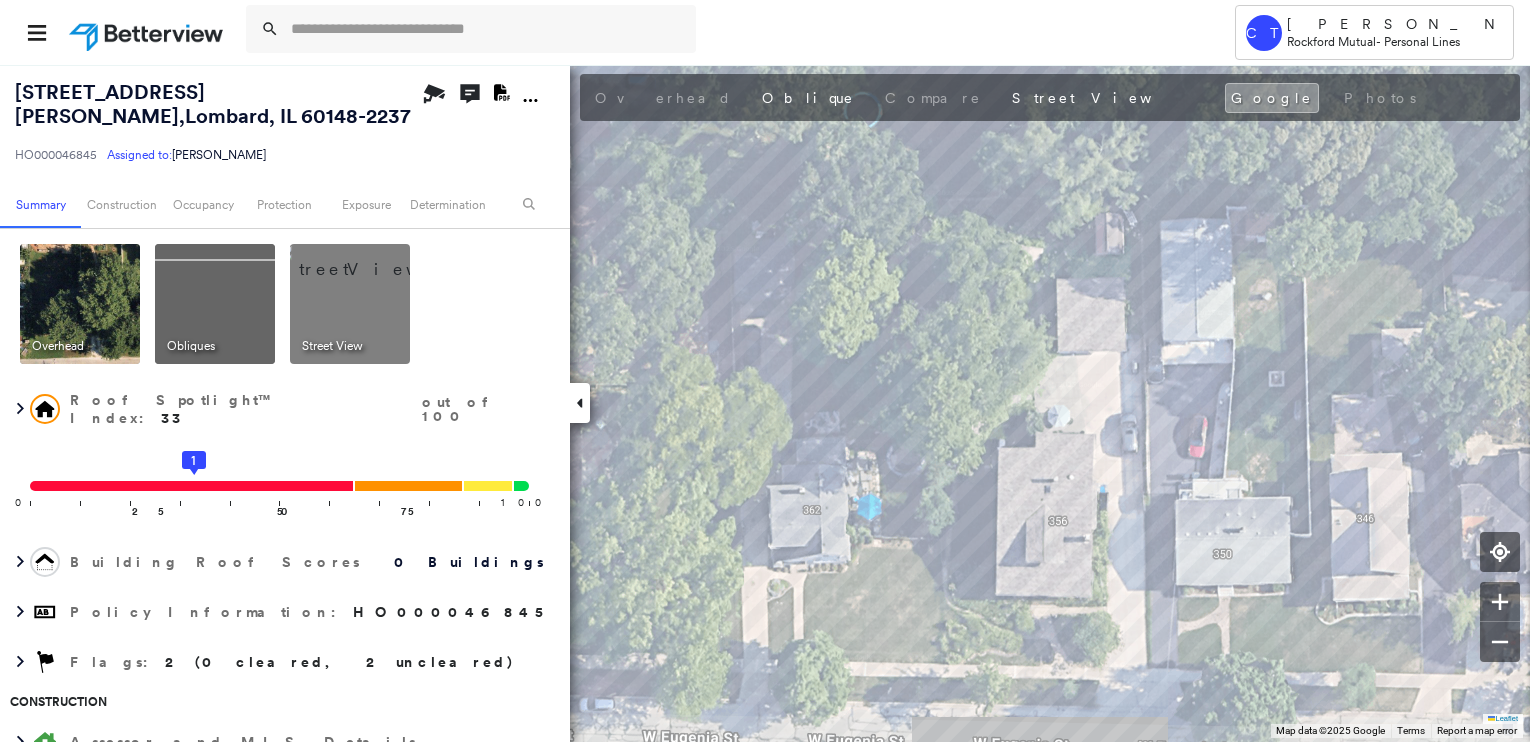 scroll, scrollTop: 0, scrollLeft: 0, axis: both 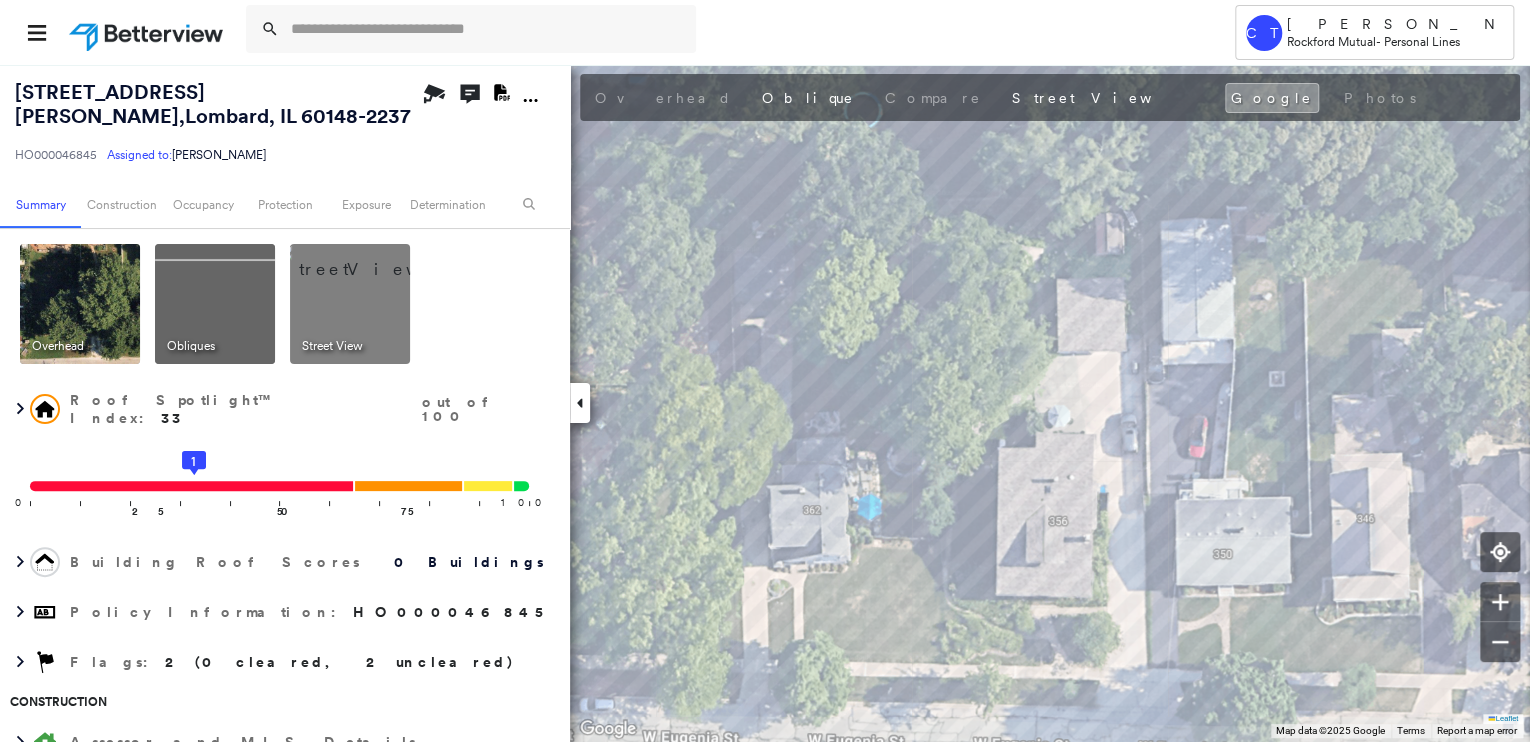click at bounding box center (80, 304) 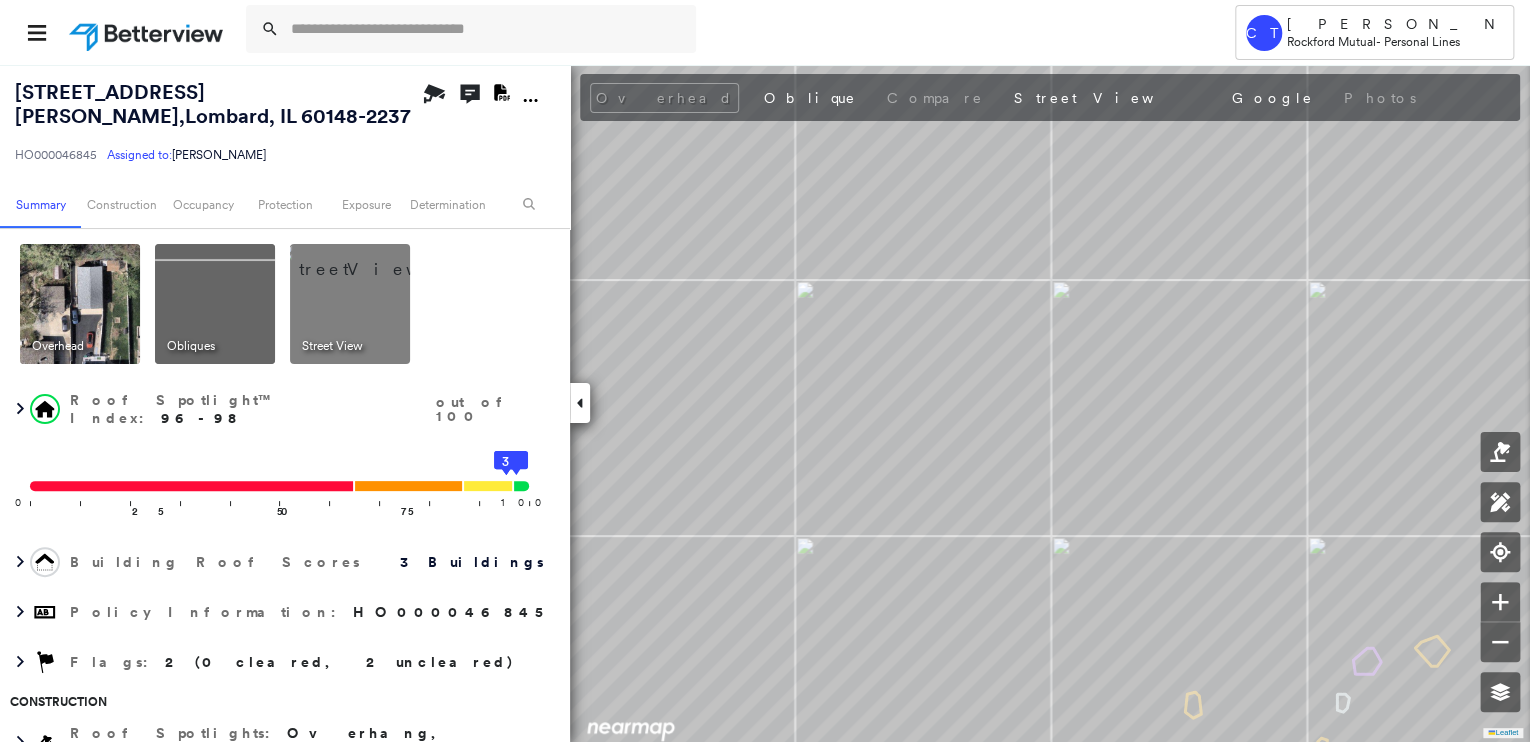click at bounding box center (80, 304) 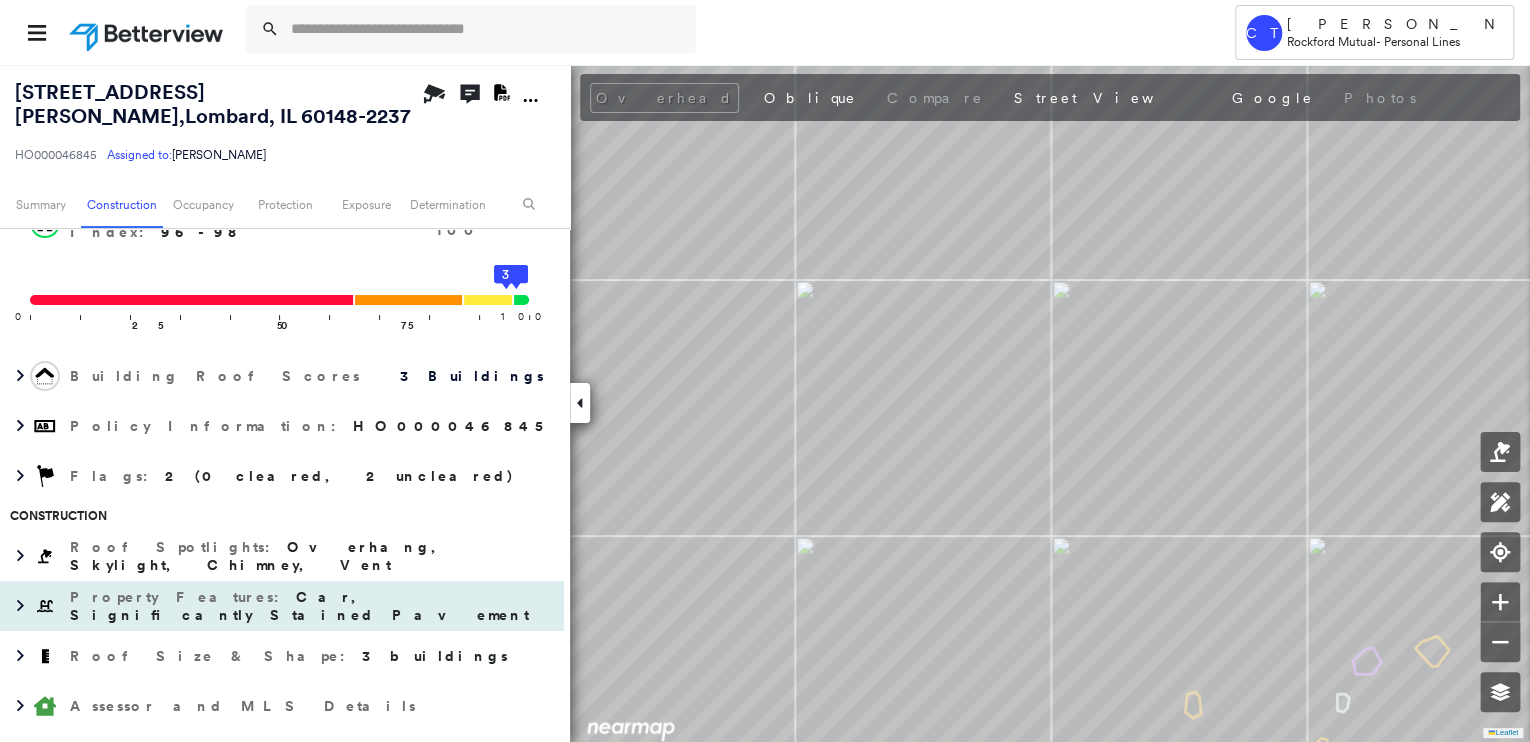 scroll, scrollTop: 0, scrollLeft: 0, axis: both 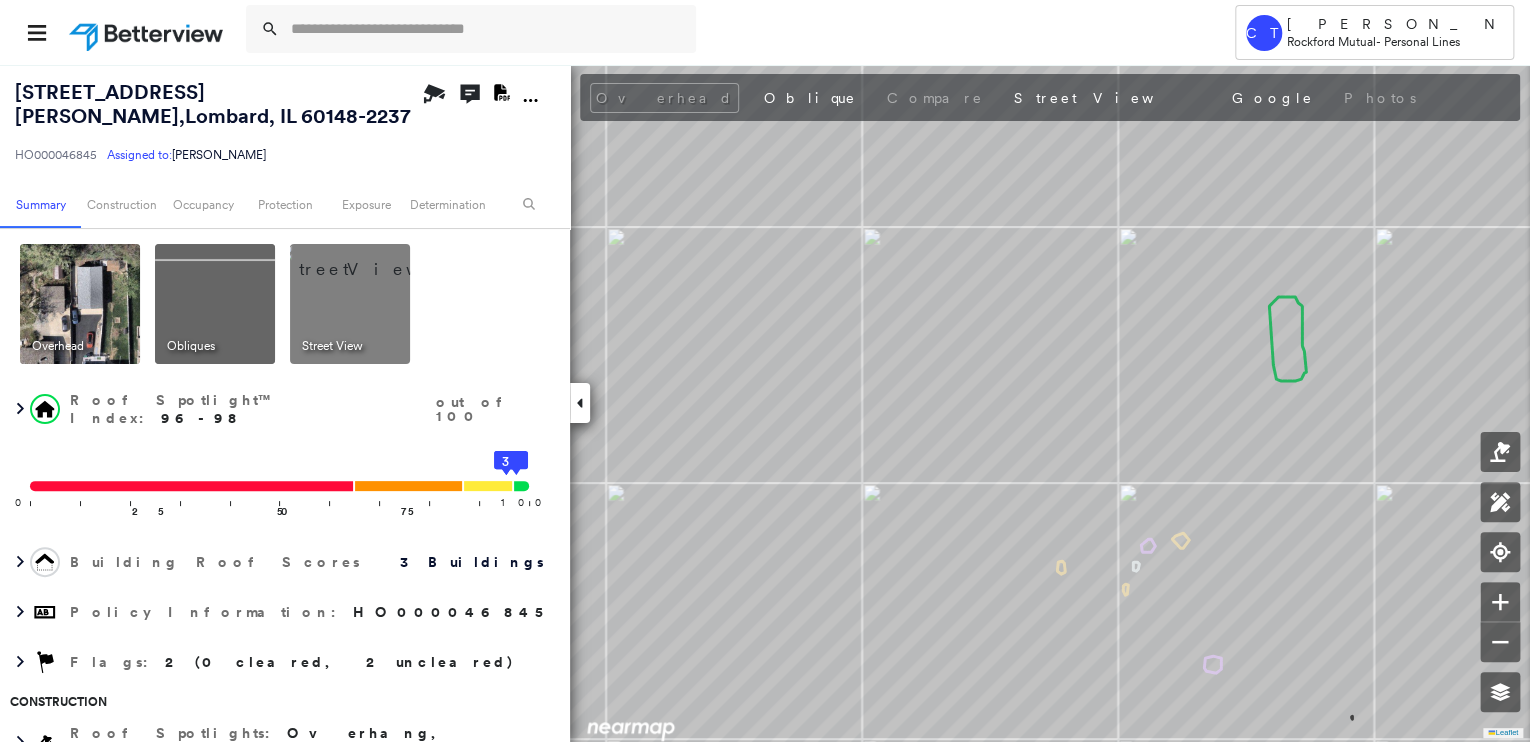 click on "Overhead Obliques Street View" at bounding box center (282, 304) 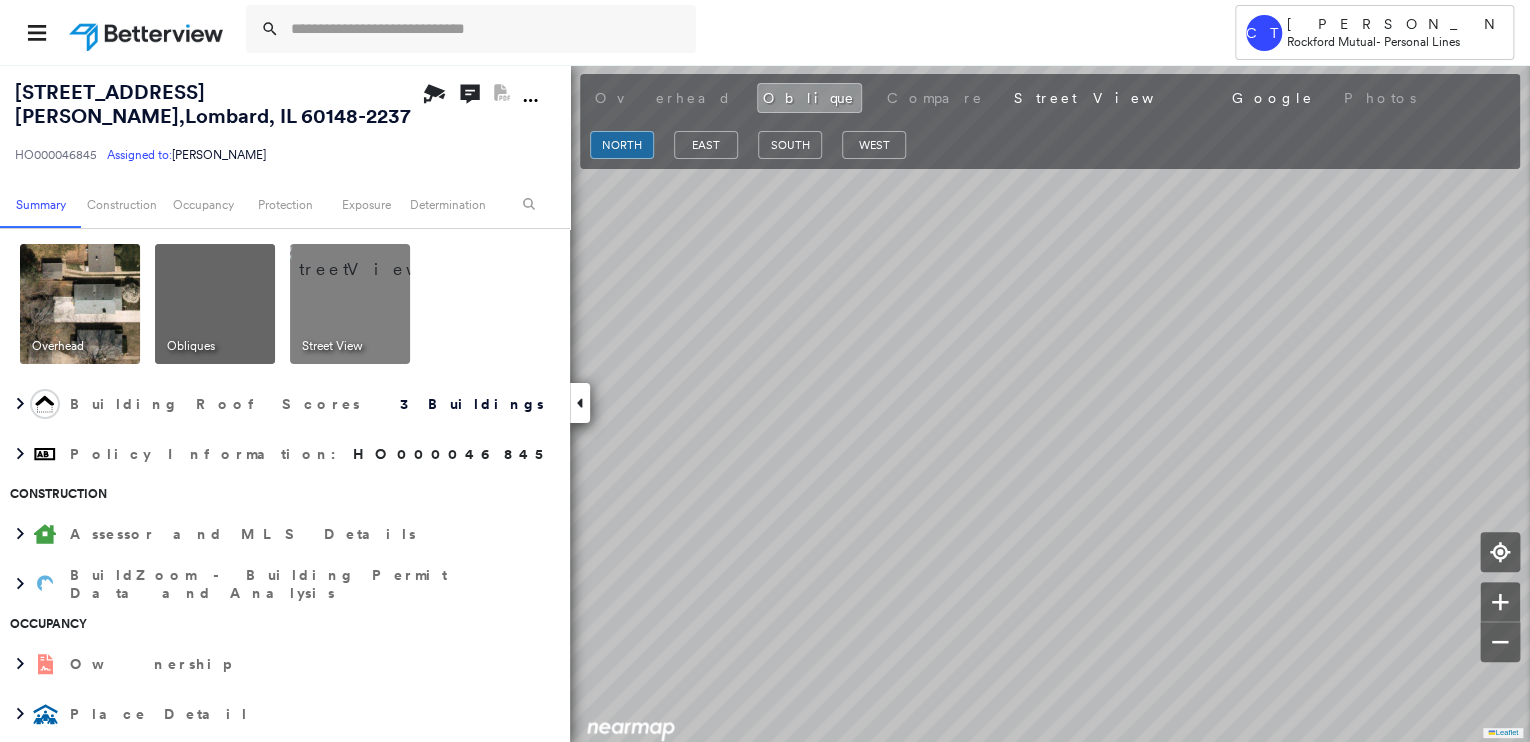 click at bounding box center (215, 304) 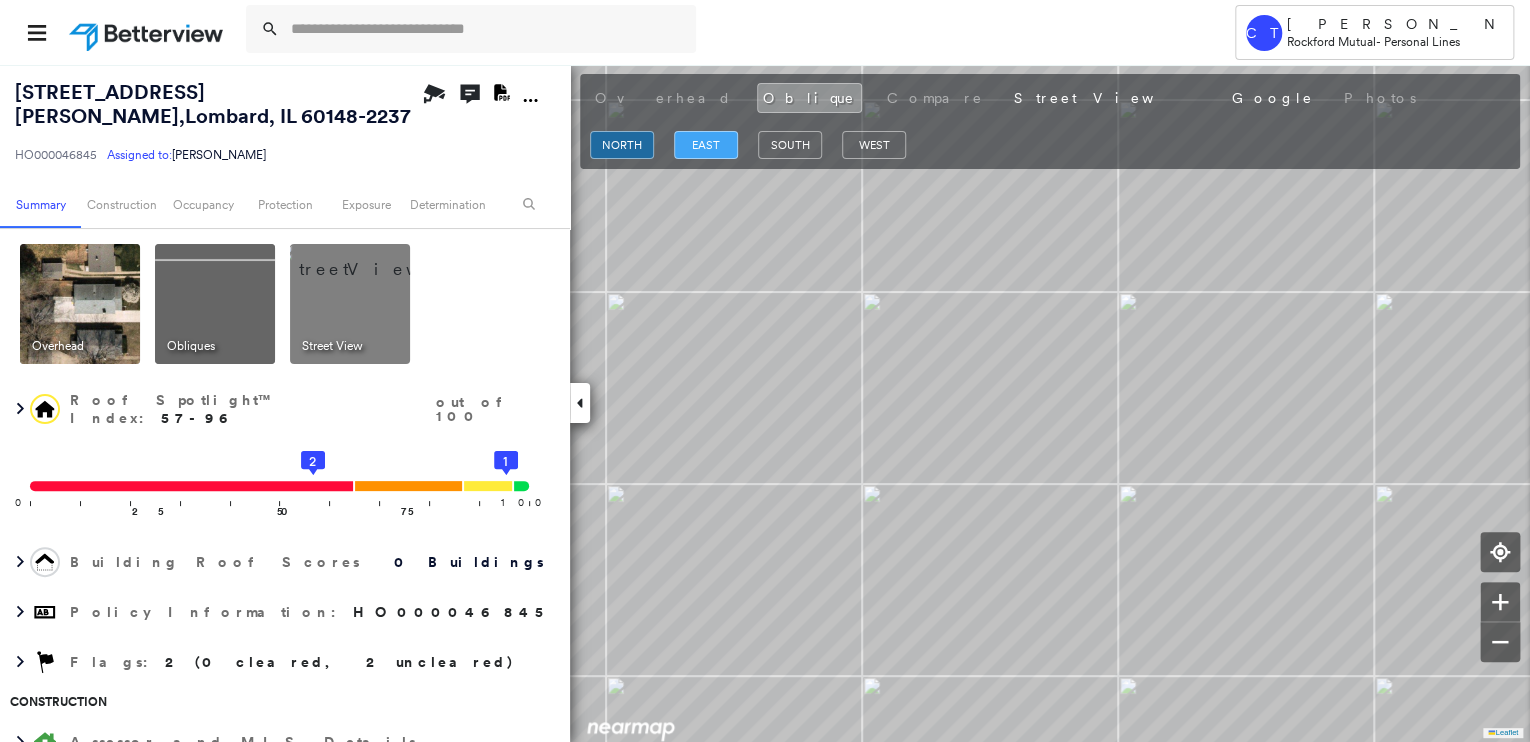click on "east" at bounding box center (706, 145) 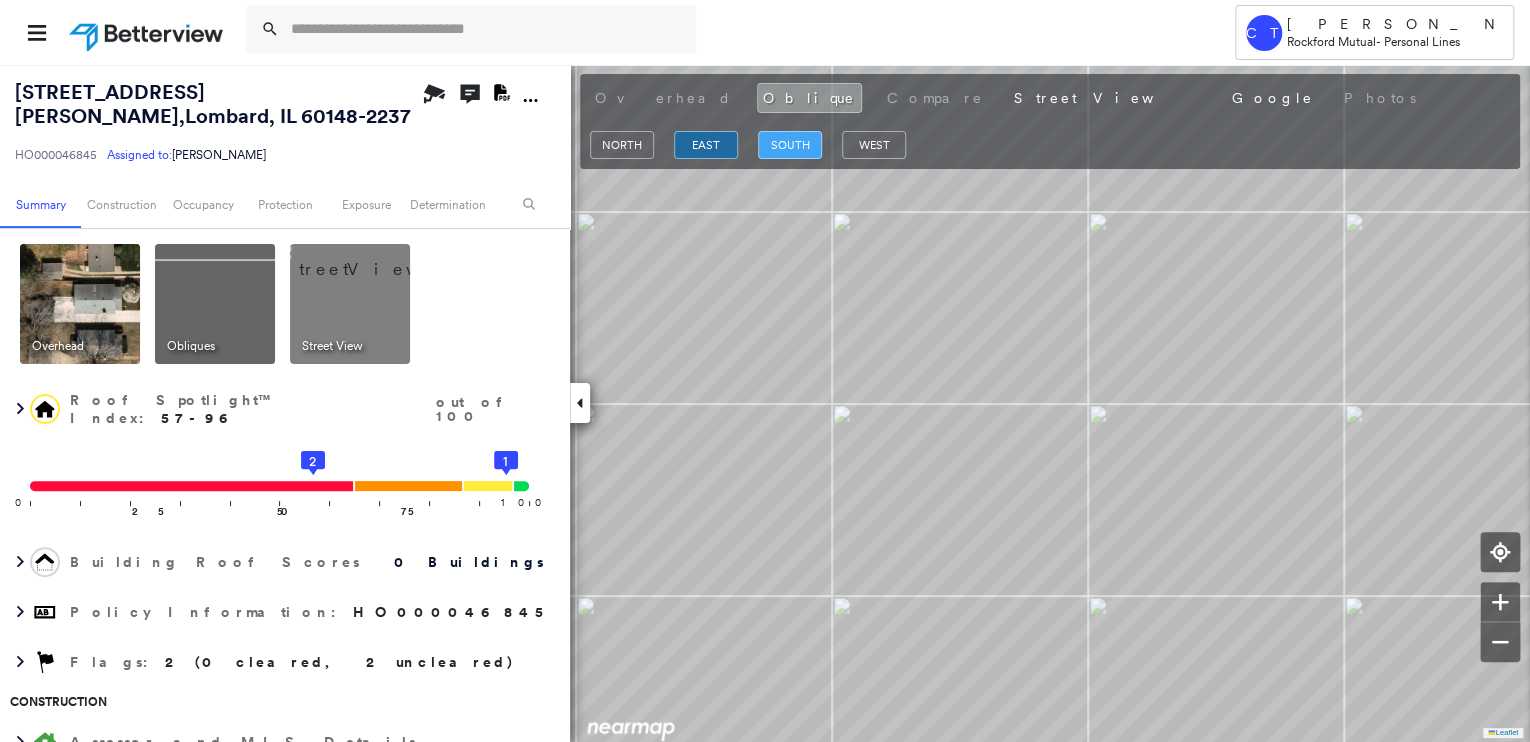click on "south" at bounding box center [790, 145] 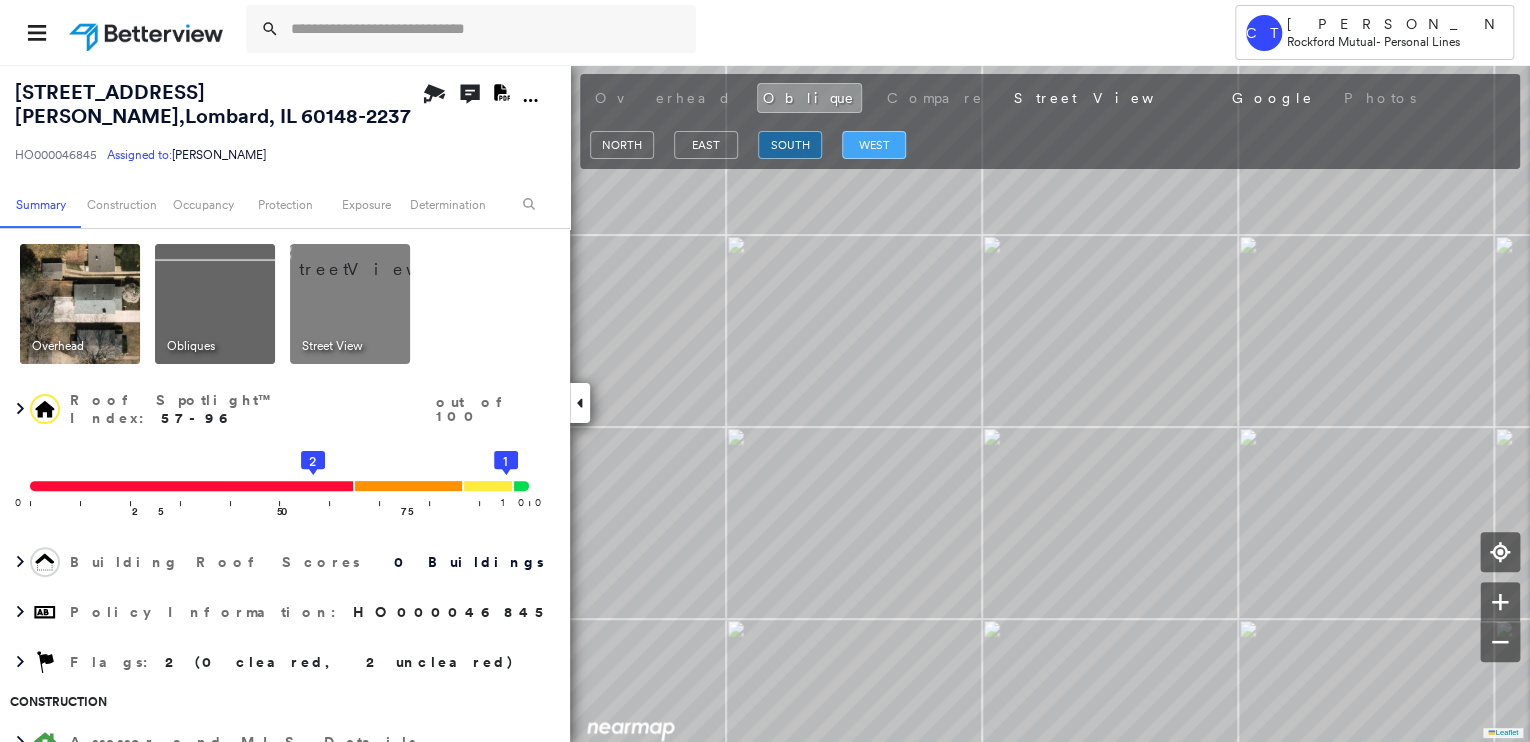 click on "west" at bounding box center [874, 145] 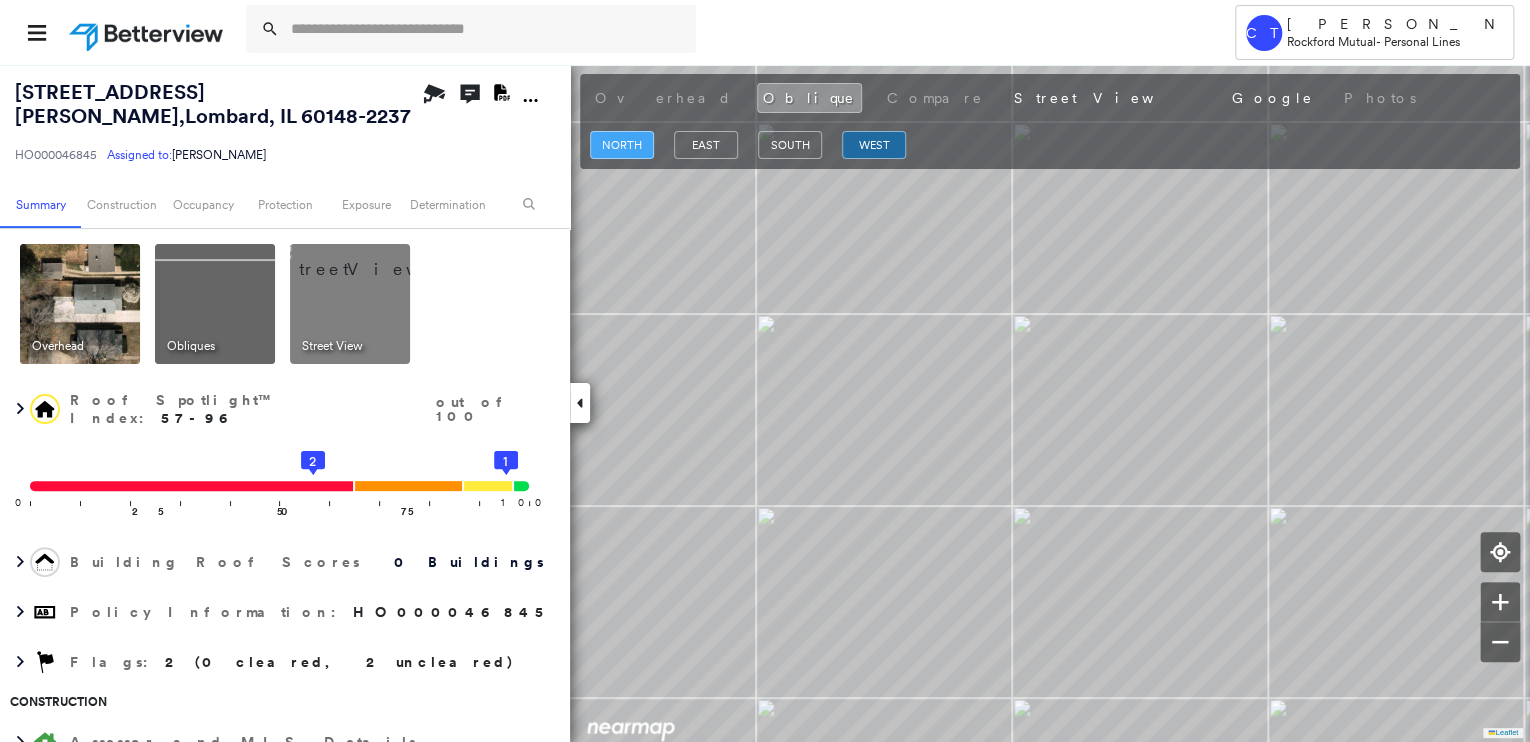 click on "north" at bounding box center (622, 145) 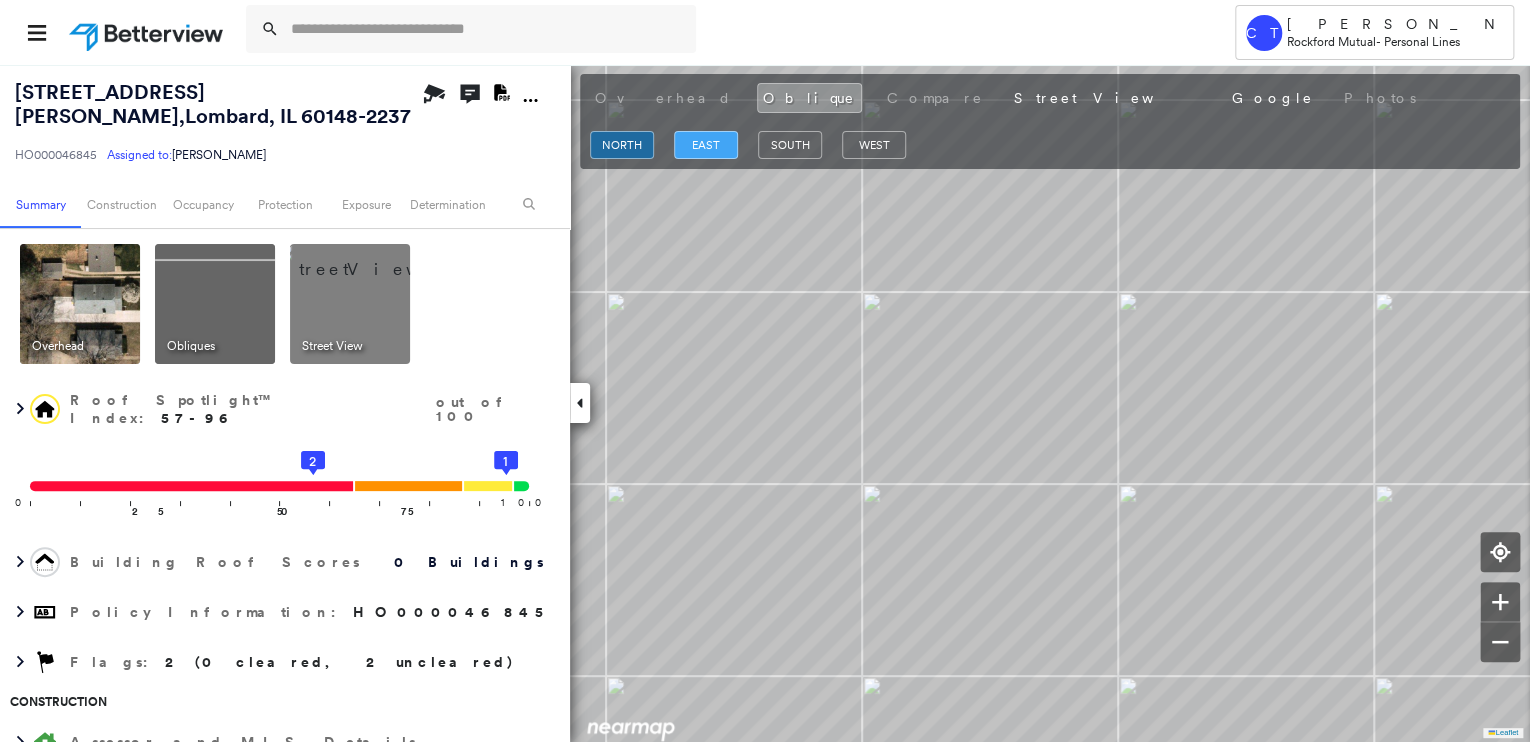 click on "east" at bounding box center (706, 145) 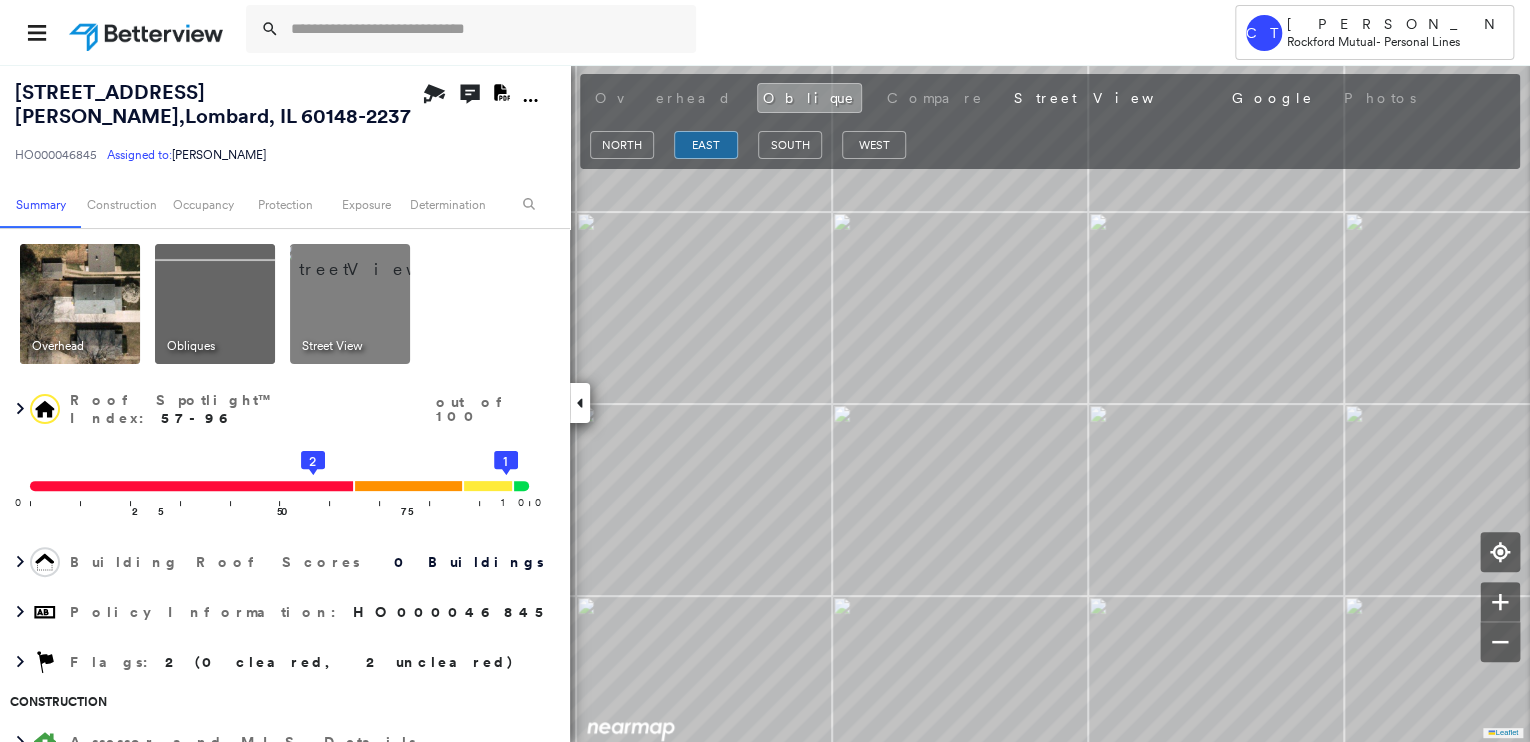click on "Overhead" at bounding box center [58, 346] 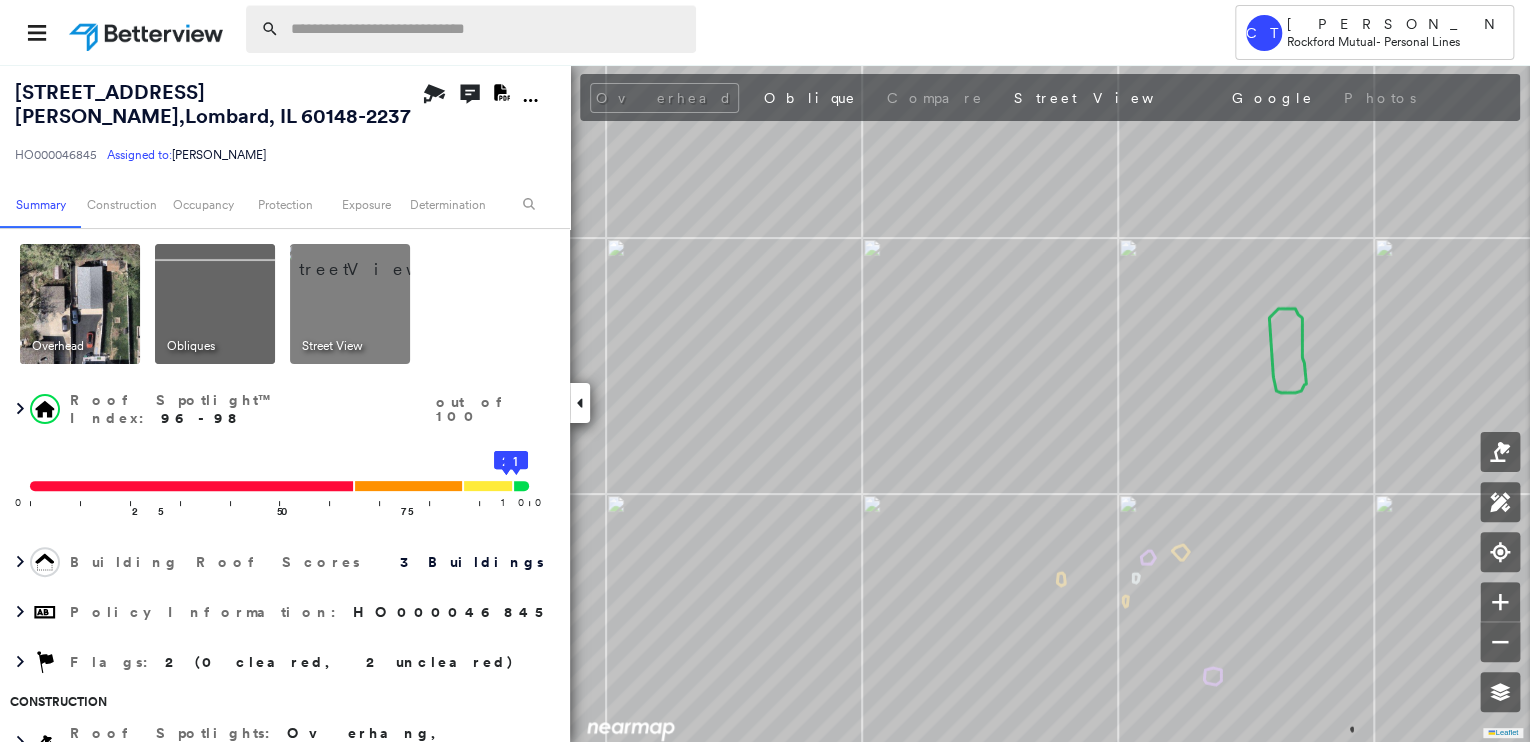 click at bounding box center [487, 29] 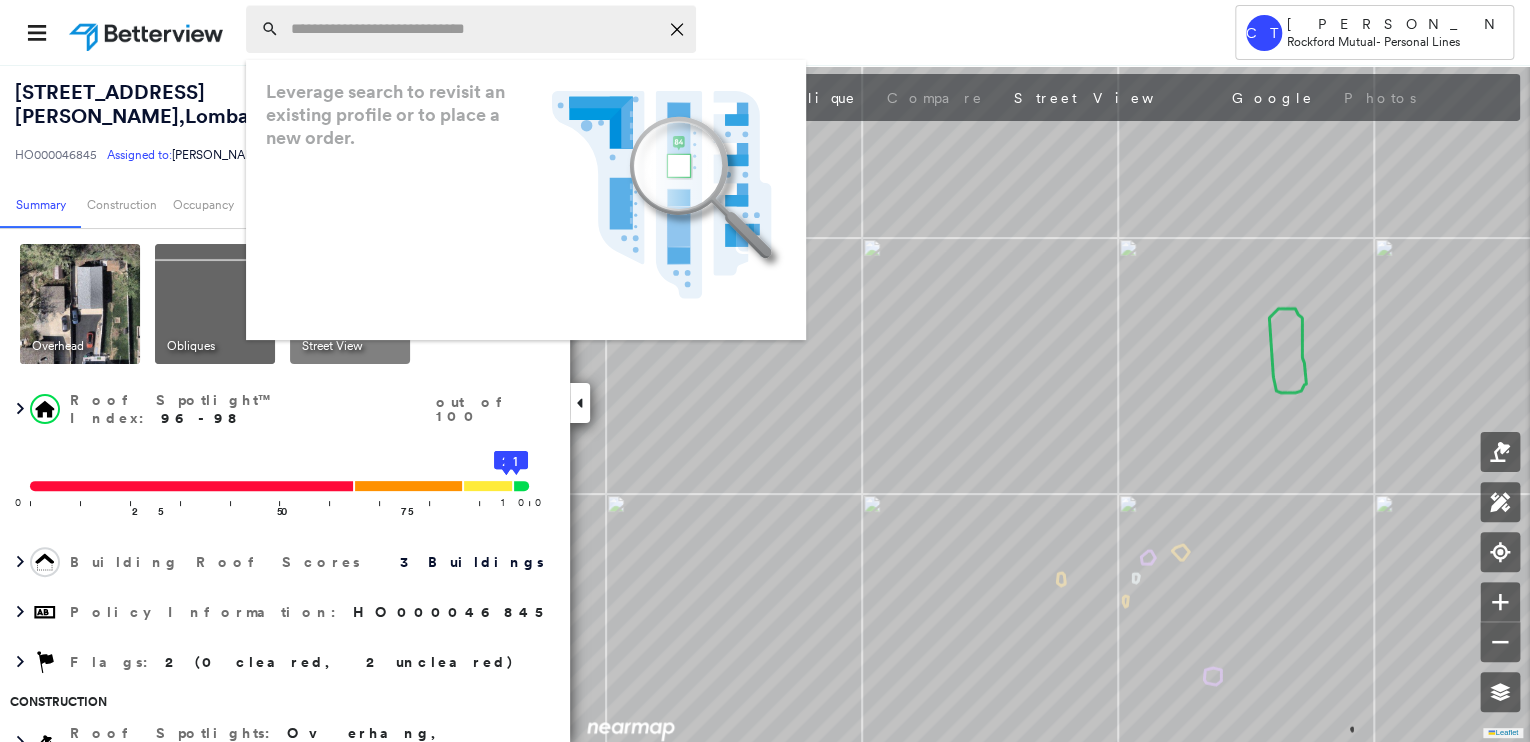 paste on "**********" 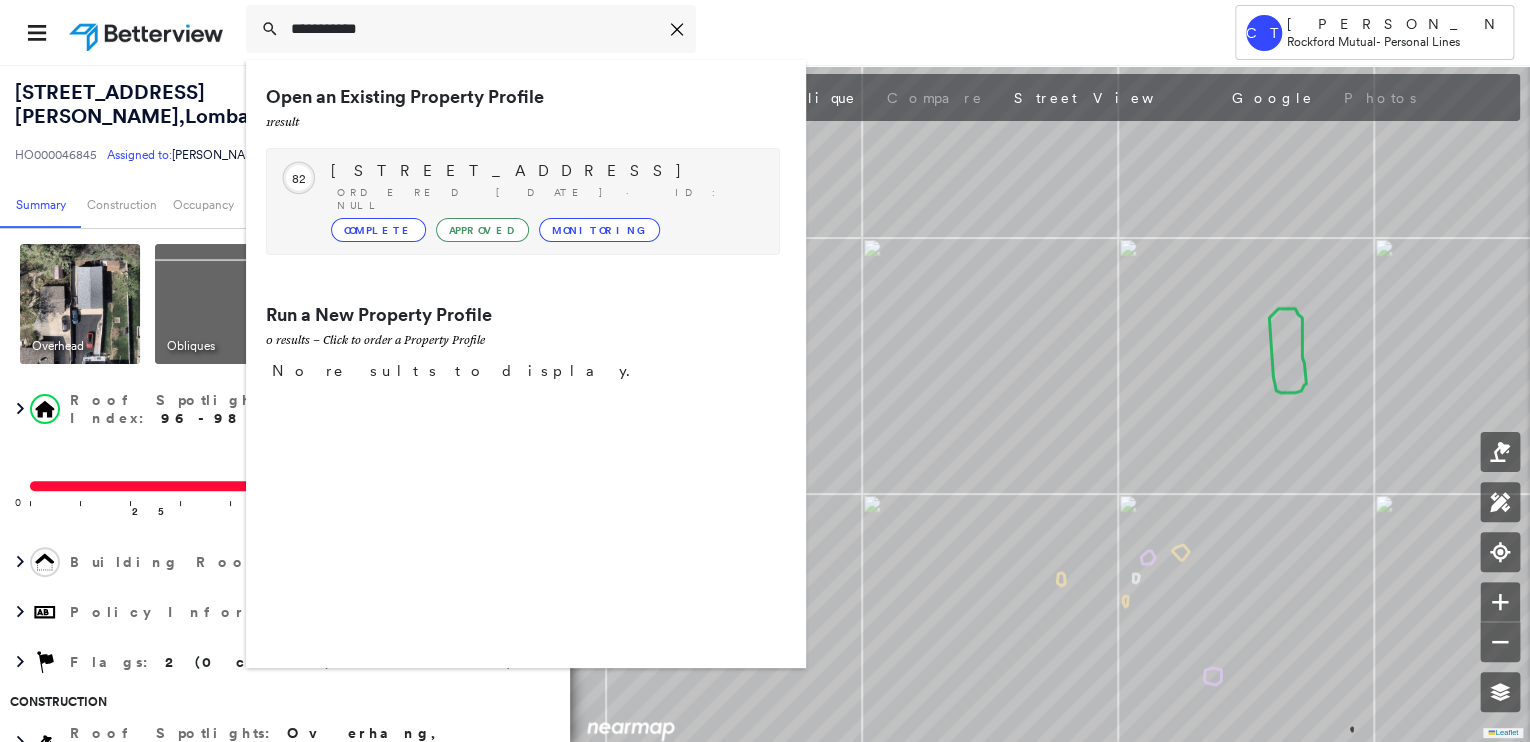 type on "**********" 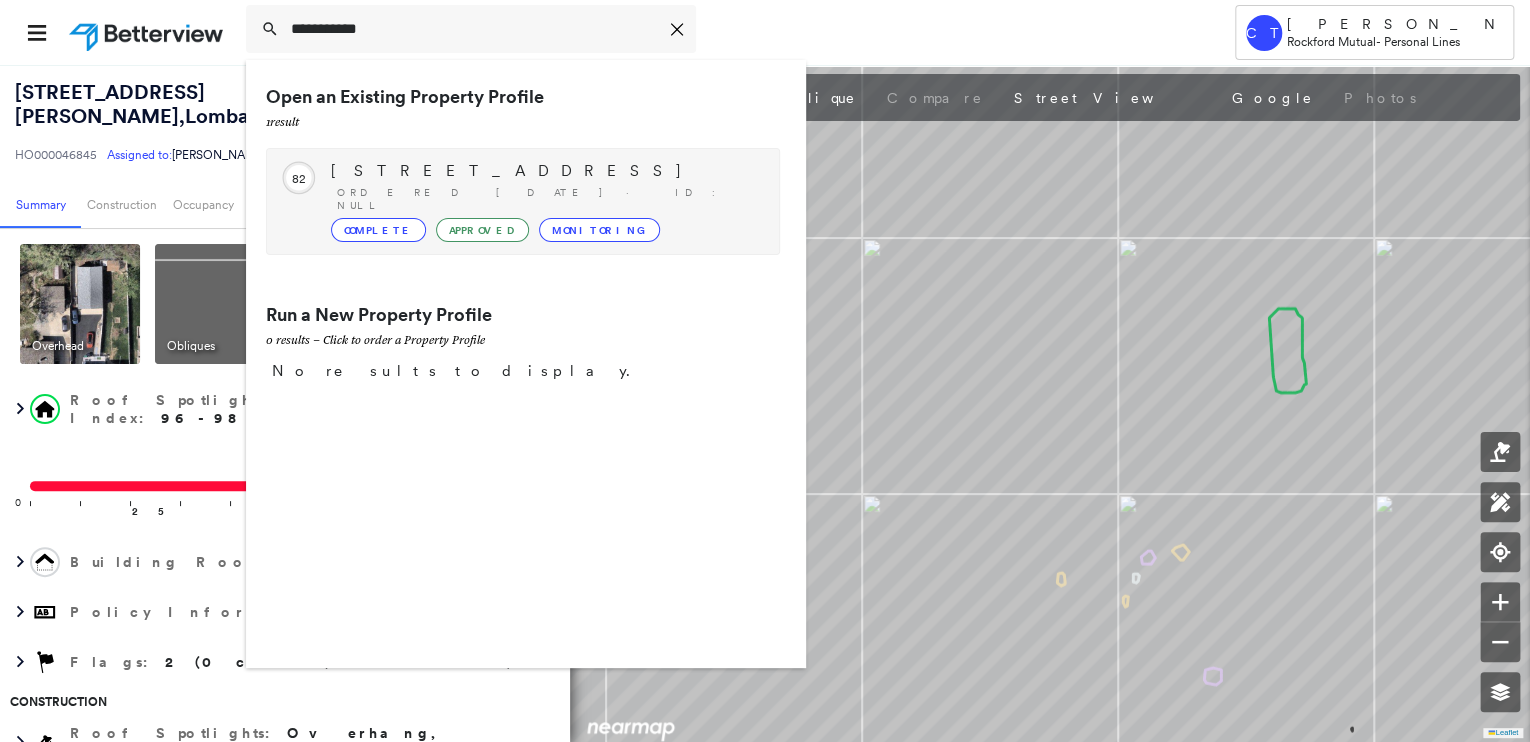 click on "1221 Shagbark Rd, New Lenox, IL 60451-2412 Ordered 08/05/24 · ID: null Complete Approved Monitoring" at bounding box center [545, 201] 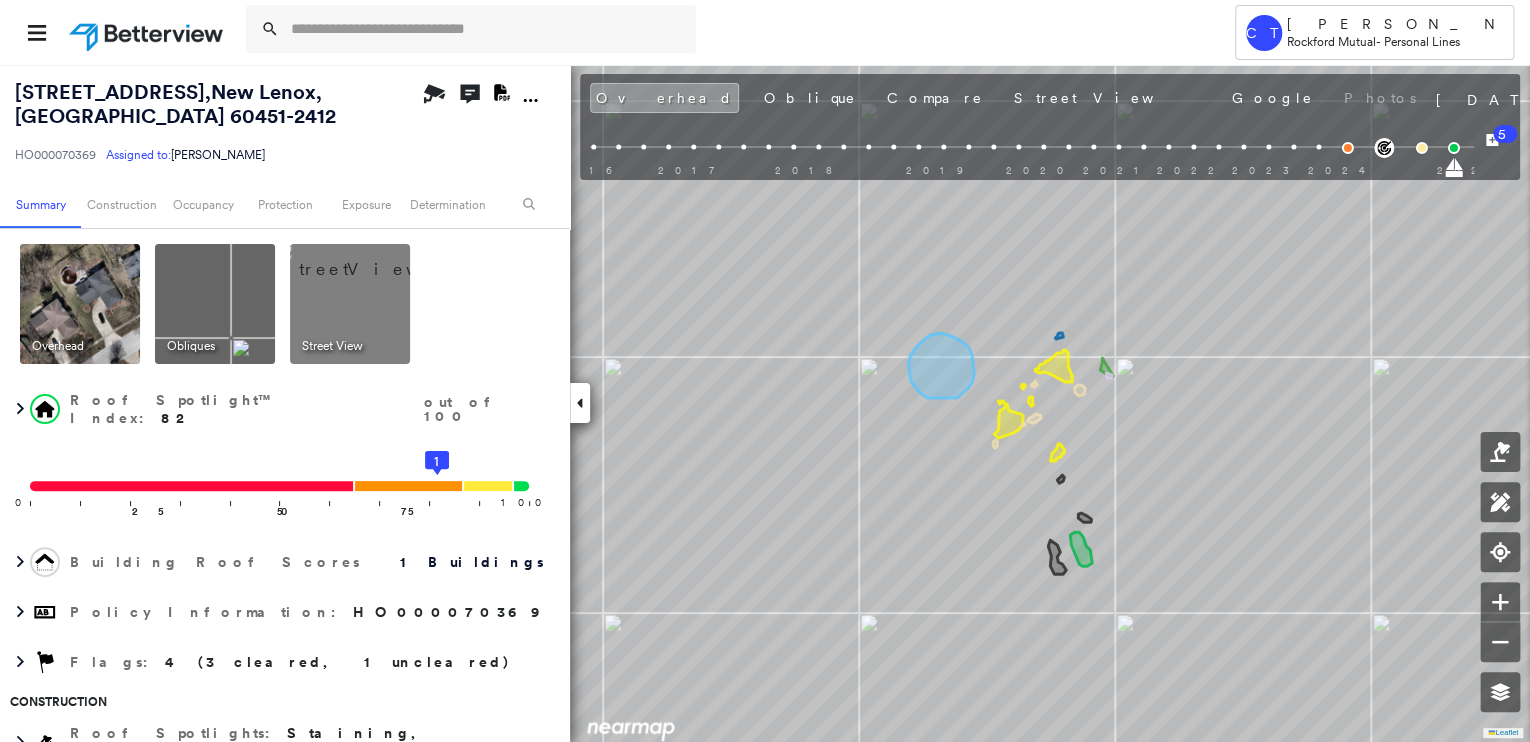 click at bounding box center (374, 259) 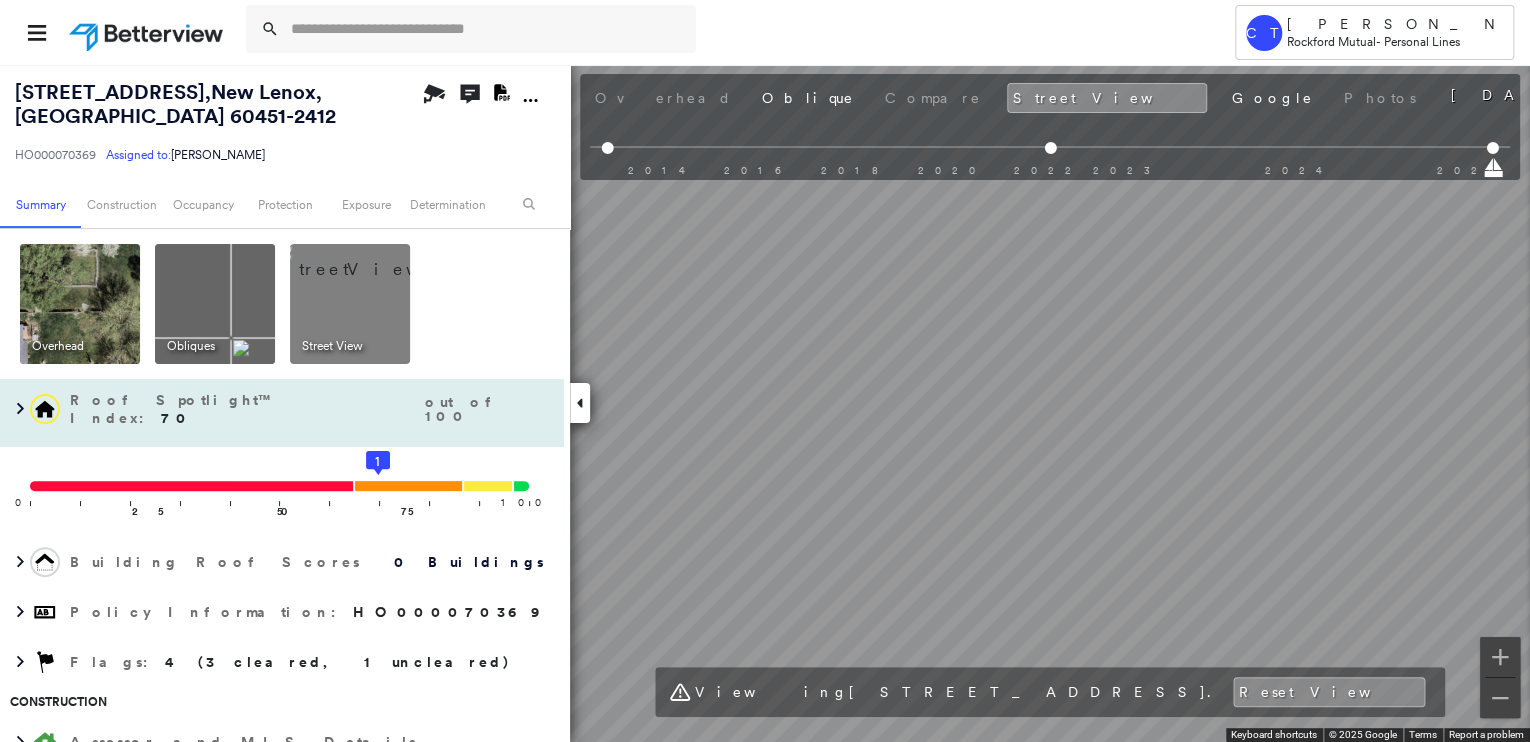 click on "1221 Shagbark Rd ,  New Lenox, IL 60451-2412 HO000070369 Assigned to:  Cathy Burhenn Assigned to:  Cathy Burhenn HO000070369 Assigned to:  Cathy Burhenn Open Comments Download PDF Report Summary Construction Occupancy Protection Exposure Determination Overhead Obliques Street View Roof Spotlight™ Index :  70 out of 100 0 100 25 50 75 1 Building Roof Scores 0 Buildings Policy Information :  HO000070369 Flags :  4 (3 cleared, 1 uncleared) Construction Assessor and MLS Details BuildZoom - Building Permit Data and Analysis Occupancy Ownership Place Detail Protection Exposure FEMA Risk Index Additional Perils Determination Flags :  4 (3 cleared, 1 uncleared) Uncleared Flags (1) Cleared Flags  (3) LOW Low Priority Roof Score Flagged 04/28/25 Clear Action Taken New Entry History Quote/New Business Terms & Conditions Added ACV Endorsement Added Cosmetic Endorsement Inspection/Loss Control Report Information Added to Inspection Survey Onsite Inspection Ordered Determined No Inspection Needed General Save Renewal" at bounding box center (765, 403) 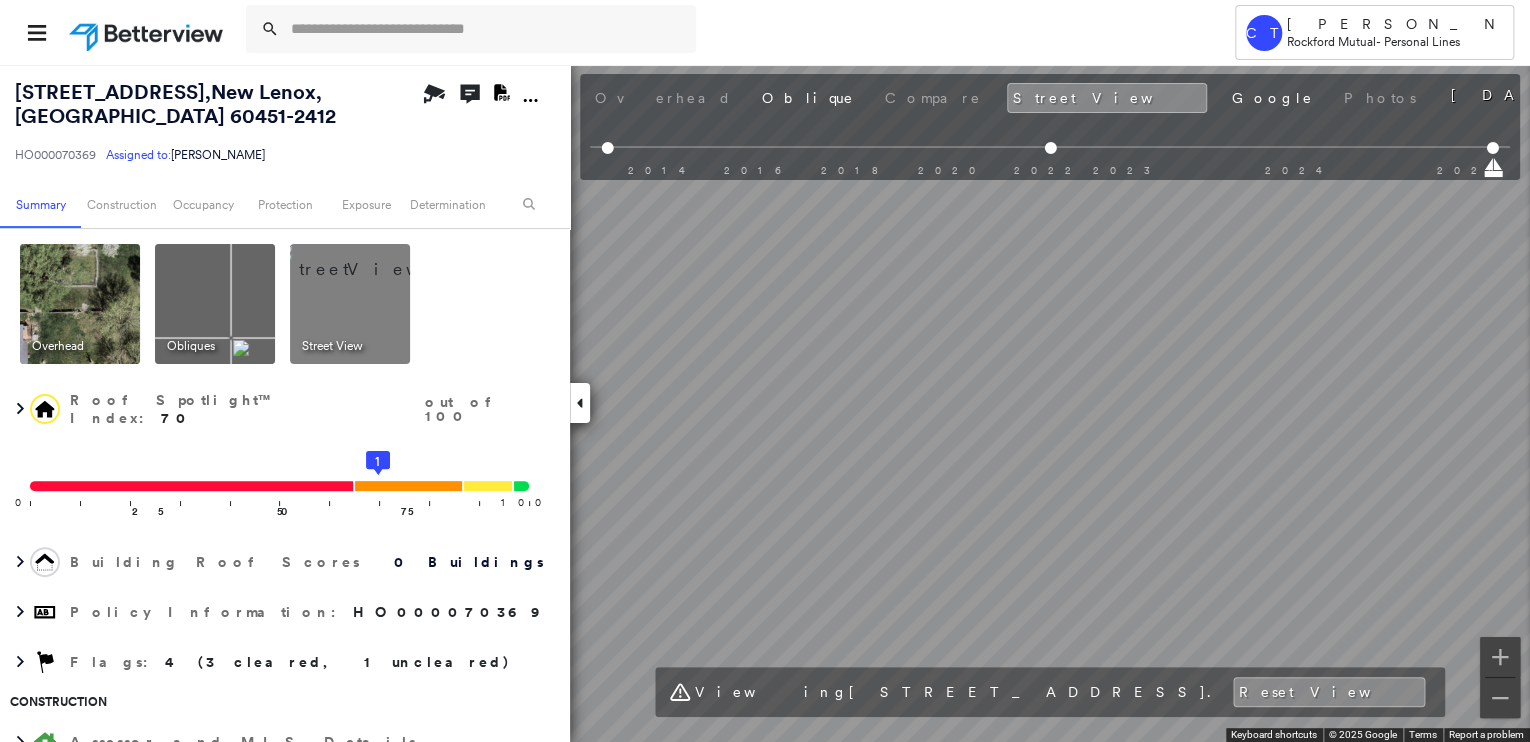 click at bounding box center [215, 304] 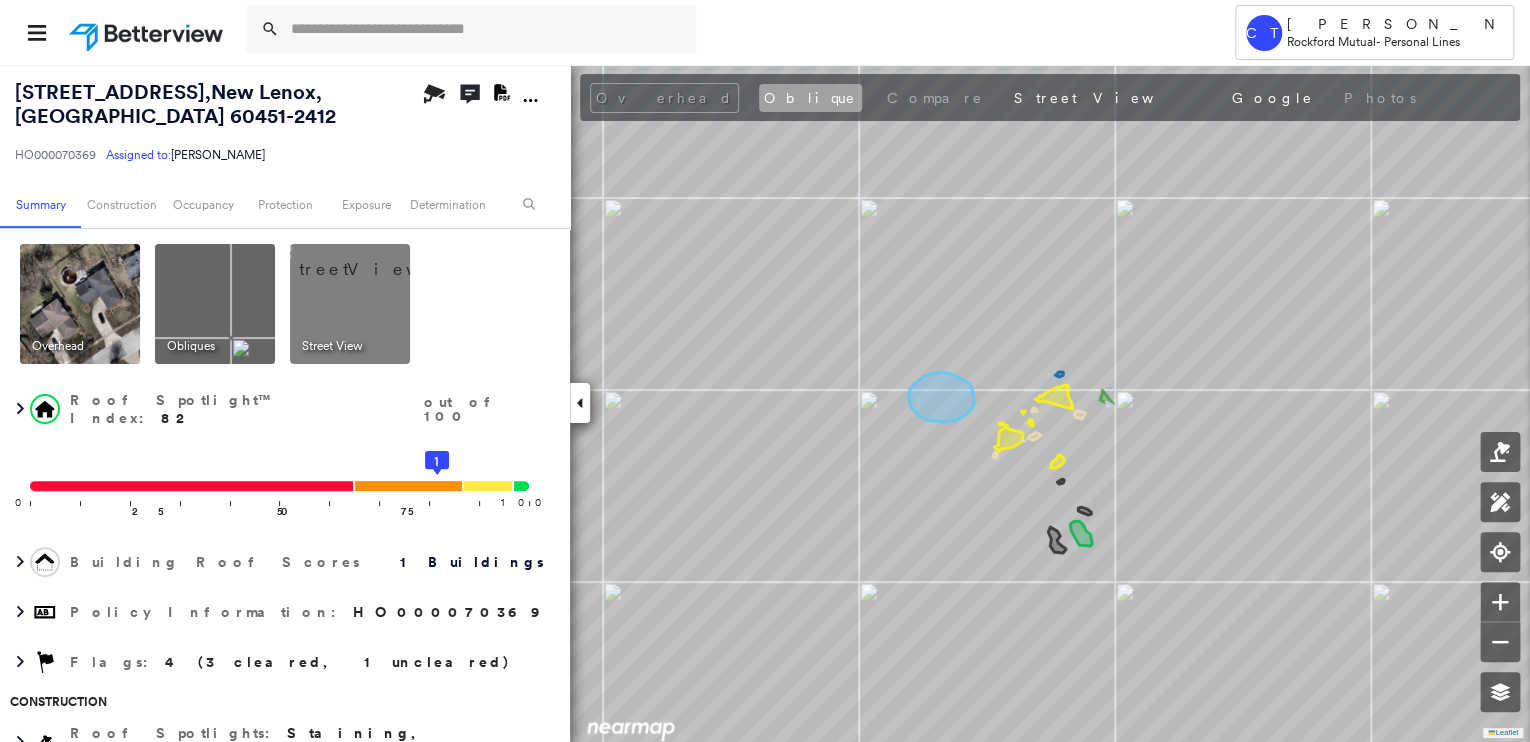click on "Oblique" at bounding box center (810, 98) 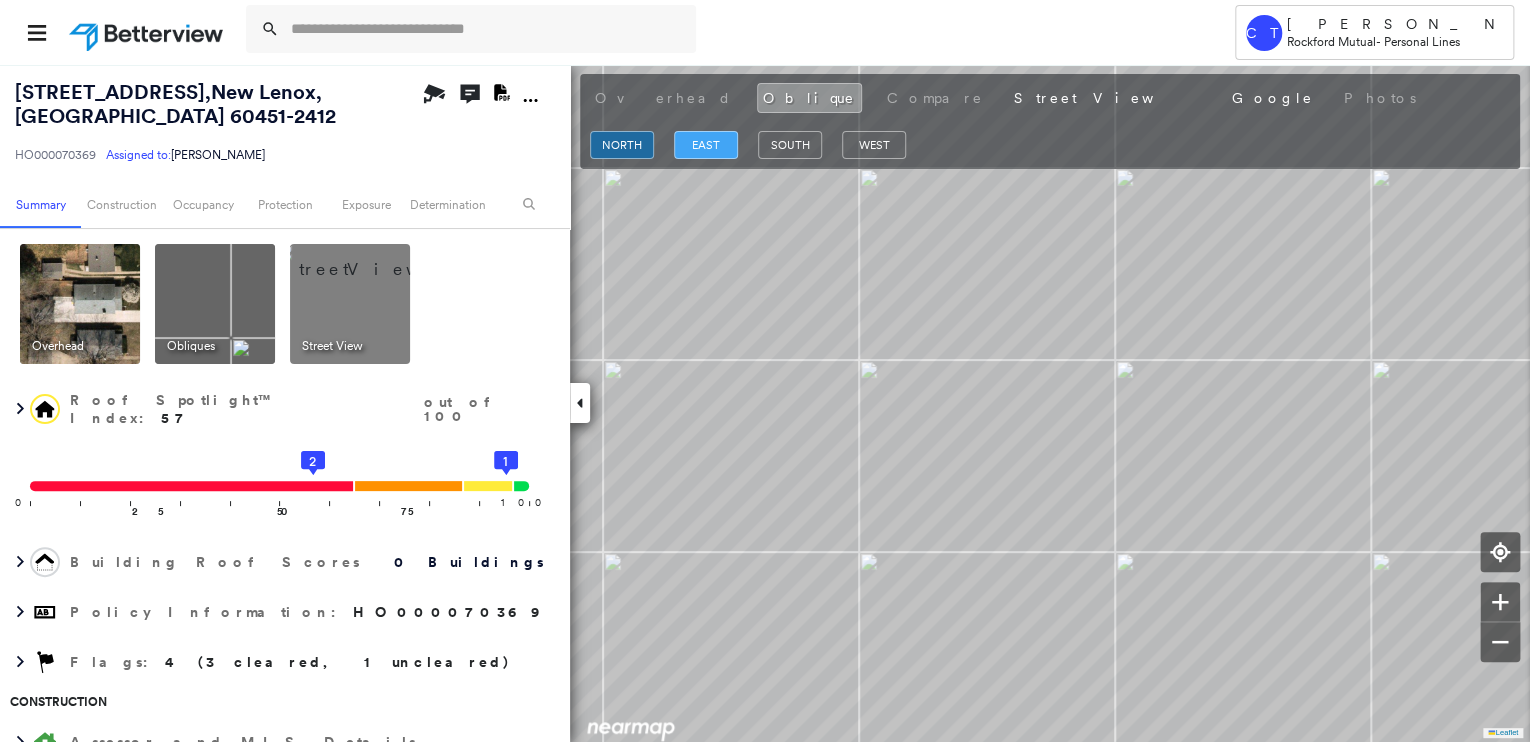 click on "east" at bounding box center (706, 145) 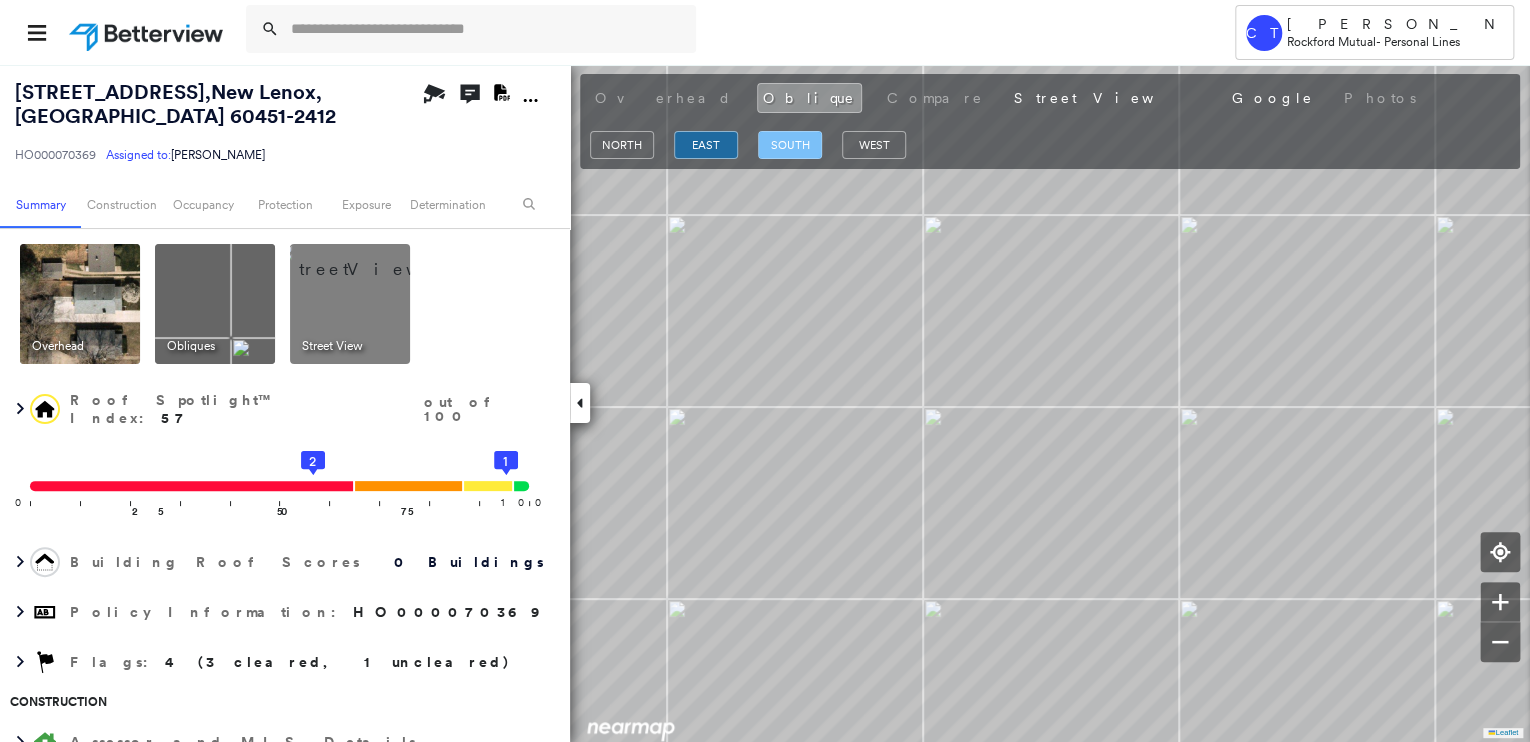 click on "south" at bounding box center [790, 145] 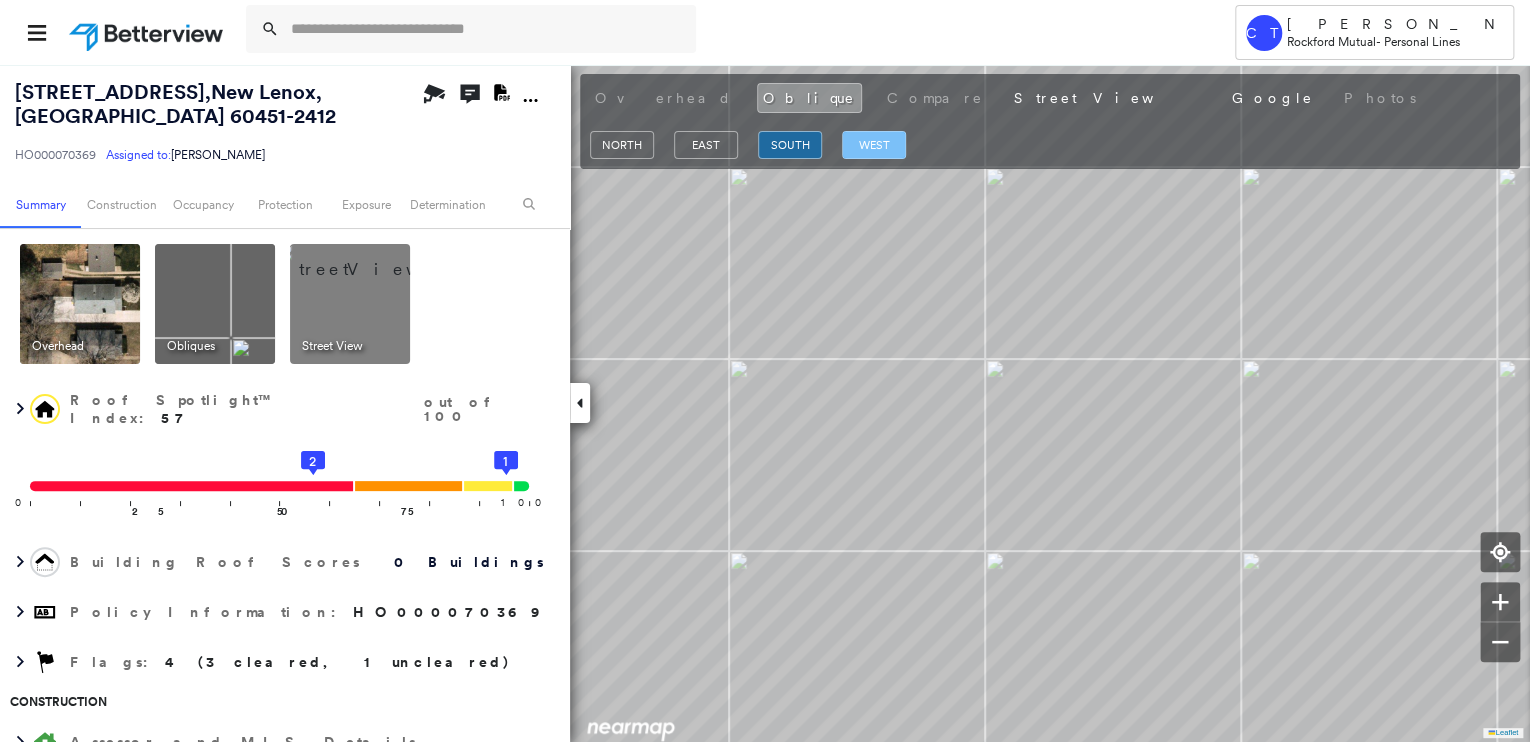 click on "west" at bounding box center [874, 145] 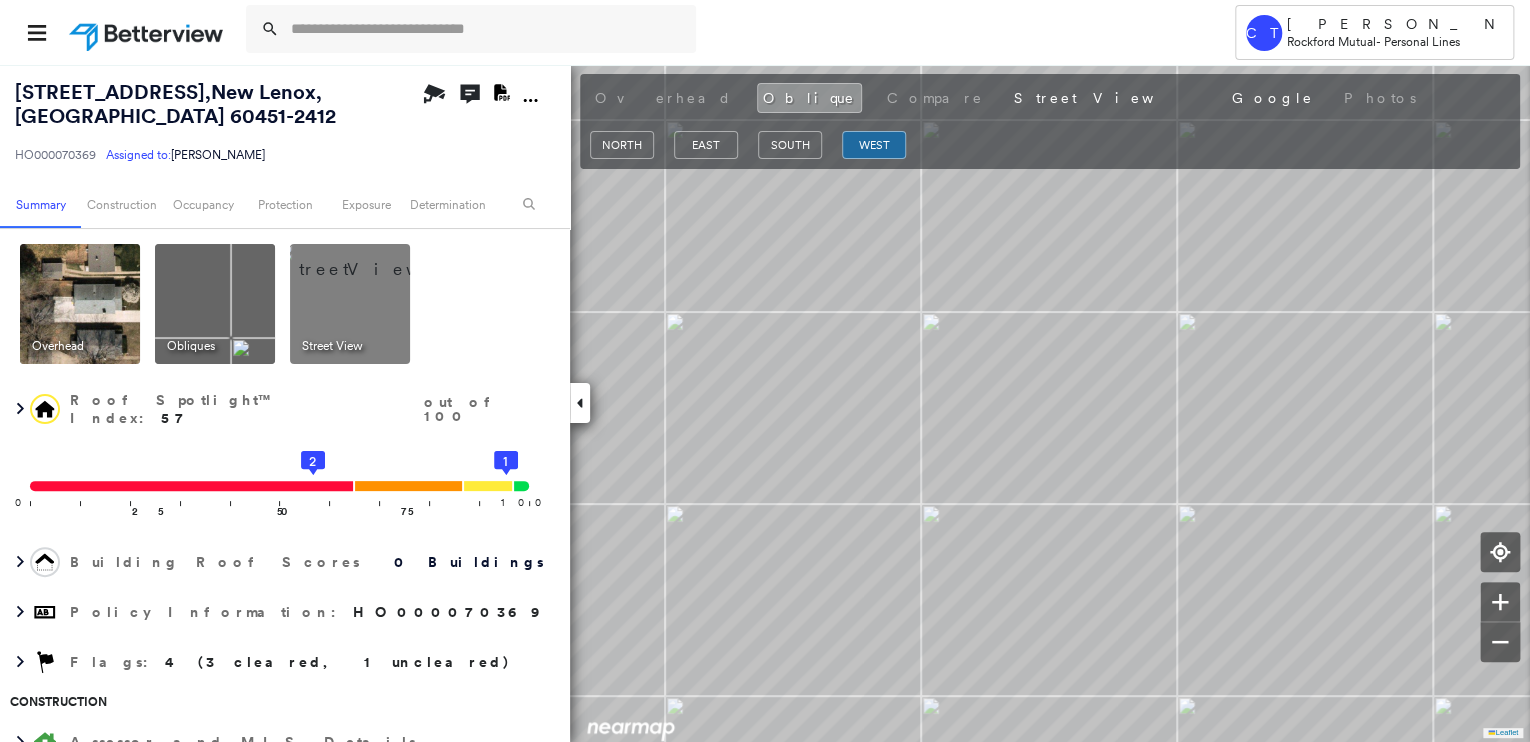 click at bounding box center [80, 304] 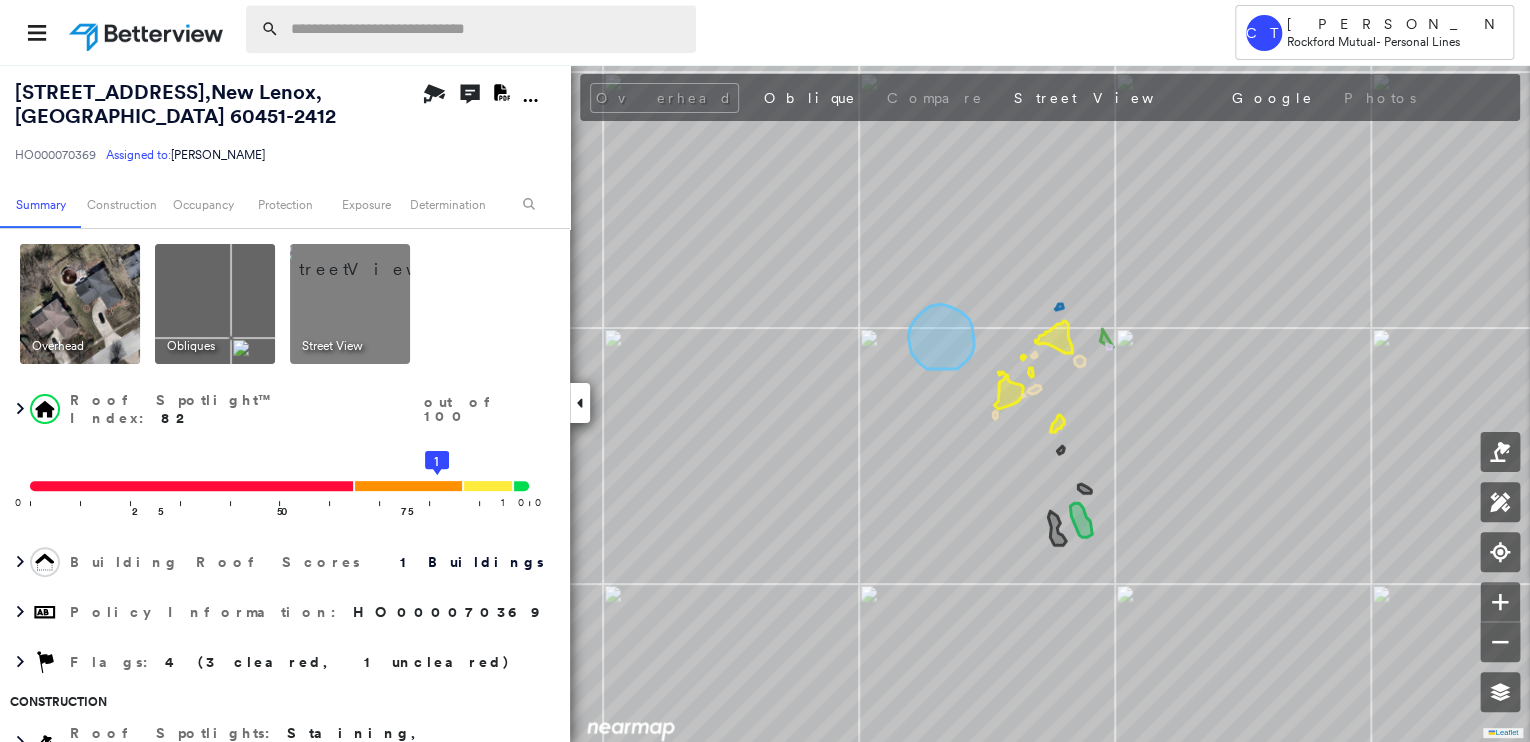 click at bounding box center (487, 29) 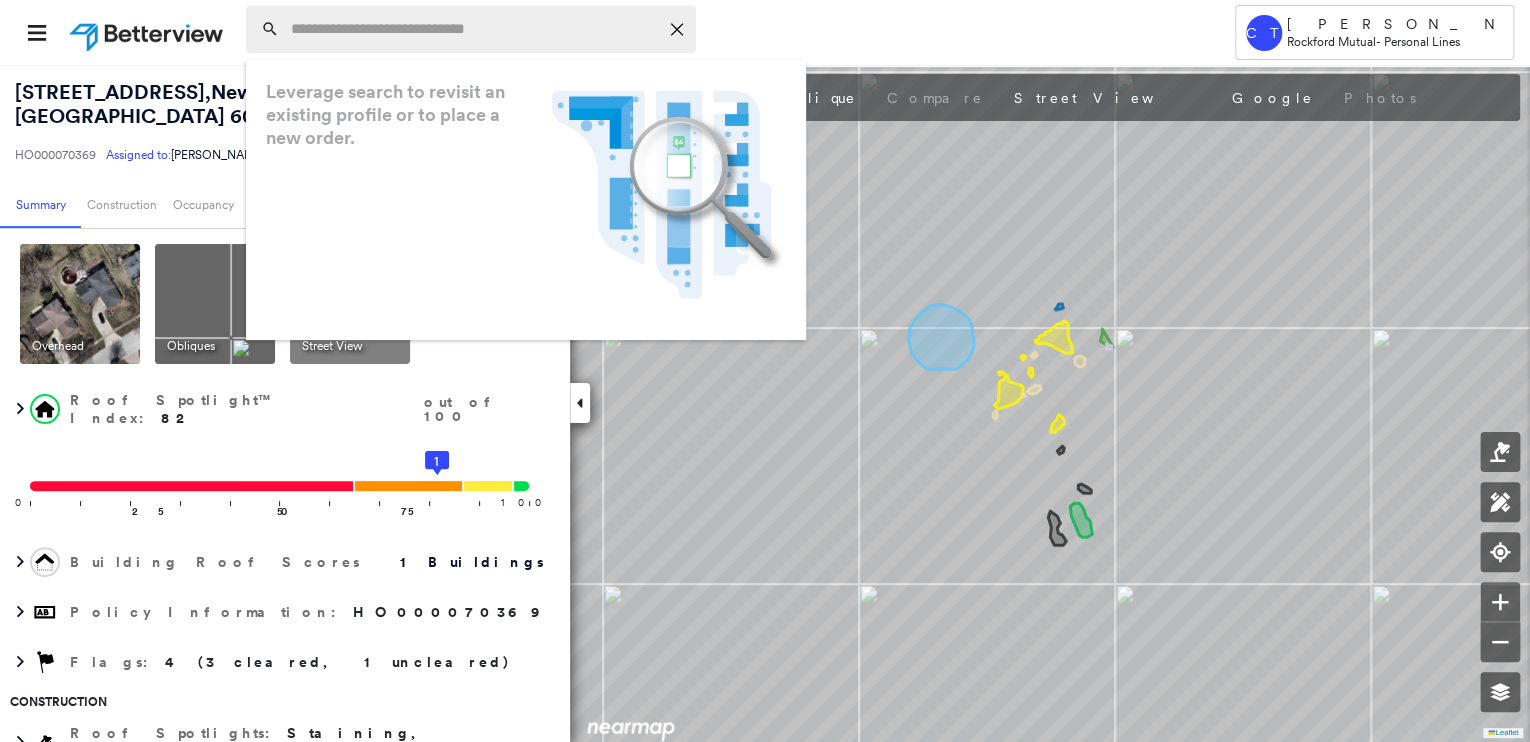paste on "**********" 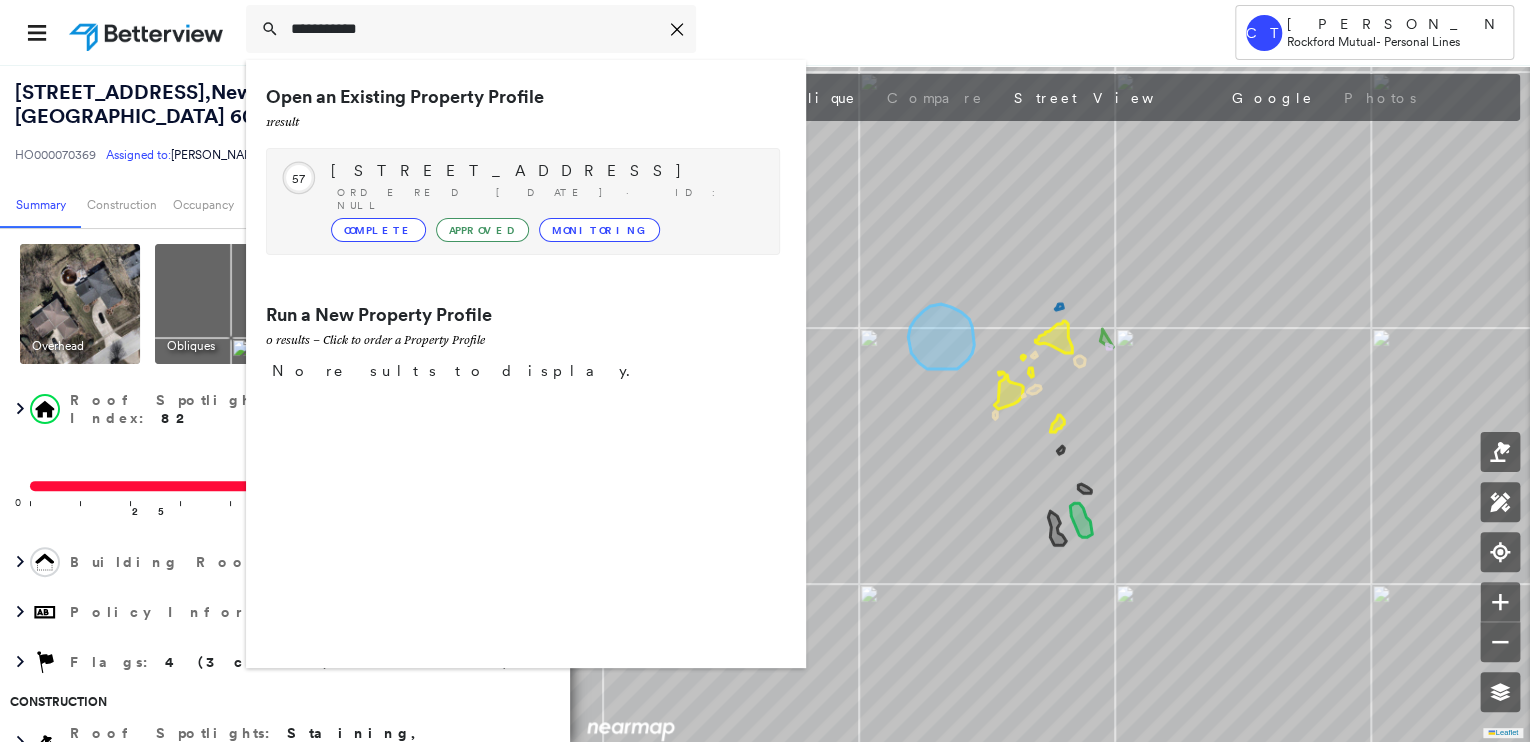 type on "**********" 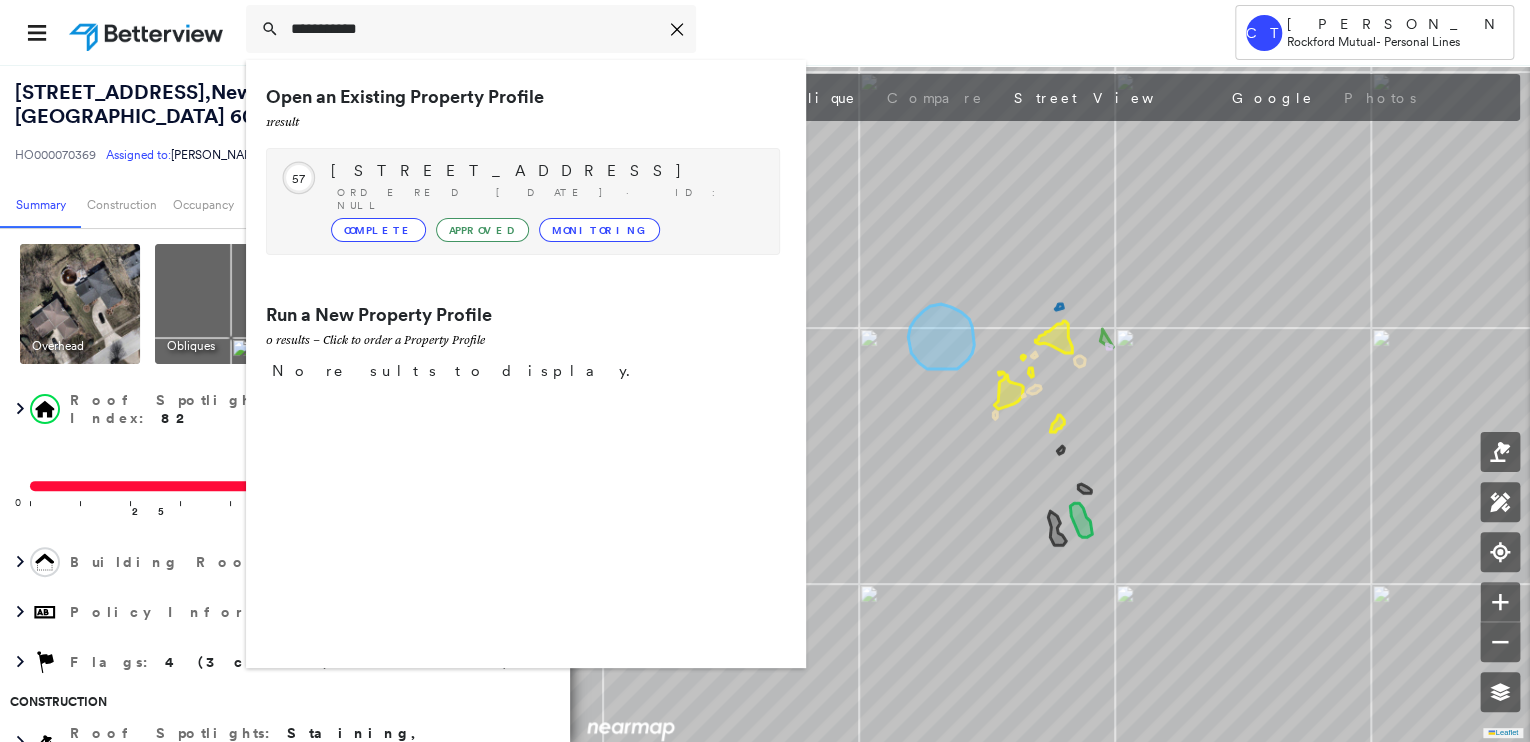 click on "Circled Text Icon 57 14896 Drayton Dr, Noblesville, IN 46062-8233 Ordered 08/05/24 · ID: null Complete Approved Monitoring" at bounding box center [523, 201] 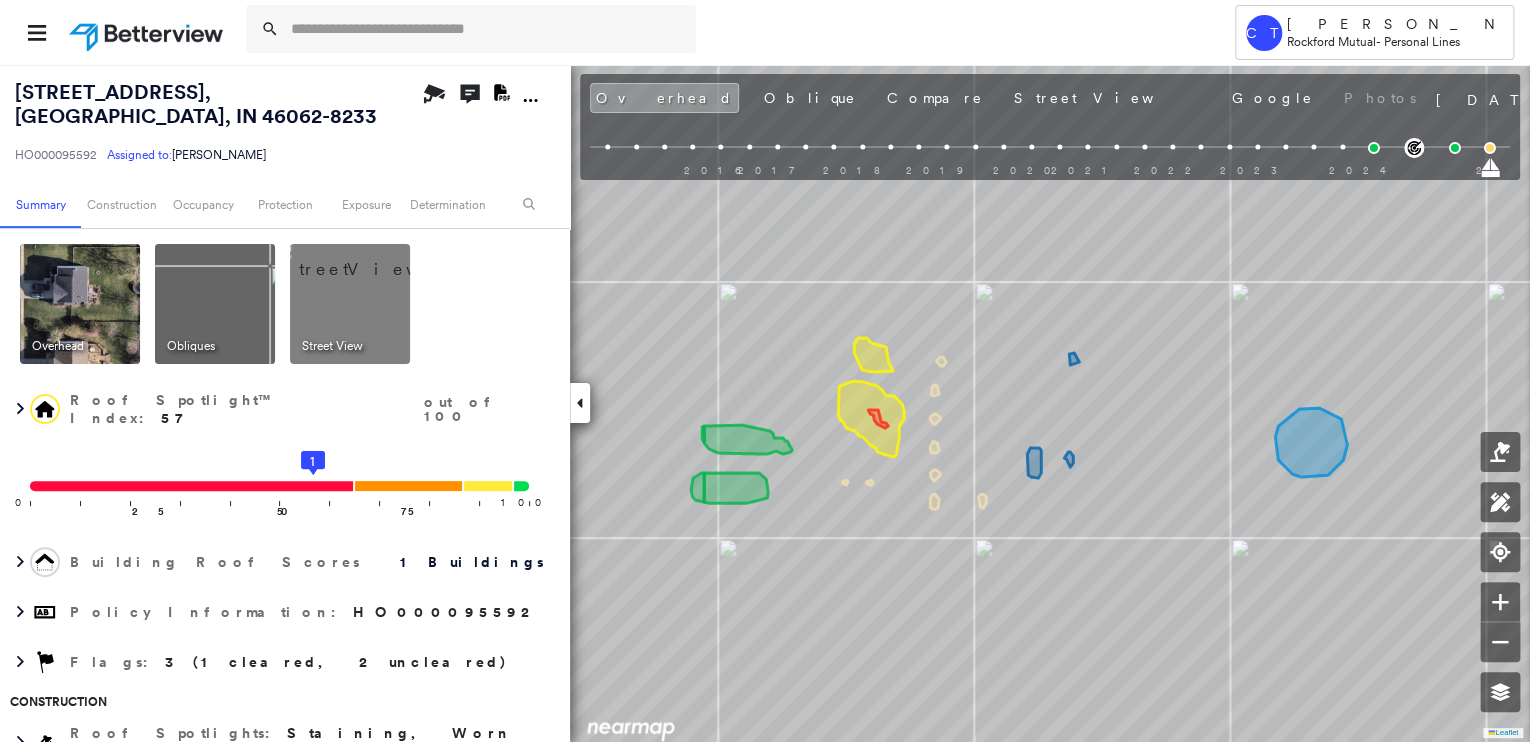 click at bounding box center [374, 259] 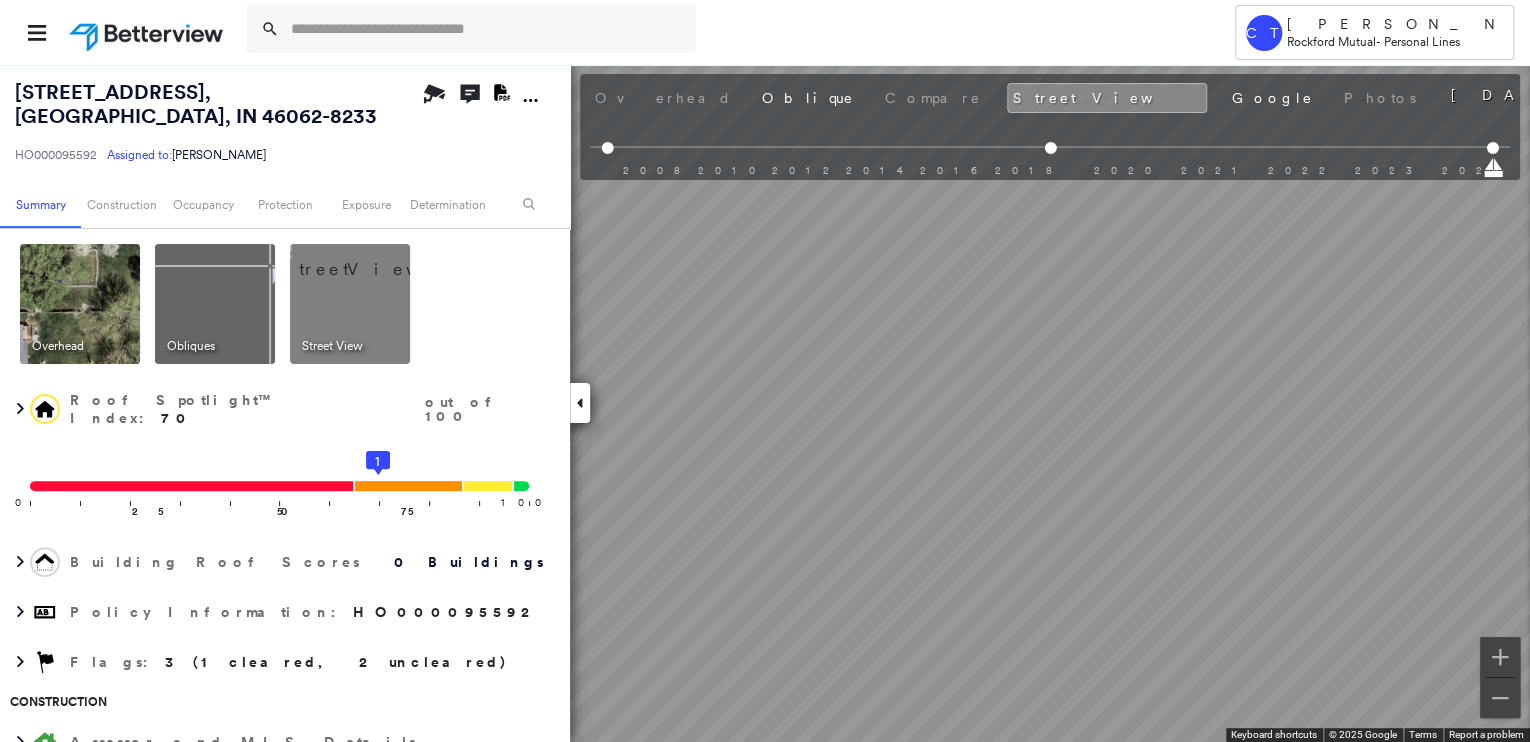 click at bounding box center [80, 304] 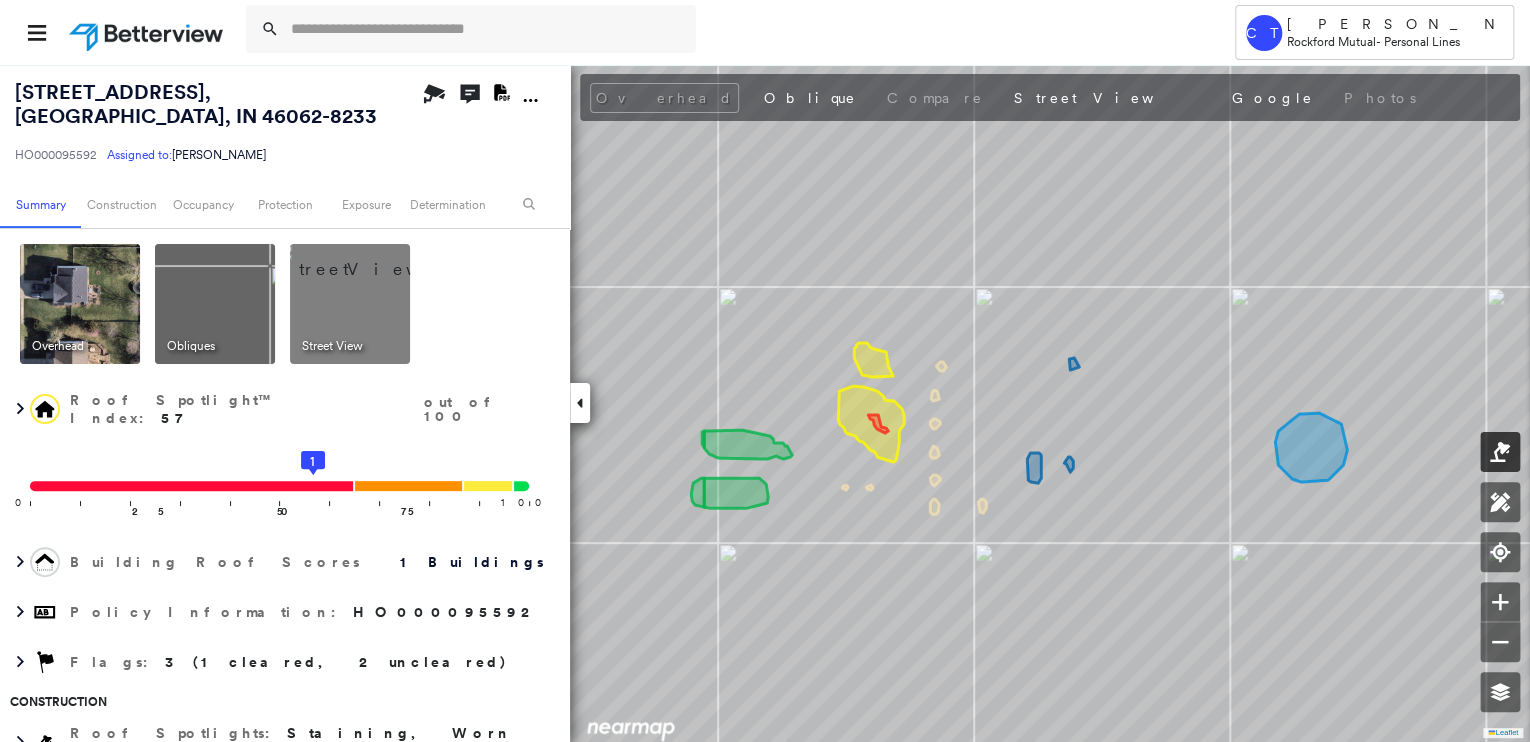 click 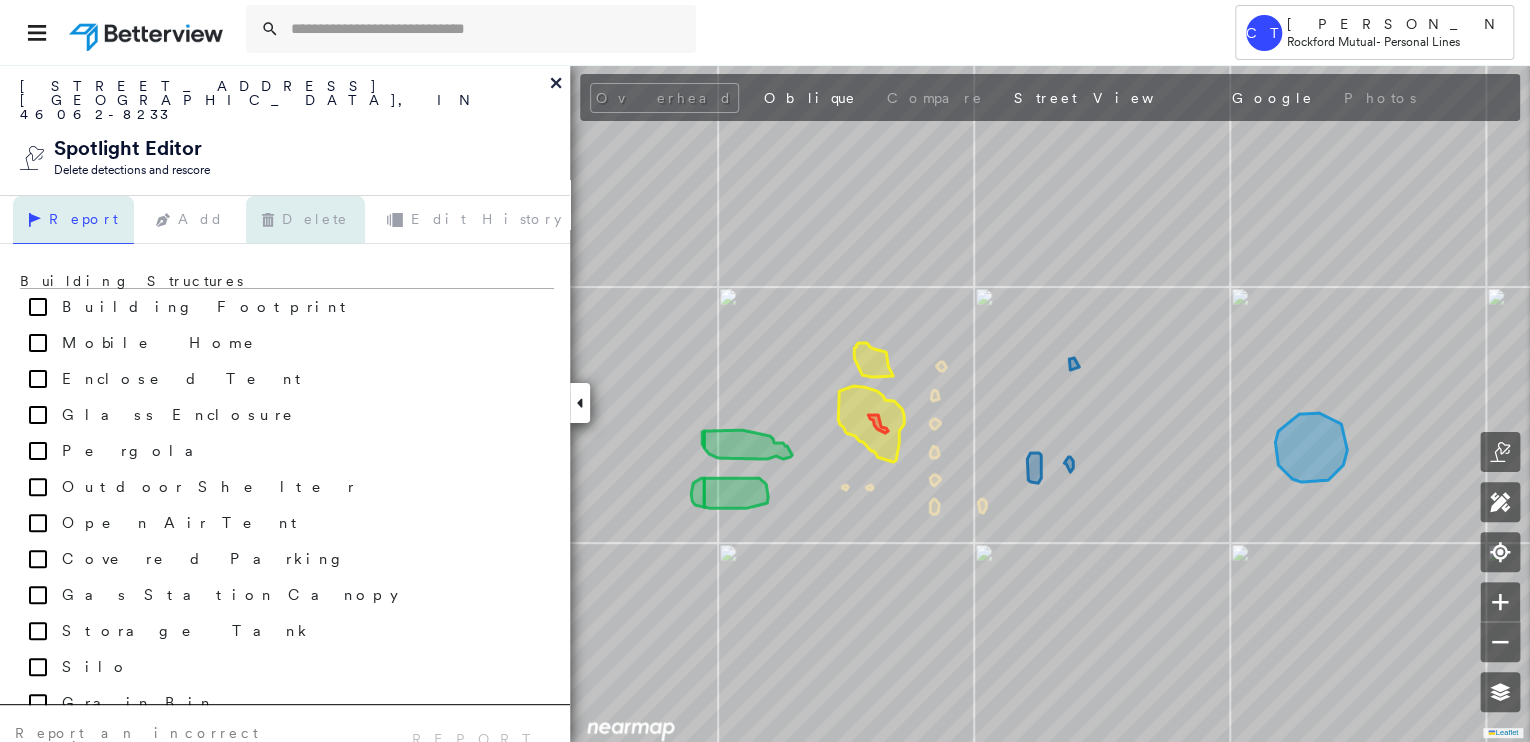 click on "Delete" at bounding box center [305, 220] 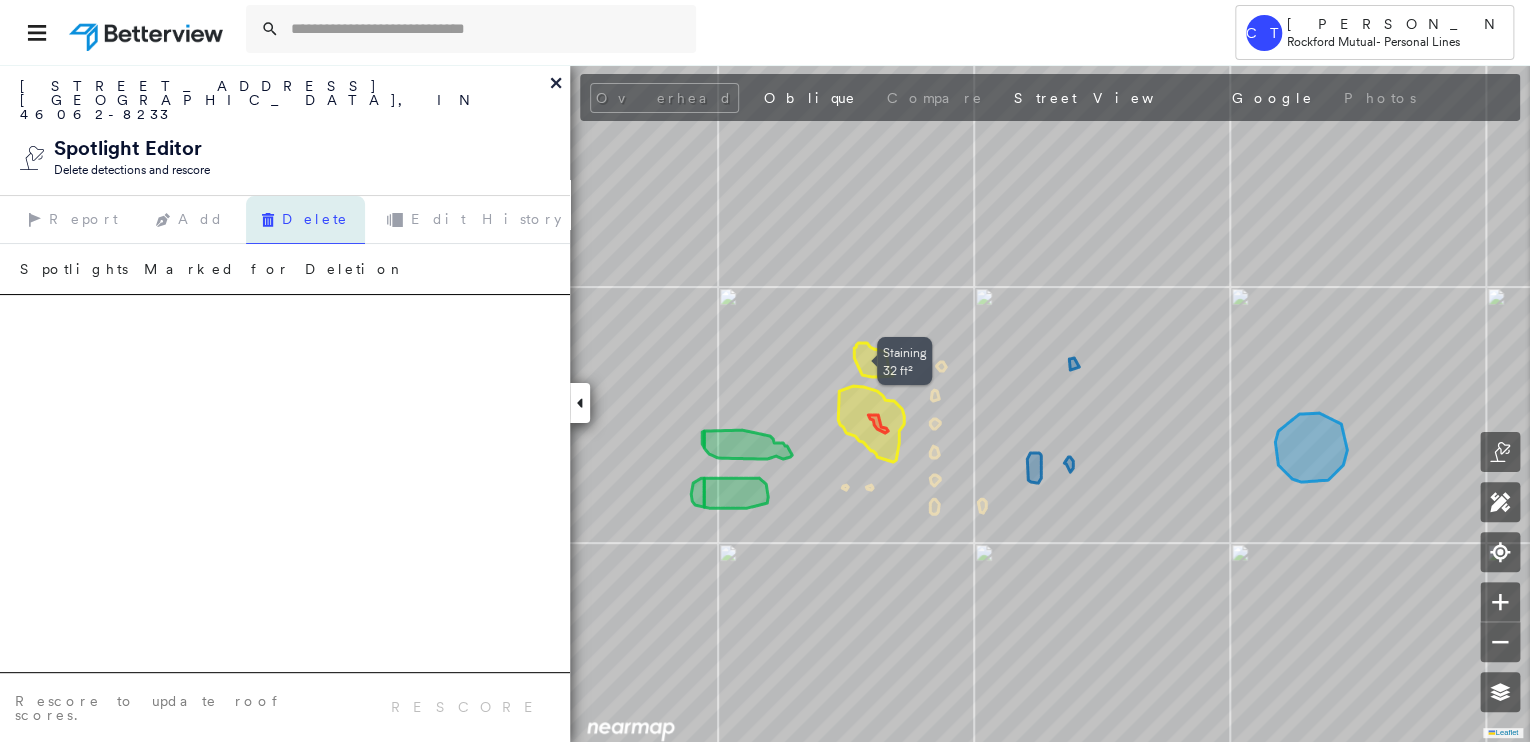 click 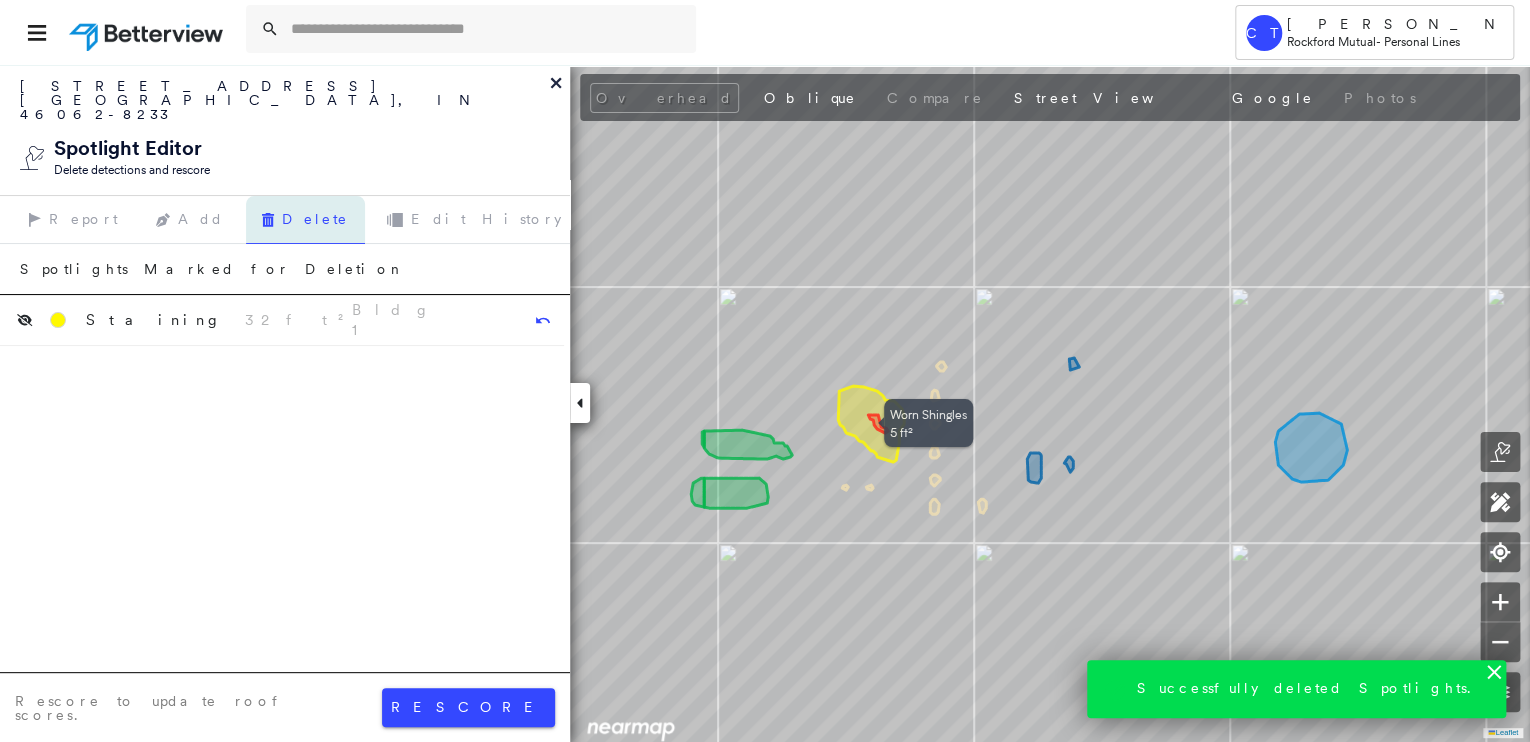 click 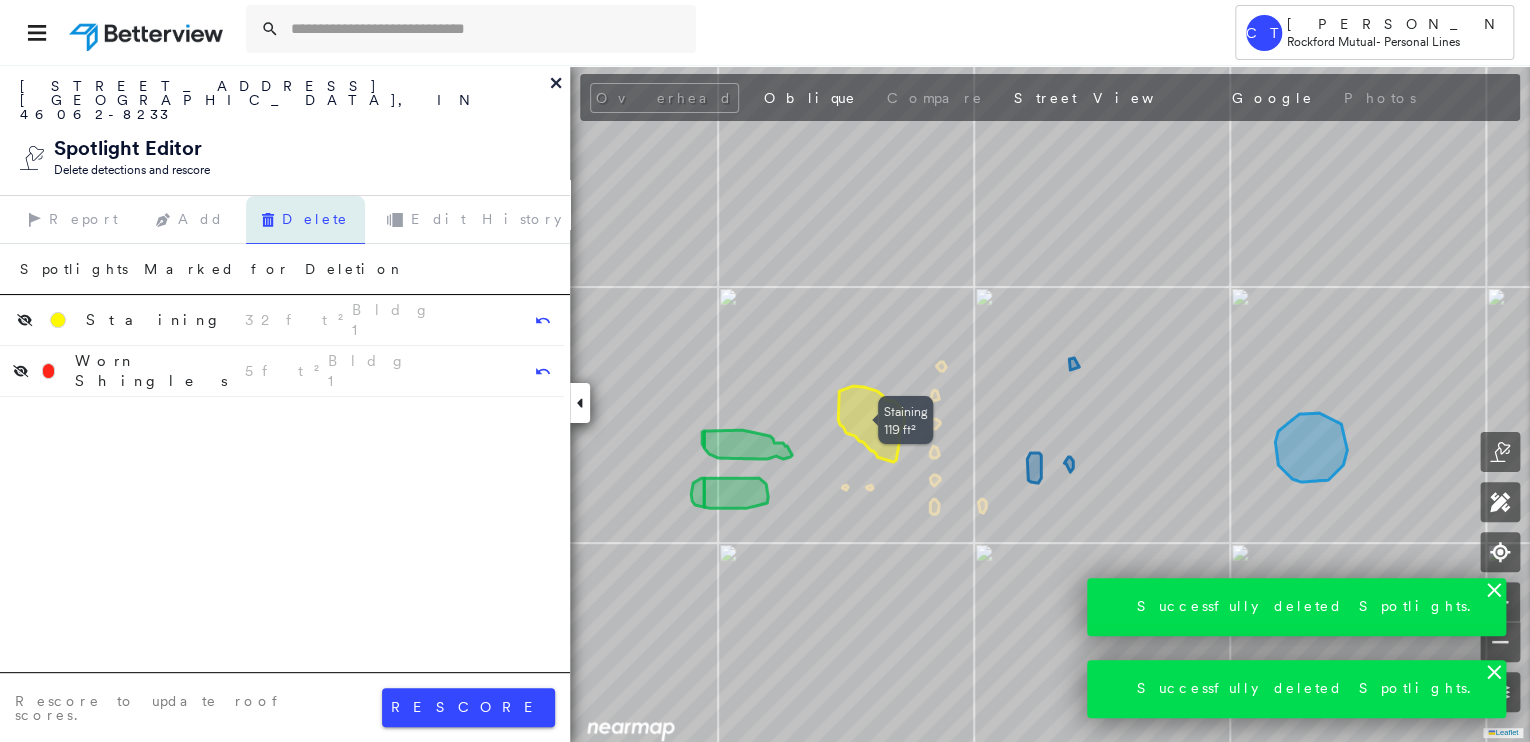 click 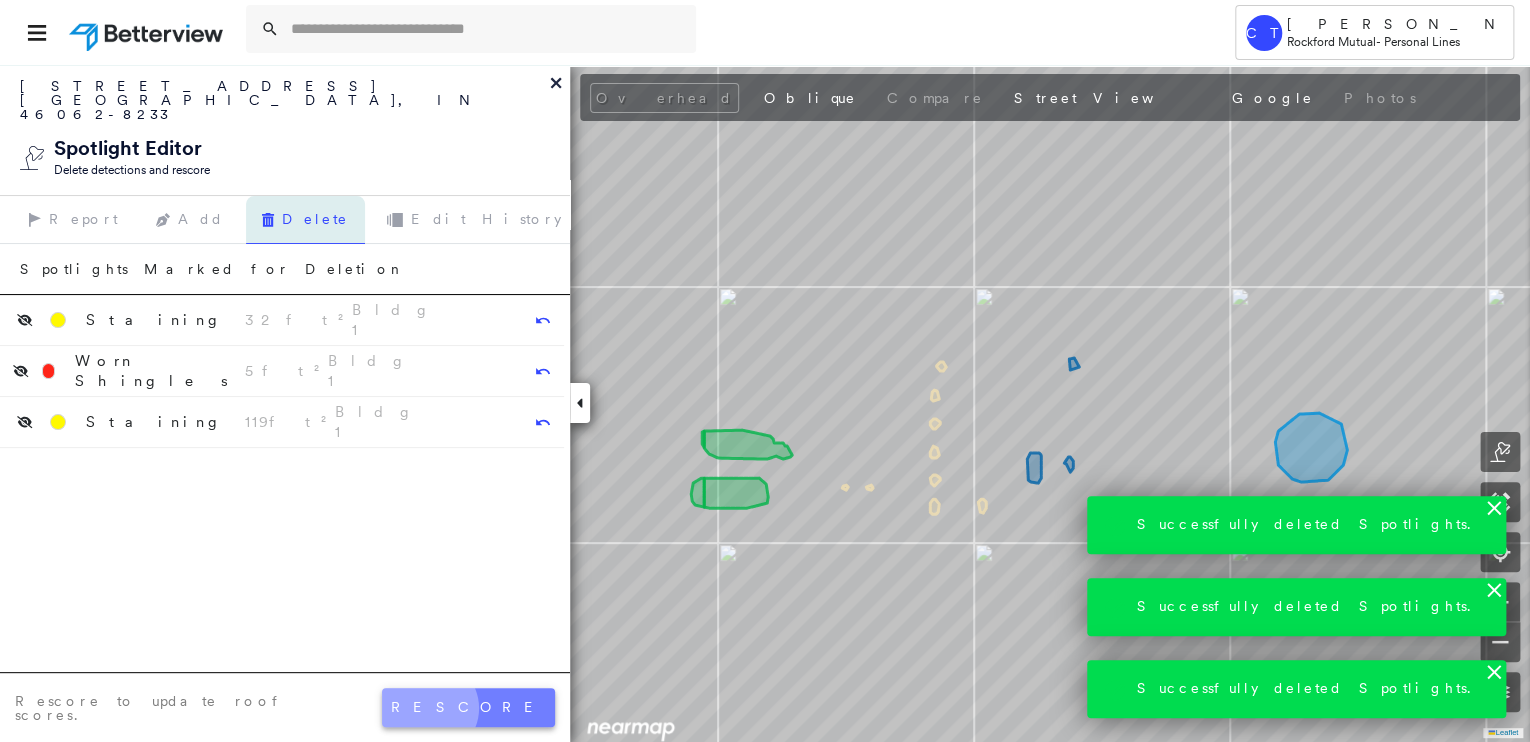 click on "rescore" at bounding box center [468, 707] 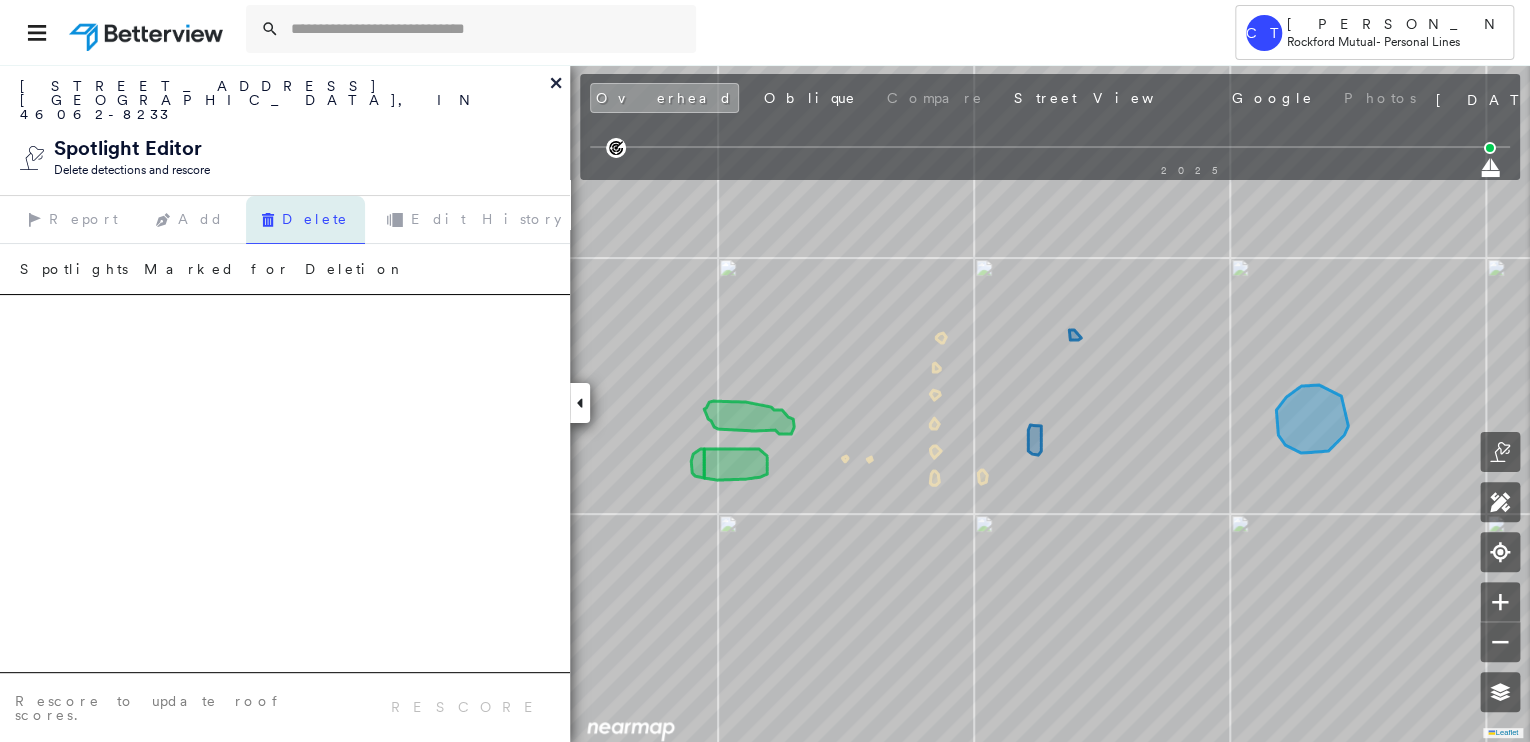 click 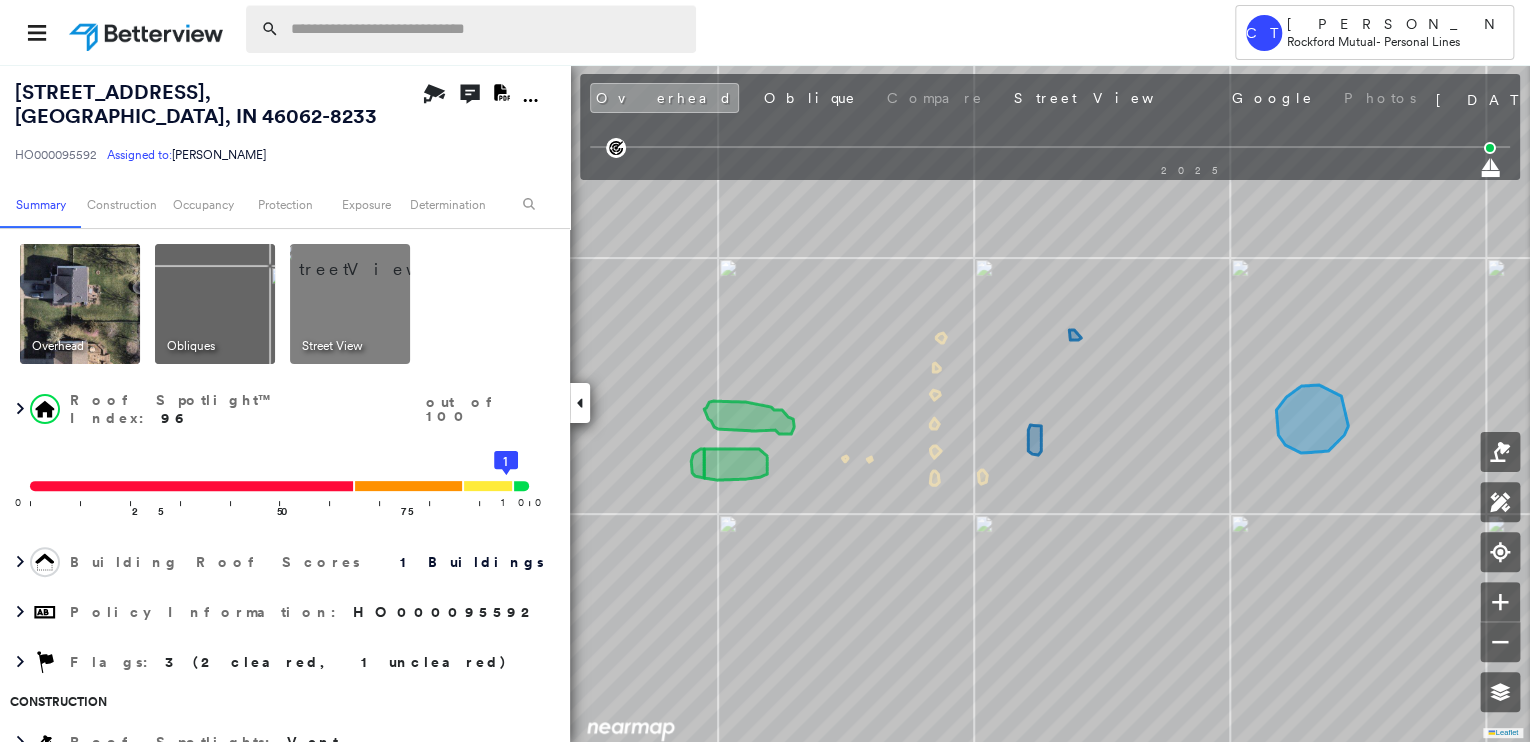 click at bounding box center [487, 29] 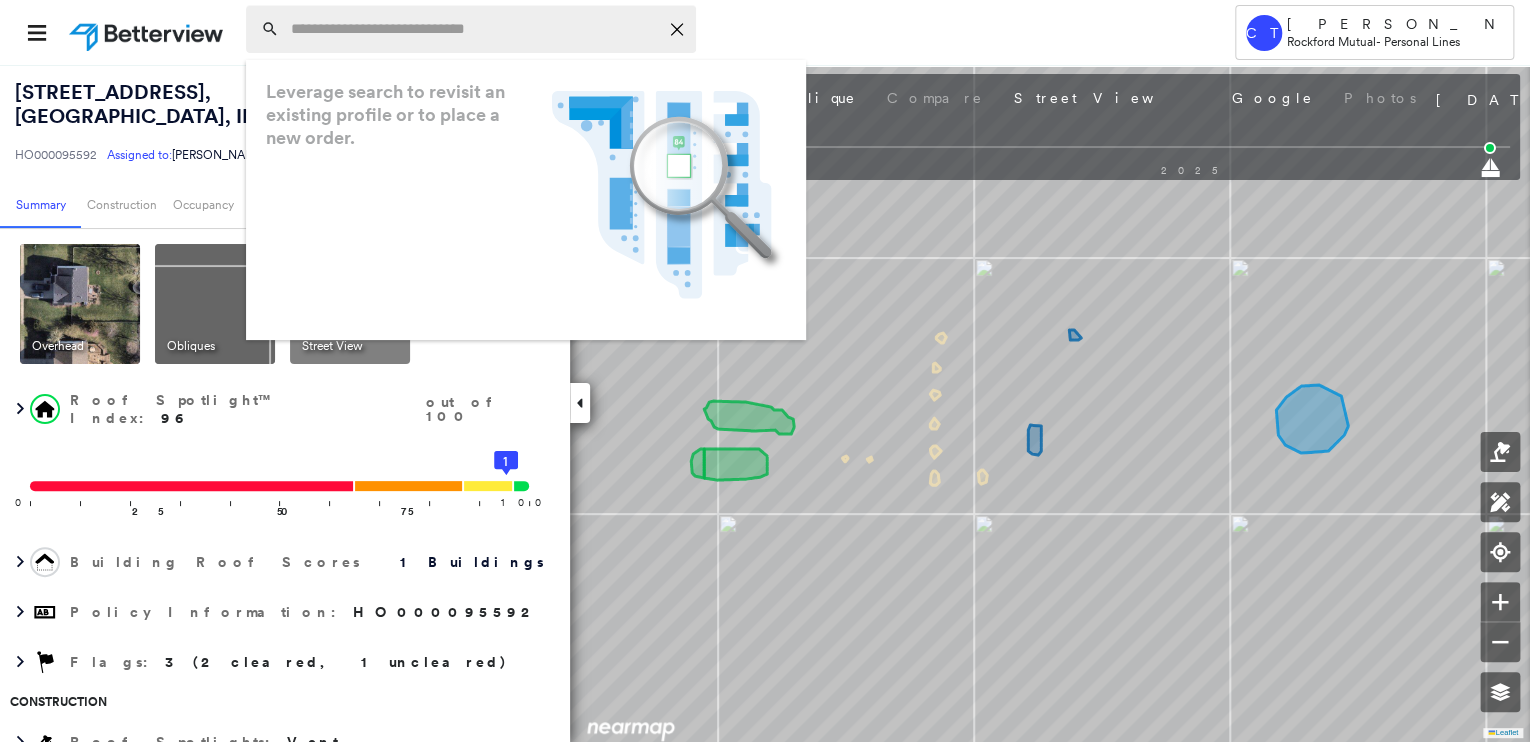 paste on "**********" 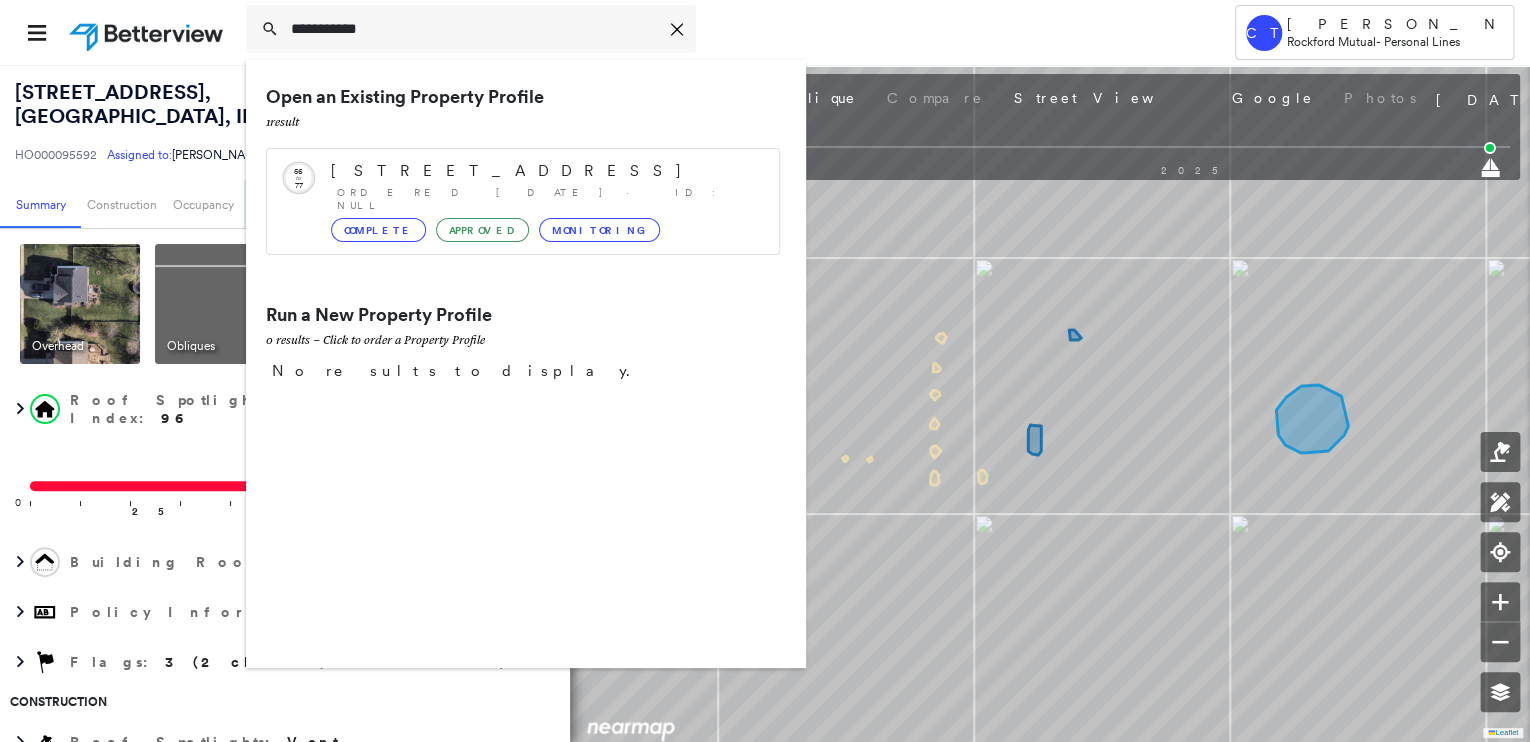 type on "**********" 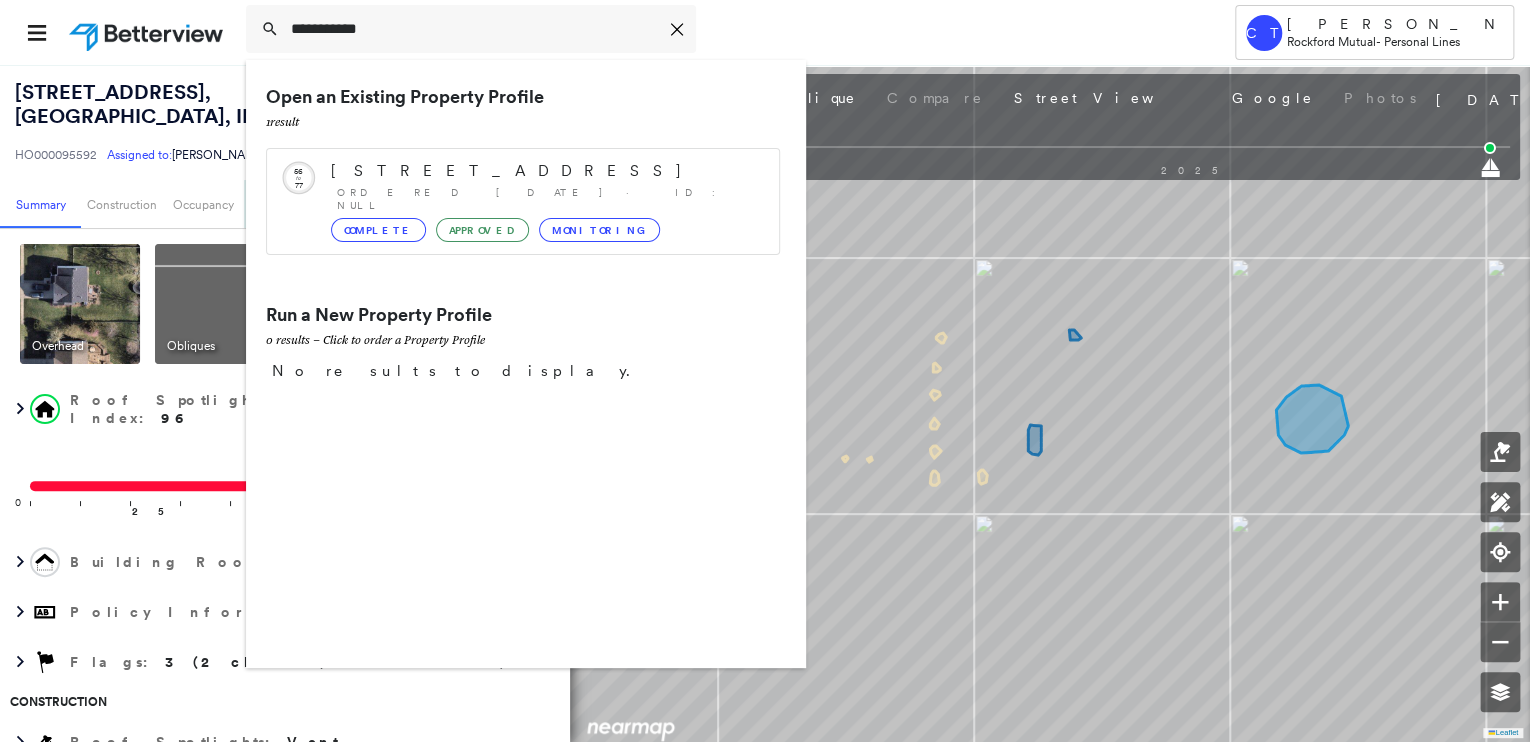 click on "Ordered [DATE] · ID: null" at bounding box center (548, 199) 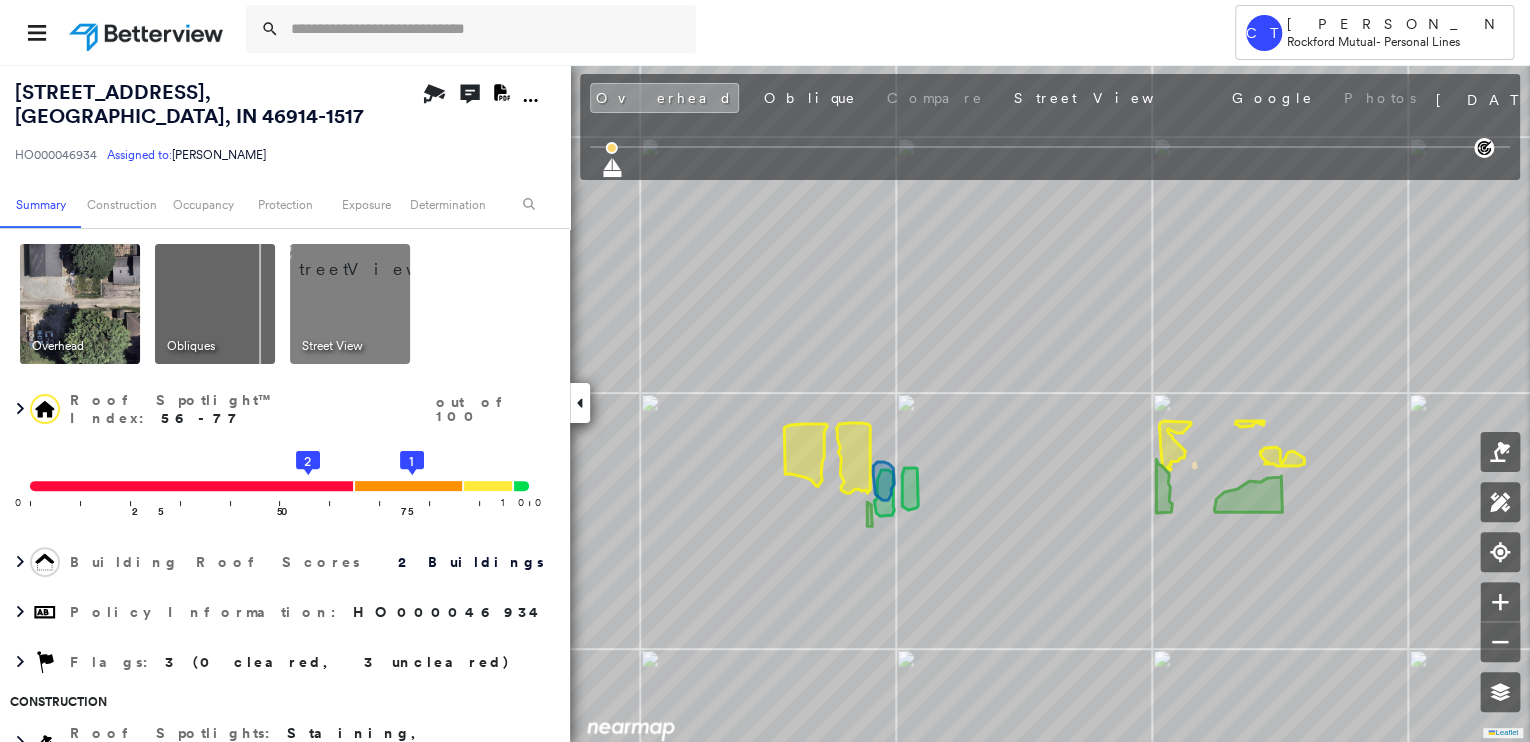 click at bounding box center (374, 259) 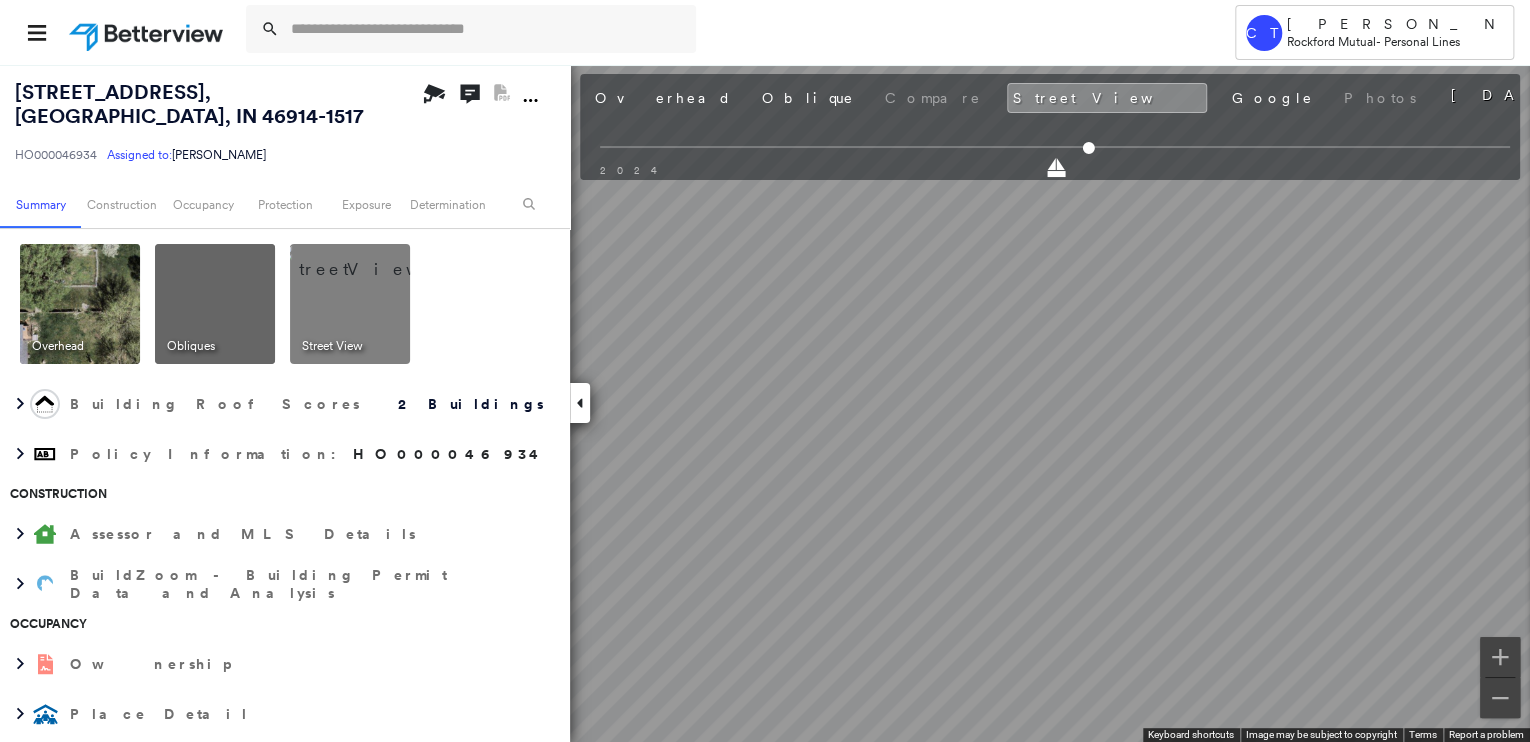 click at bounding box center (374, 259) 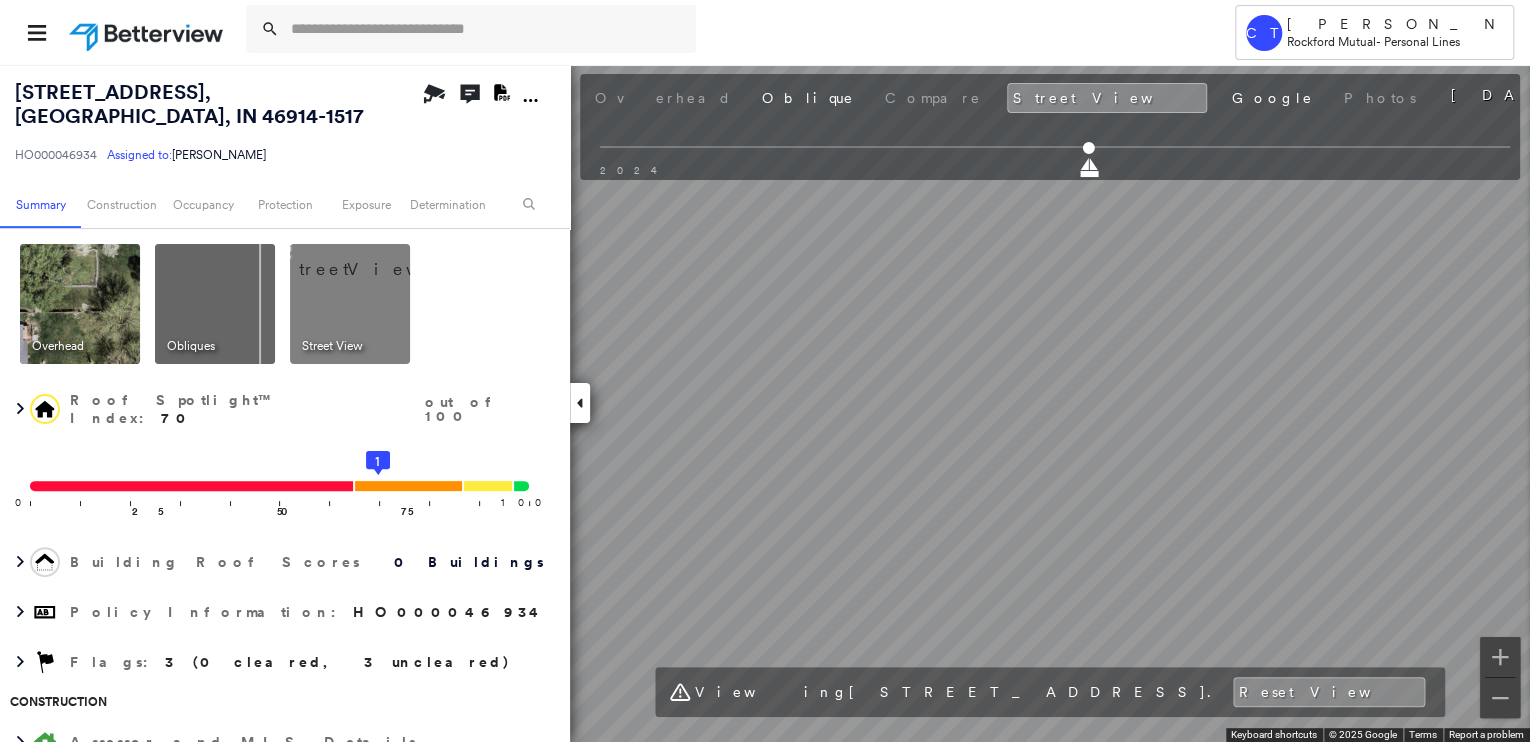 click at bounding box center (80, 304) 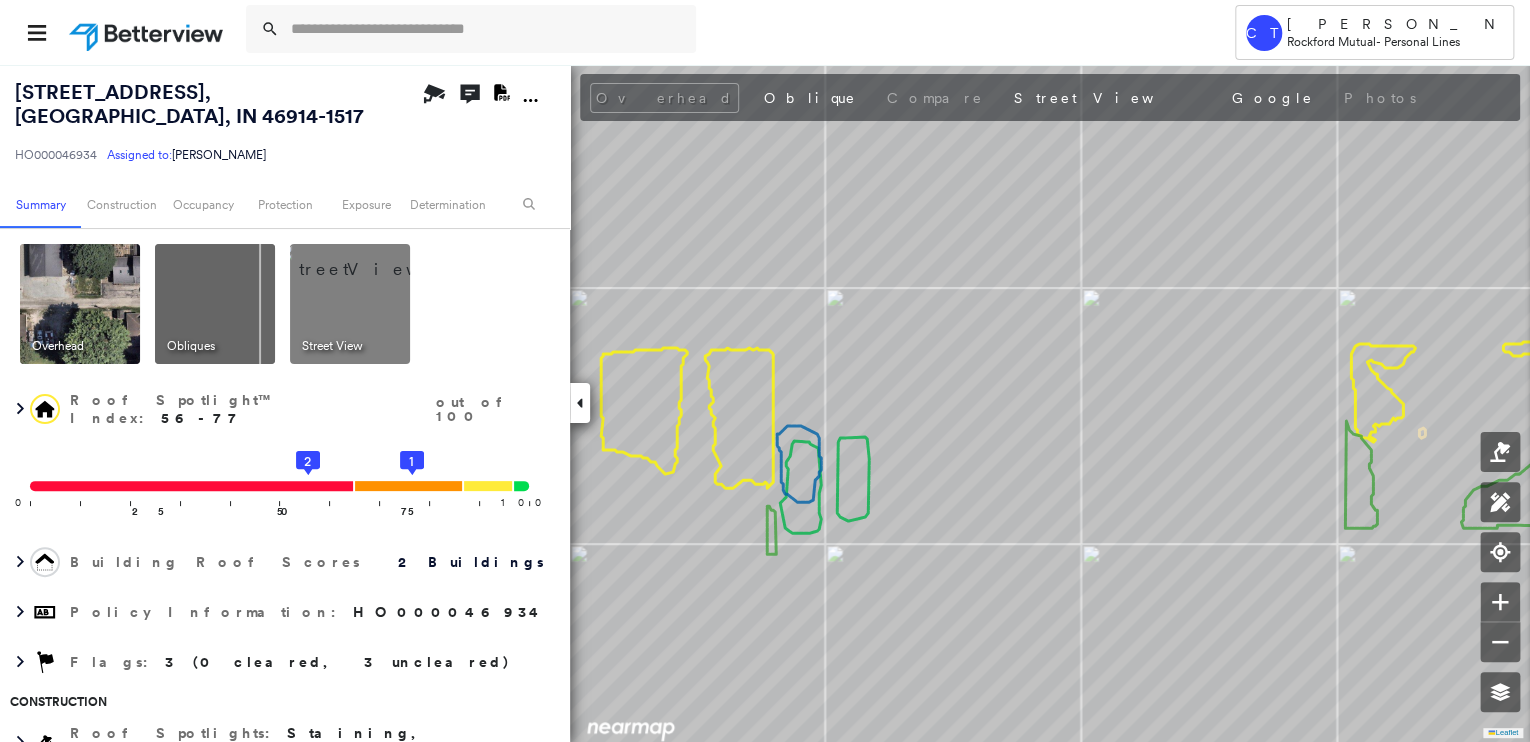 click at bounding box center [80, 304] 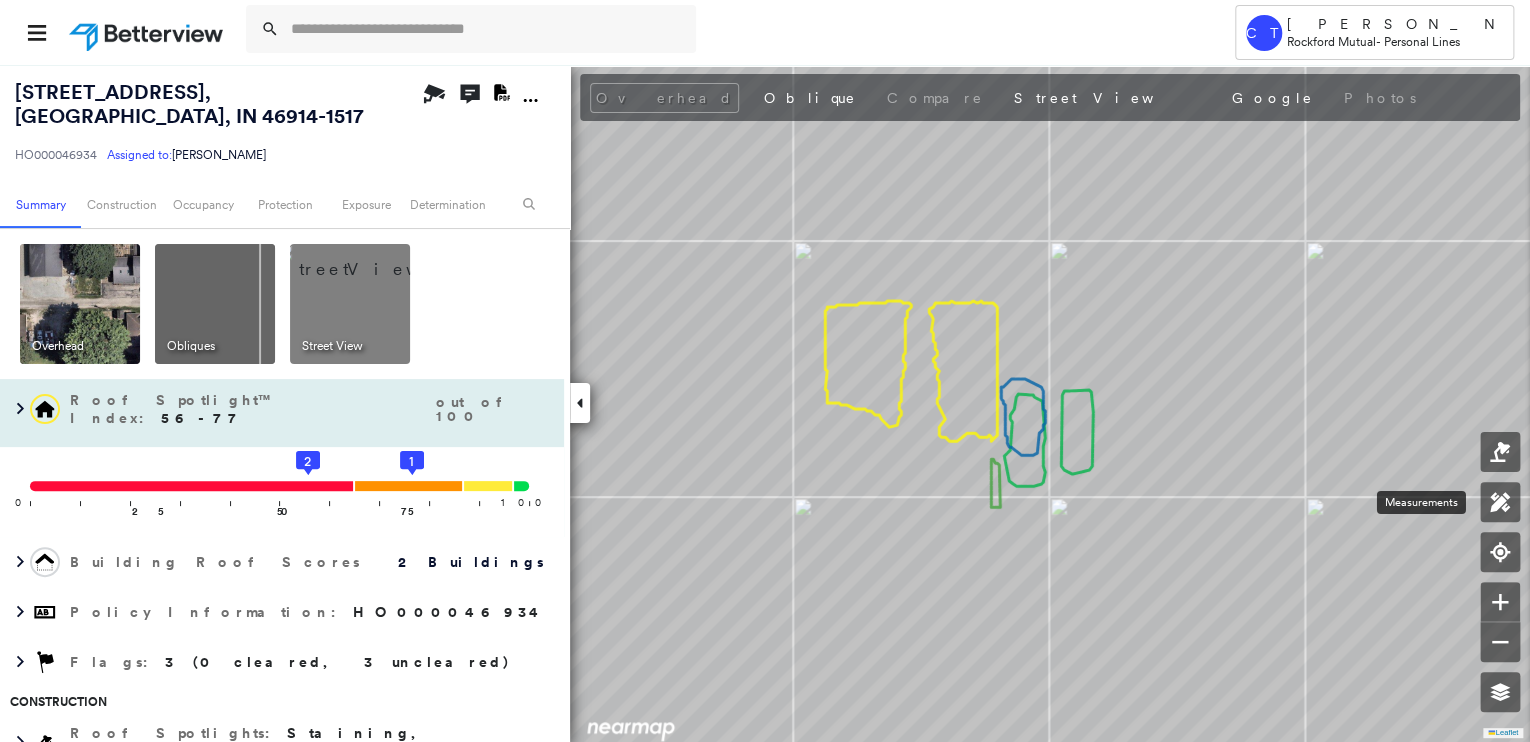 click on "Tower CT Camryn Tremper Rockford Mutual  -   Personal Lines 188 S Elm St ,  Bunker Hill, IN 46914-1517 HO000046934 Assigned to:  Cathy Burhenn Assigned to:  Cathy Burhenn HO000046934 Assigned to:  Cathy Burhenn Open Comments Download PDF Report Summary Construction Occupancy Protection Exposure Determination Overhead Obliques Street View Roof Spotlight™ Index :  56-77 out of 100 0 100 25 50 75 2 1 Building Roof Scores 2 Buildings Policy Information :  HO000046934 Flags :  3 (0 cleared, 3 uncleared) Construction Roof Spotlights :  Staining, Overhang, Vent Property Features :  Car, Yard Debris Roof Size & Shape :  2 buildings  Assessor and MLS Details BuildZoom - Building Permit Data and Analysis Occupancy Ownership Place Detail Protection Exposure FEMA Risk Index Additional Perils Determination Flags :  3 (0 cleared, 3 uncleared) Uncleared Flags (3) Cleared Flags  (0) Year Built Prior to 1960 Flagged 08/05/24 Clear MED Medium Priority Roof Score Flagged 08/05/24 Clear Wear and Damage Flagged 08/05/24 Clear" at bounding box center (765, 371) 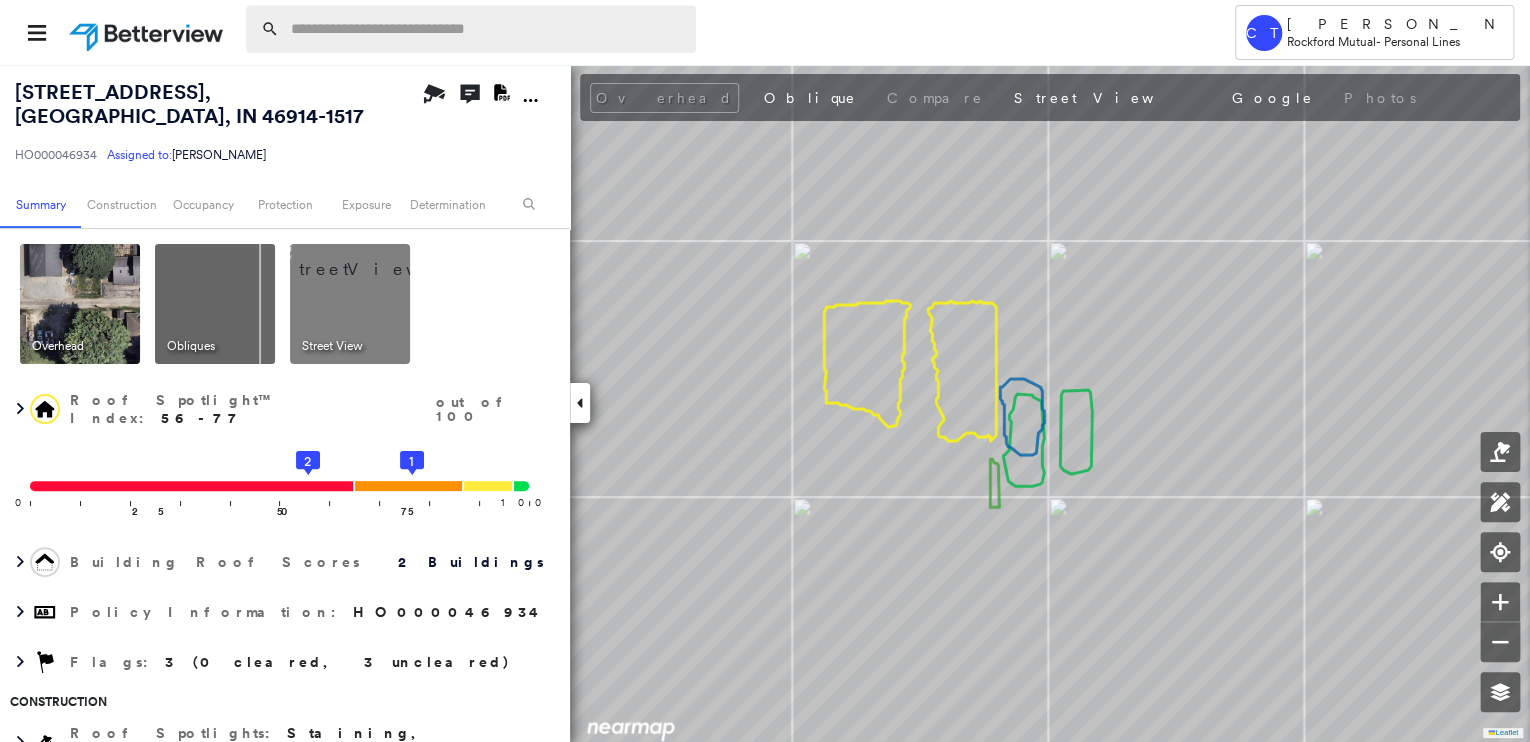 click on "188 S Elm St ,  Bunker Hill, IN 46914-1517" at bounding box center (189, 104) 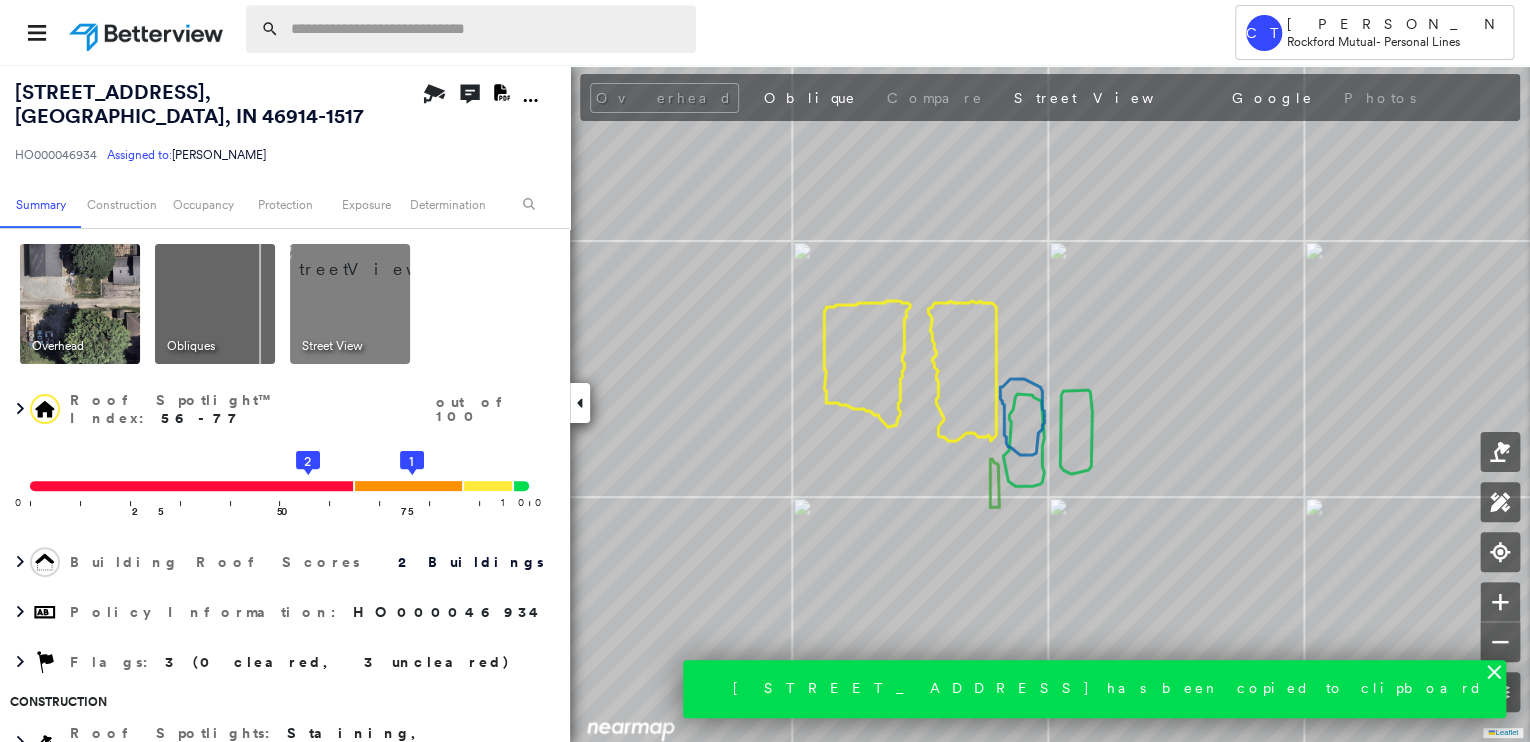 click at bounding box center [487, 29] 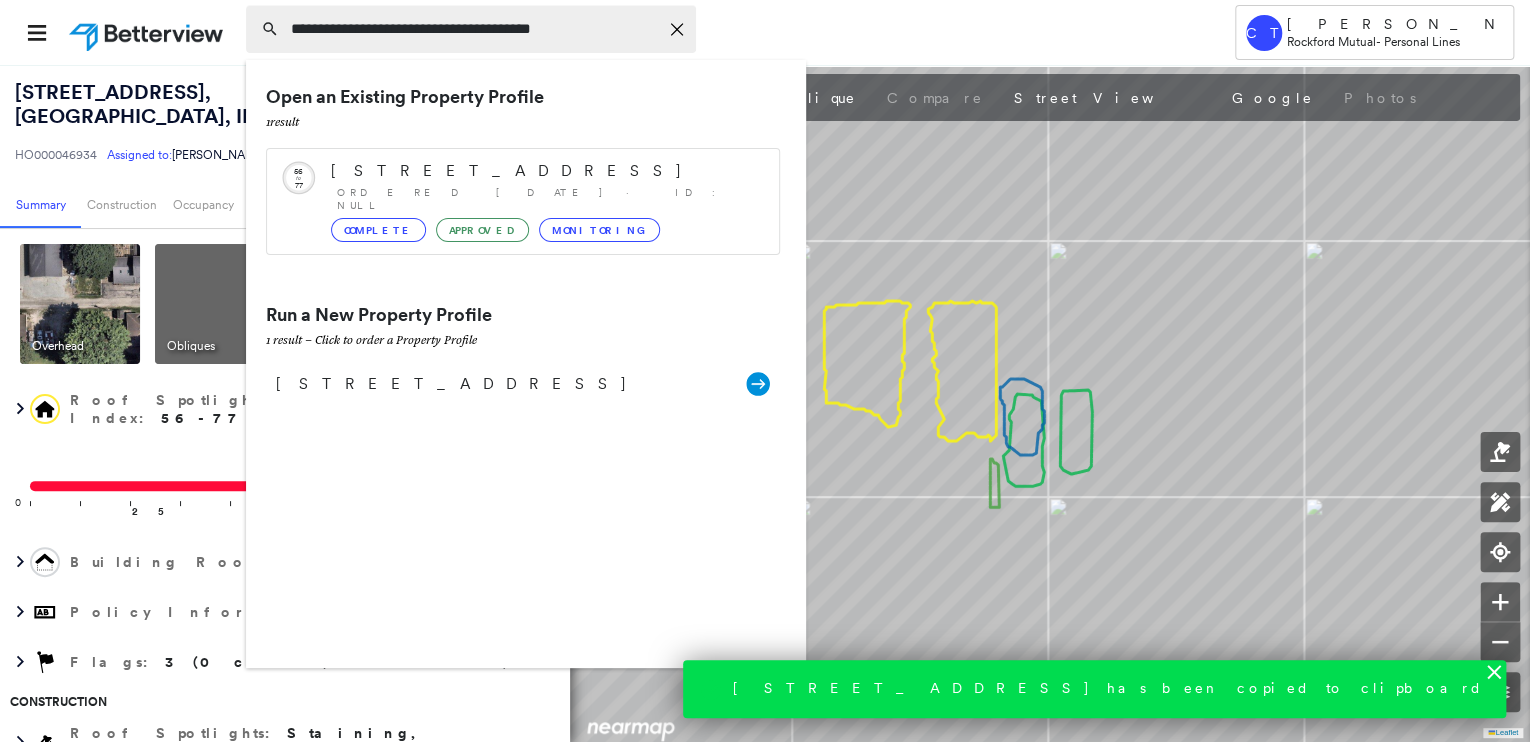 click on "**********" at bounding box center [474, 29] 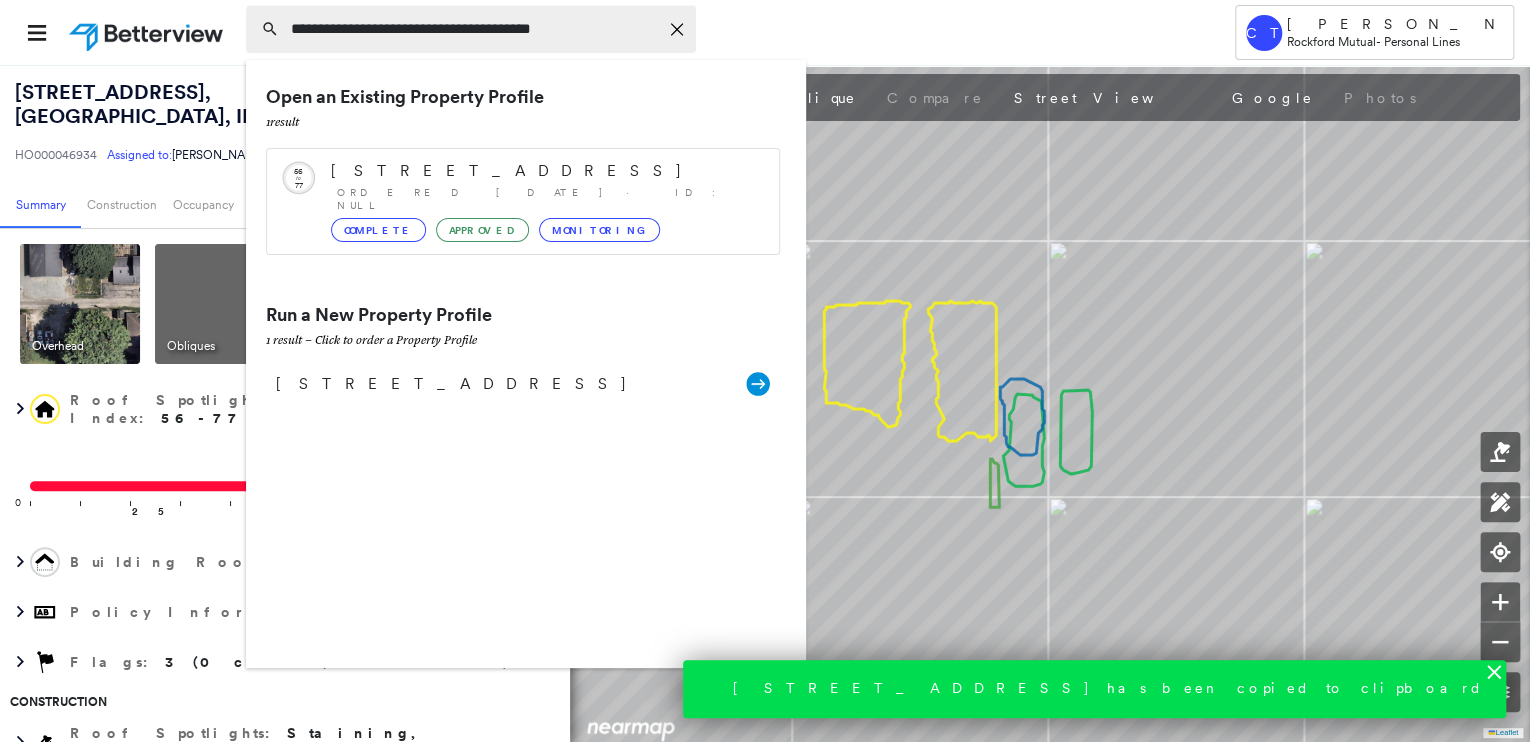 click on "**********" at bounding box center [474, 29] 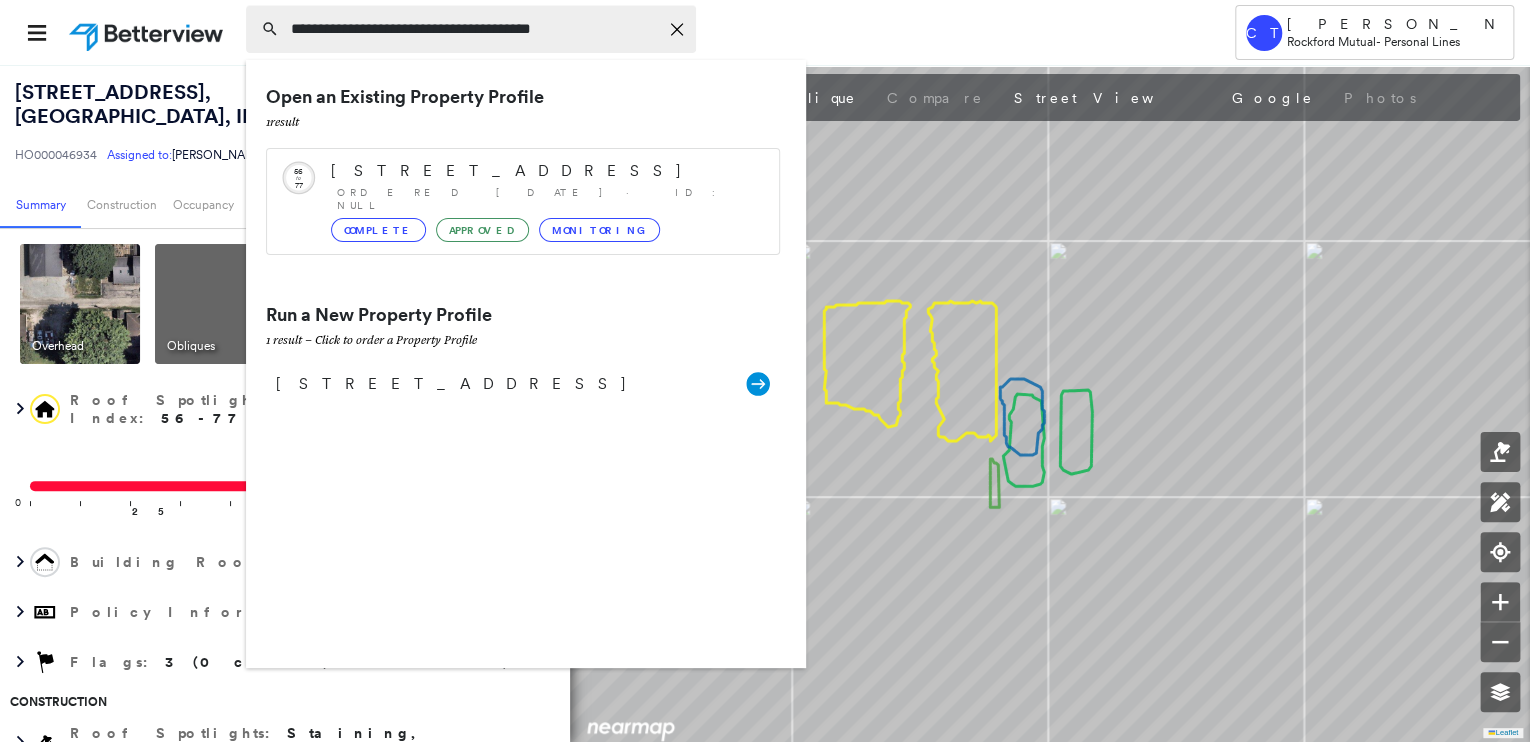 click on "**********" at bounding box center (474, 29) 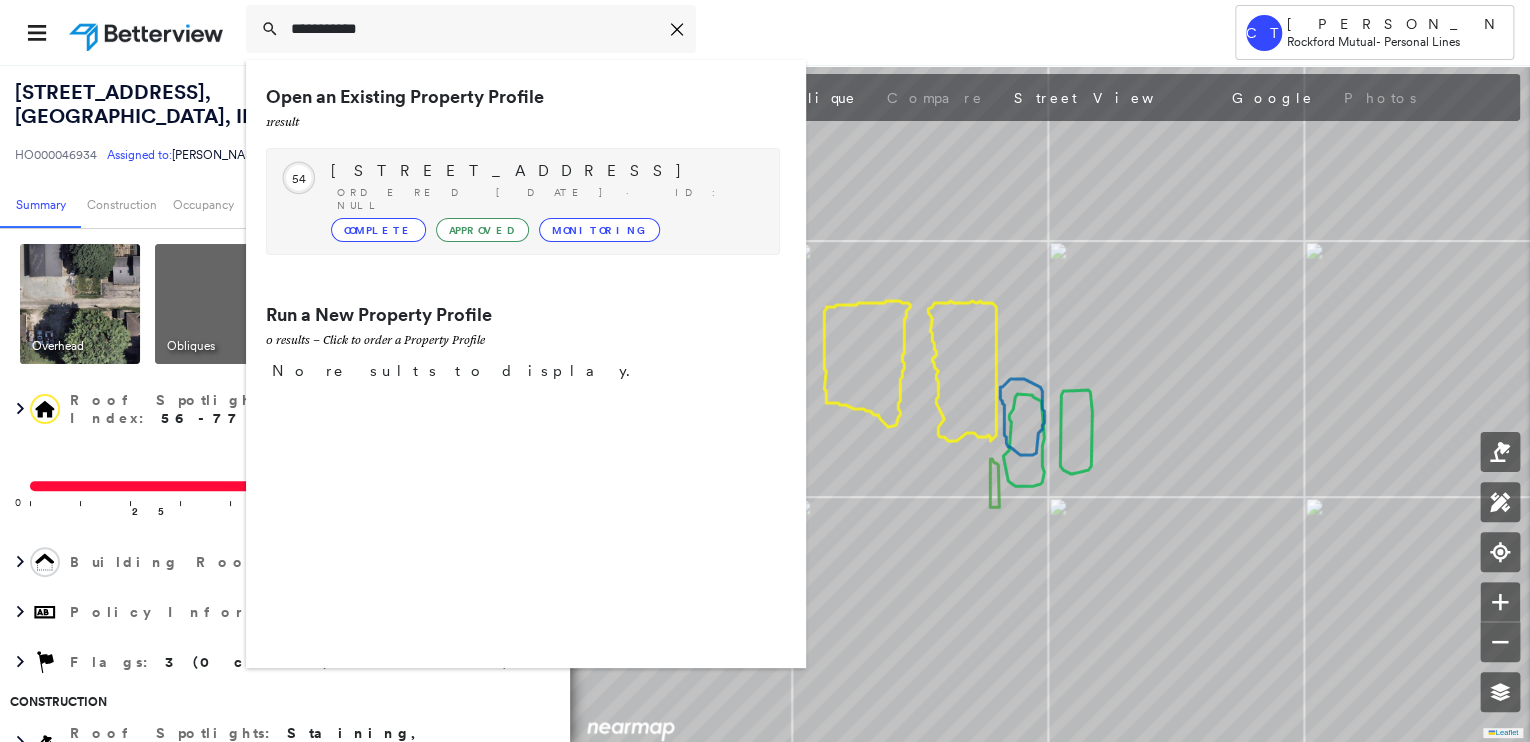 type on "**********" 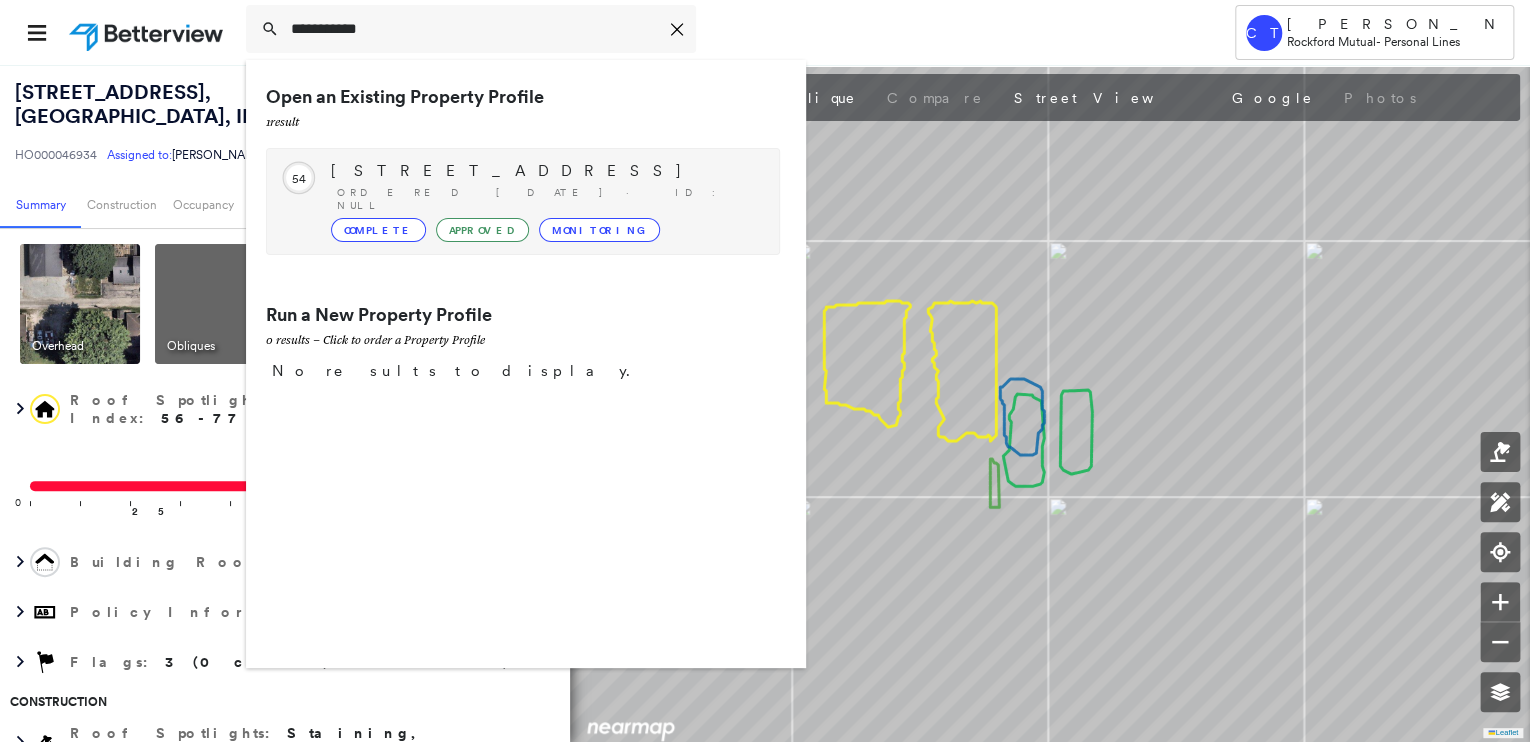 click on "1 Buena Vista Dr, Murphysboro, IL 62966-3005 Ordered 08/05/24 · ID: null Complete Approved Monitoring" at bounding box center (545, 201) 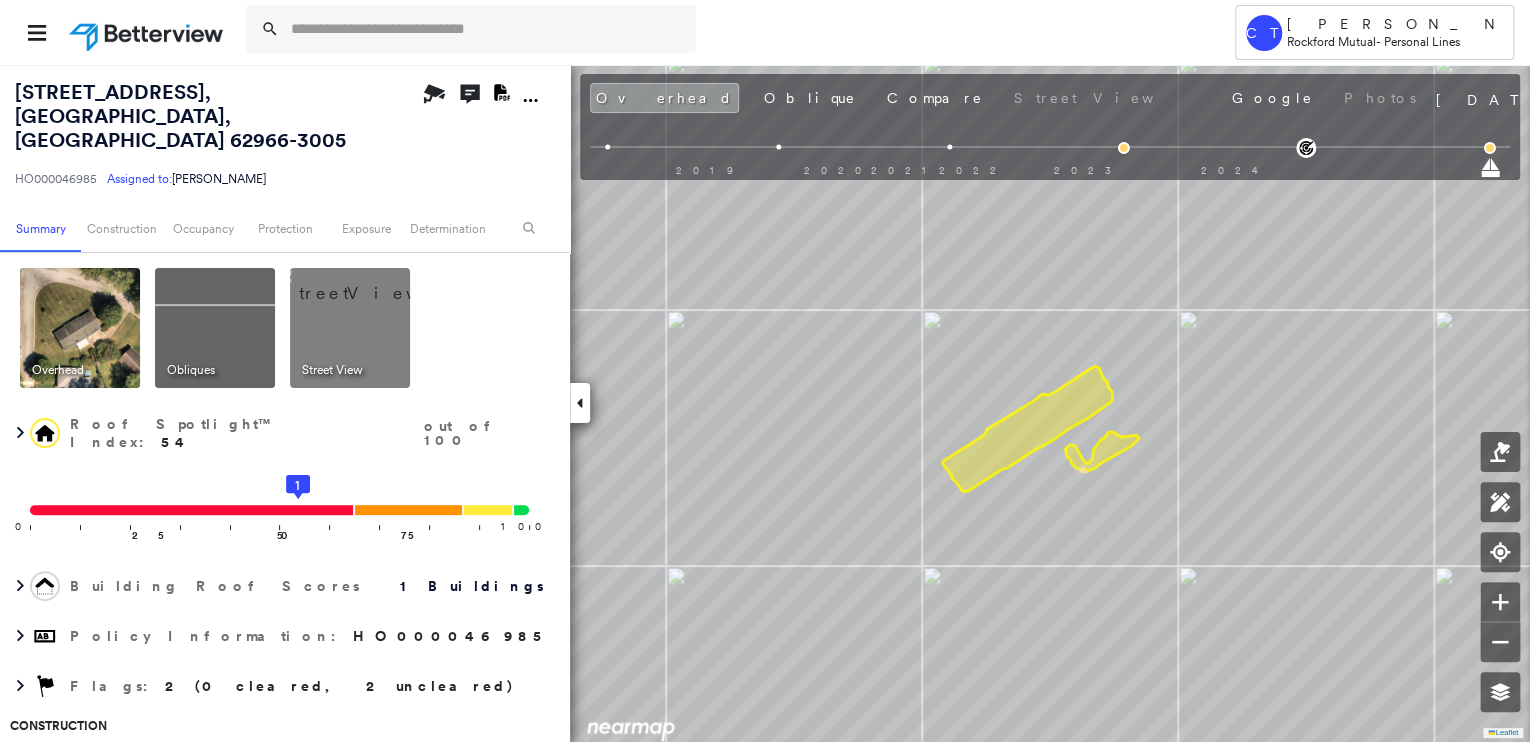 click at bounding box center [215, 328] 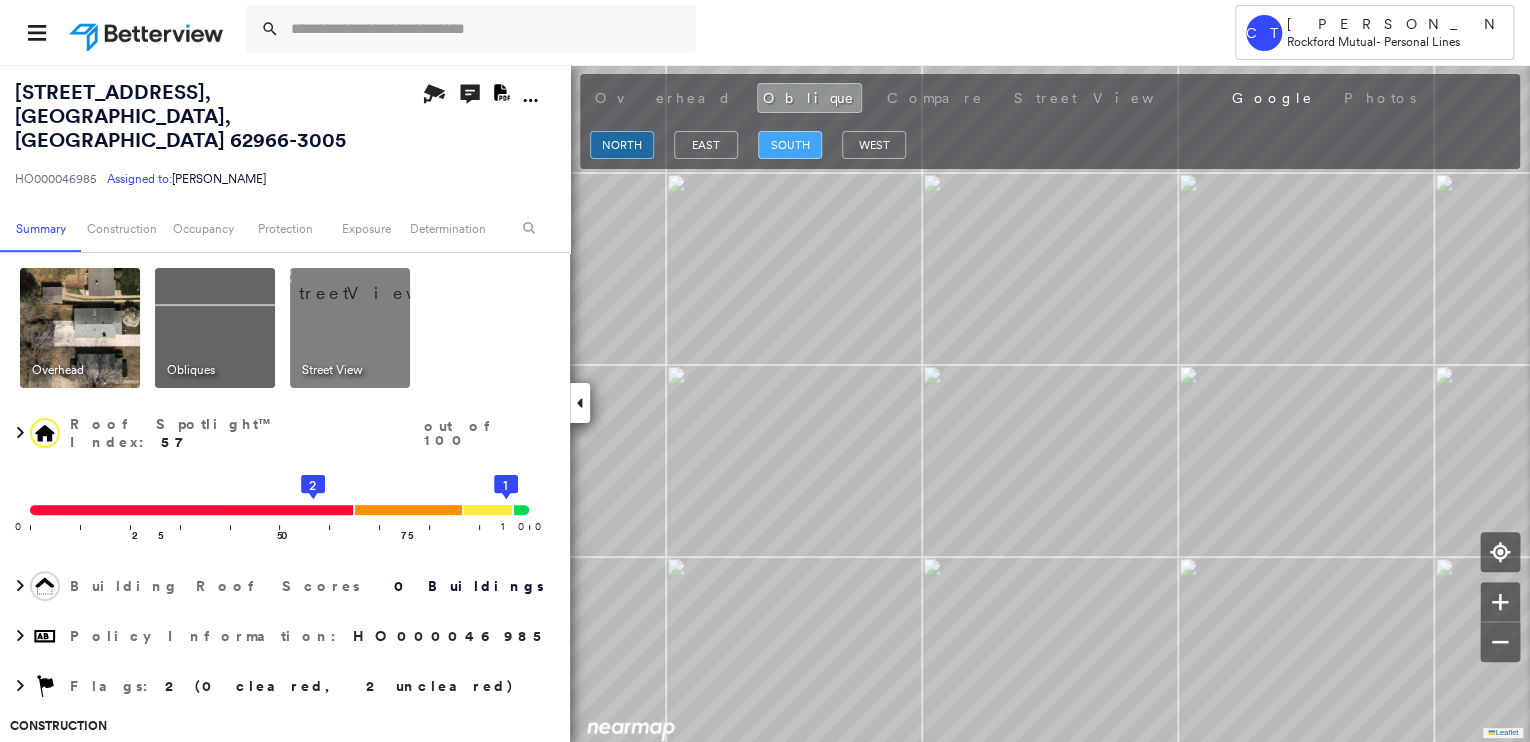 click on "east" at bounding box center (706, 145) 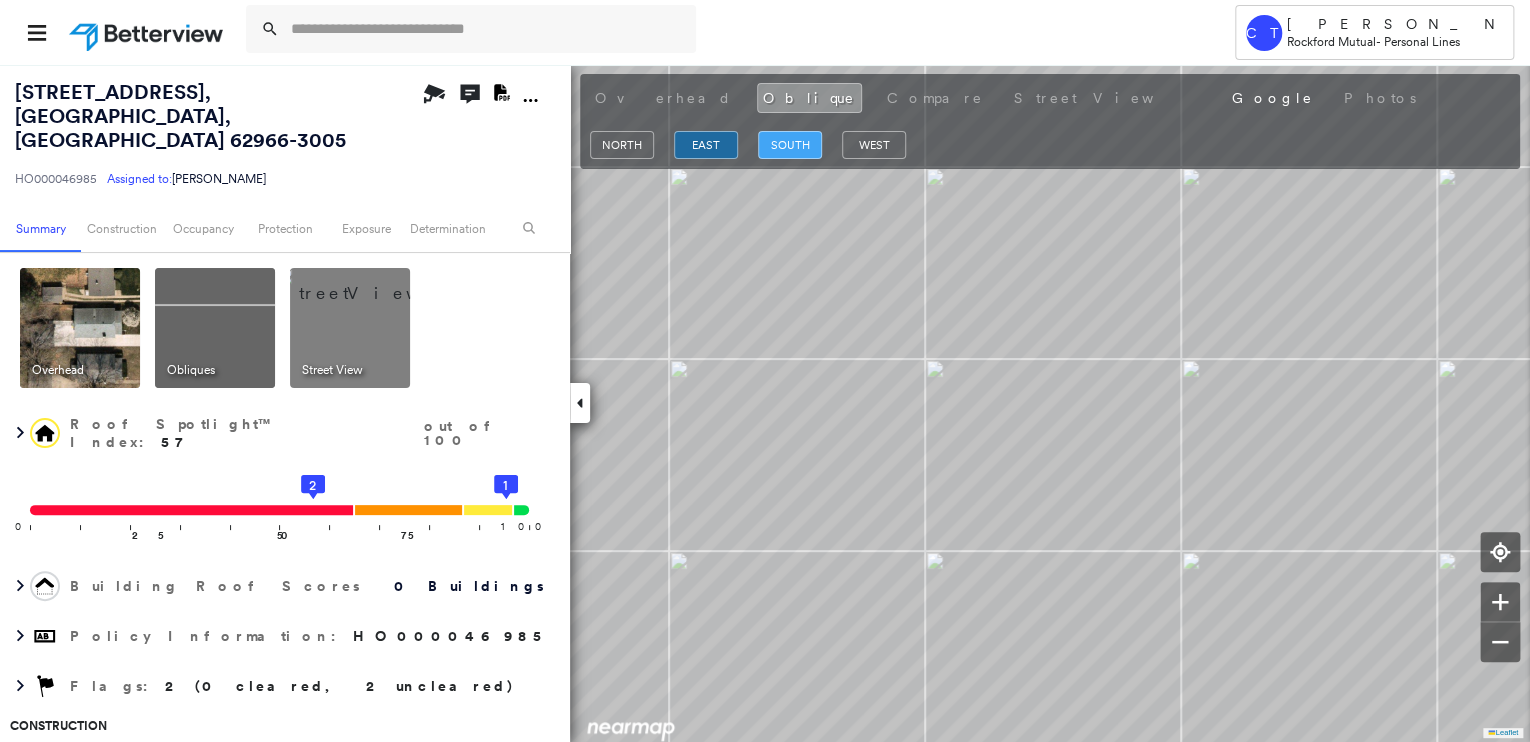 click on "south" at bounding box center [790, 145] 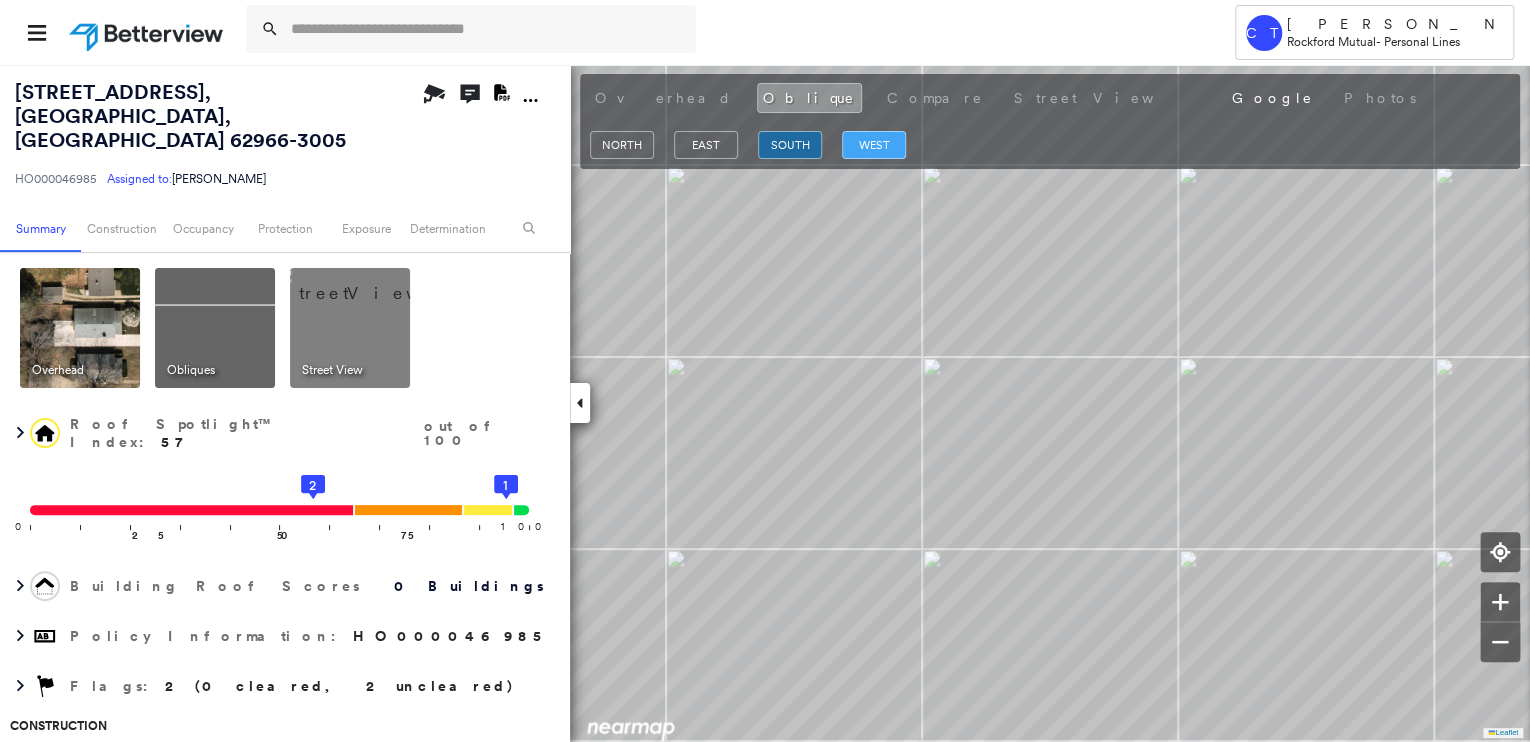 click on "west" at bounding box center [874, 145] 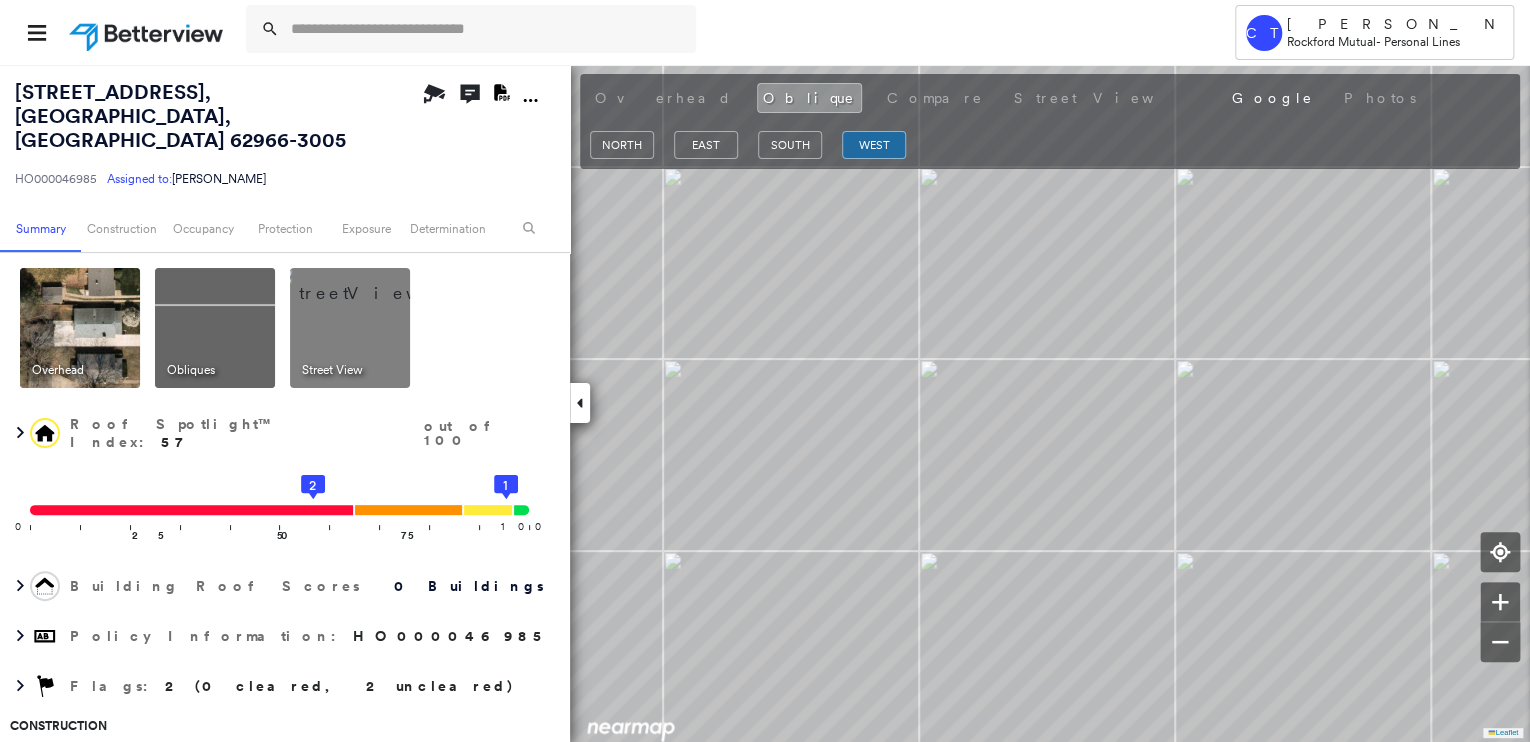 click at bounding box center (80, 328) 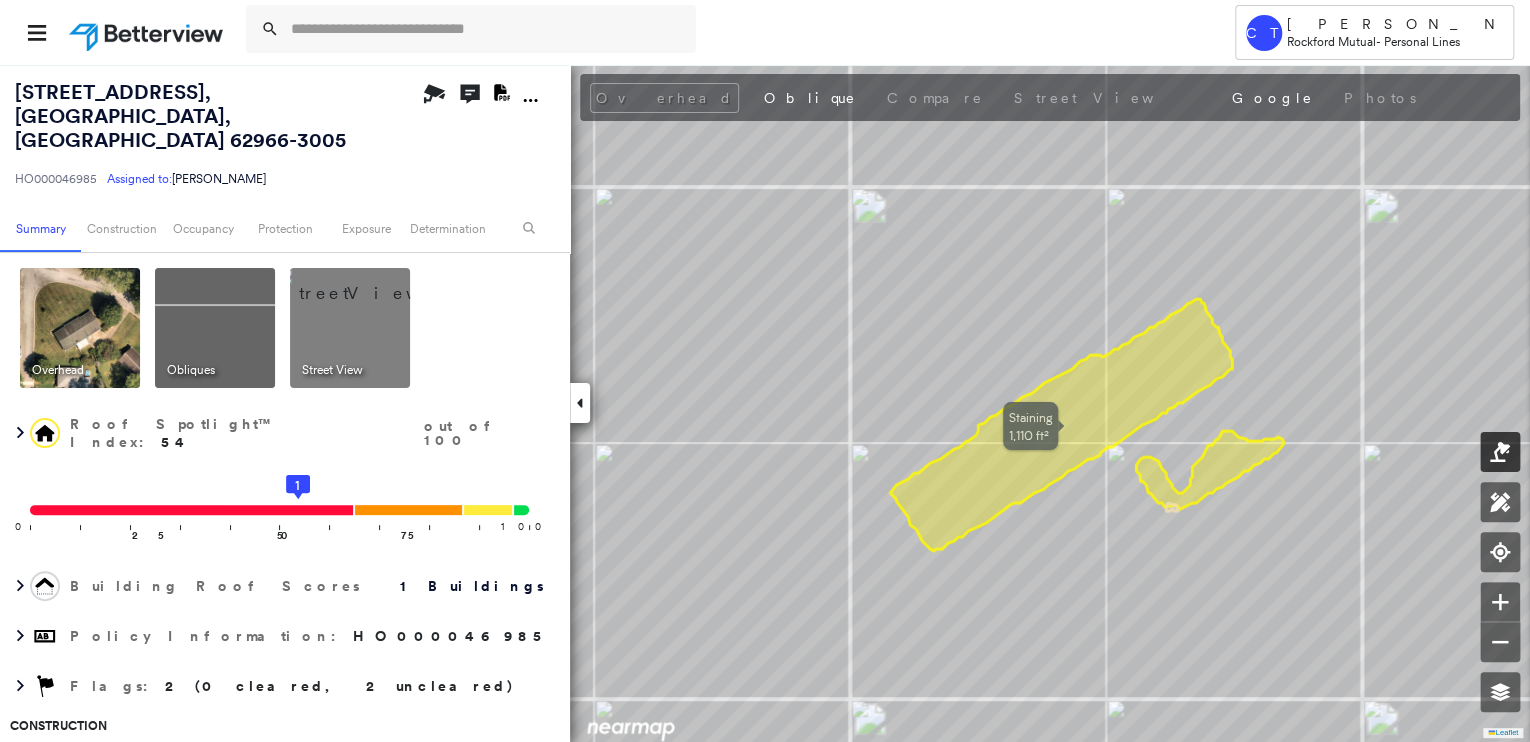 click 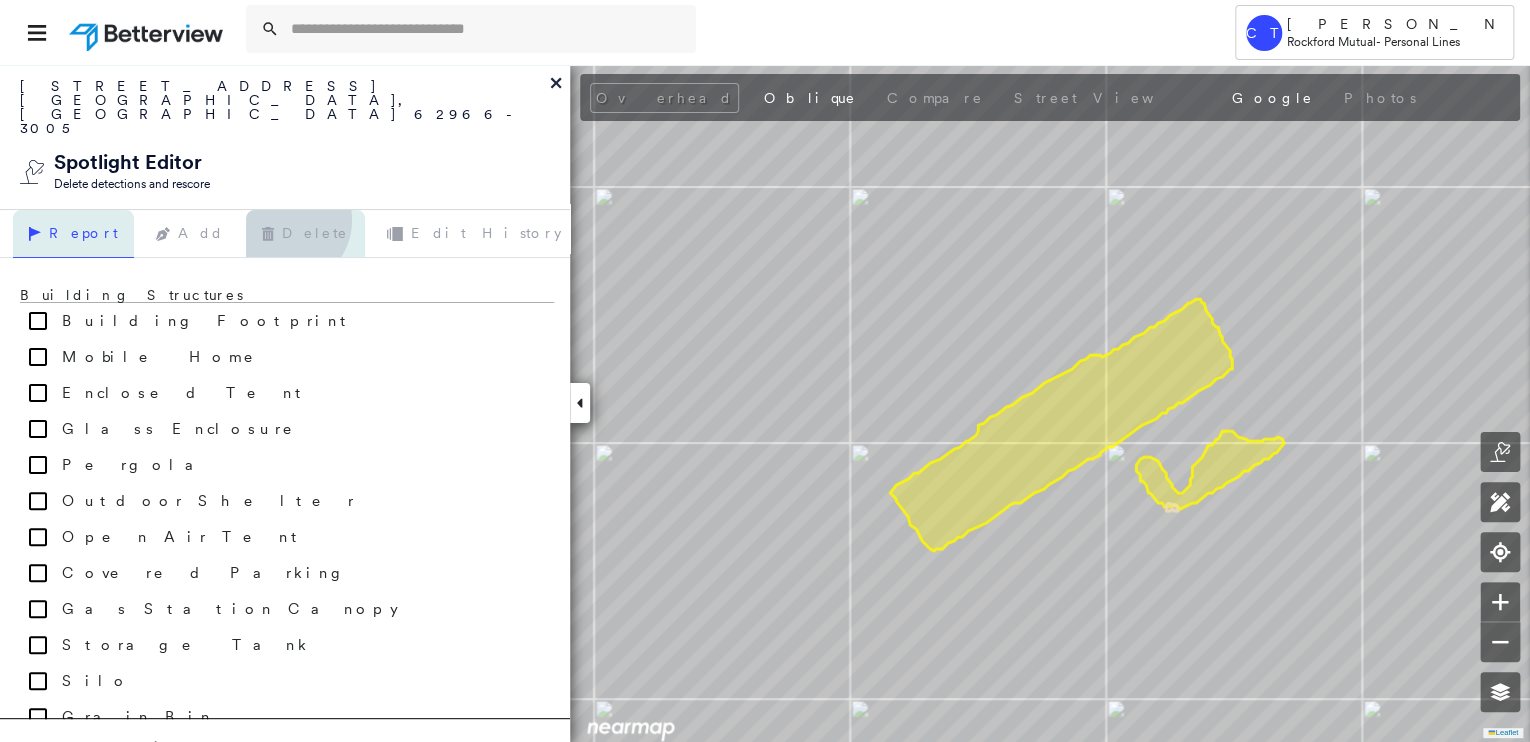 click on "Delete" at bounding box center (305, 234) 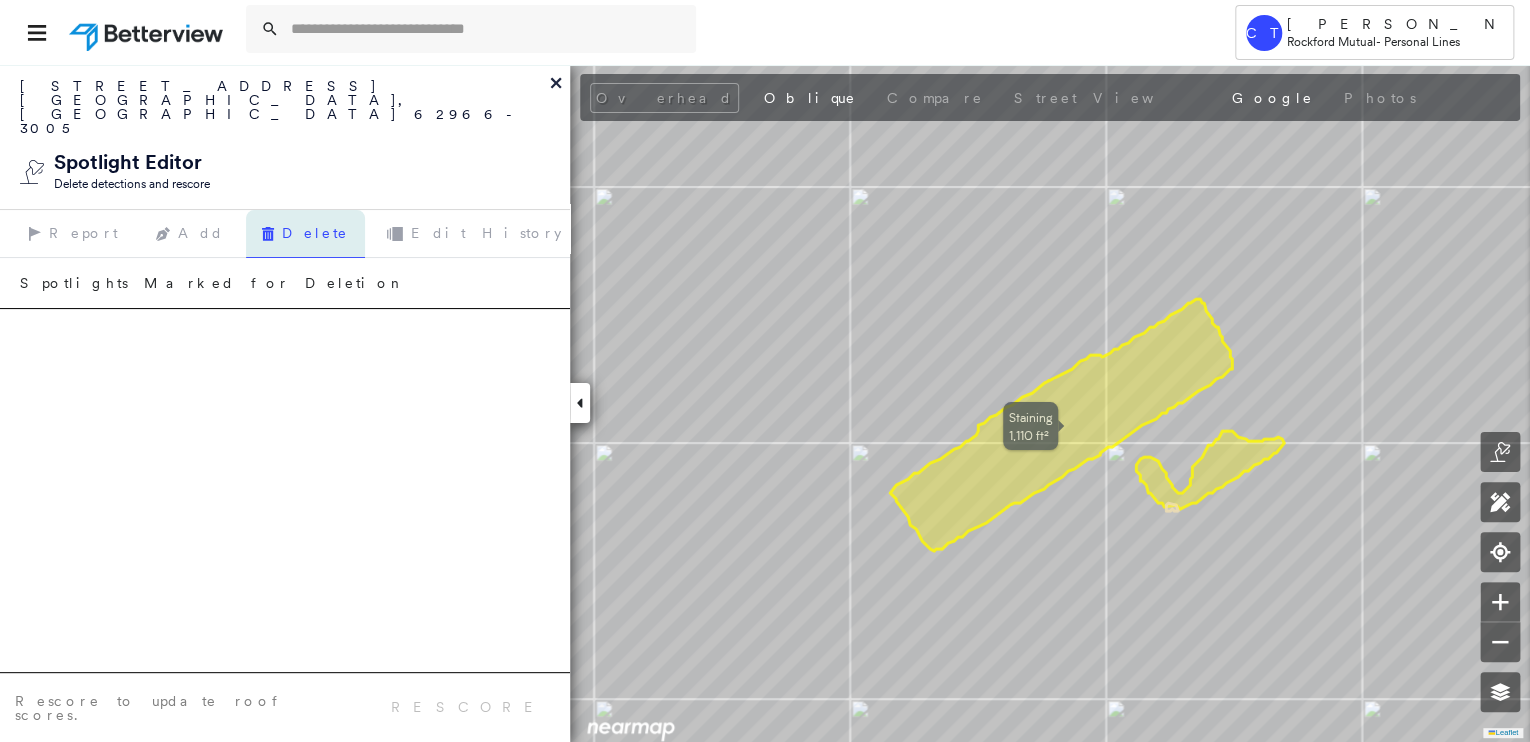 click 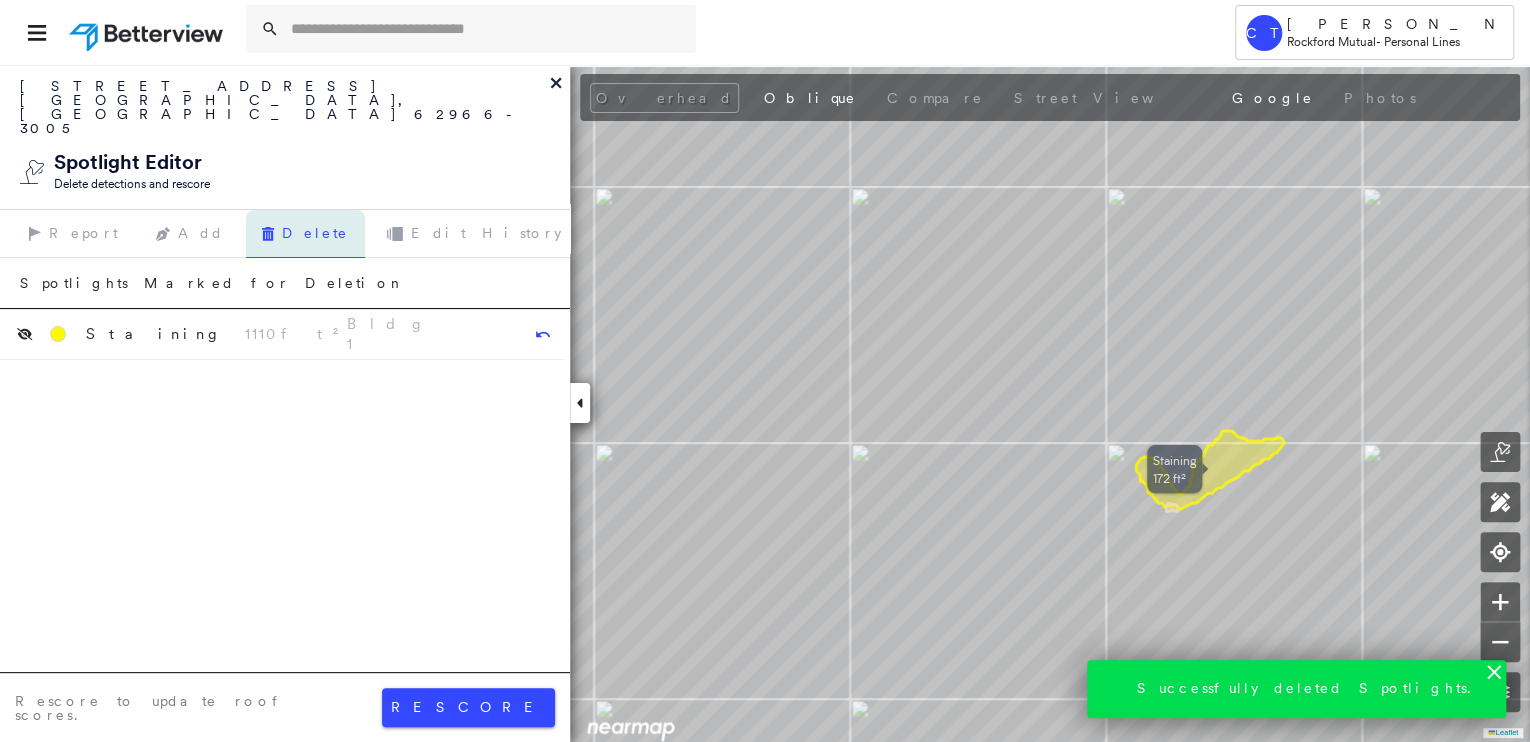 click 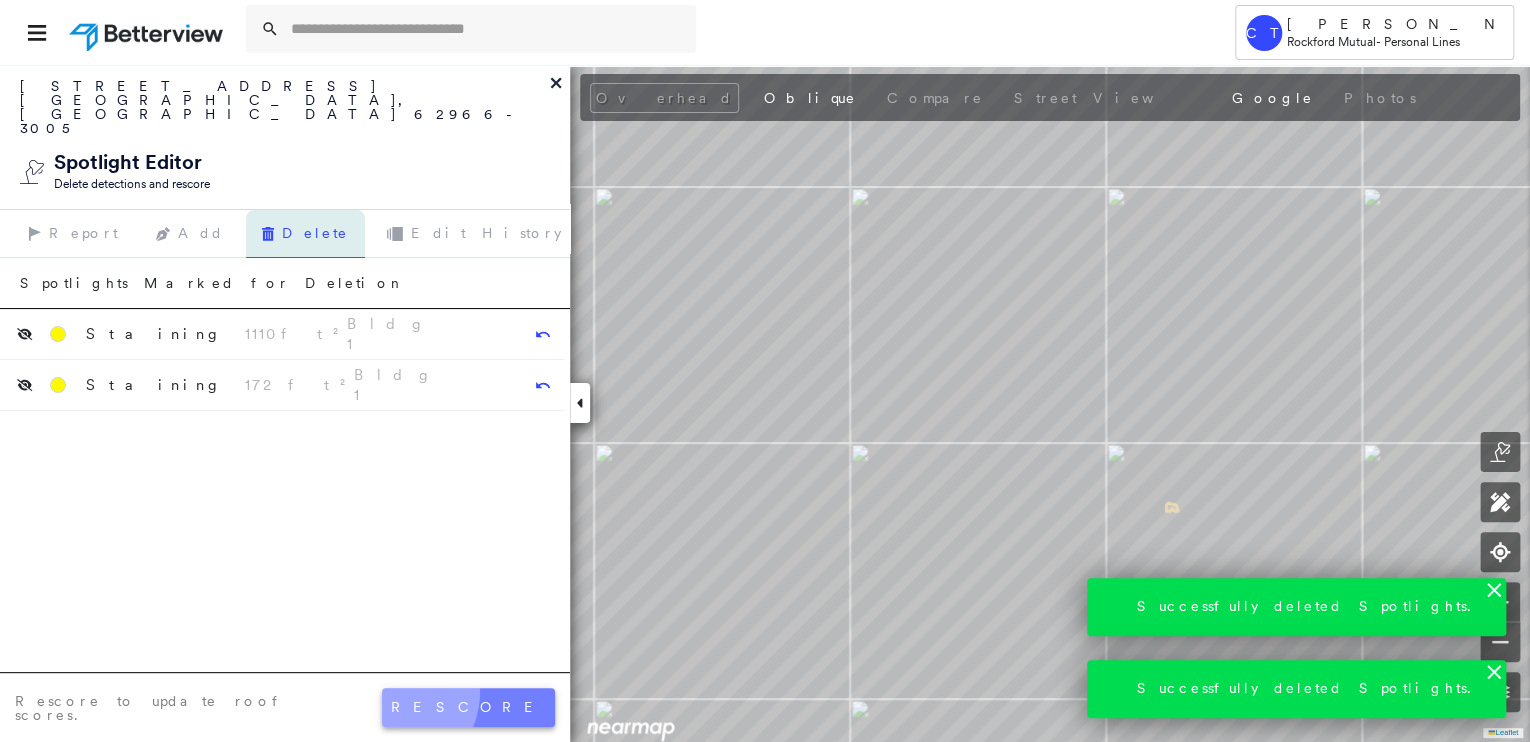 click on "rescore" at bounding box center (468, 707) 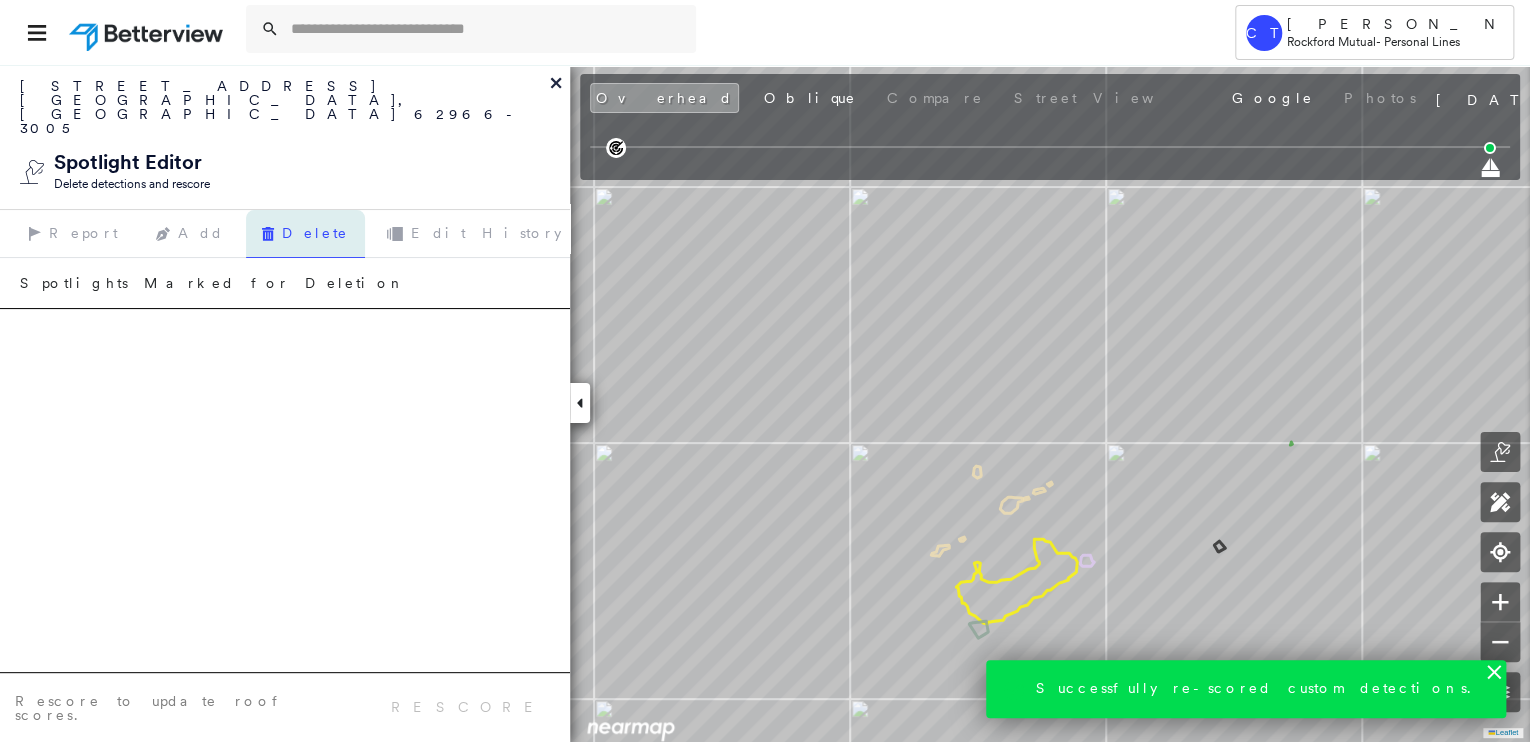 drag, startPoint x: 554, startPoint y: 81, endPoint x: 541, endPoint y: 92, distance: 17.029387 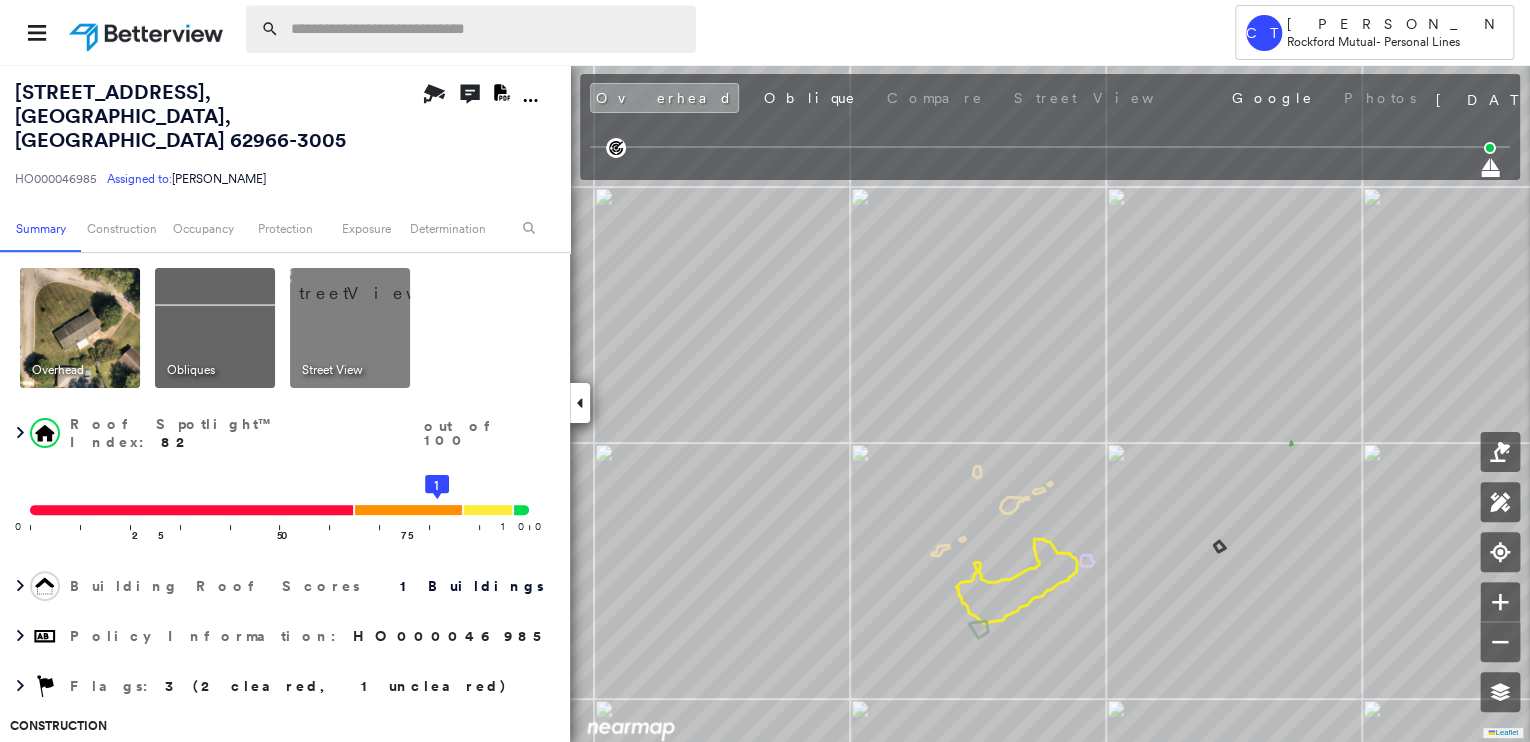 click at bounding box center (487, 29) 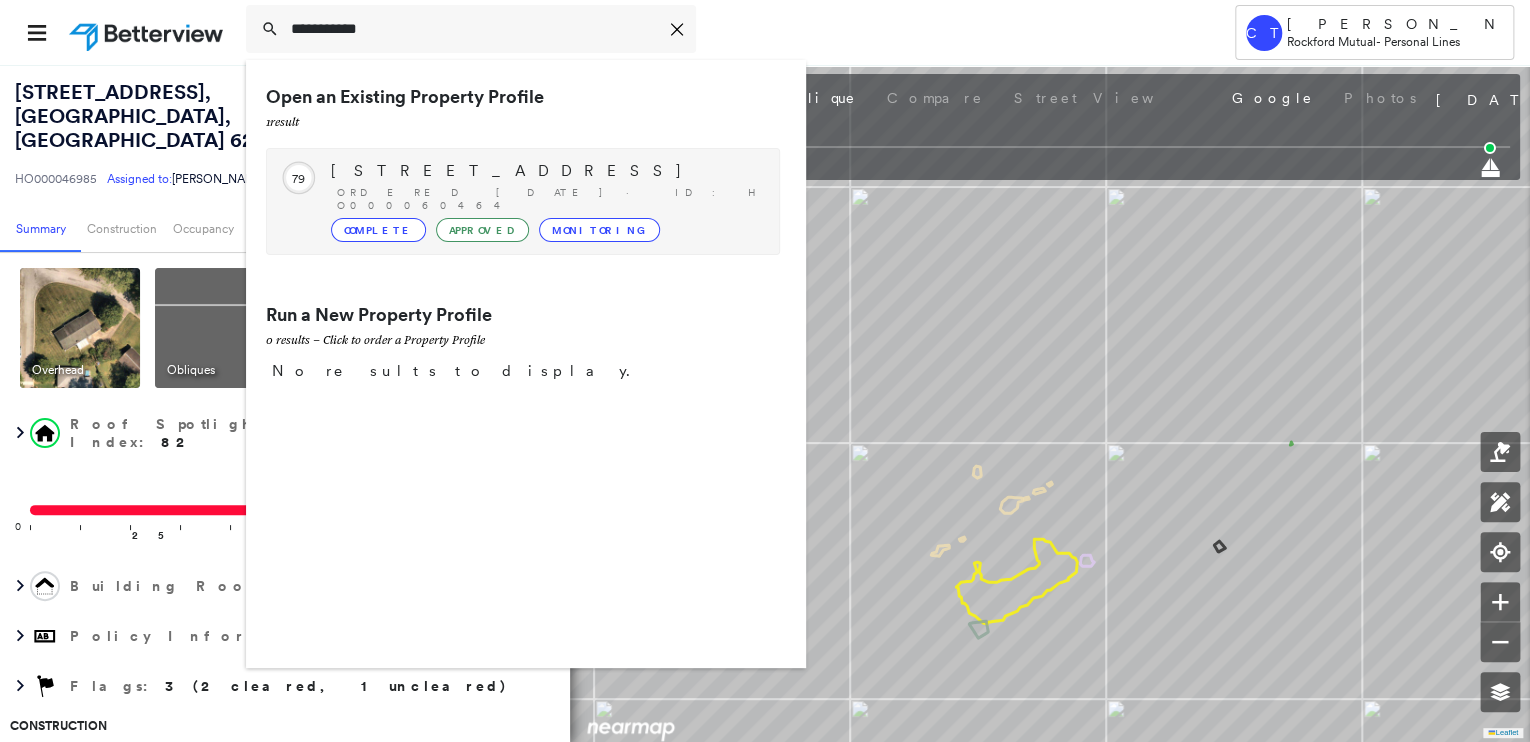 type on "**********" 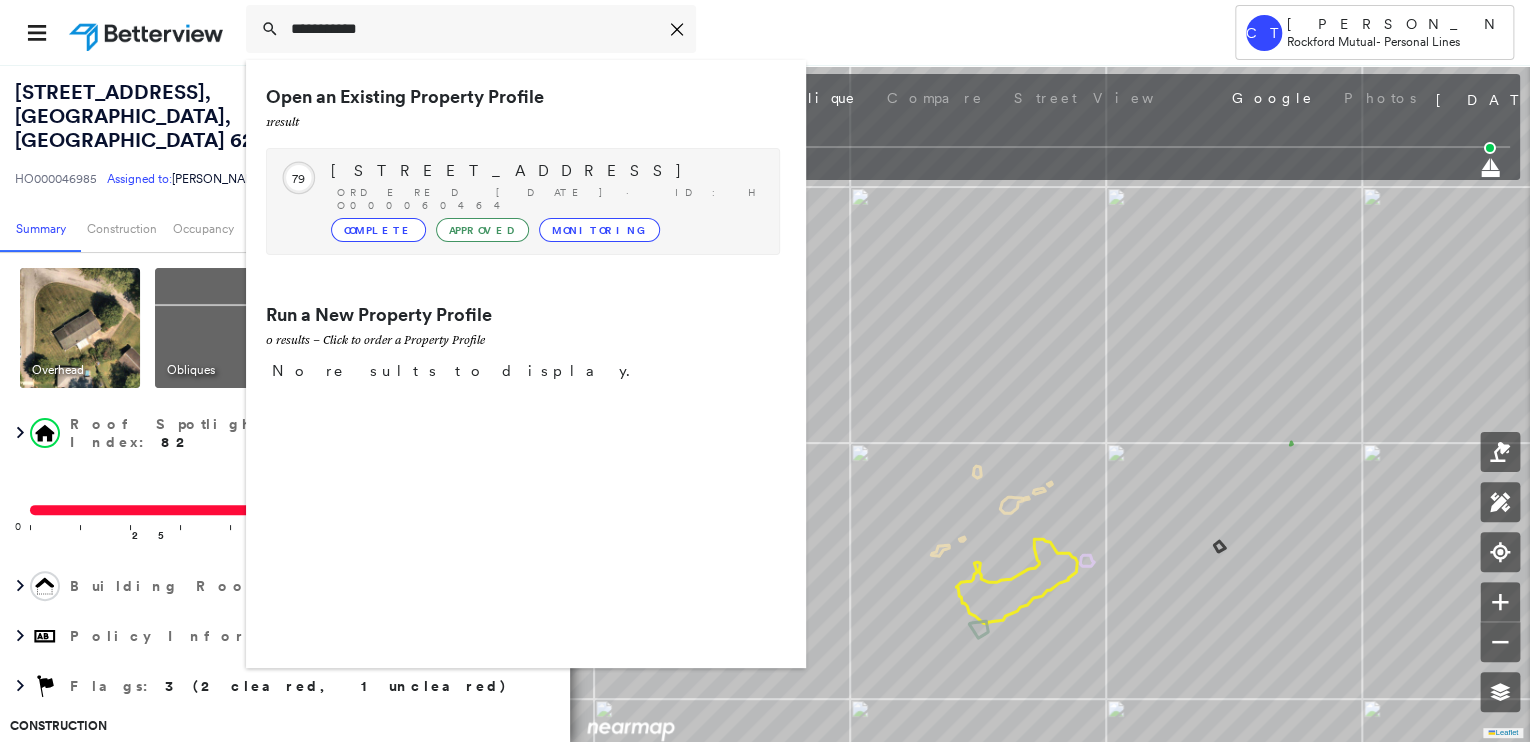 click on "302 N Park Ridge Rd, Bloomington, IN 47408-3117" at bounding box center (545, 171) 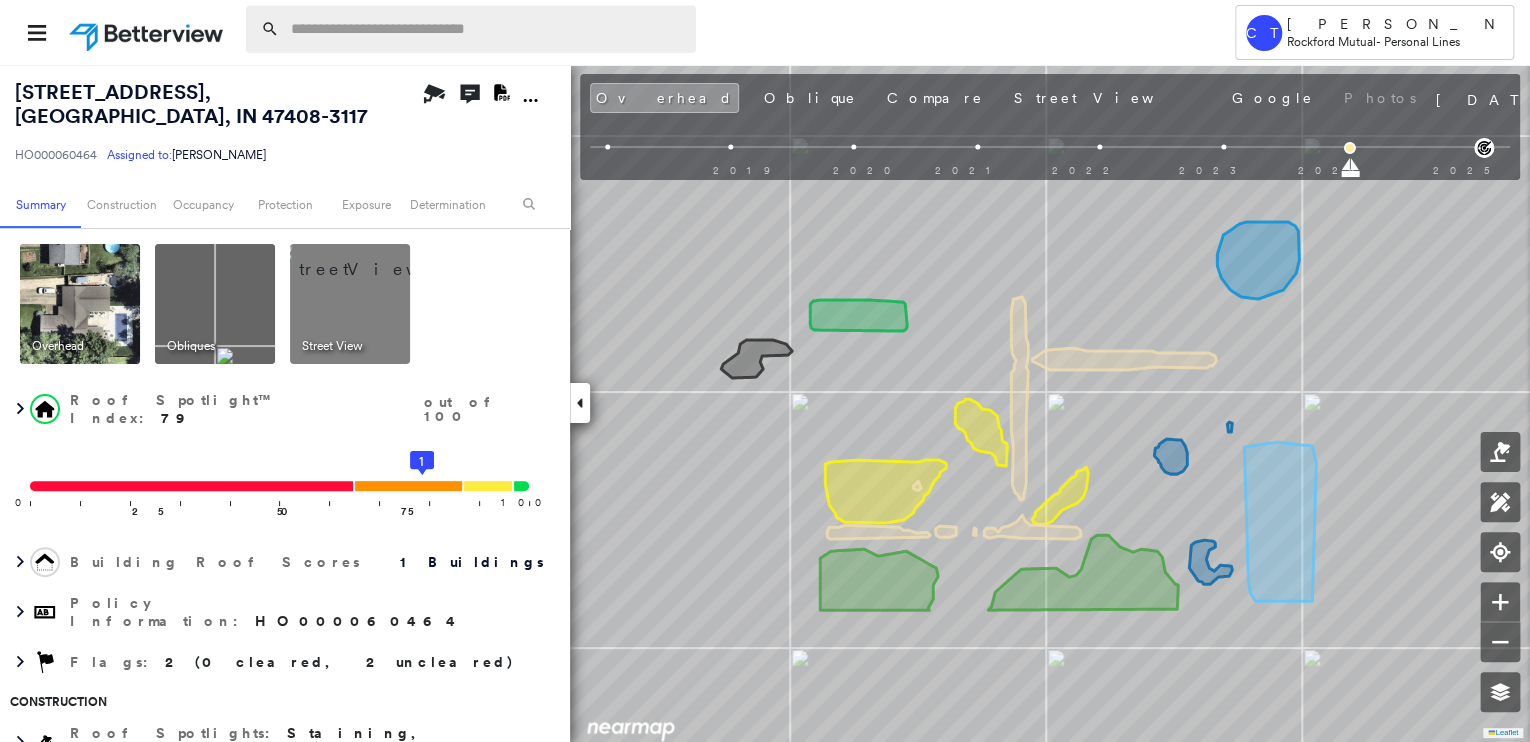 click at bounding box center [487, 29] 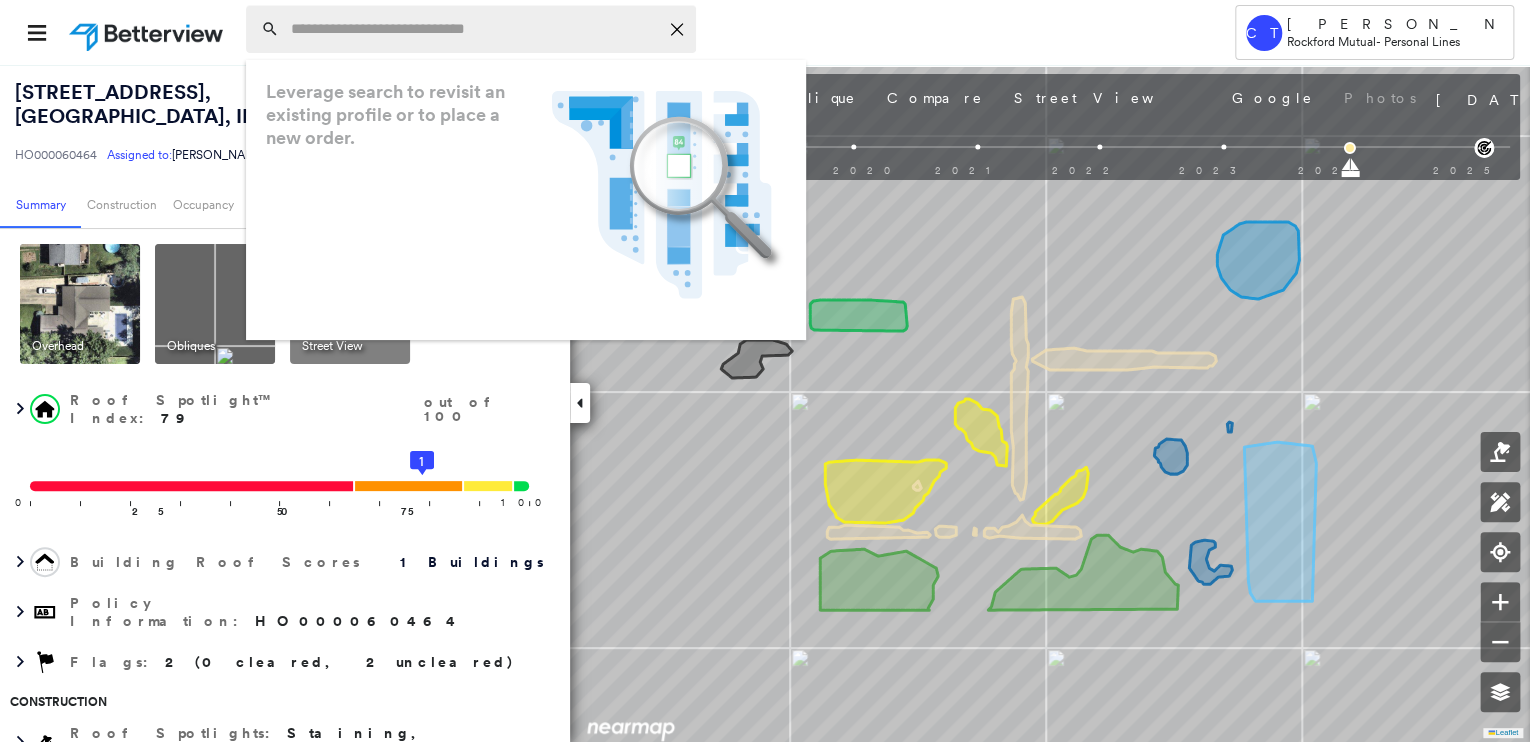 paste on "**********" 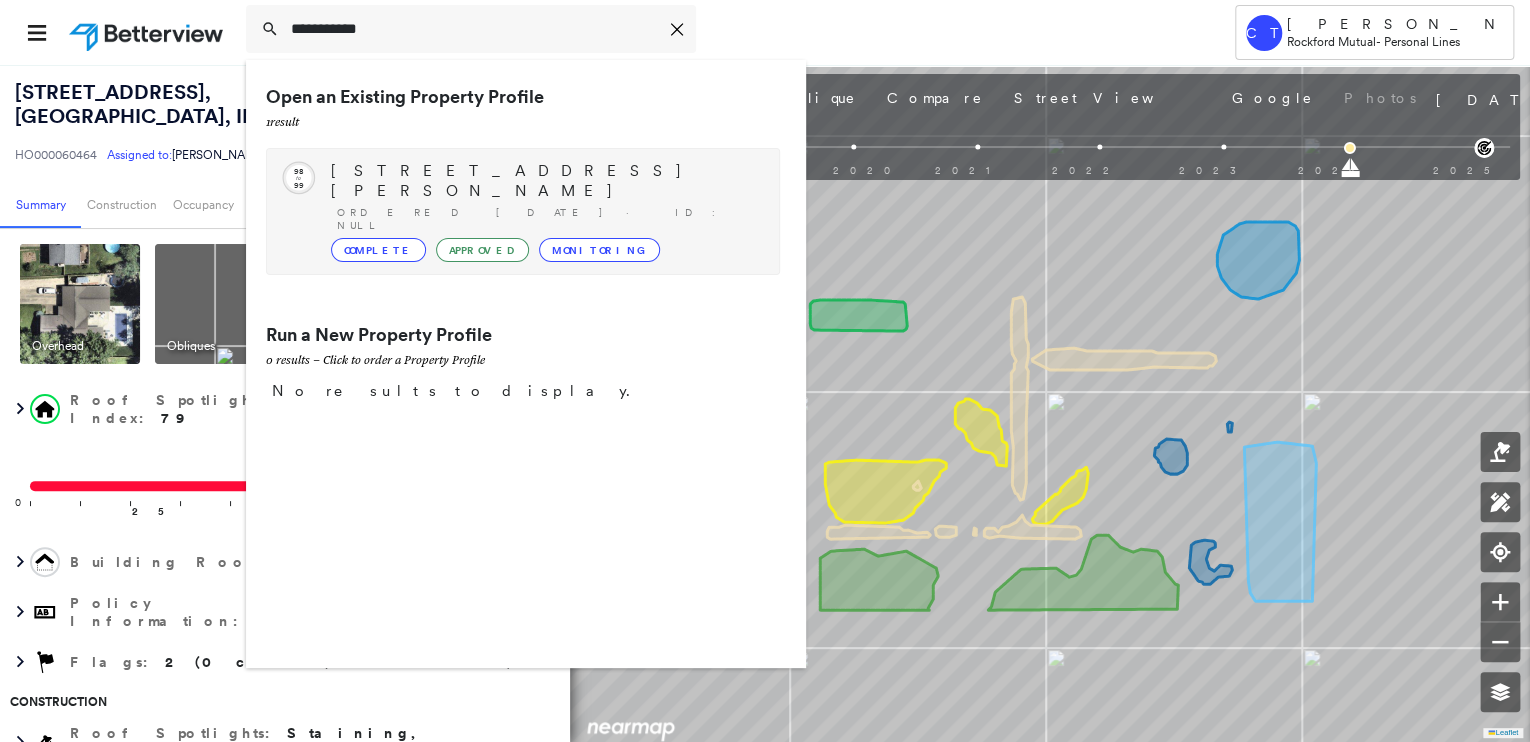 type on "**********" 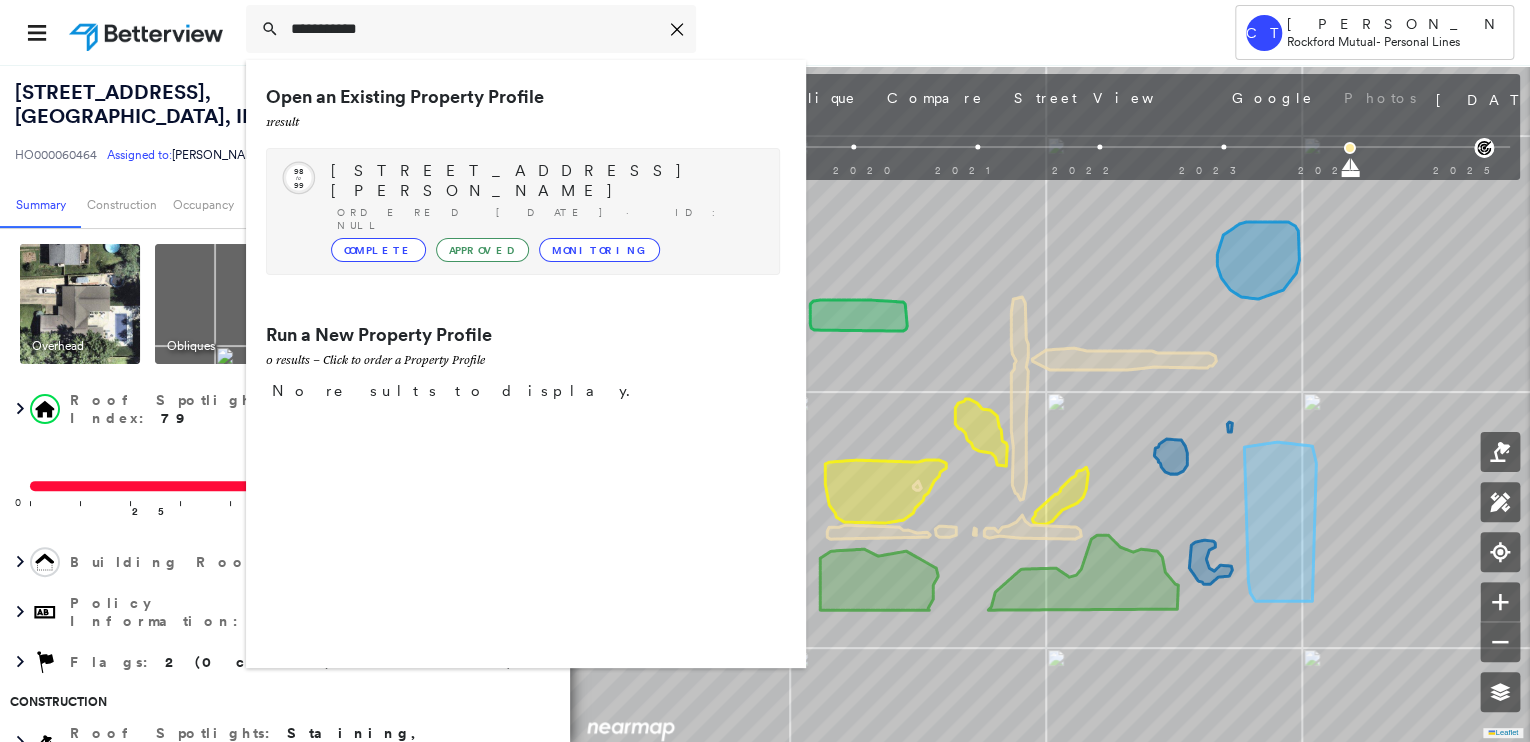 click on "16121 Tune Rd, Creal Springs, IL 62922-2530 Ordered 08/05/24 · ID: null Complete Approved Monitoring" at bounding box center (545, 211) 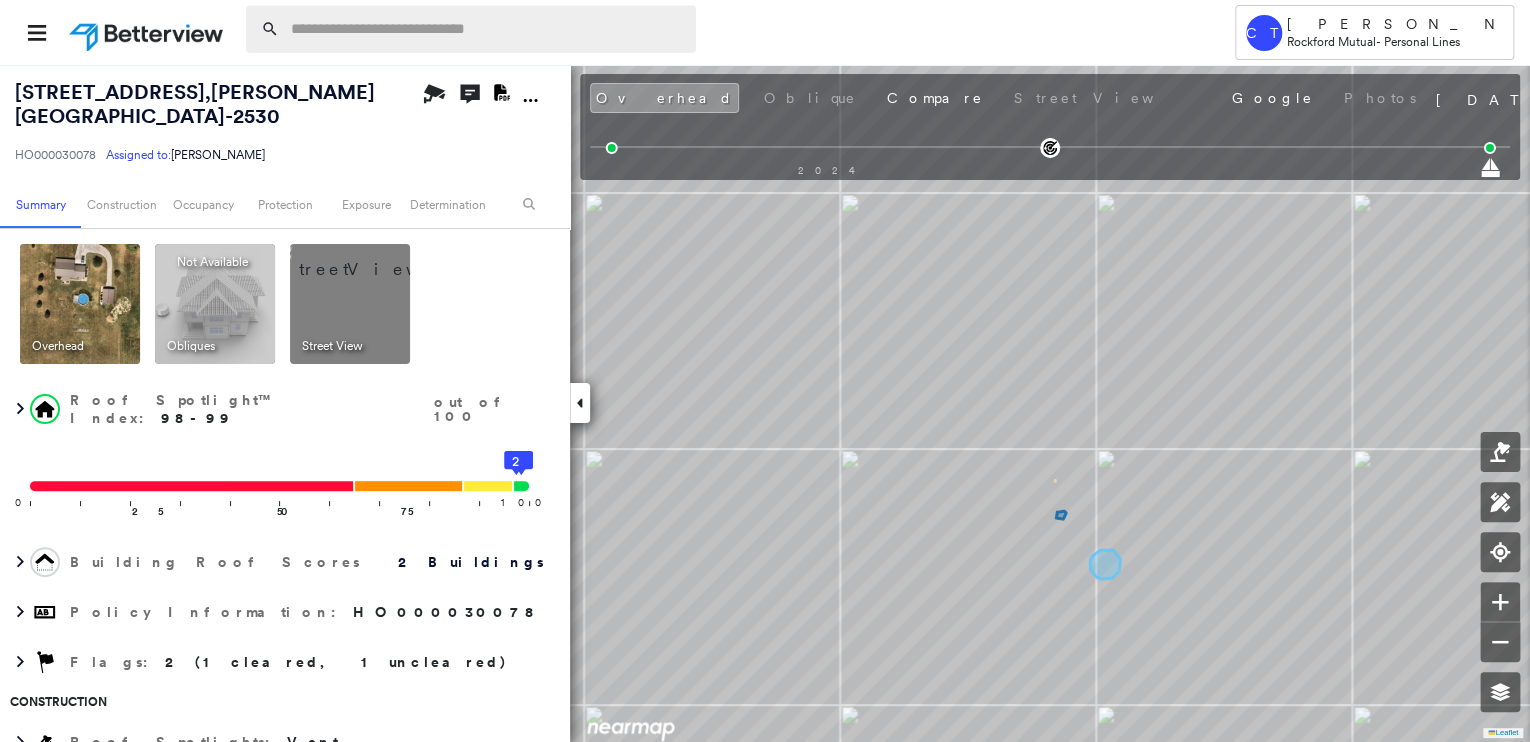 click at bounding box center [487, 29] 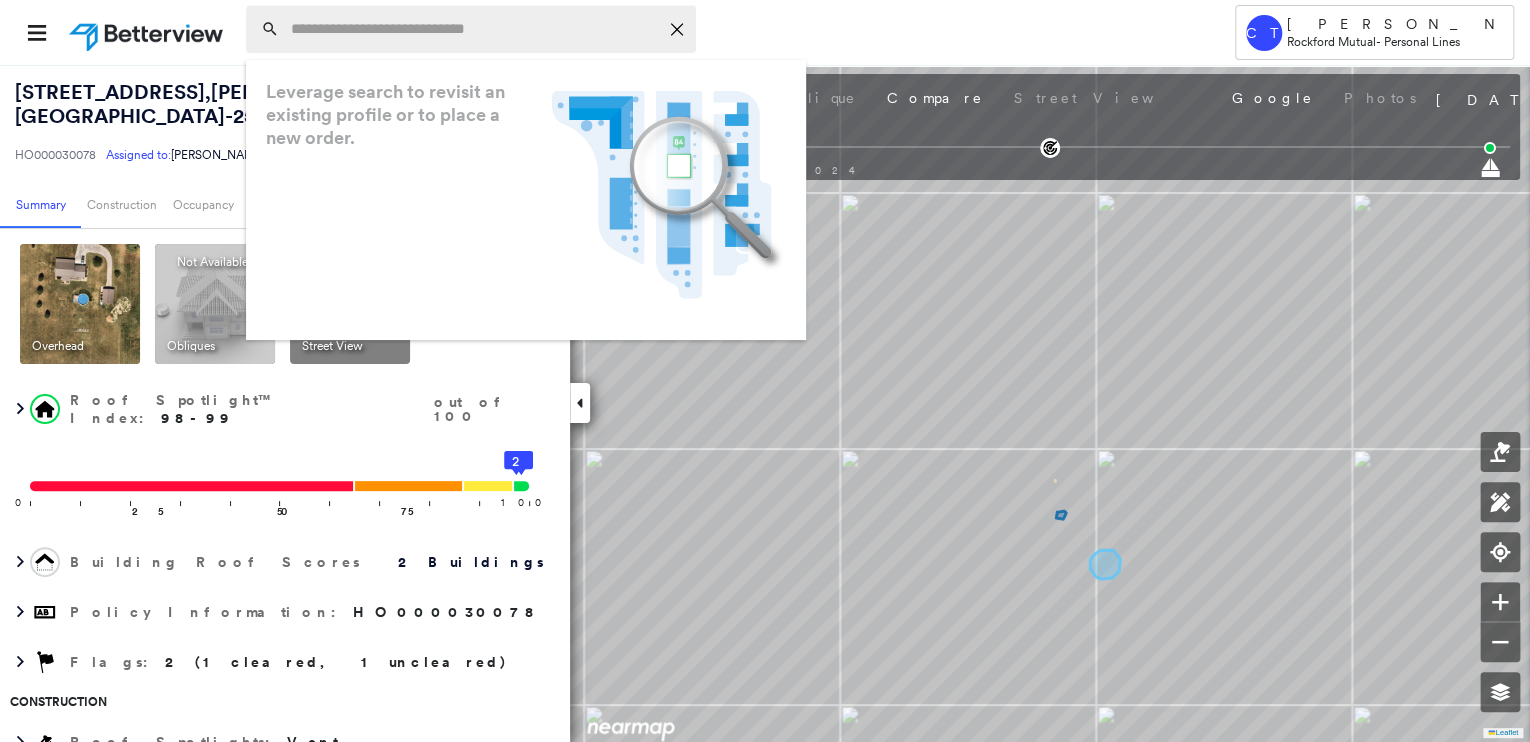 paste on "**********" 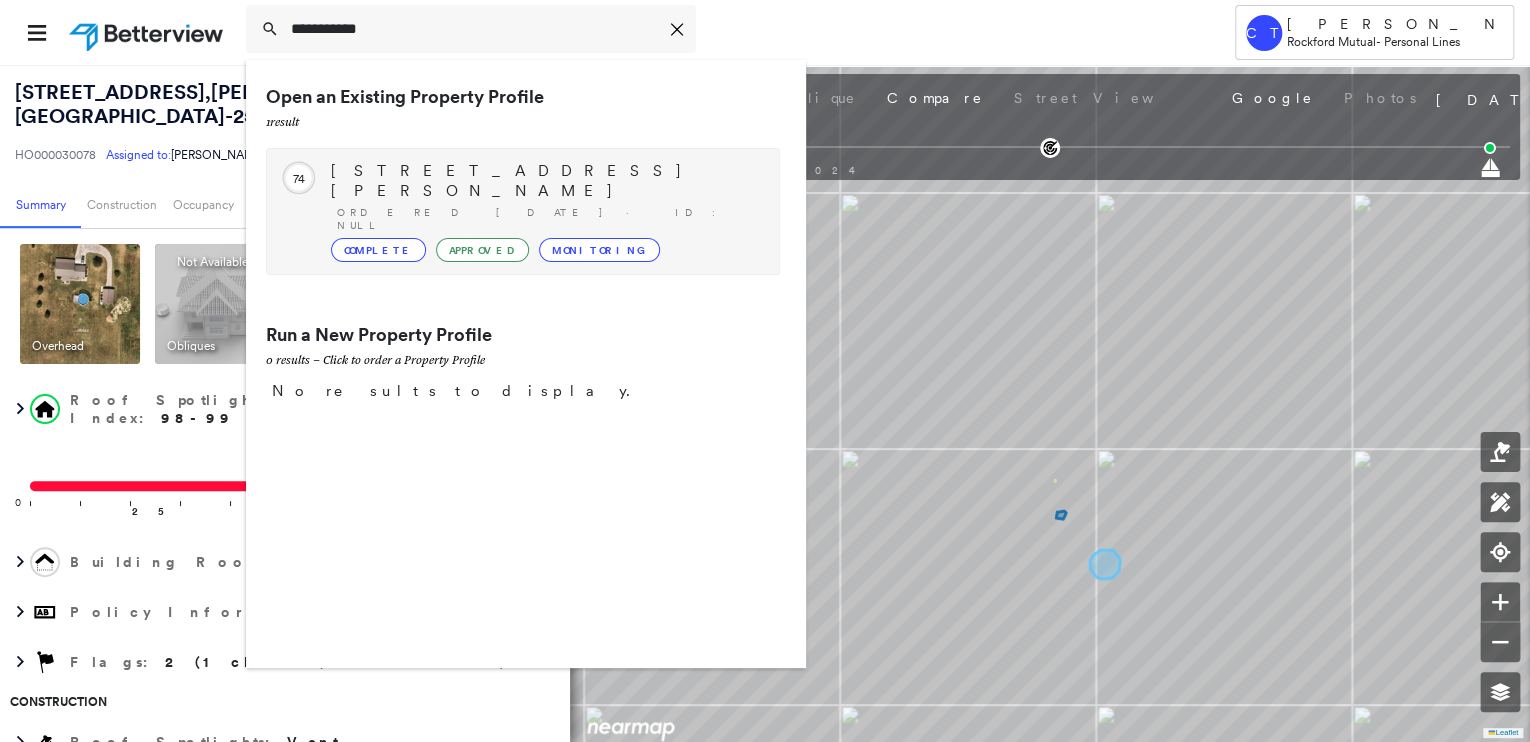 type on "**********" 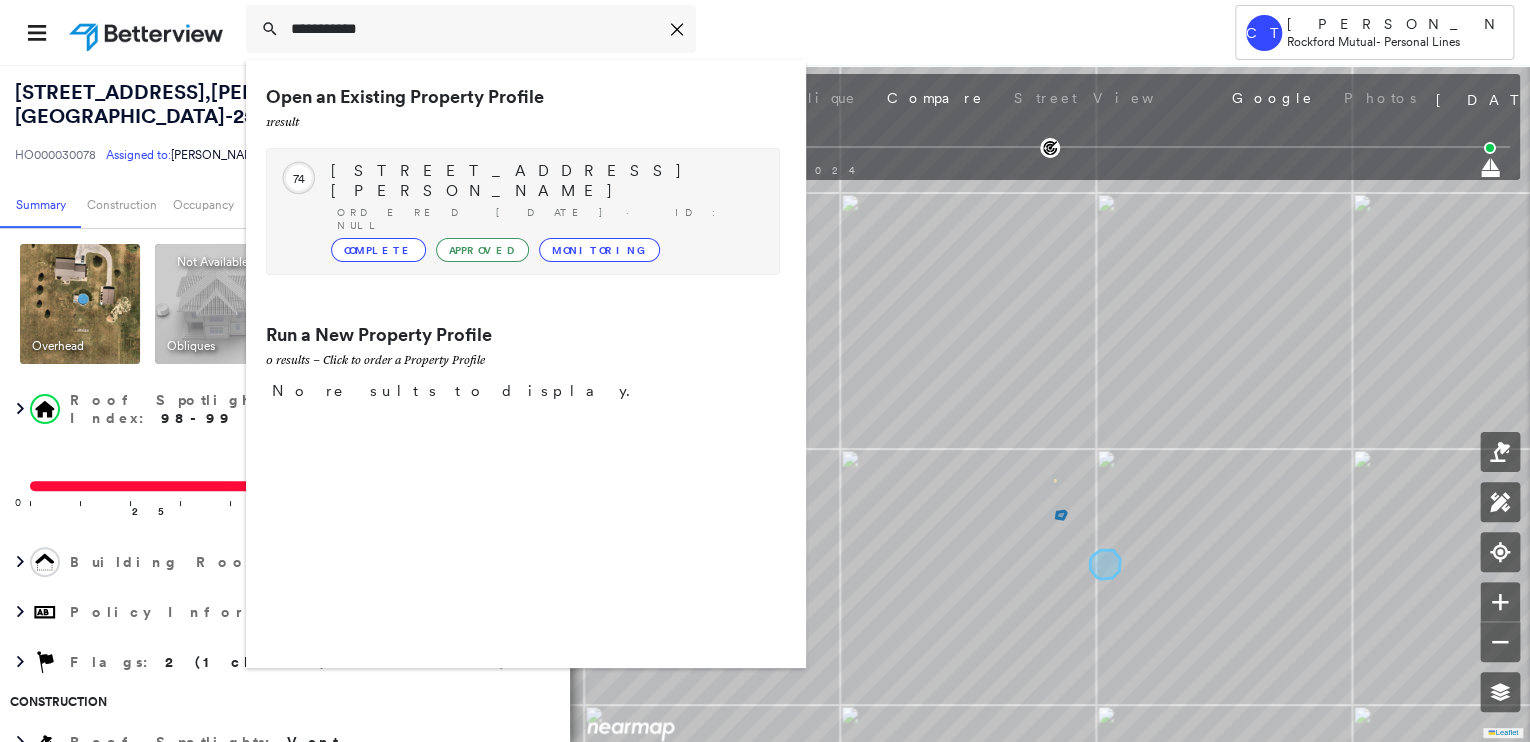click on "311 Hillcrest Dr, Madison, IN 47250-2921" at bounding box center [545, 181] 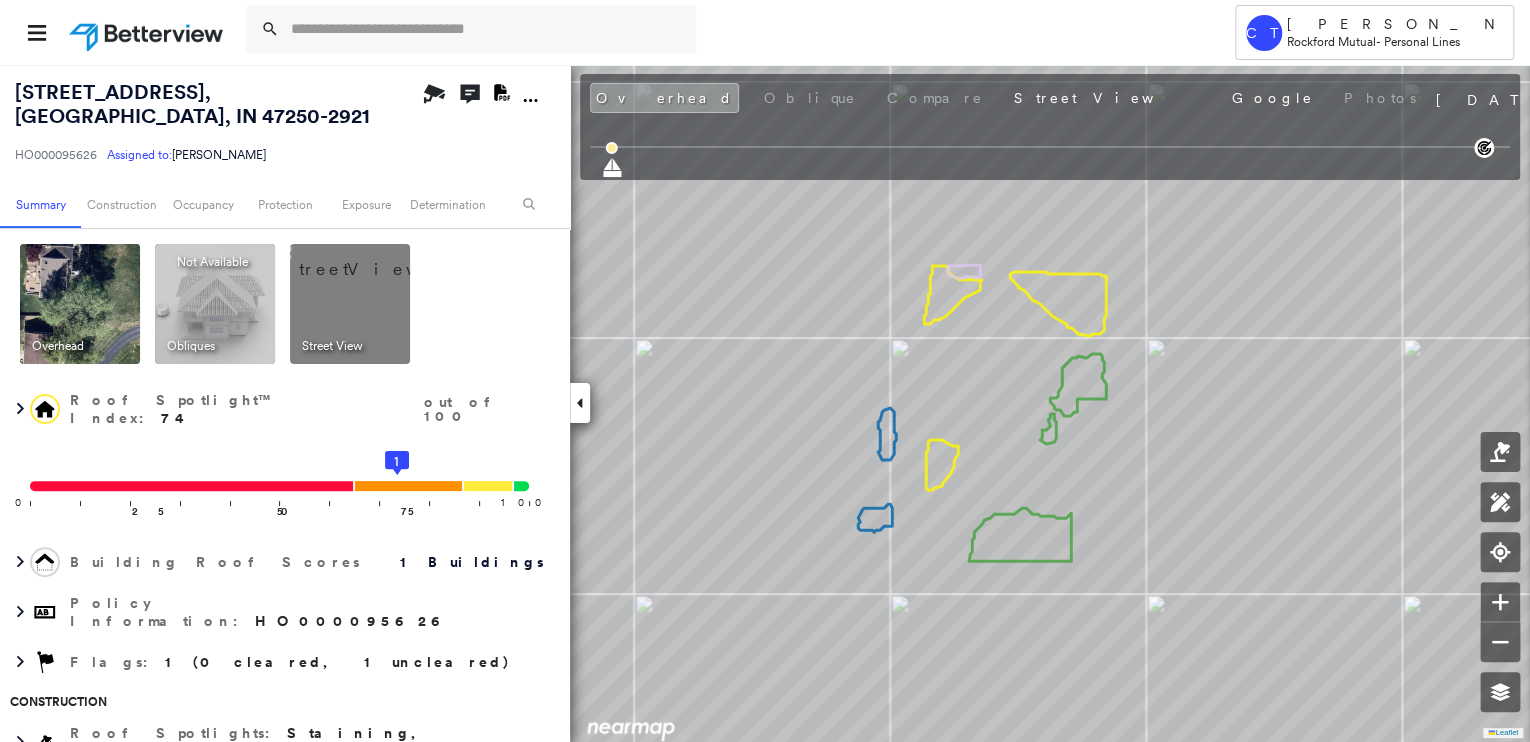 drag, startPoint x: 335, startPoint y: 307, endPoint x: 568, endPoint y: 448, distance: 272.3417 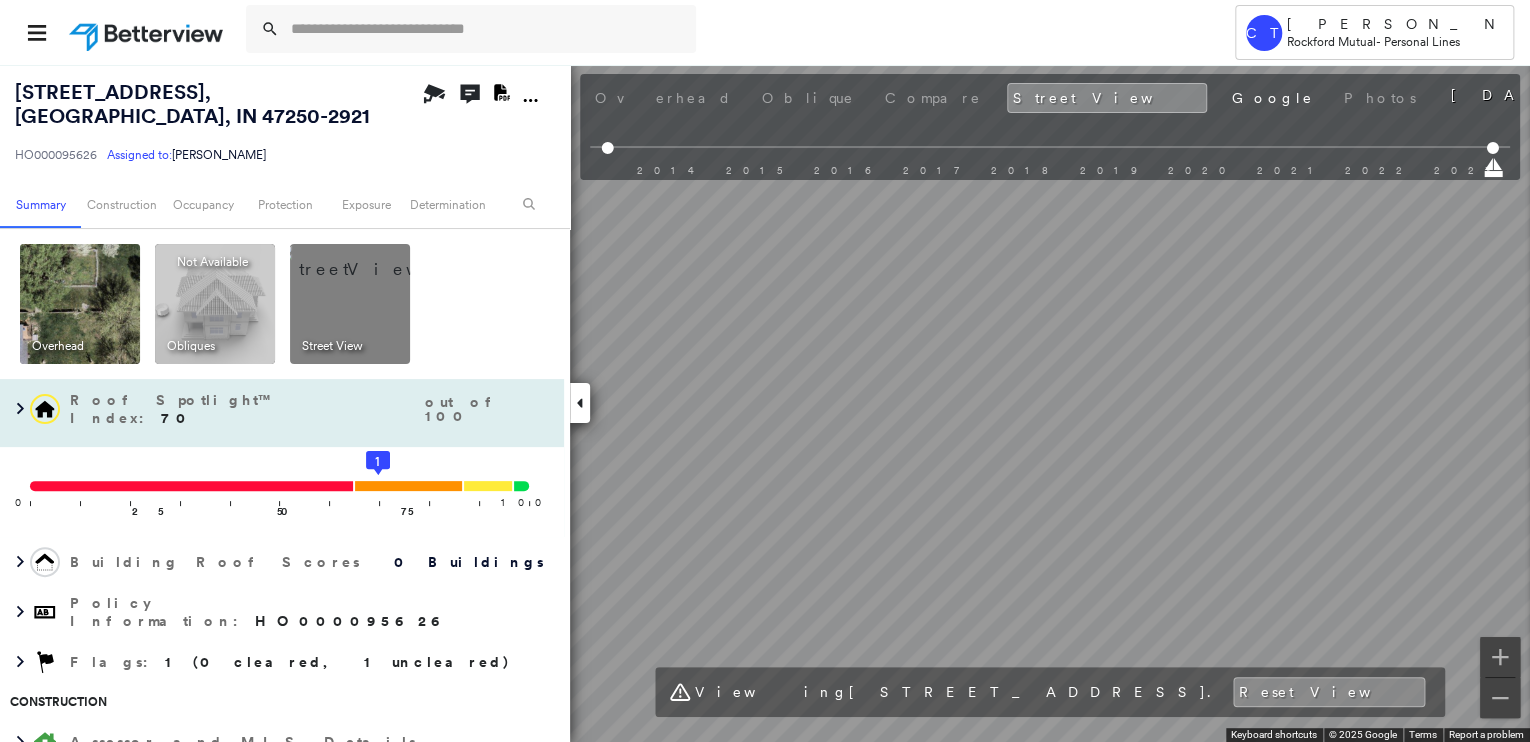 click on "311 Hillcrest Dr ,  Madison, IN 47250-2921 HO000095626 Assigned to:  Cathy Burhenn Assigned to:  Cathy Burhenn HO000095626 Assigned to:  Cathy Burhenn Open Comments Download PDF Report Summary Construction Occupancy Protection Exposure Determination Overhead Obliques Not Available ; Street View Roof Spotlight™ Index :  70 out of 100 0 100 25 50 75 1 Building Roof Scores 0 Buildings Policy Information :  HO000095626 Flags :  1 (0 cleared, 1 uncleared) Construction Assessor and MLS Details BuildZoom - Building Permit Data and Analysis Occupancy Ownership Place Detail Protection Exposure FEMA Risk Index Additional Perils Determination Flags :  1 (0 cleared, 1 uncleared) Uncleared Flags (1) Cleared Flags  (0) MED Medium Priority Roof Score Flagged 08/05/24 Clear Action Taken New Entry History Quote/New Business Terms & Conditions Added ACV Endorsement Added Cosmetic Endorsement Inspection/Loss Control Report Information Added to Inspection Survey Onsite Inspection Ordered Determined No Inspection Needed General" at bounding box center [765, 403] 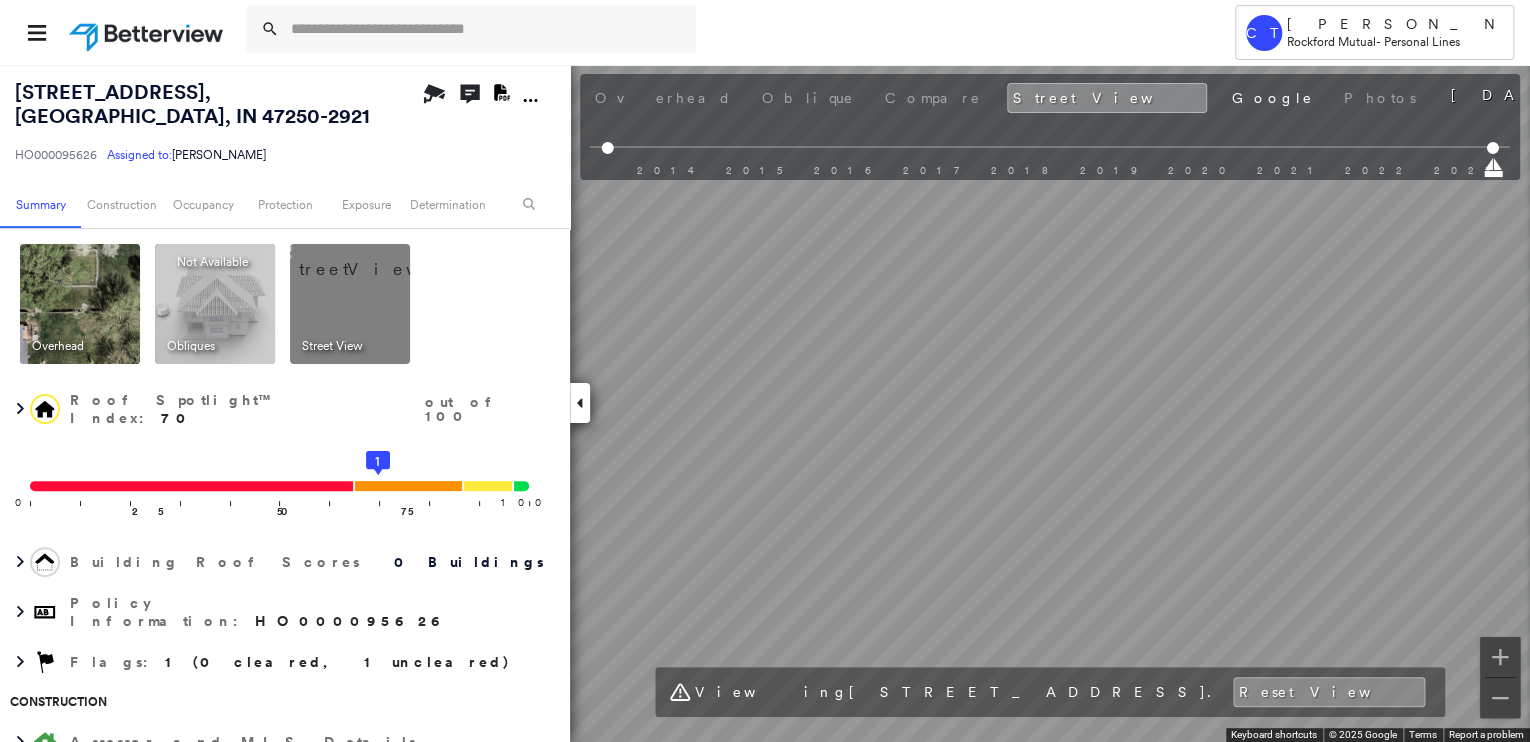 click on "Tower CT Camryn Tremper Rockford Mutual  -   Personal Lines 311 Hillcrest Dr ,  Madison, IN 47250-2921 HO000095626 Assigned to:  Cathy Burhenn Assigned to:  Cathy Burhenn HO000095626 Assigned to:  Cathy Burhenn Open Comments Download PDF Report Summary Construction Occupancy Protection Exposure Determination Overhead Obliques Not Available ; Street View Roof Spotlight™ Index :  70 out of 100 0 100 25 50 75 1 Building Roof Scores 0 Buildings Policy Information :  HO000095626 Flags :  1 (0 cleared, 1 uncleared) Construction Assessor and MLS Details BuildZoom - Building Permit Data and Analysis Occupancy Ownership Place Detail Protection Exposure FEMA Risk Index Additional Perils Determination Flags :  1 (0 cleared, 1 uncleared) Uncleared Flags (1) Cleared Flags  (0) MED Medium Priority Roof Score Flagged 08/05/24 Clear Action Taken New Entry History Quote/New Business Terms & Conditions Added ACV Endorsement Added Cosmetic Endorsement Inspection/Loss Control Report Information Added to Inspection Survey Save" at bounding box center (765, 371) 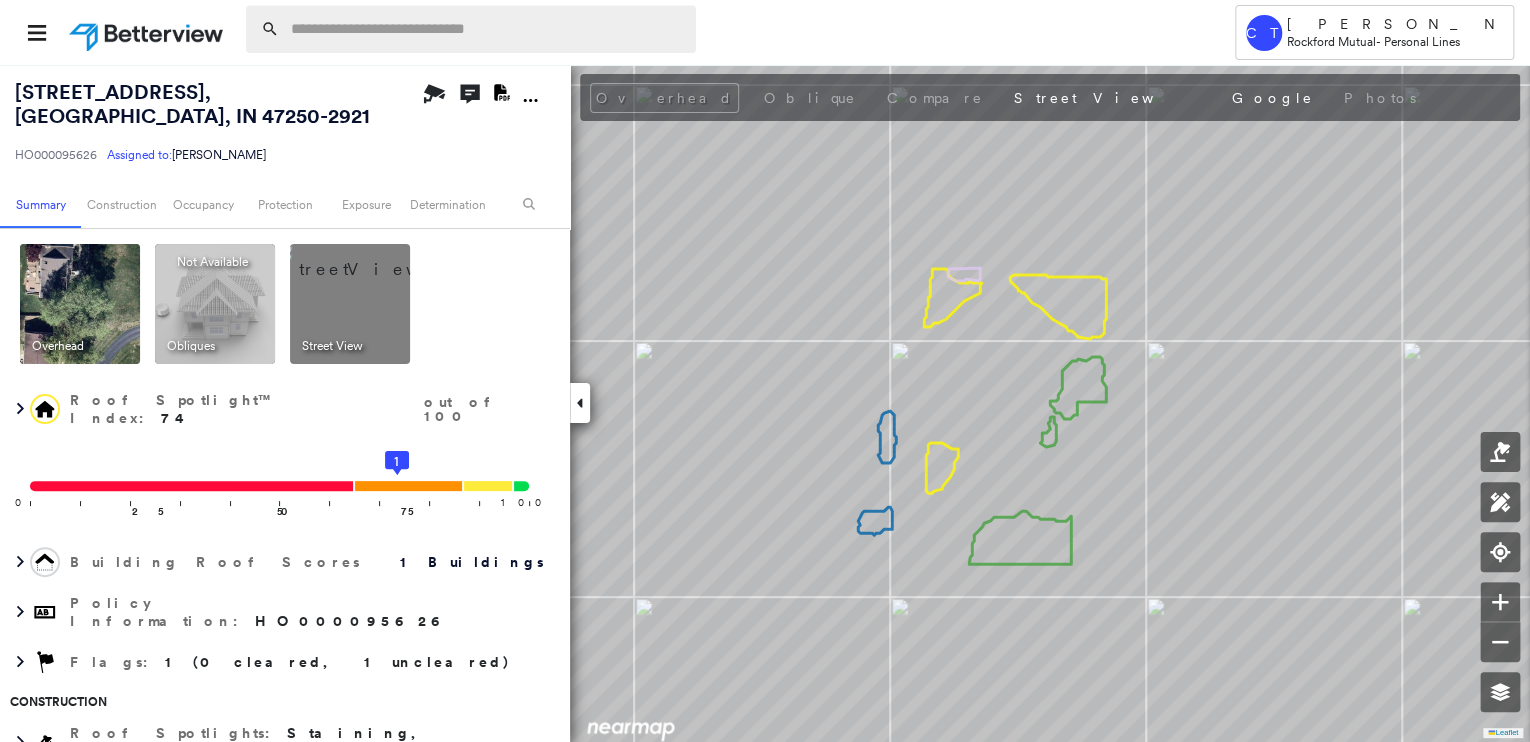 click at bounding box center [487, 29] 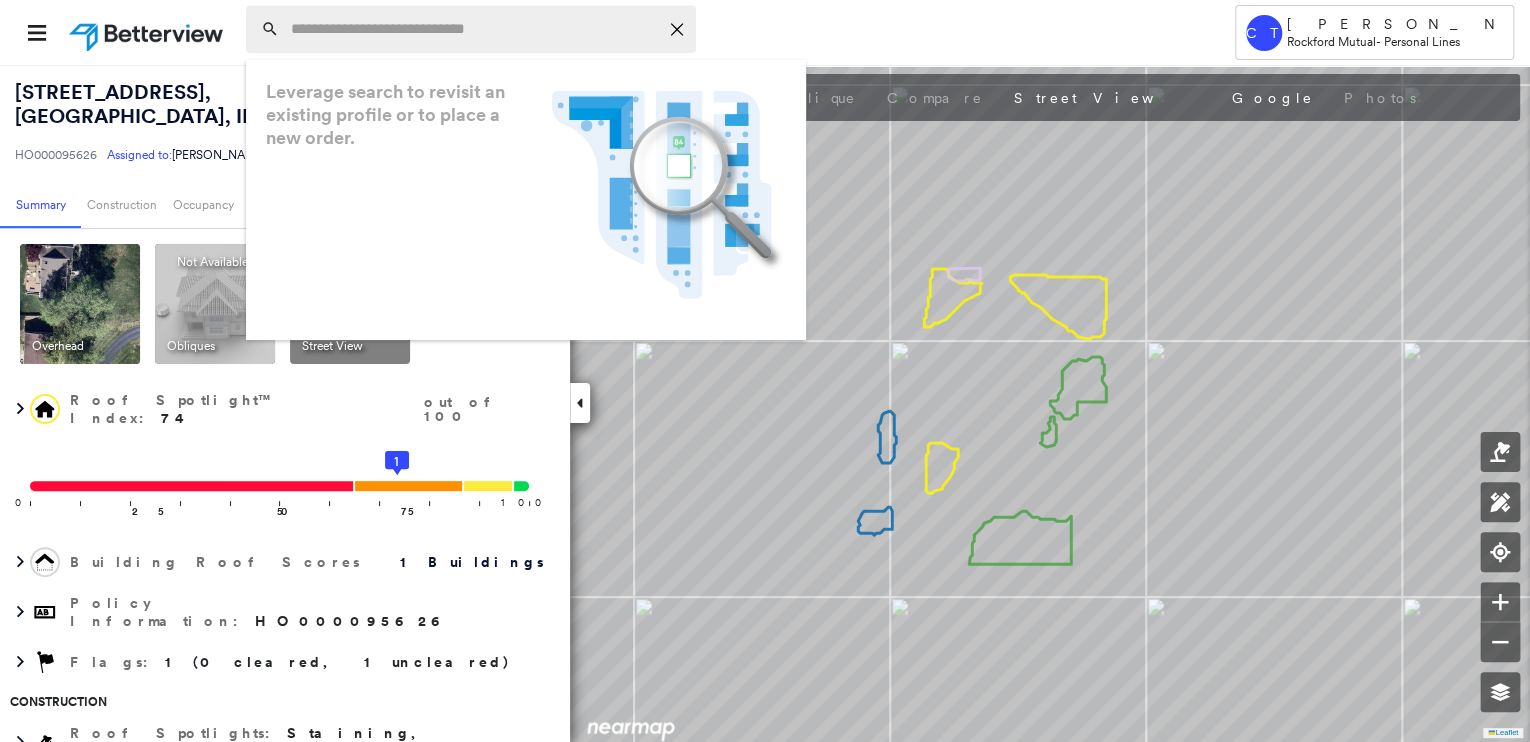 paste on "**********" 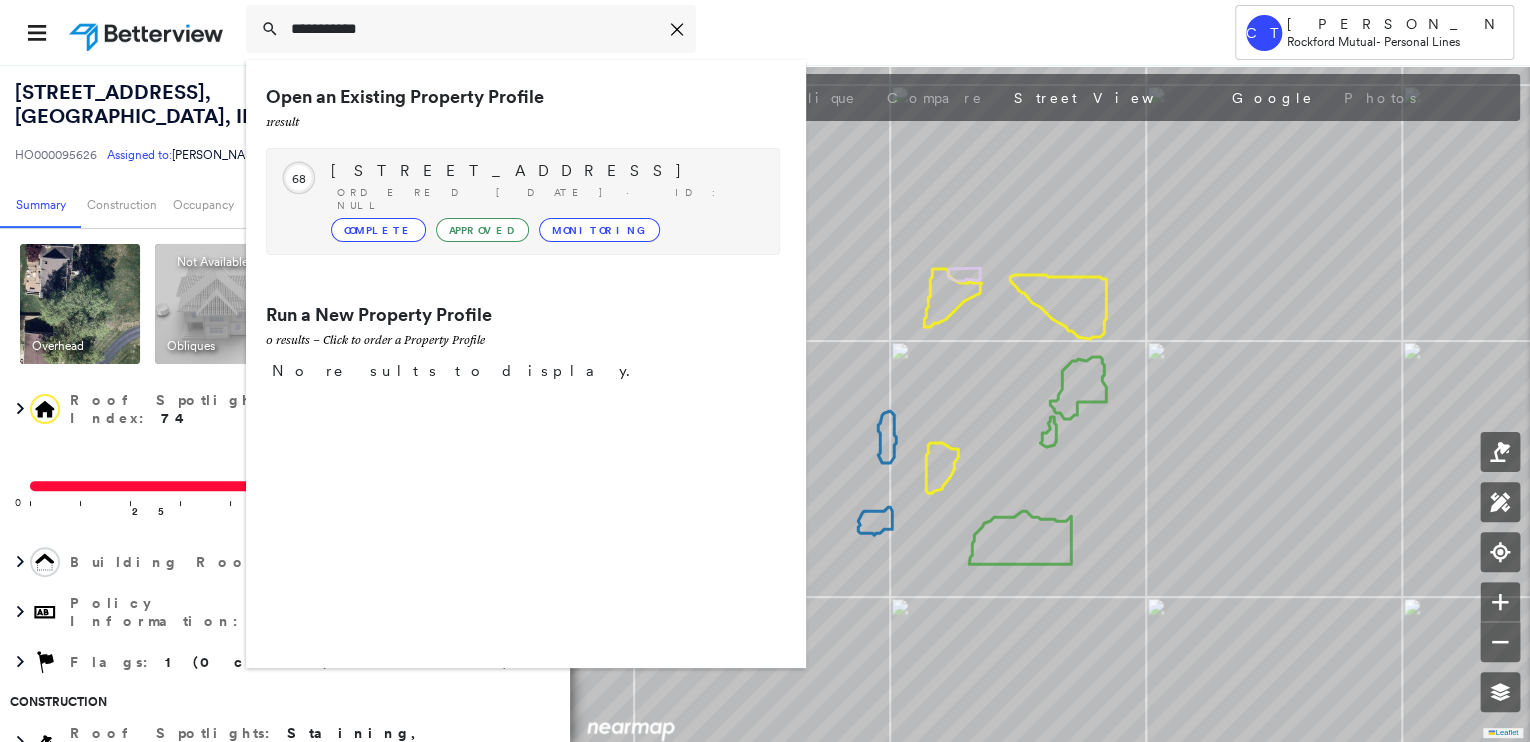 type on "**********" 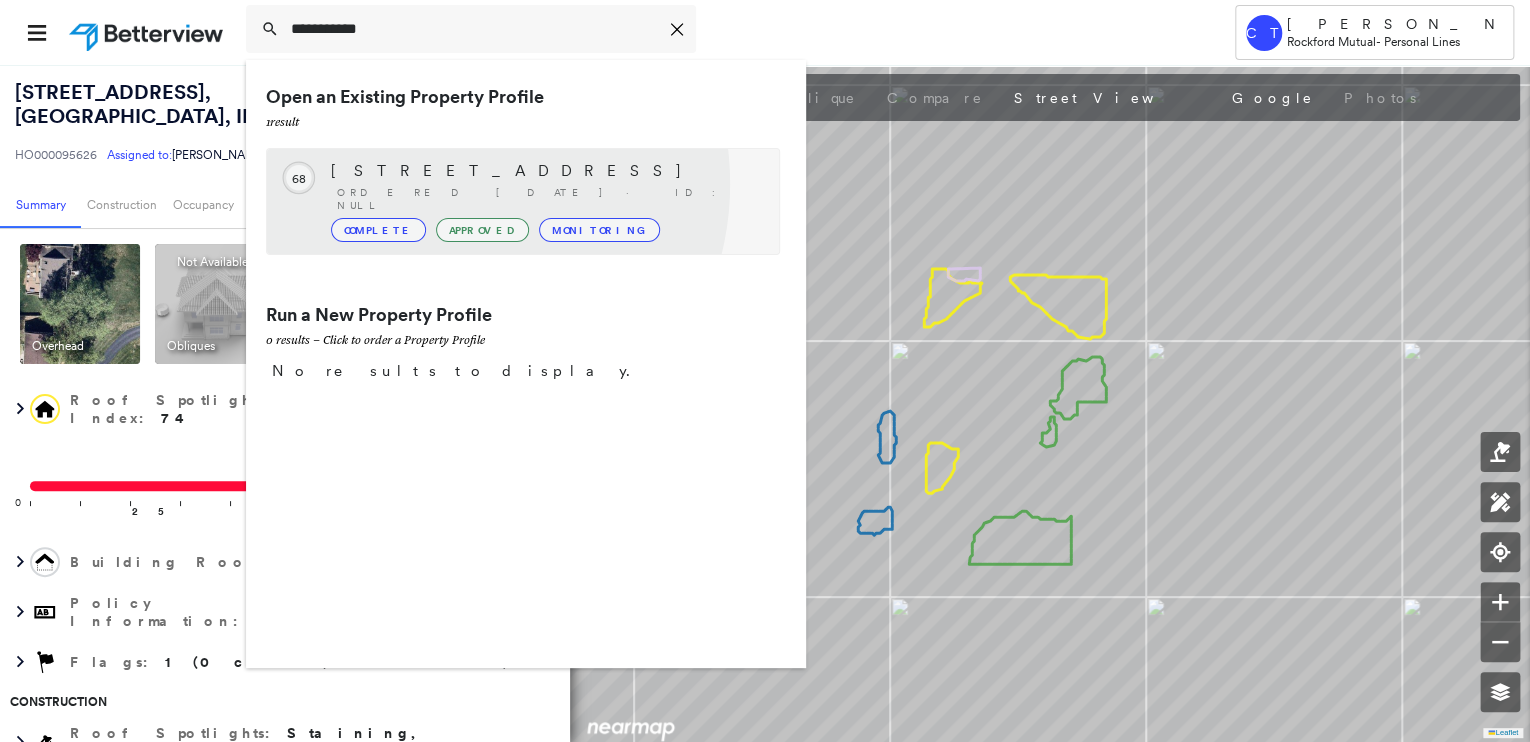 click on "9134 Iris Ln, Zionsville, IN 46077-8294 Ordered 11/21/24 · ID: null Complete Approved Monitoring" at bounding box center [545, 201] 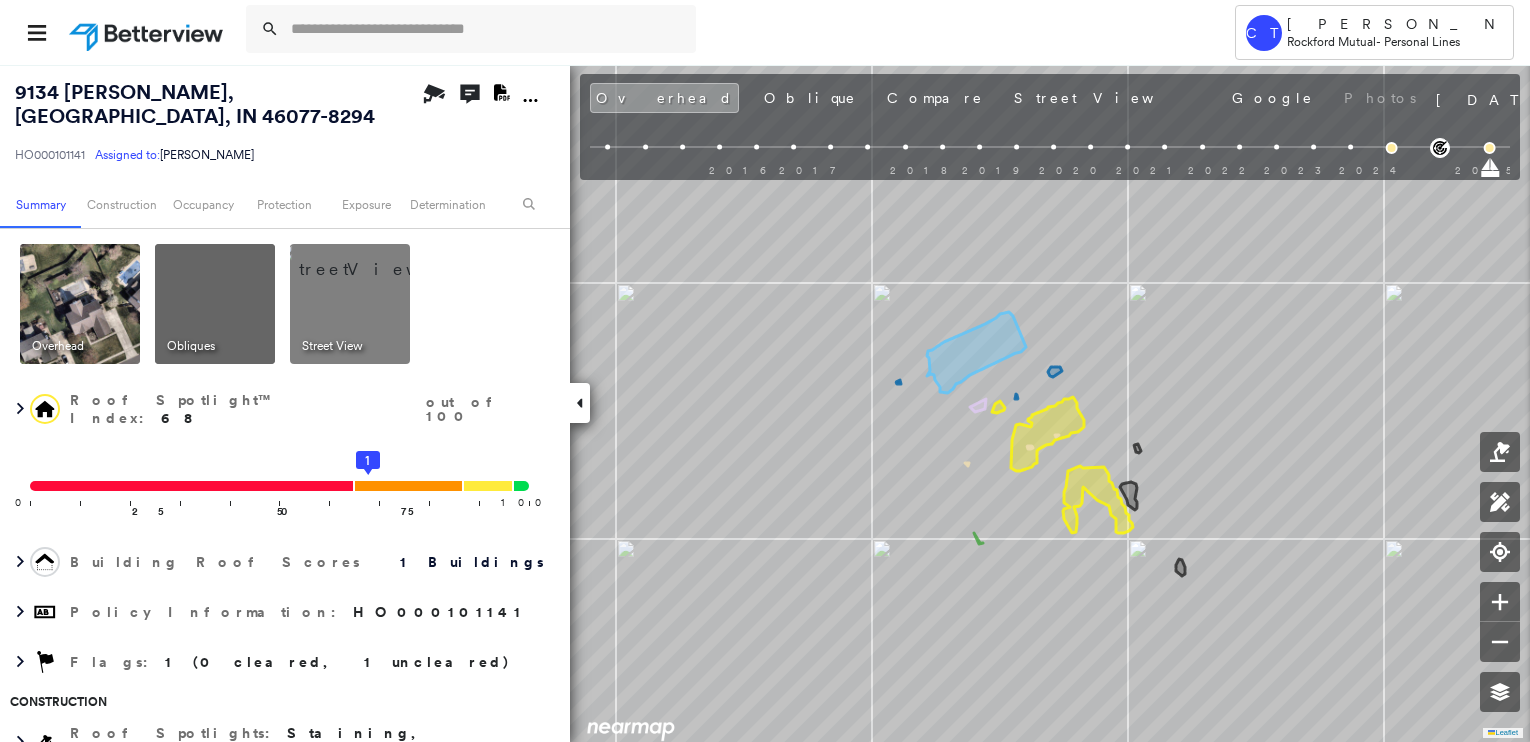 scroll, scrollTop: 0, scrollLeft: 0, axis: both 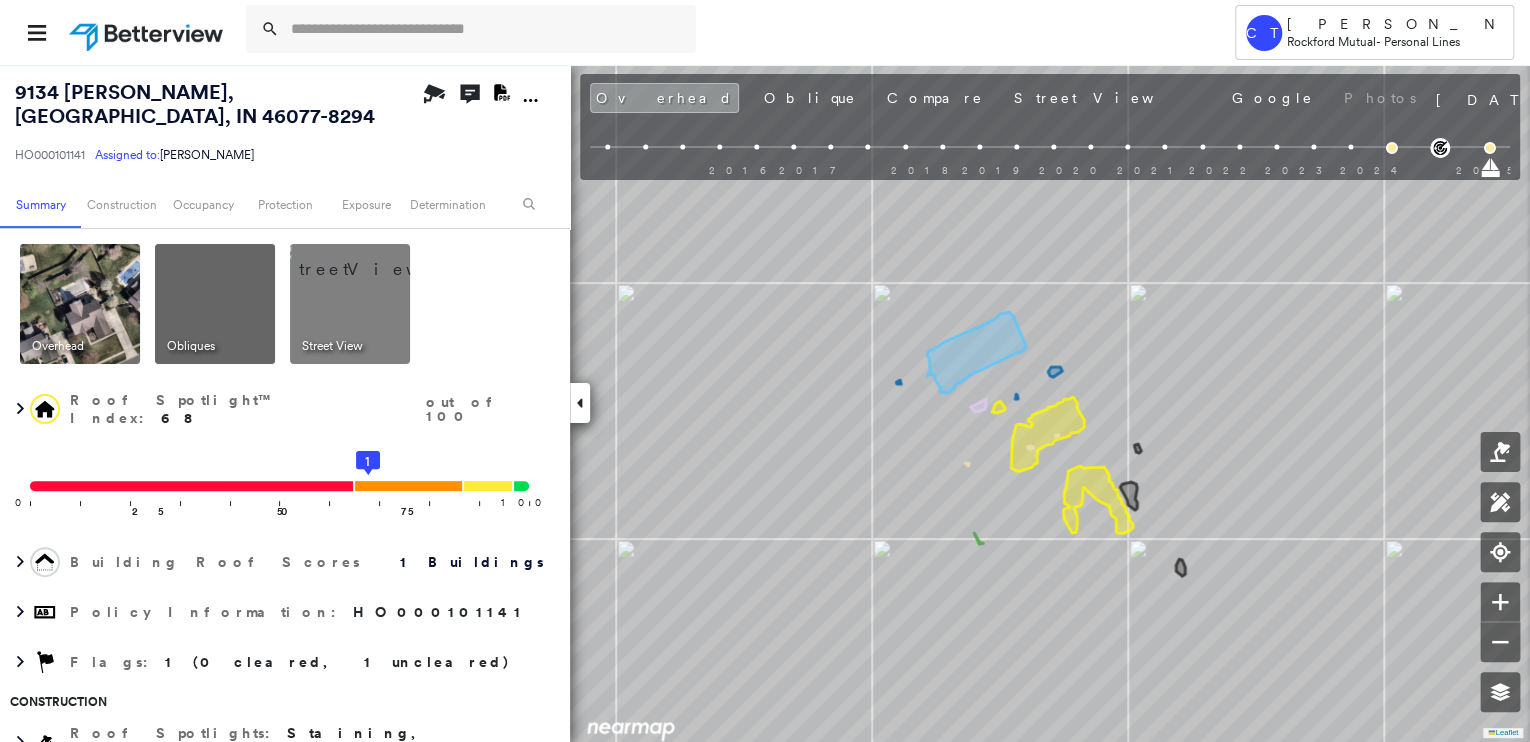 click at bounding box center [374, 259] 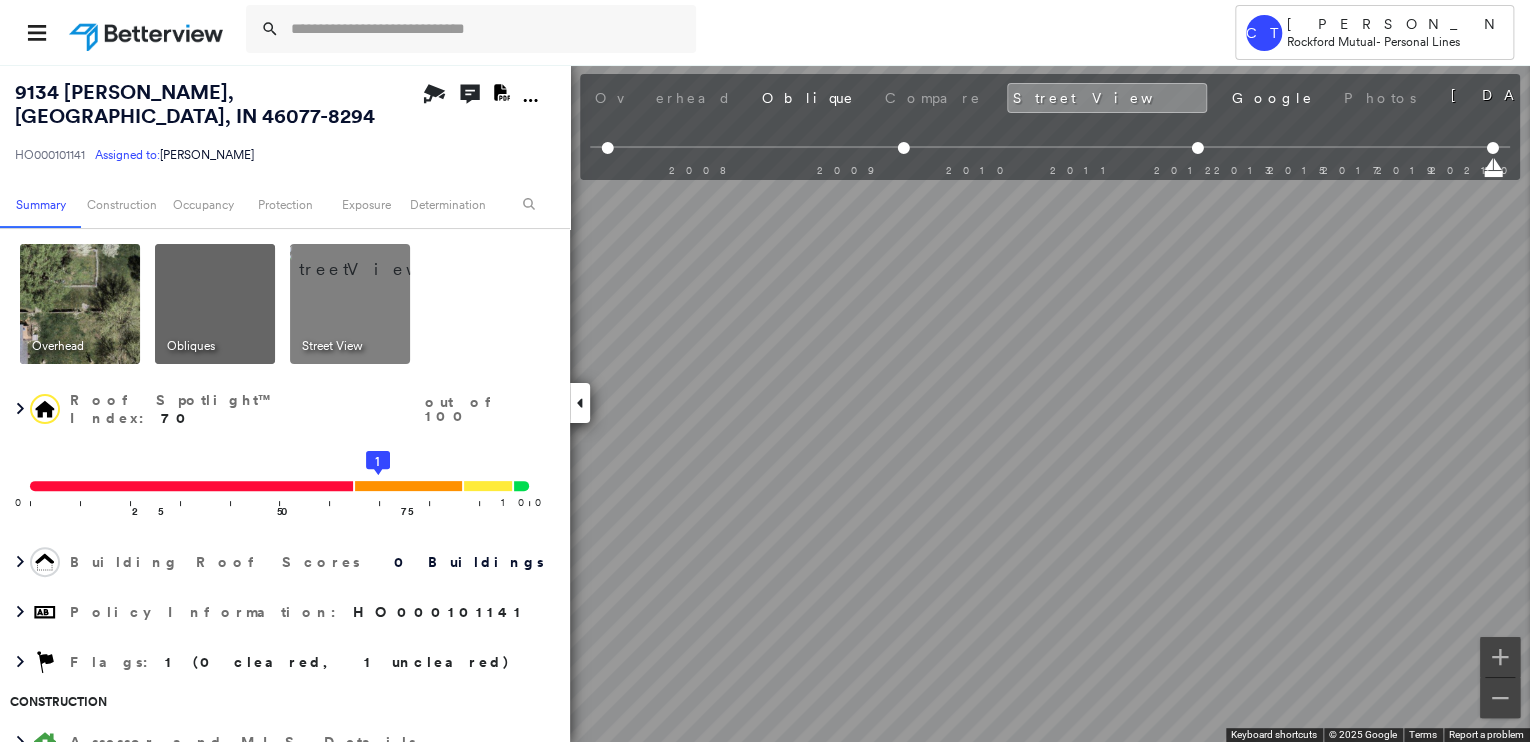 click at bounding box center [80, 304] 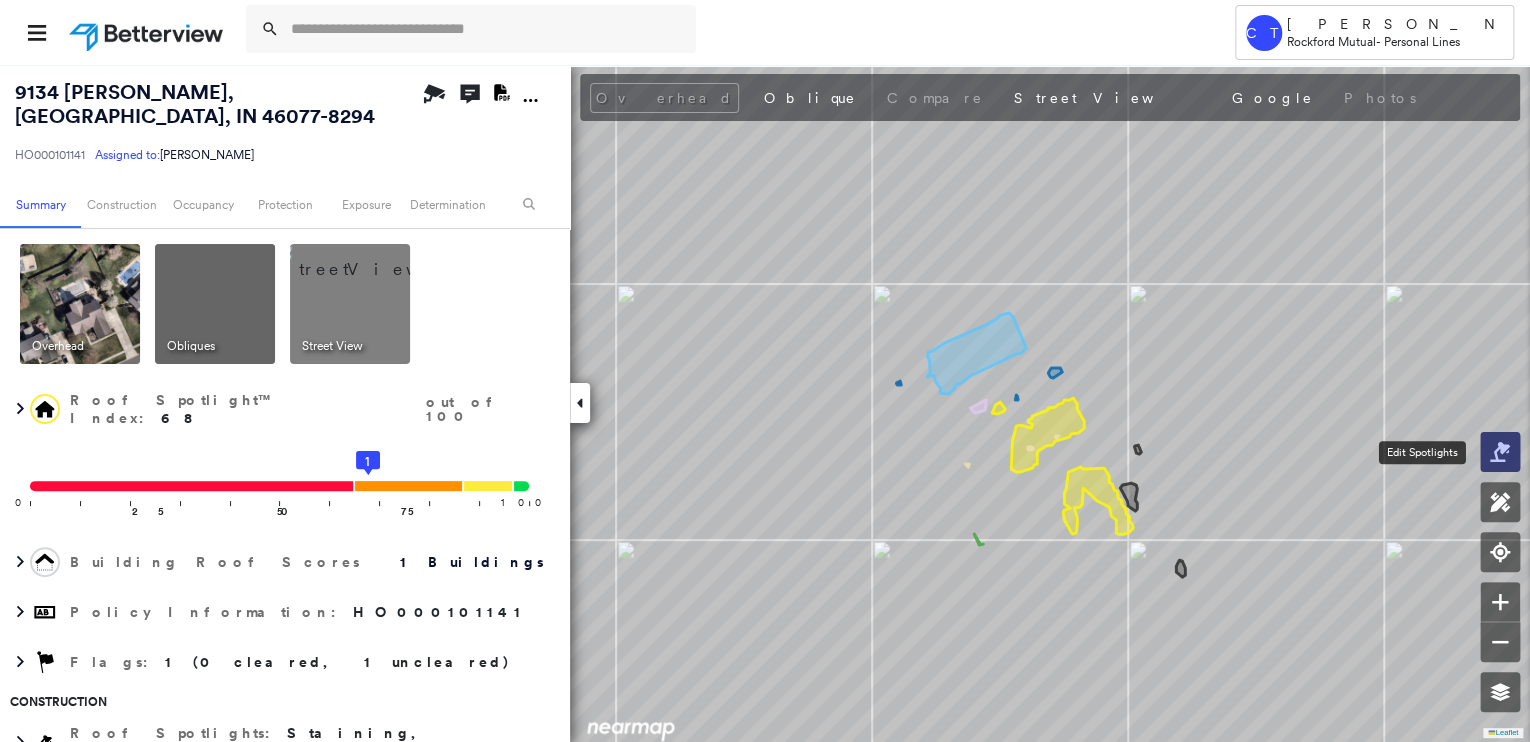 click at bounding box center (1500, 452) 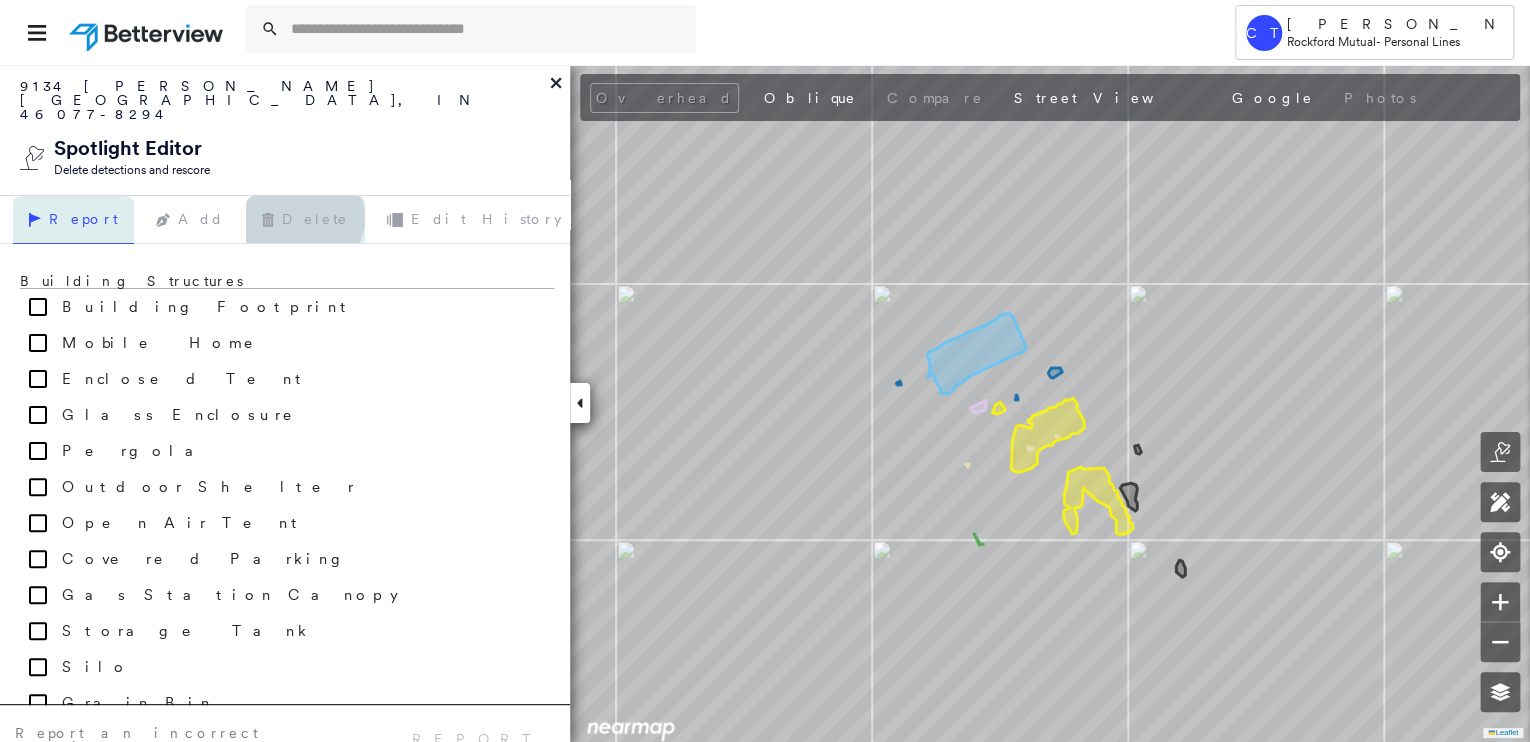 click on "Delete" at bounding box center [305, 220] 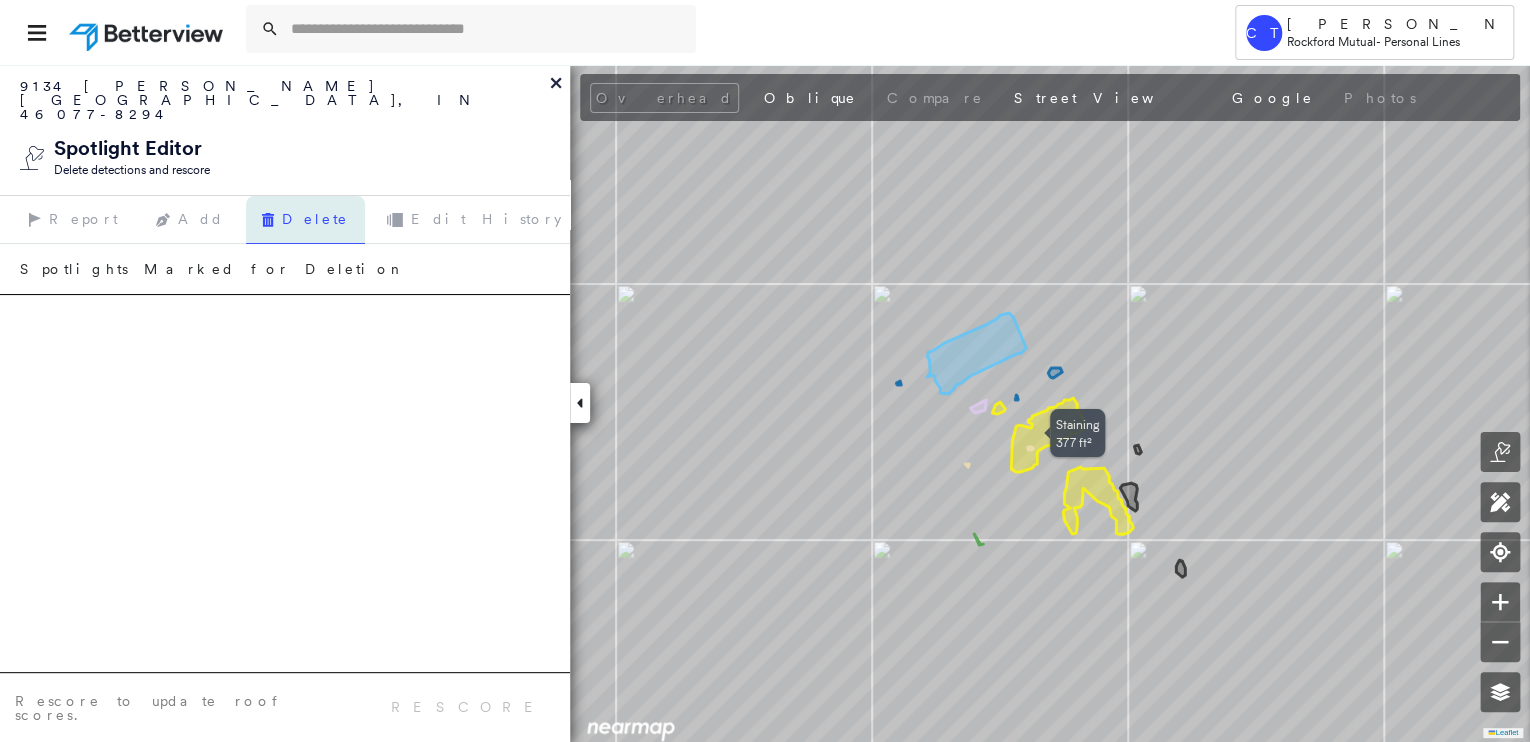 click 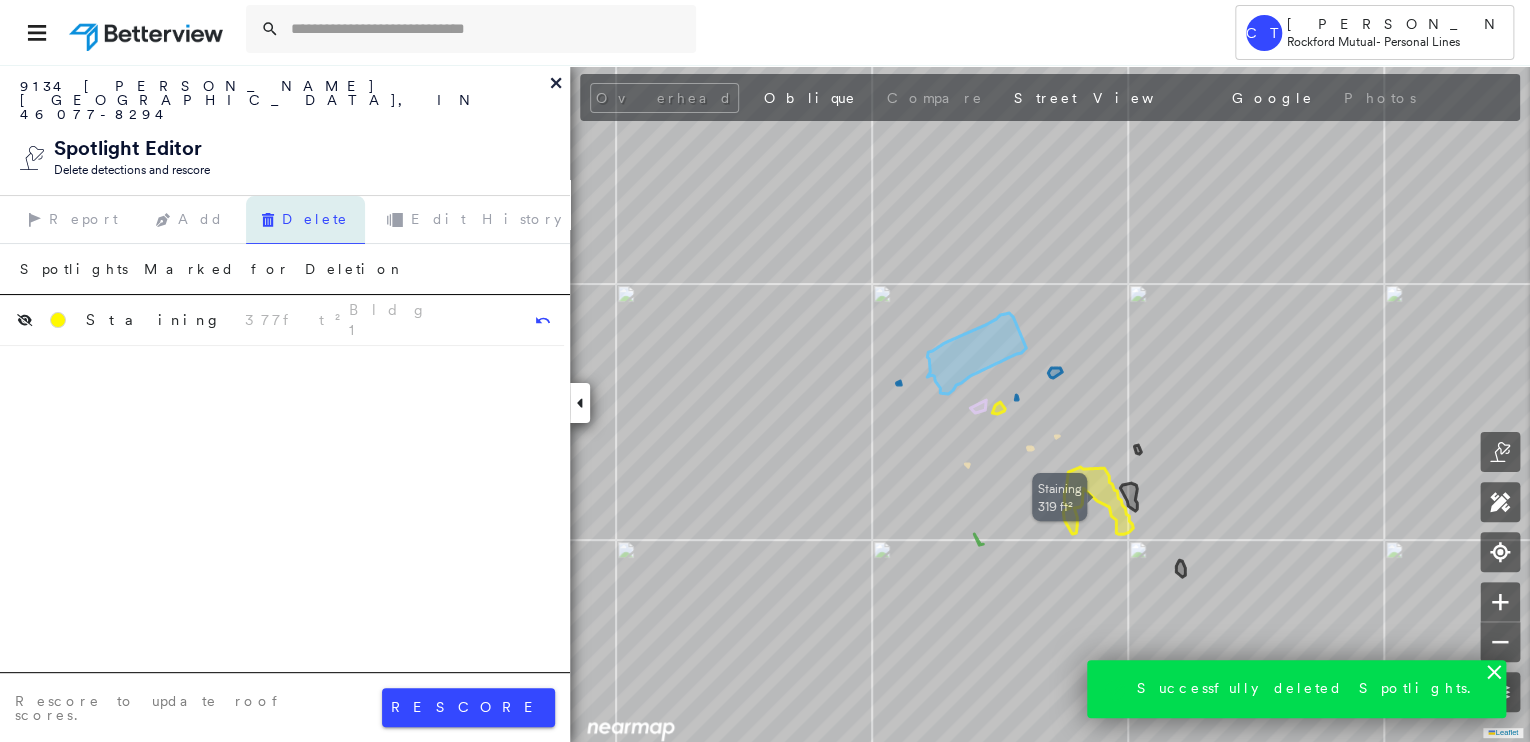 click 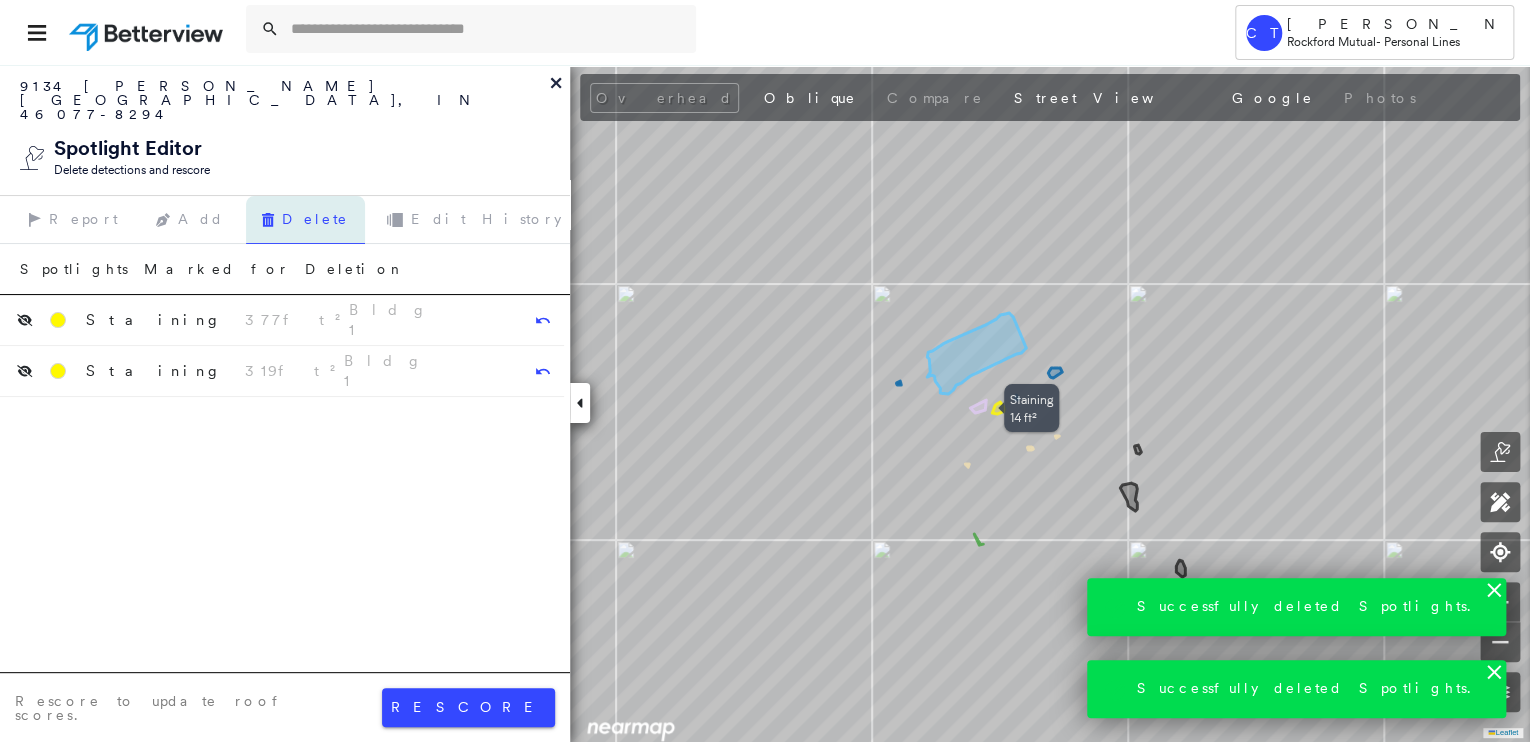 click 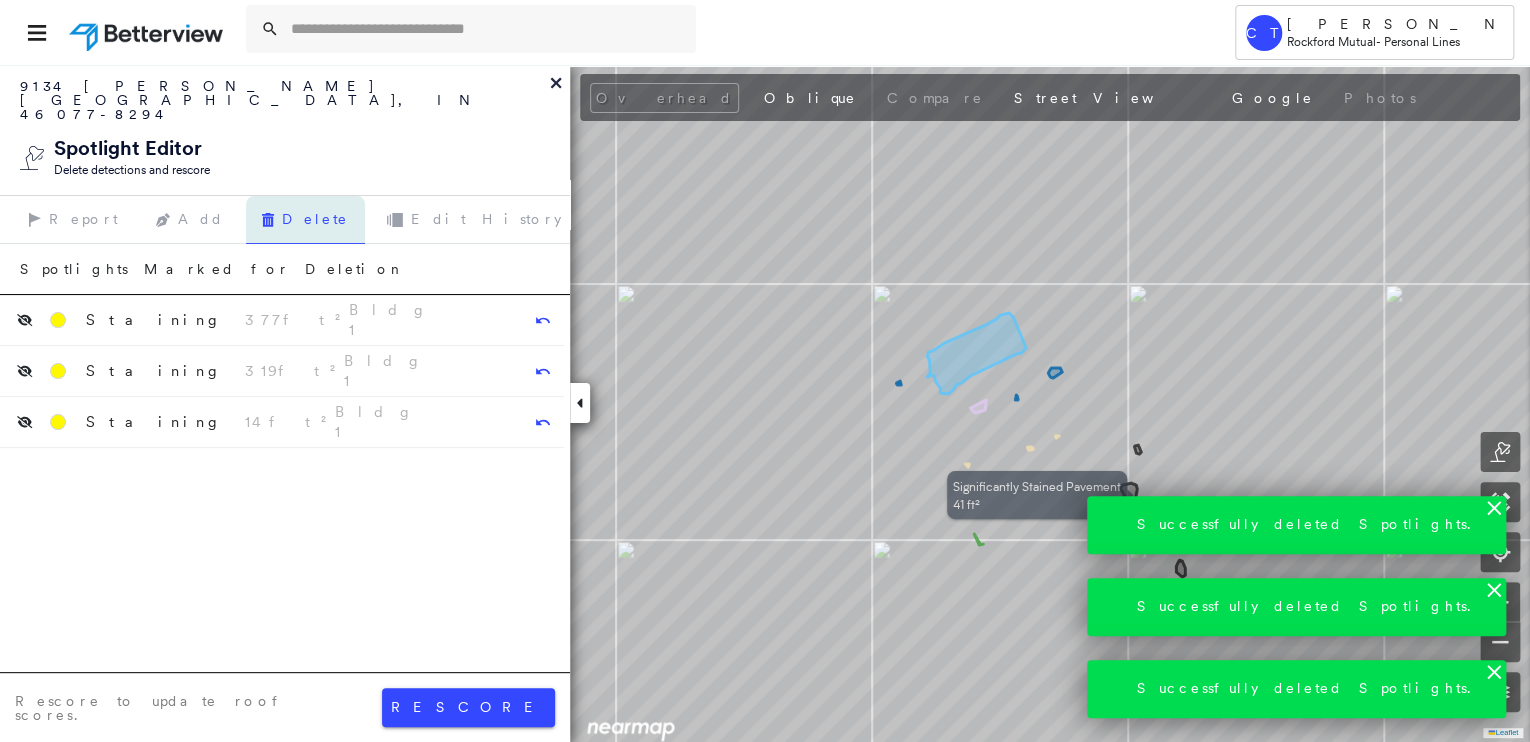 click 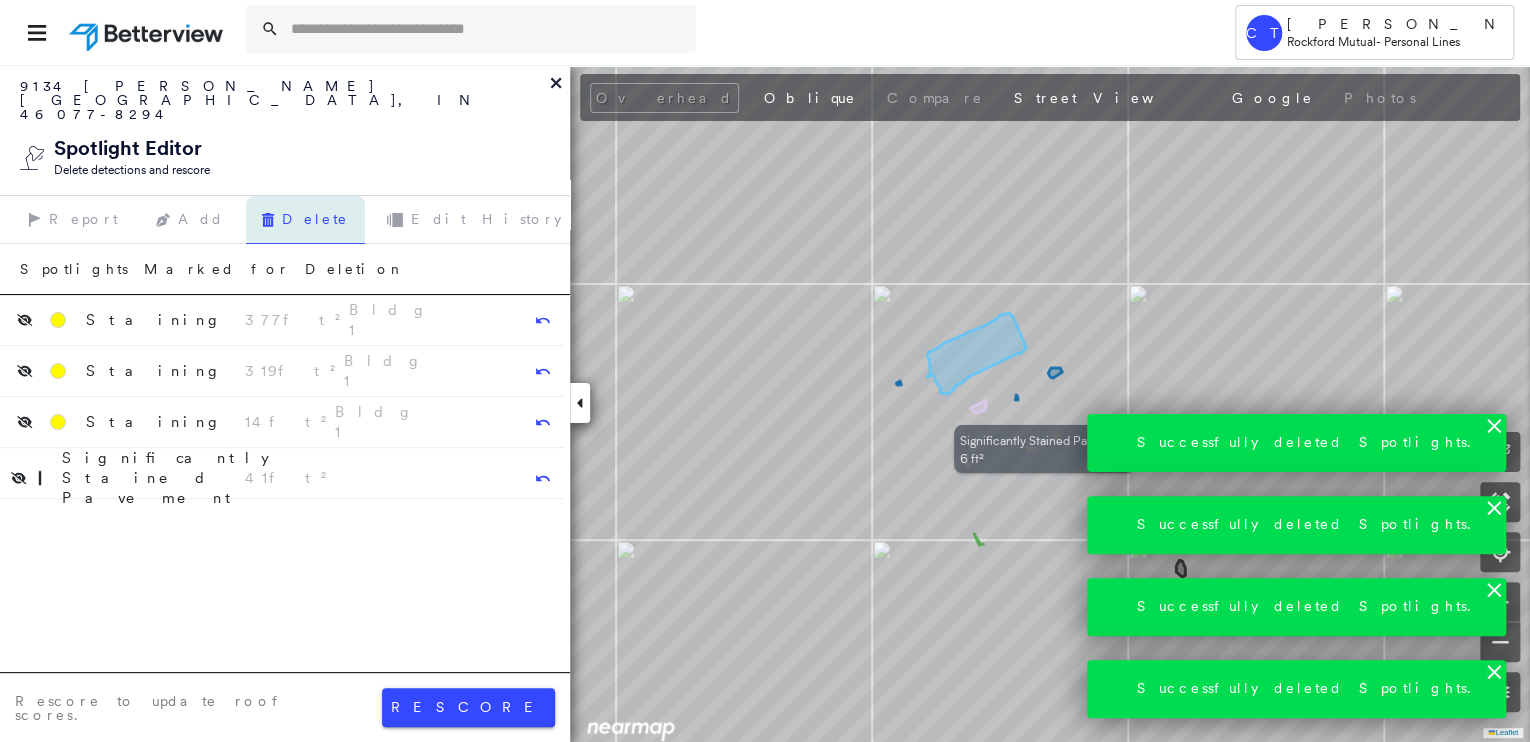 click 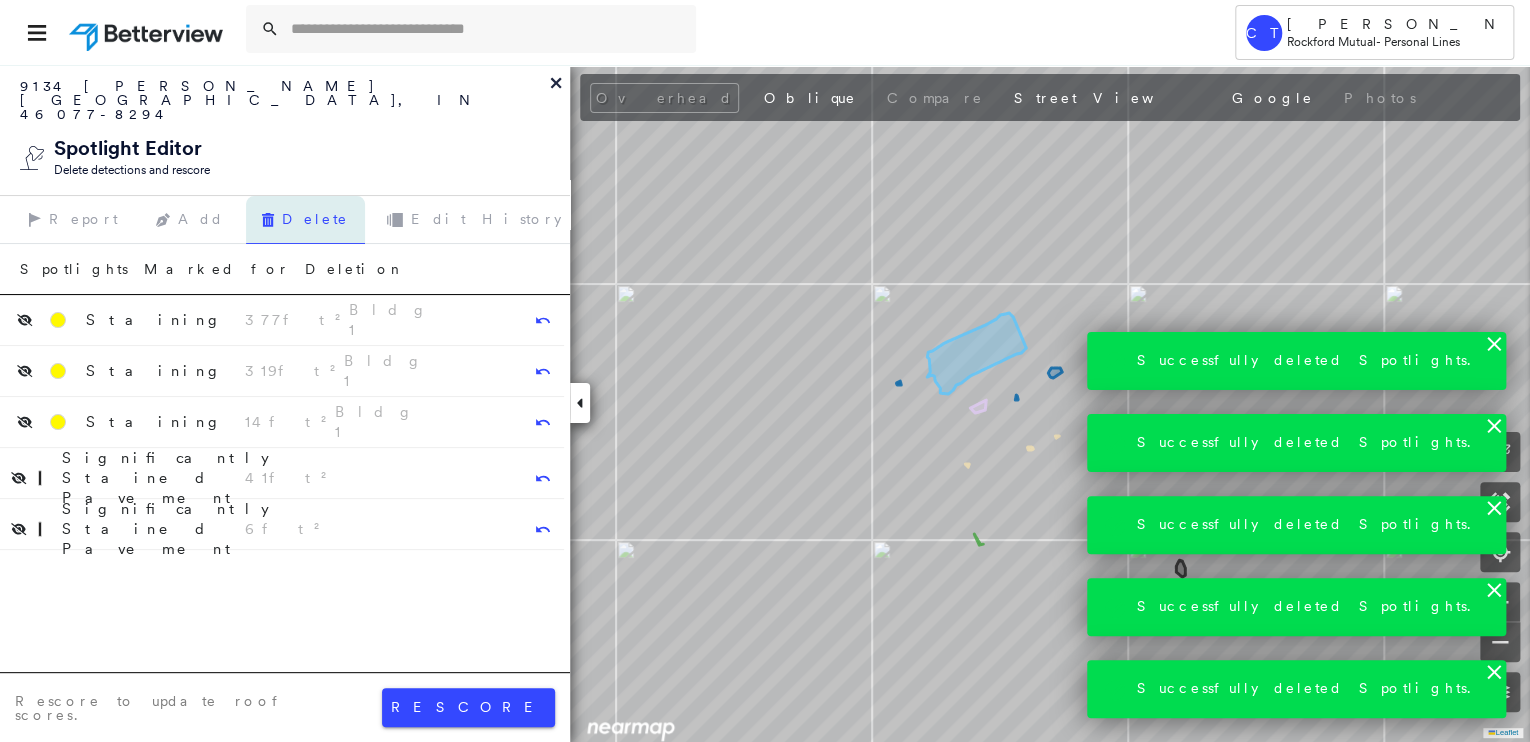 click on "Successfully deleted Spotlights. Successfully deleted Spotlights. Successfully deleted Spotlights. Successfully deleted Spotlights. Successfully deleted Spotlights." at bounding box center (1297, 525) 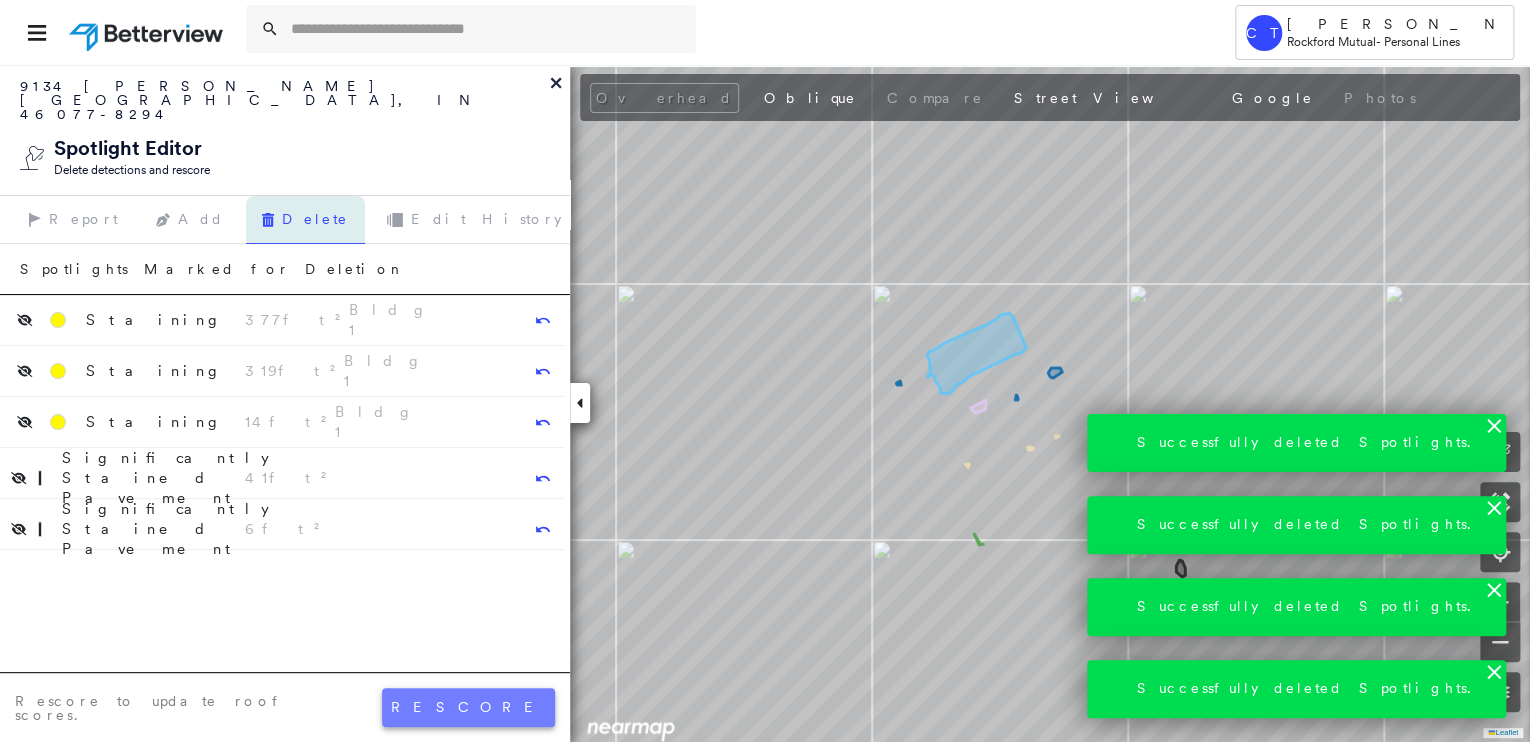 click on "rescore" at bounding box center (468, 707) 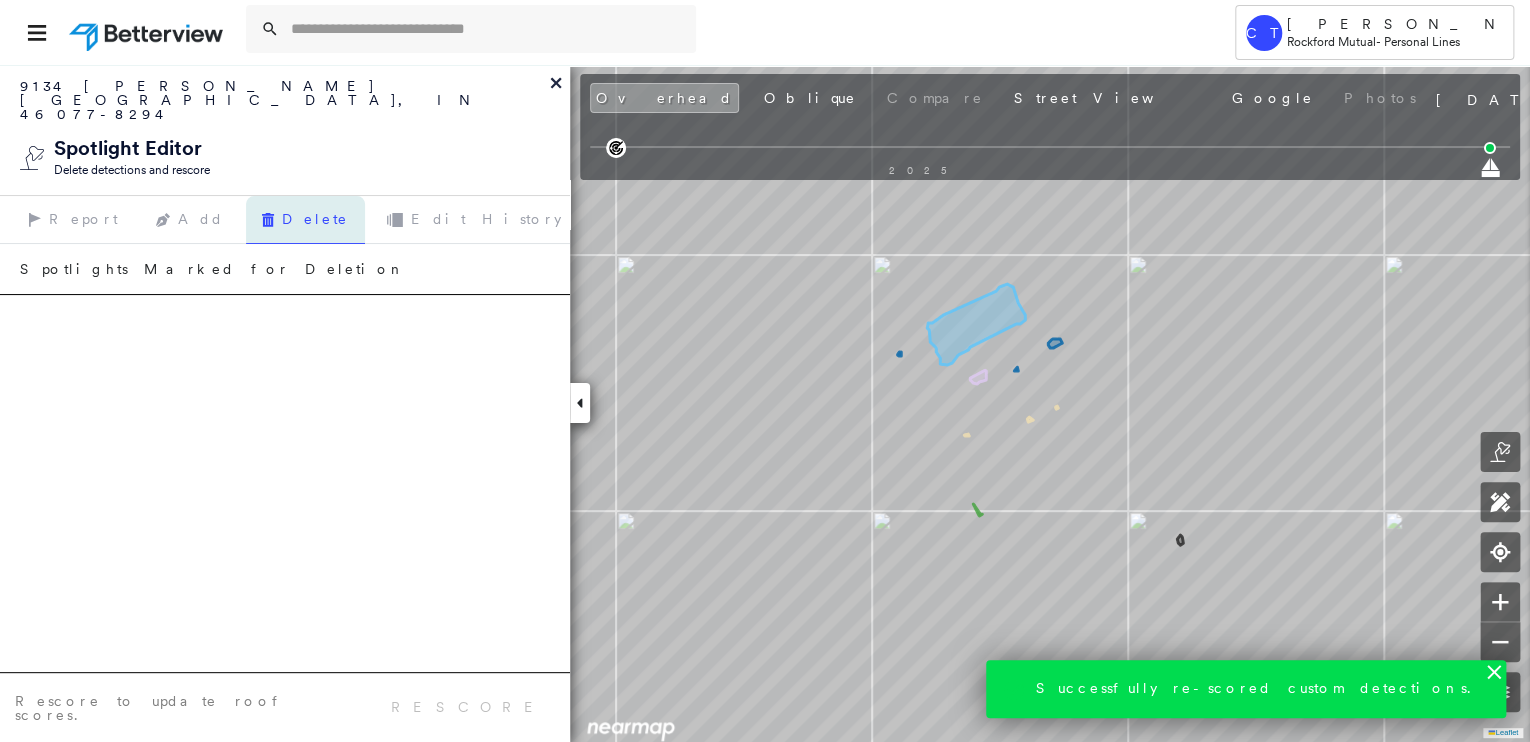 click 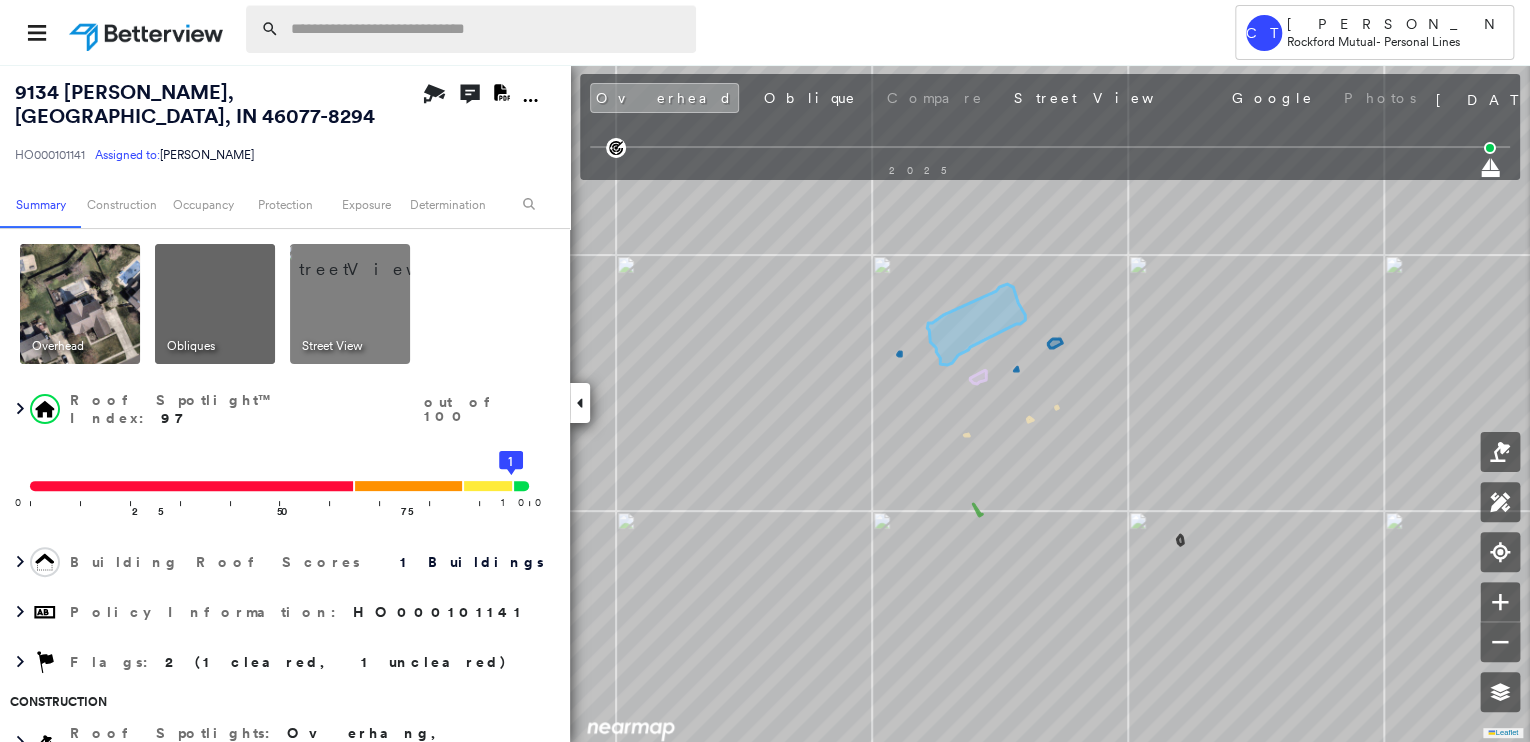 click at bounding box center [487, 29] 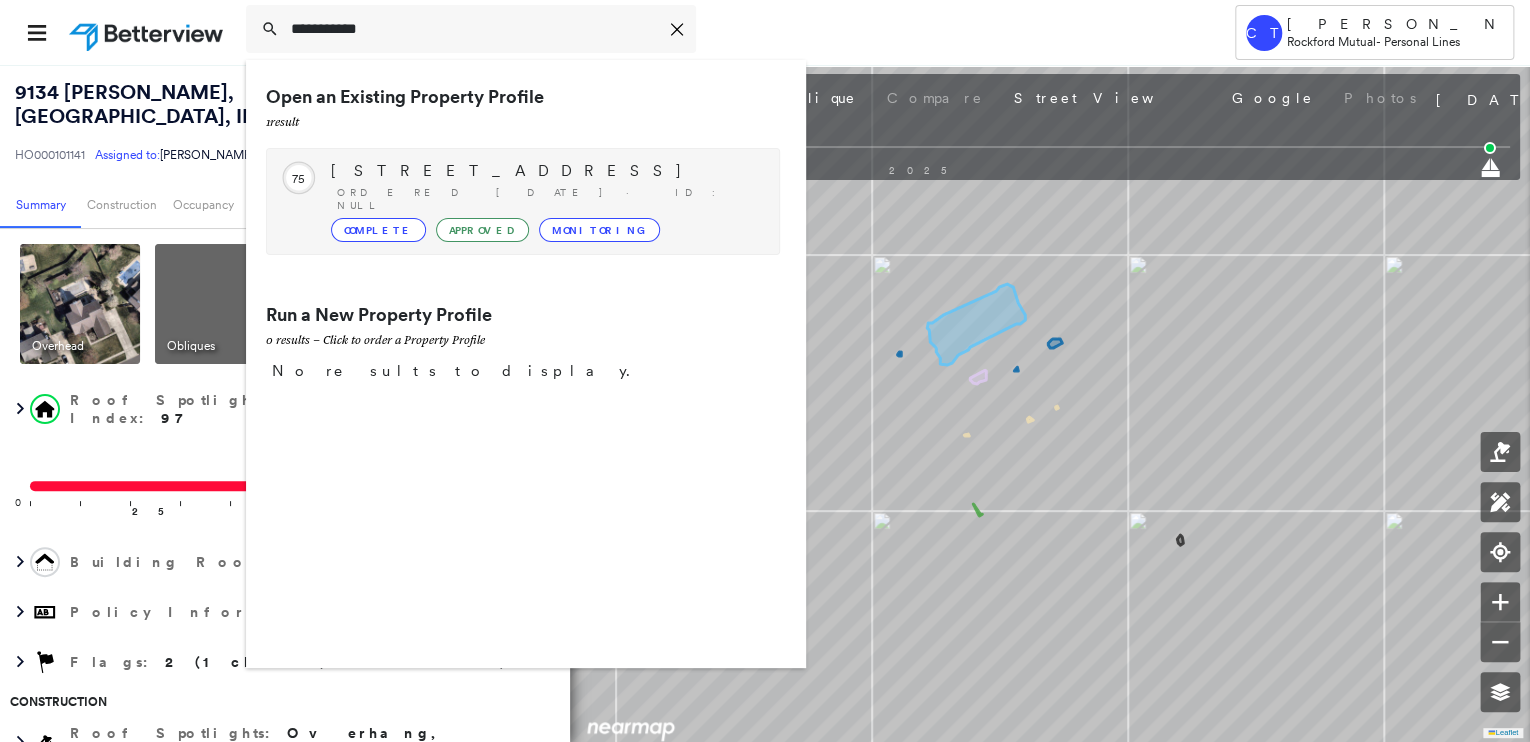 type on "**********" 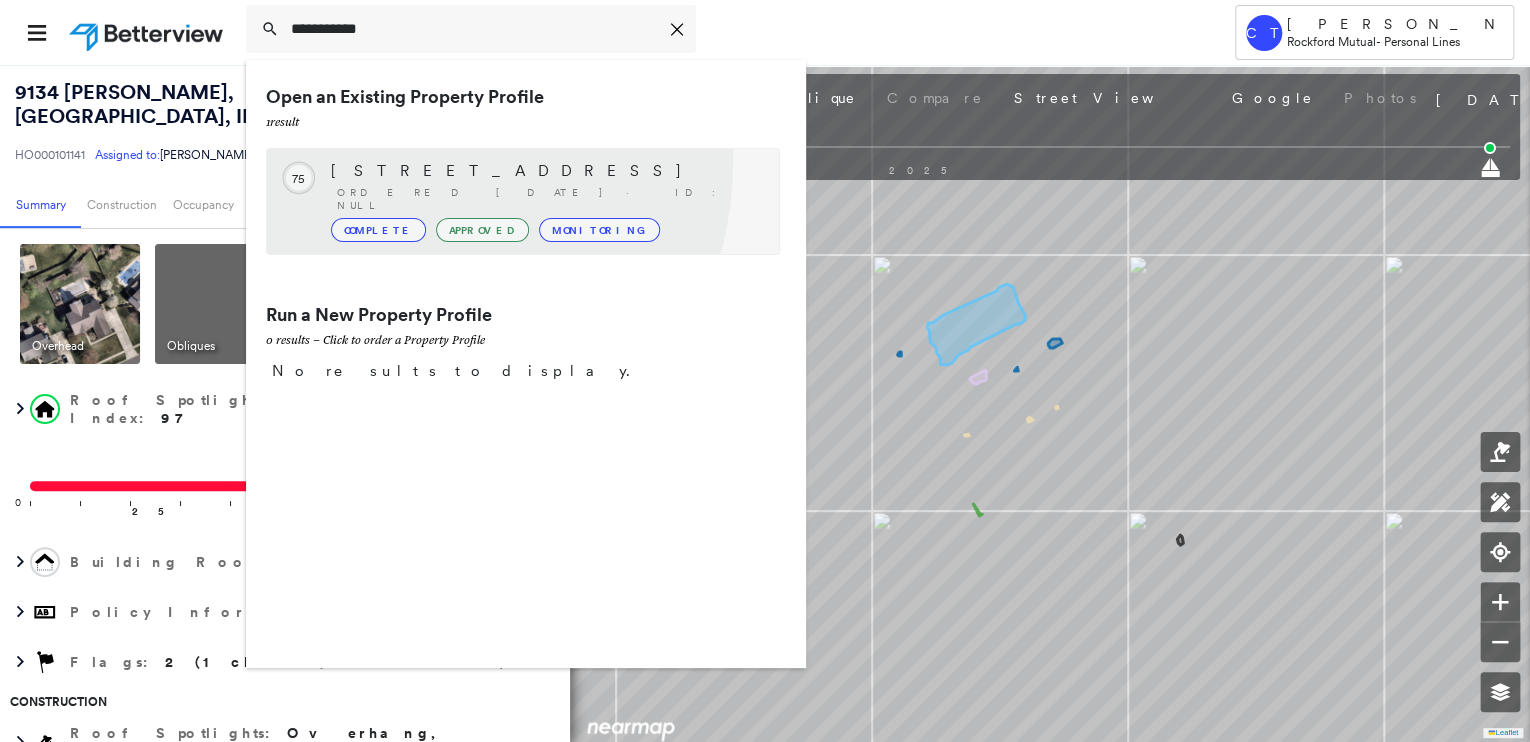 click on "[STREET_ADDRESS]" at bounding box center [545, 171] 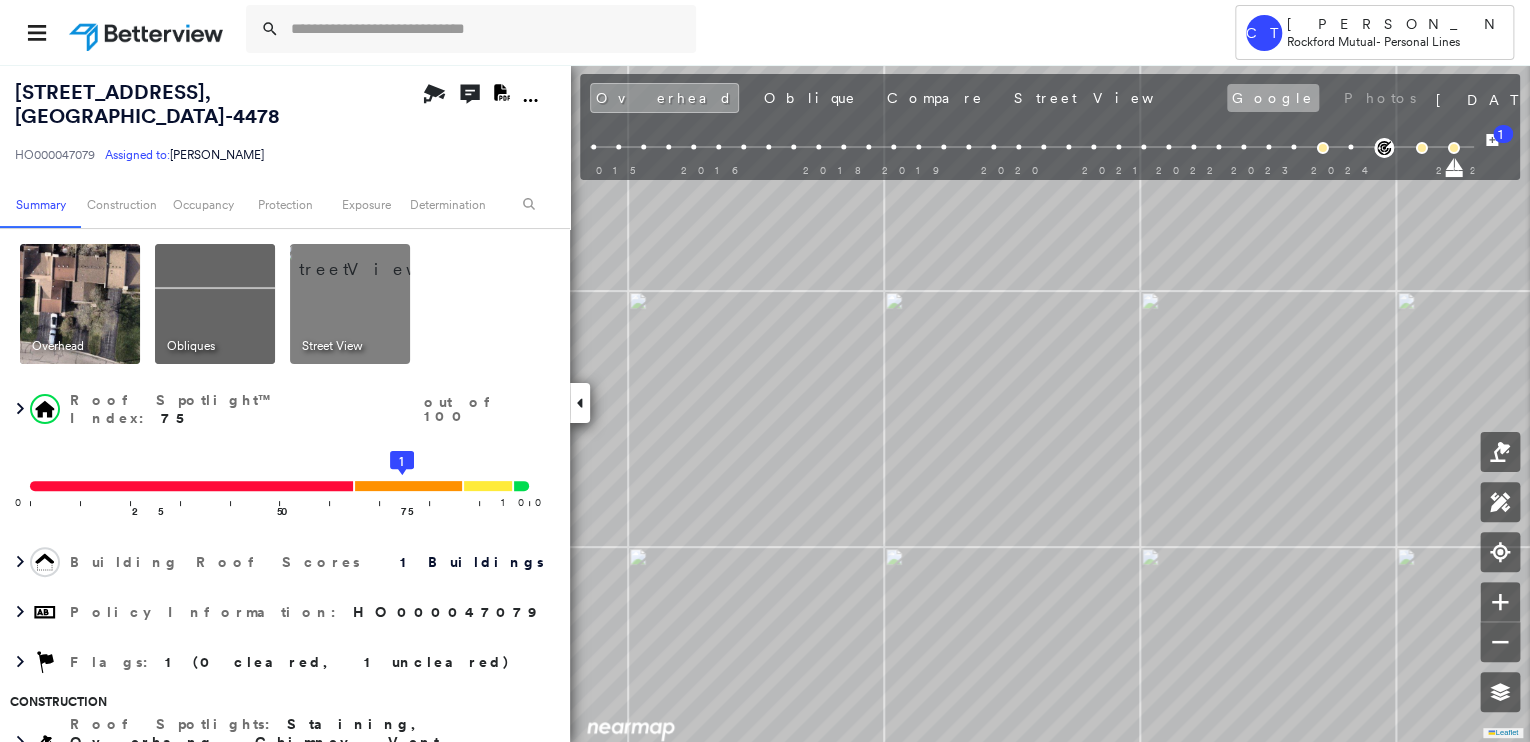click on "Google" at bounding box center (1273, 98) 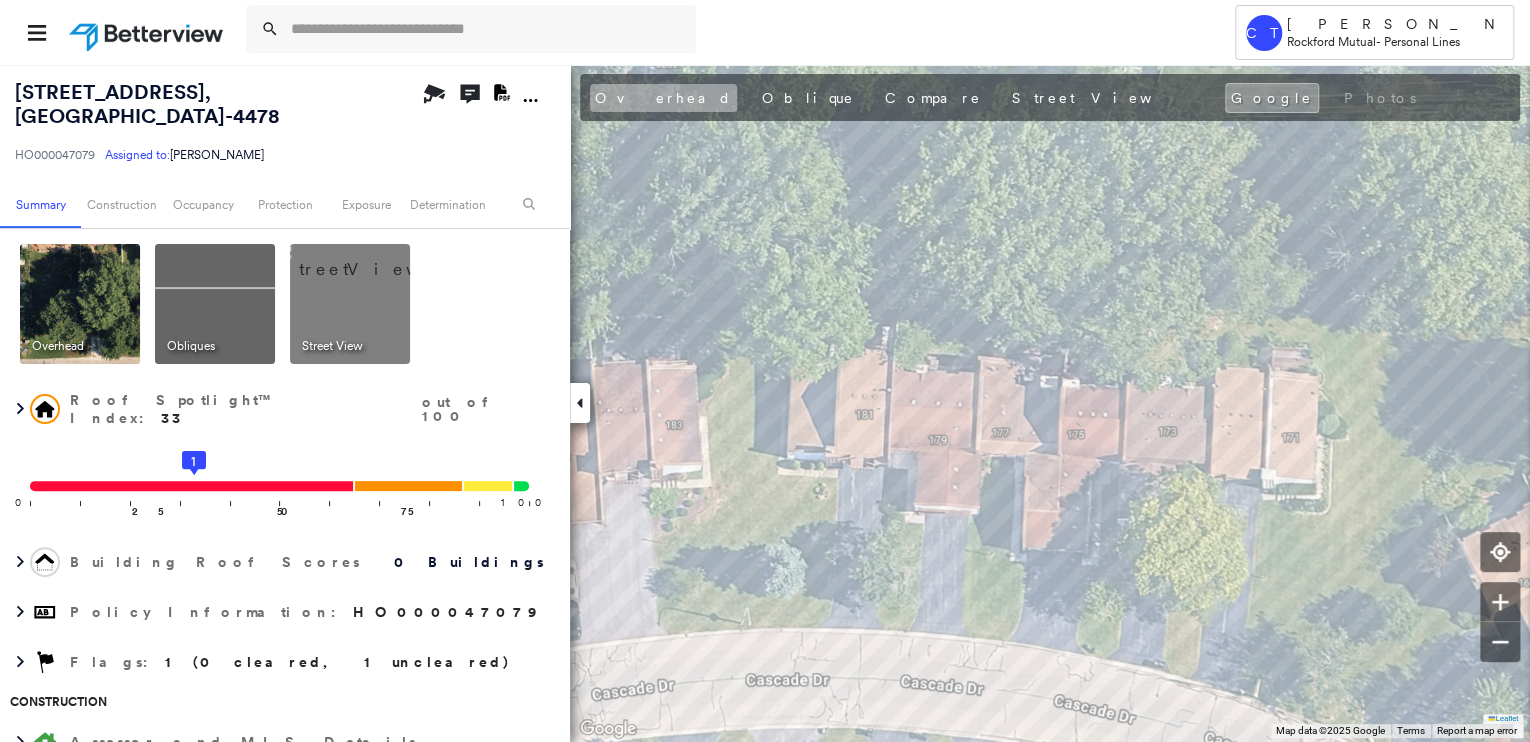 click on "Overhead" at bounding box center [663, 98] 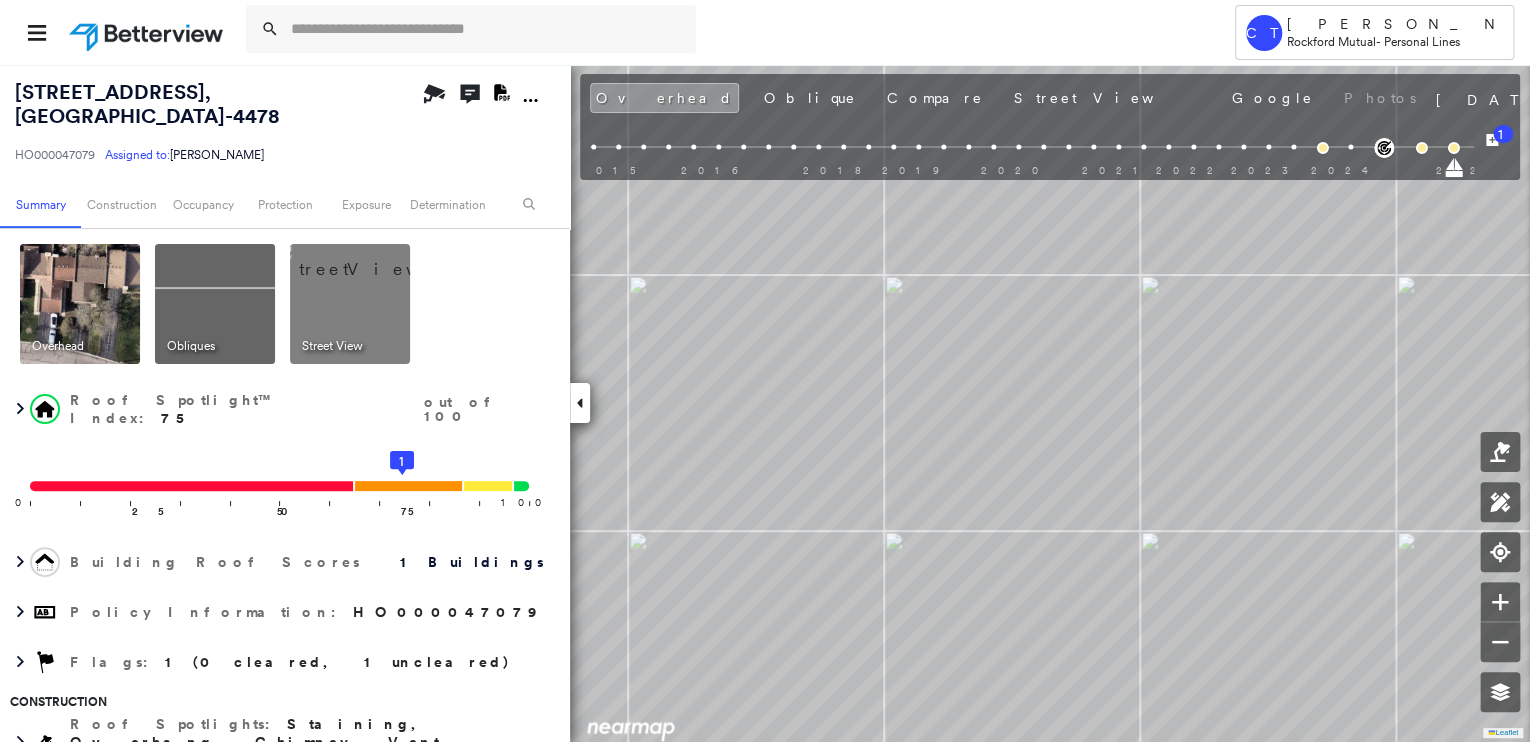 click at bounding box center [80, 304] 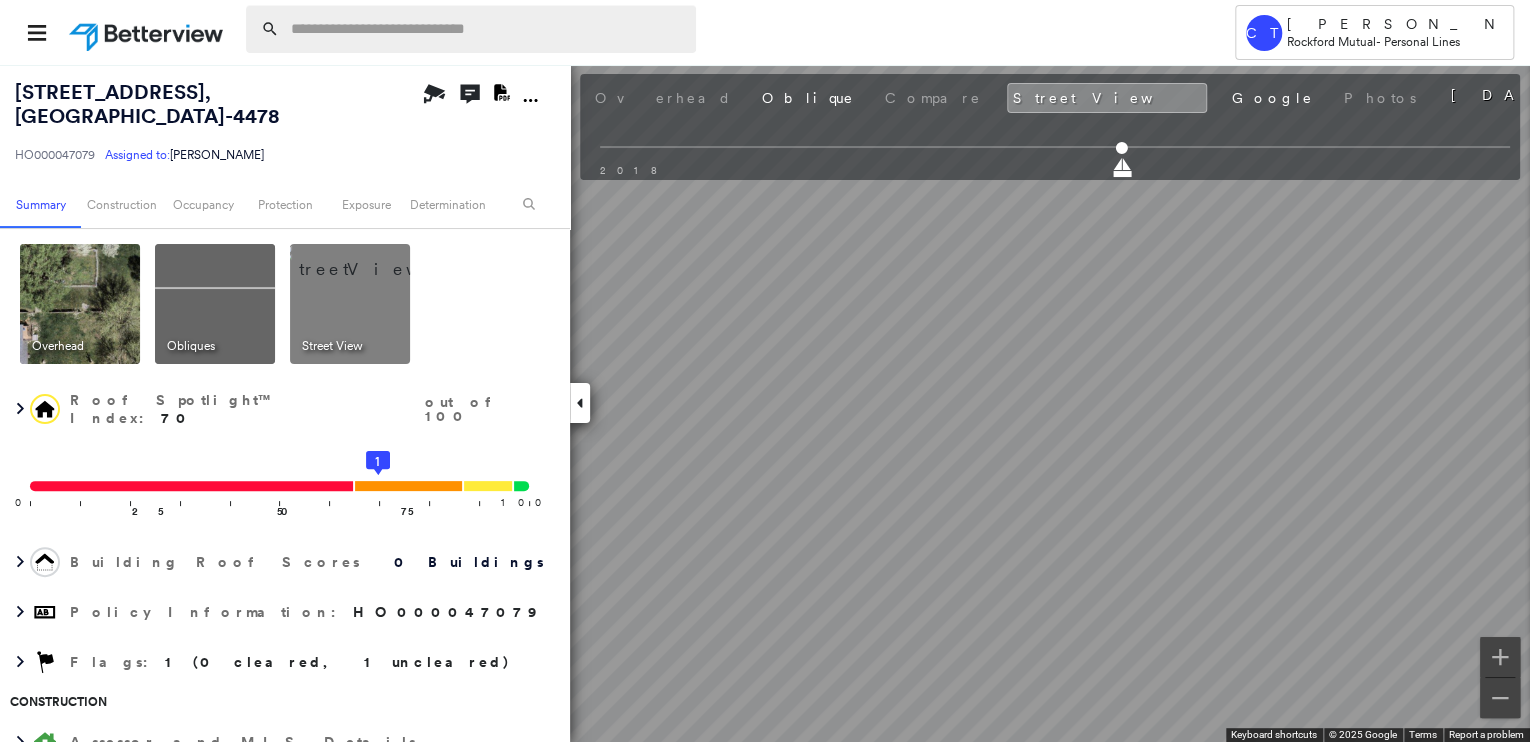 click at bounding box center [487, 29] 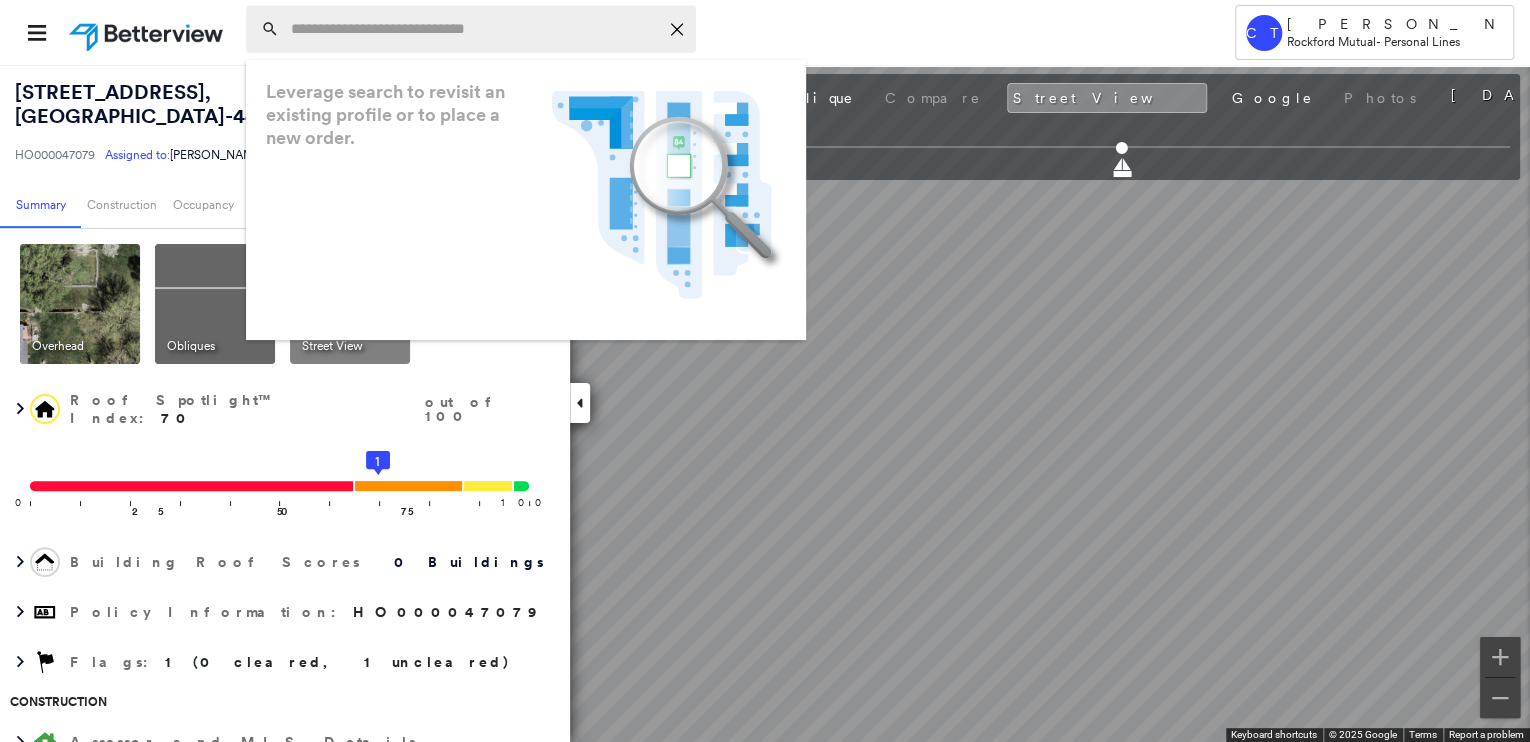 paste on "**********" 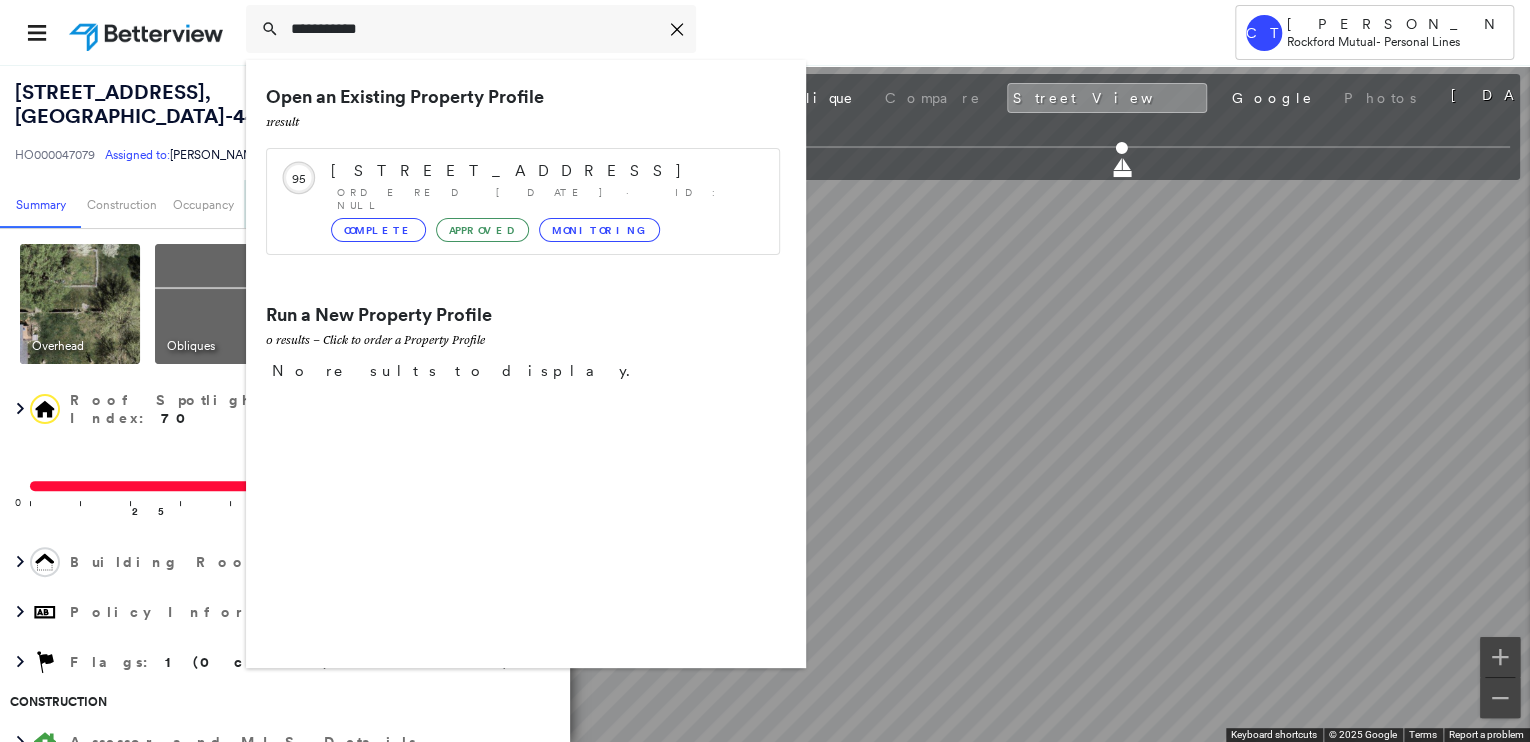 type on "**********" 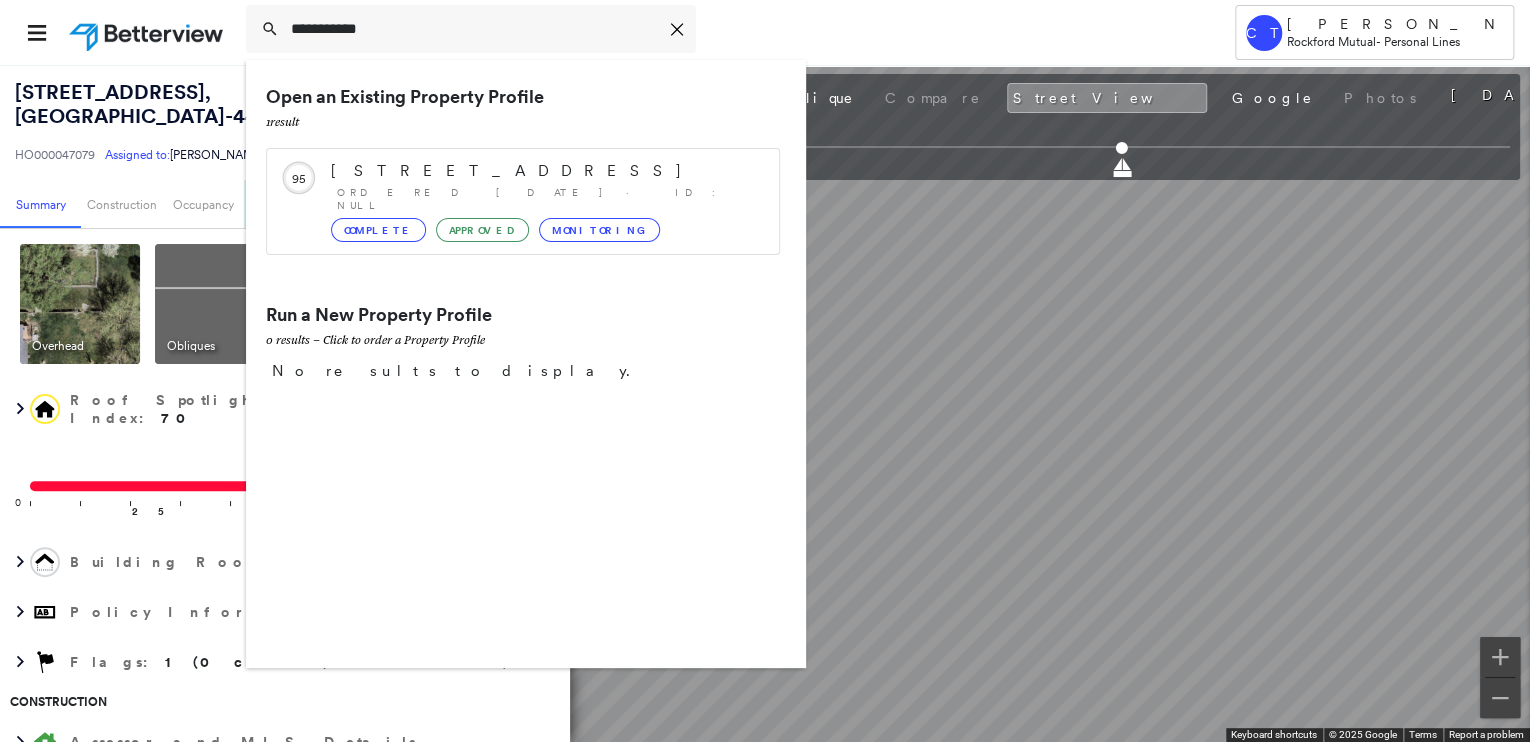 click on "Ordered [DATE] · ID: null" at bounding box center [548, 199] 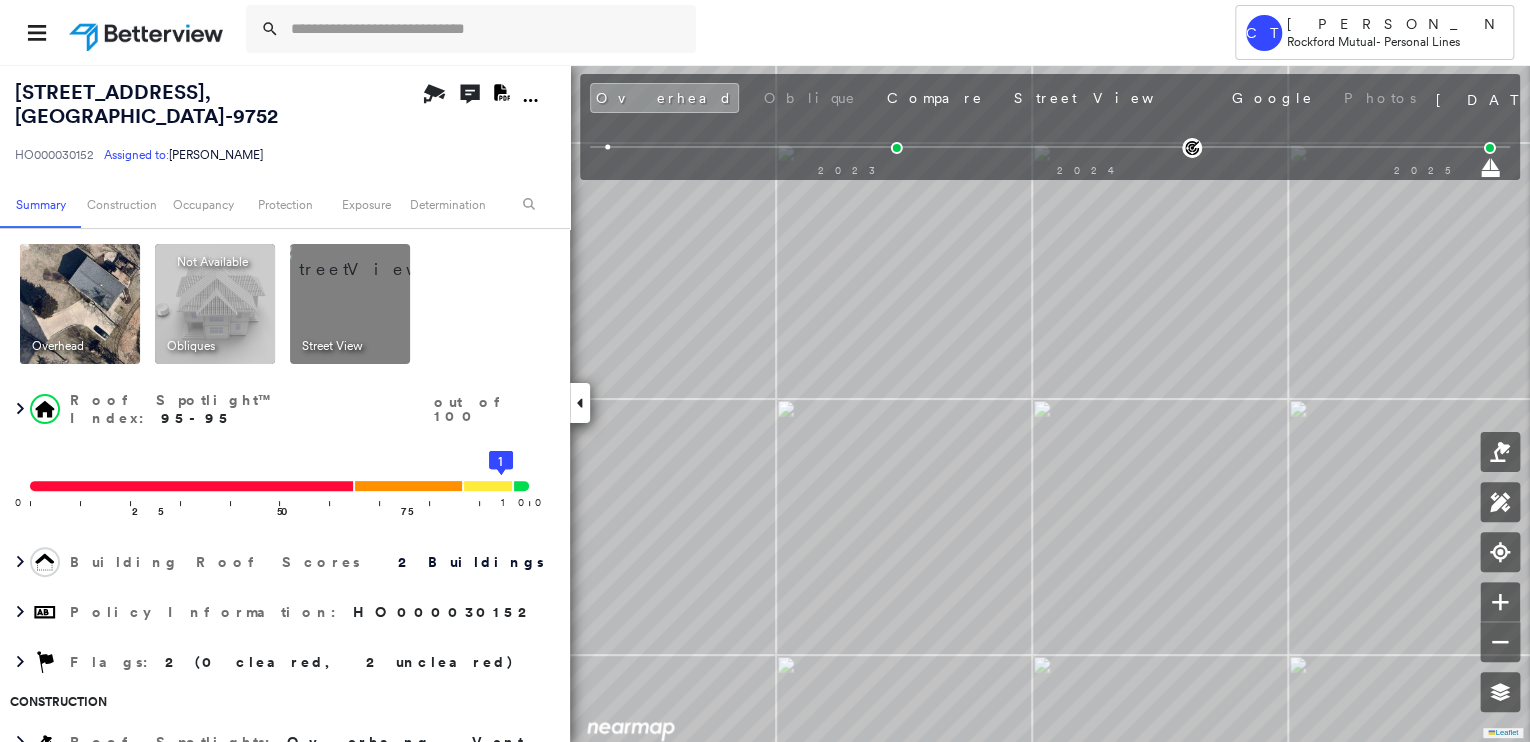 drag, startPoint x: 330, startPoint y: 287, endPoint x: 441, endPoint y: 288, distance: 111.0045 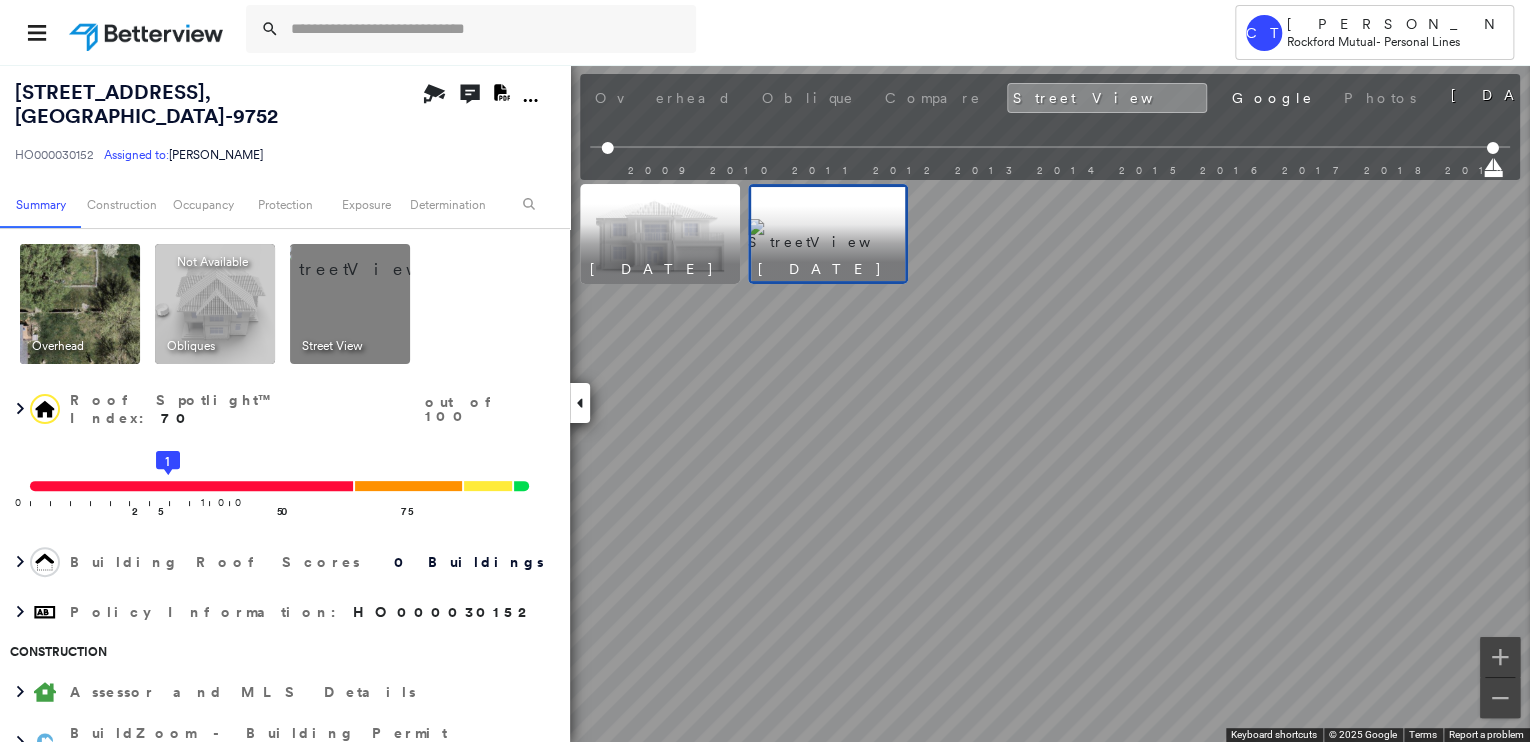 click at bounding box center [80, 304] 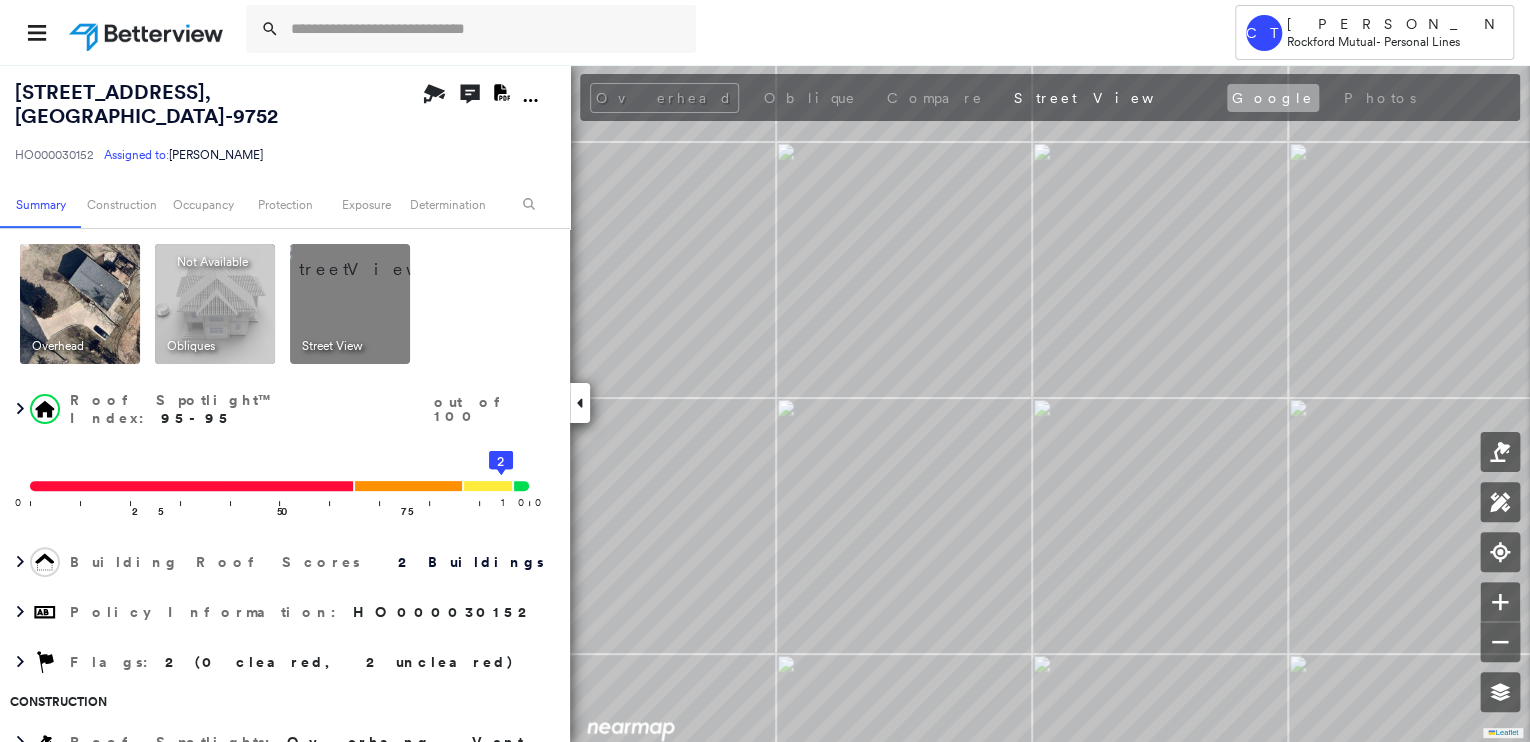 click on "Google" at bounding box center [1273, 98] 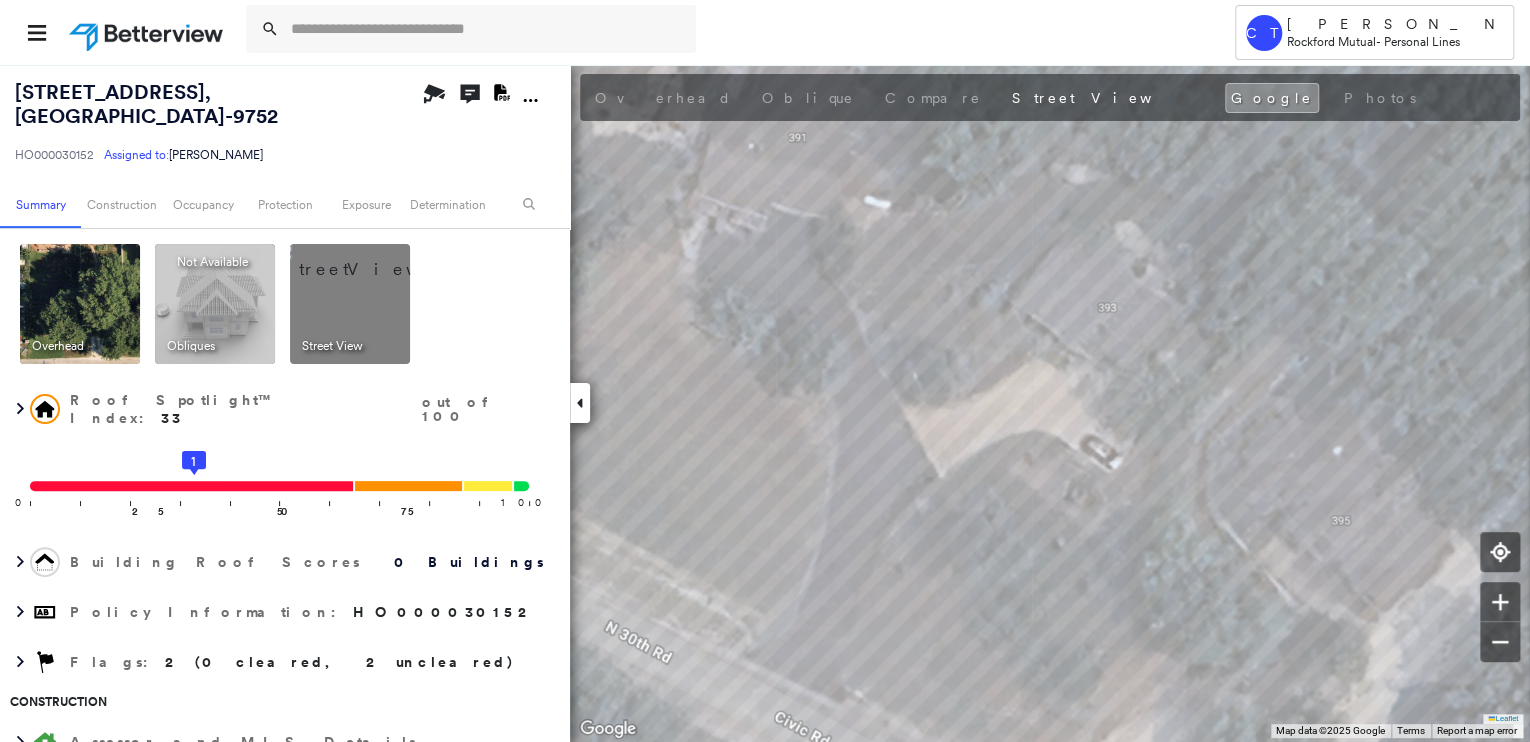 click at bounding box center [80, 304] 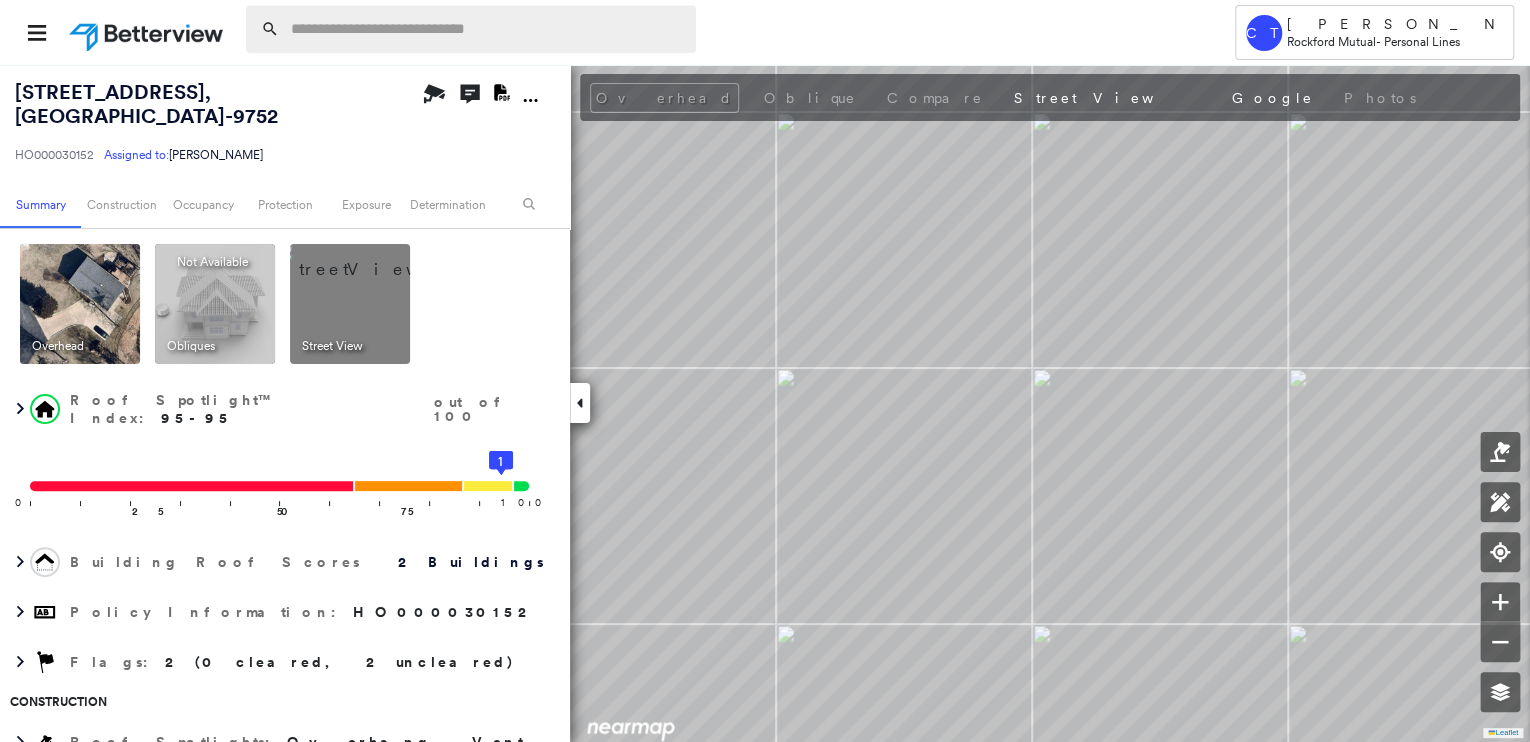 click at bounding box center [487, 29] 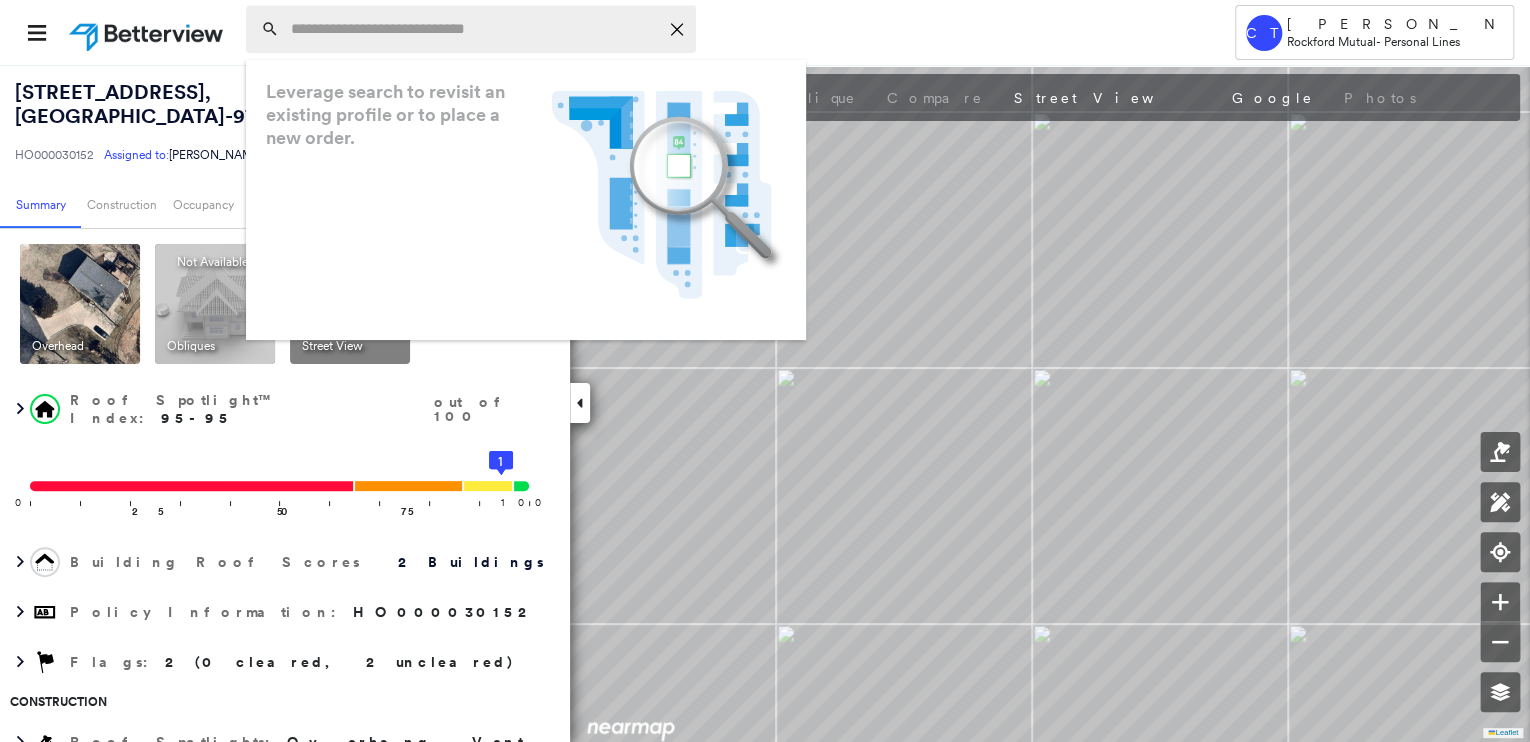 paste on "**********" 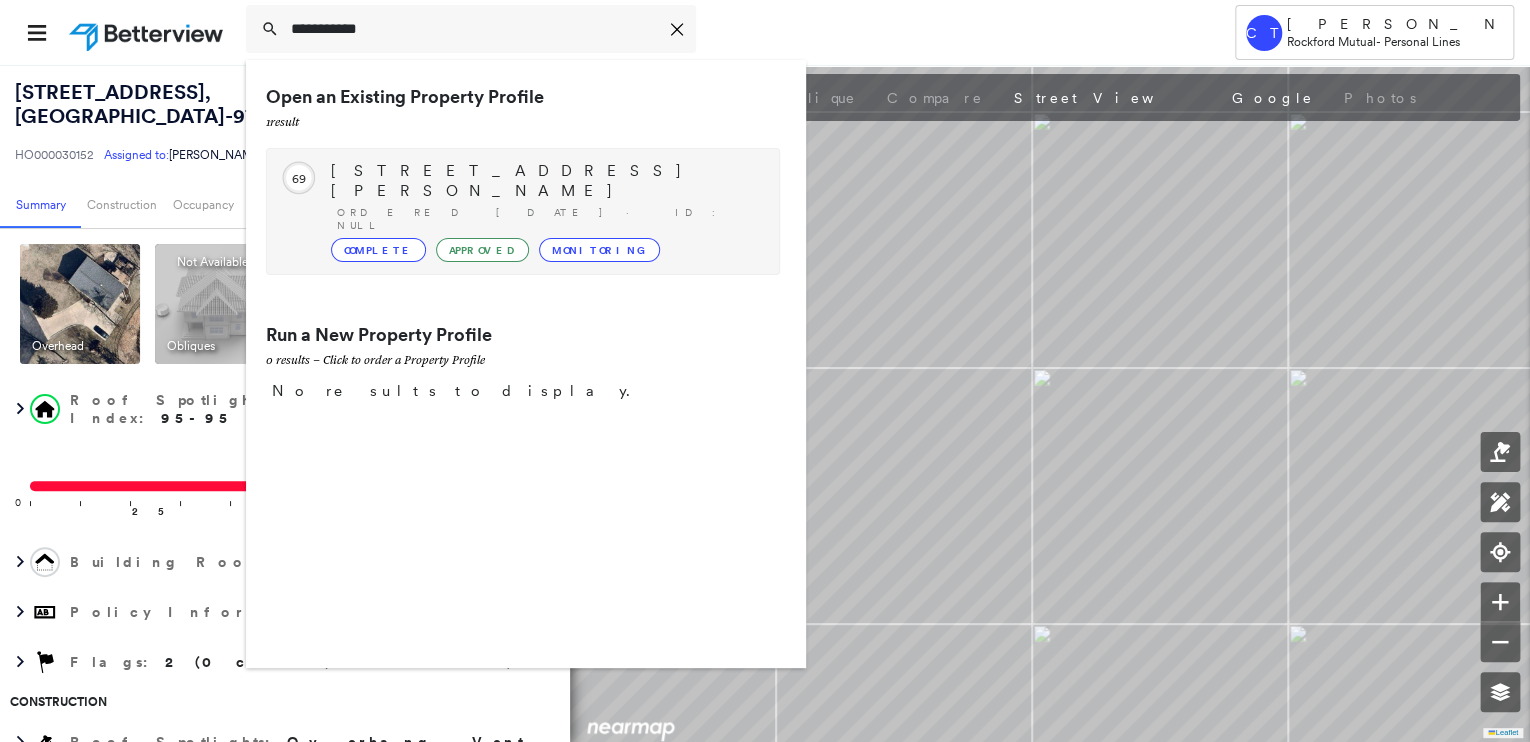 type on "**********" 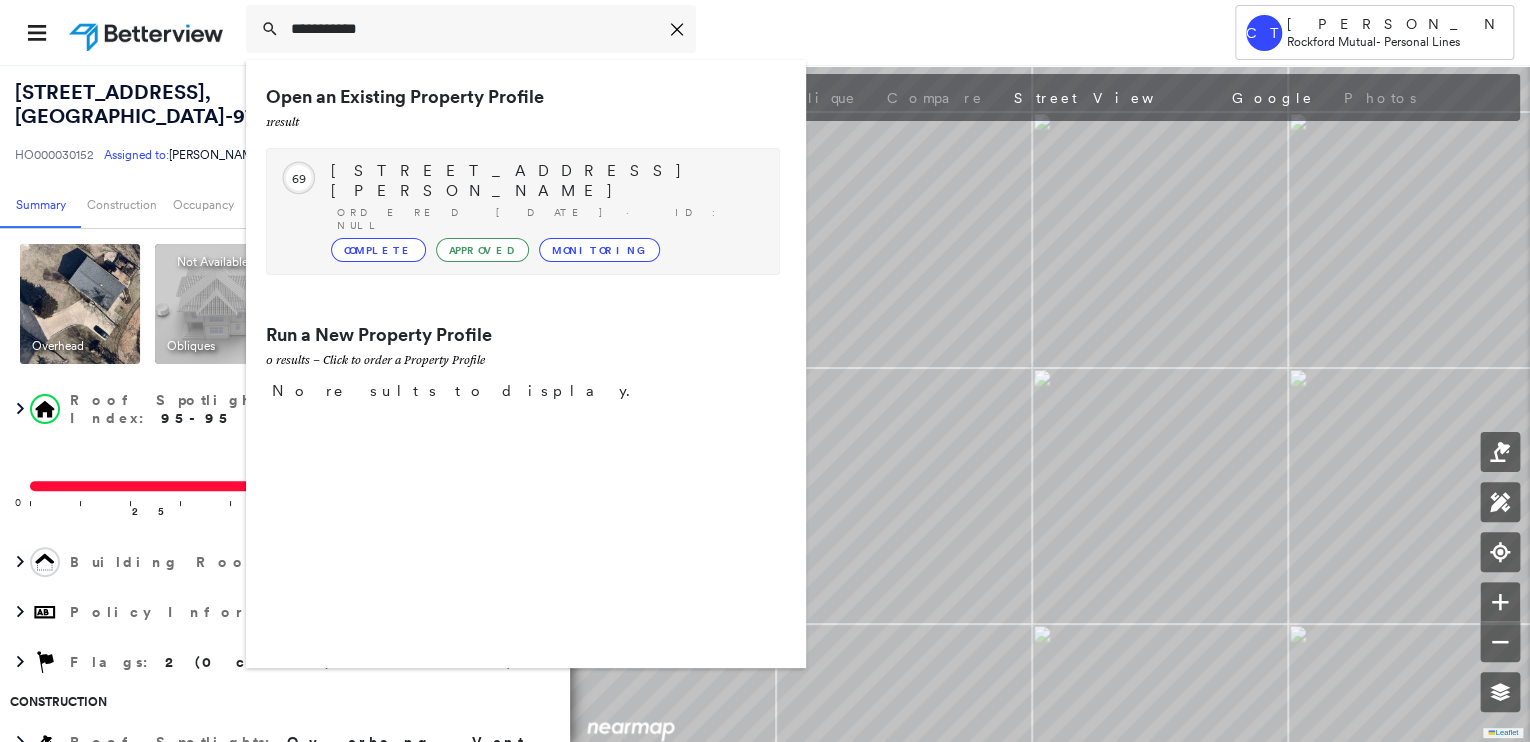 click on "[STREET_ADDRESS][PERSON_NAME] Ordered [DATE] · ID: null Complete Approved Monitoring" at bounding box center [545, 211] 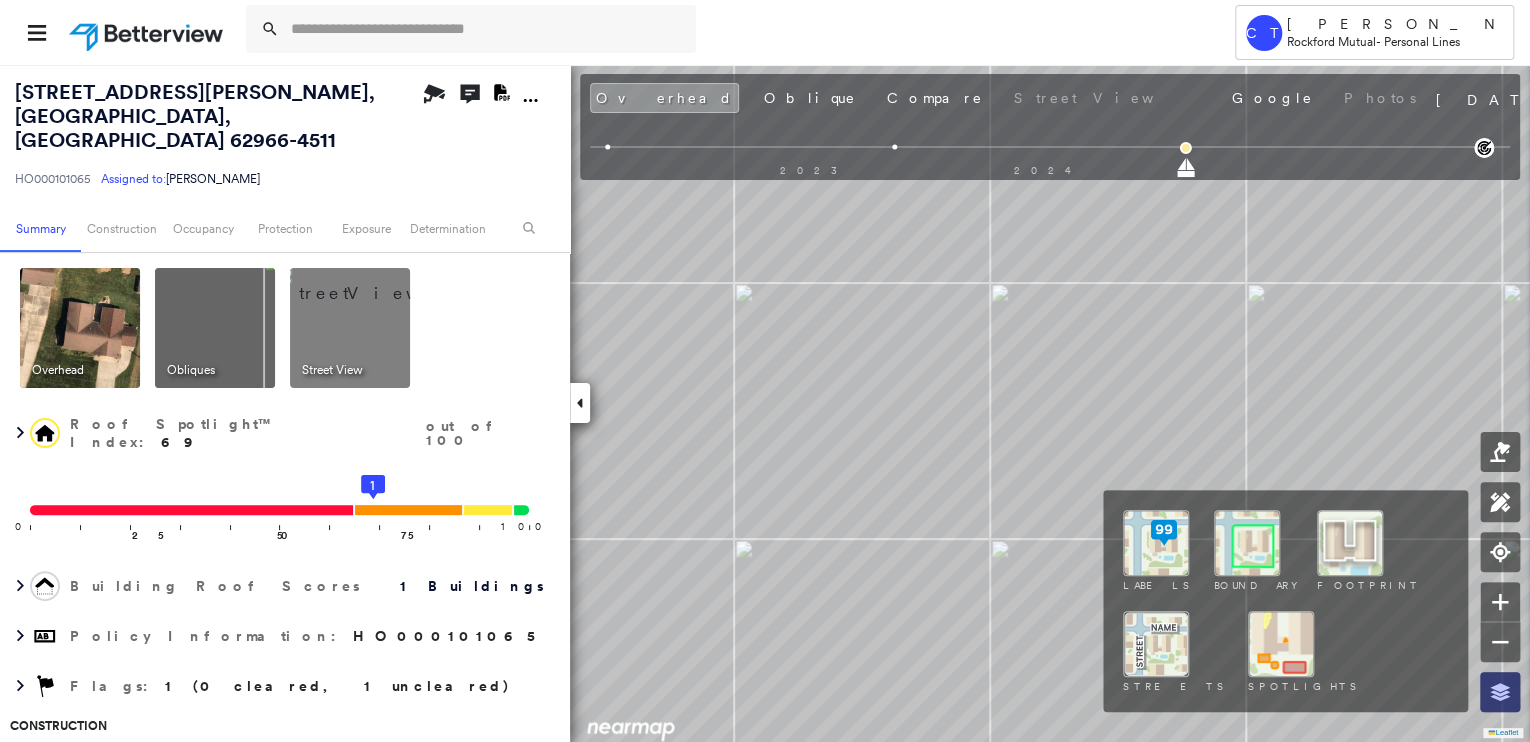 click 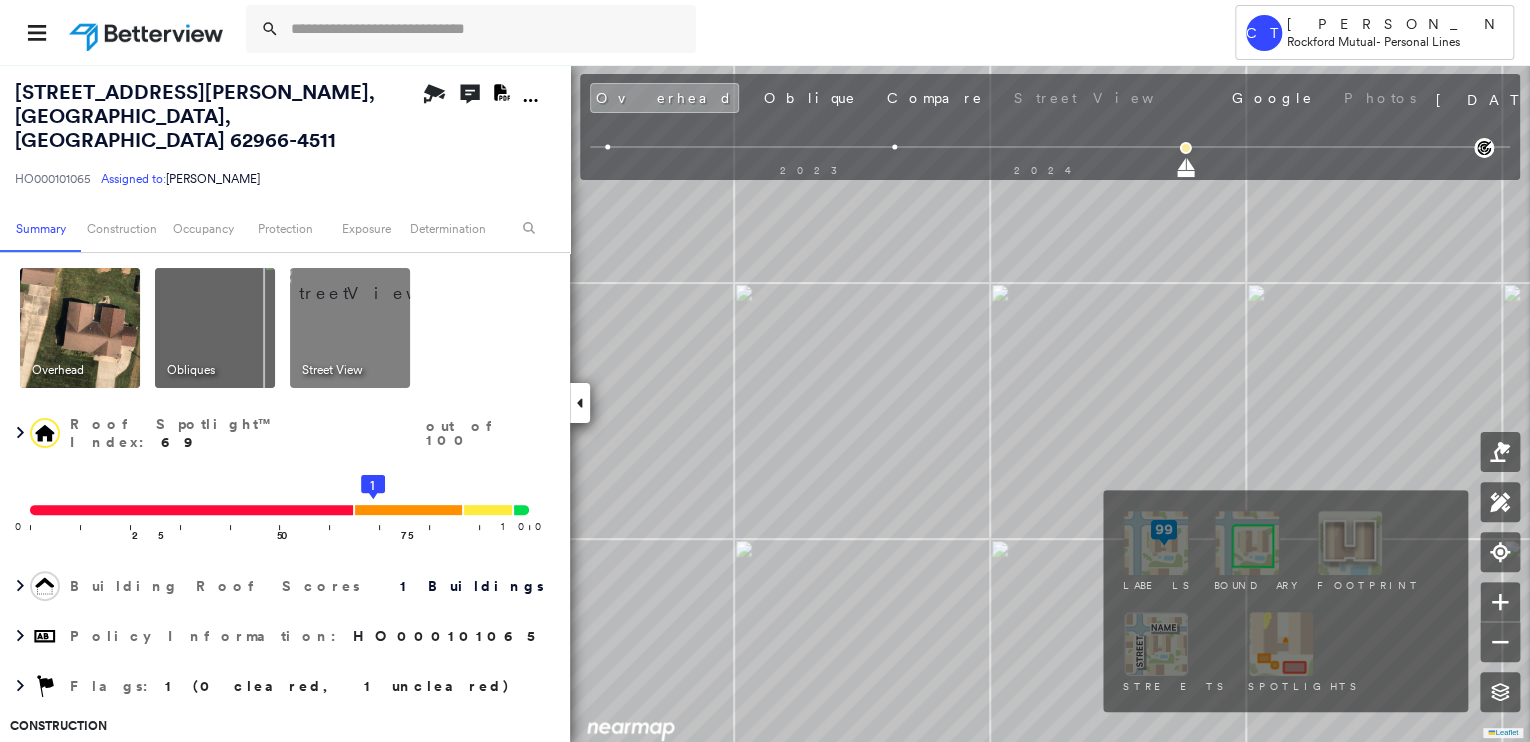 click at bounding box center (1281, 644) 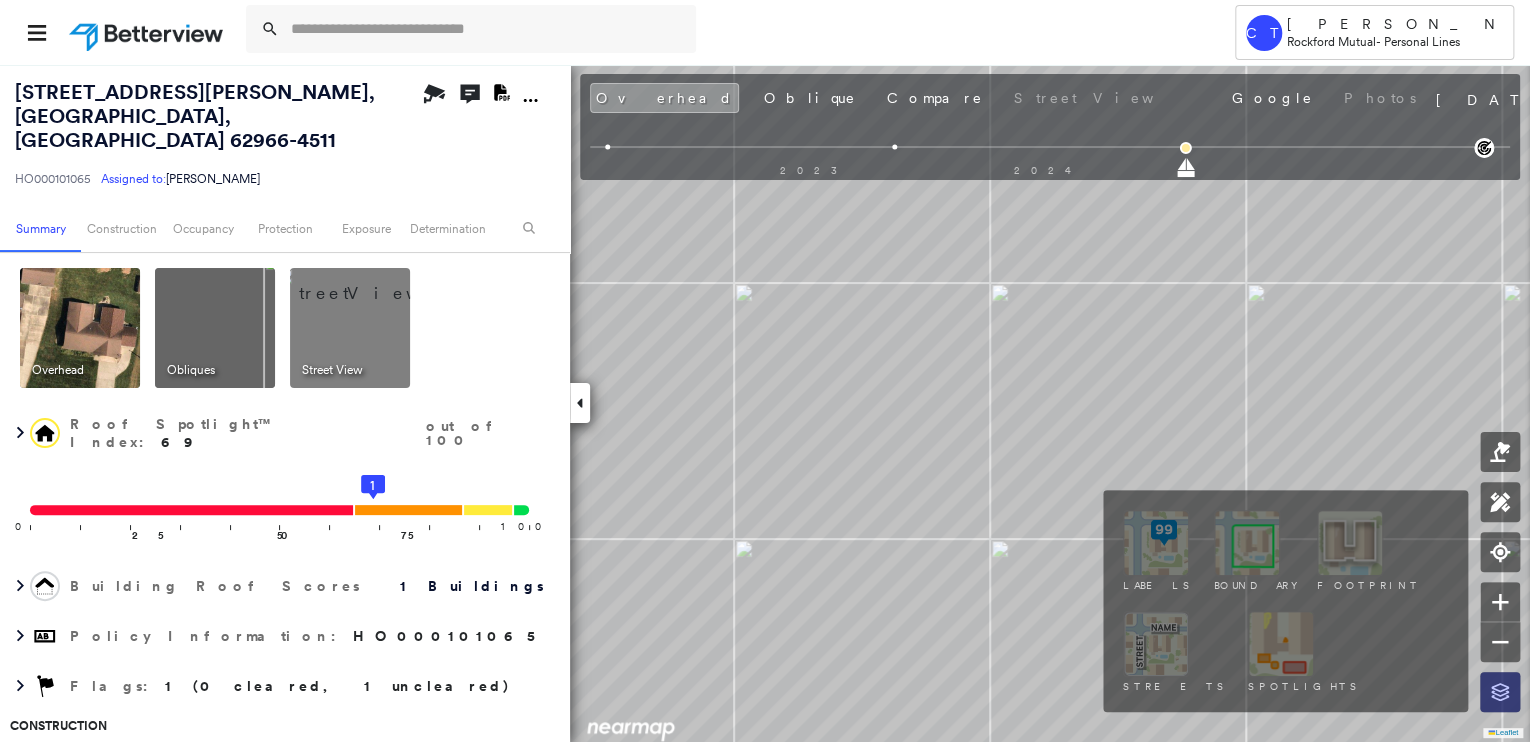 click at bounding box center (1500, 692) 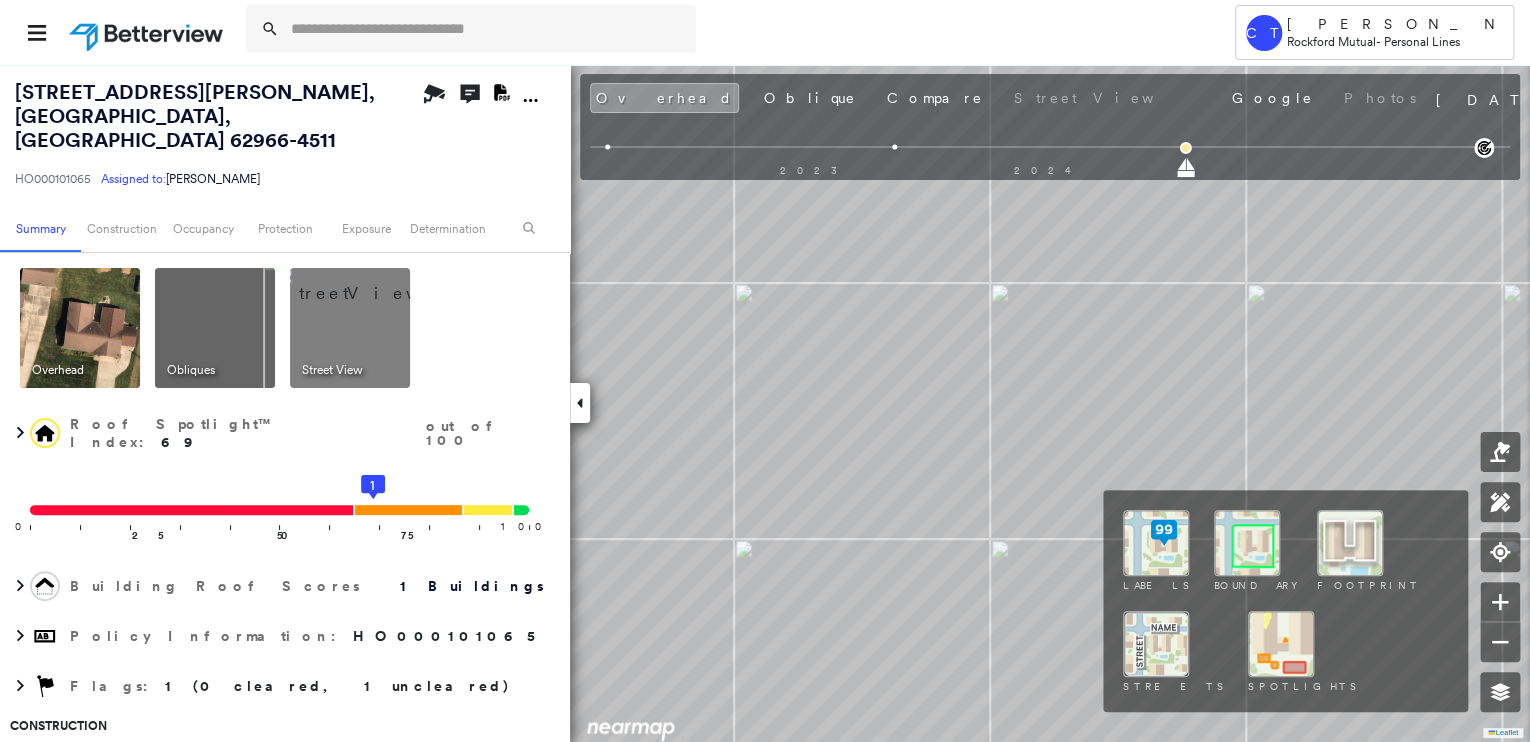 click at bounding box center (1281, 644) 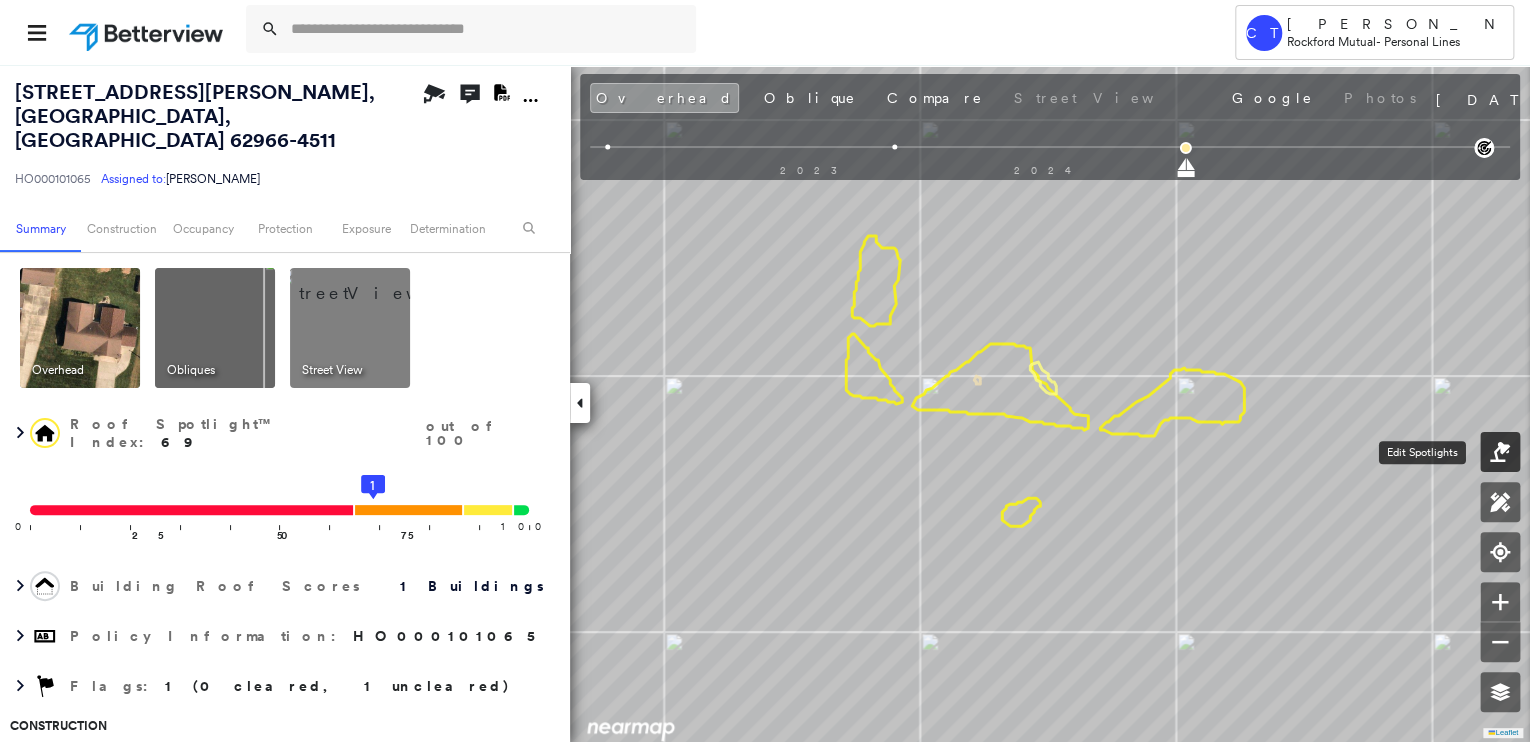 click 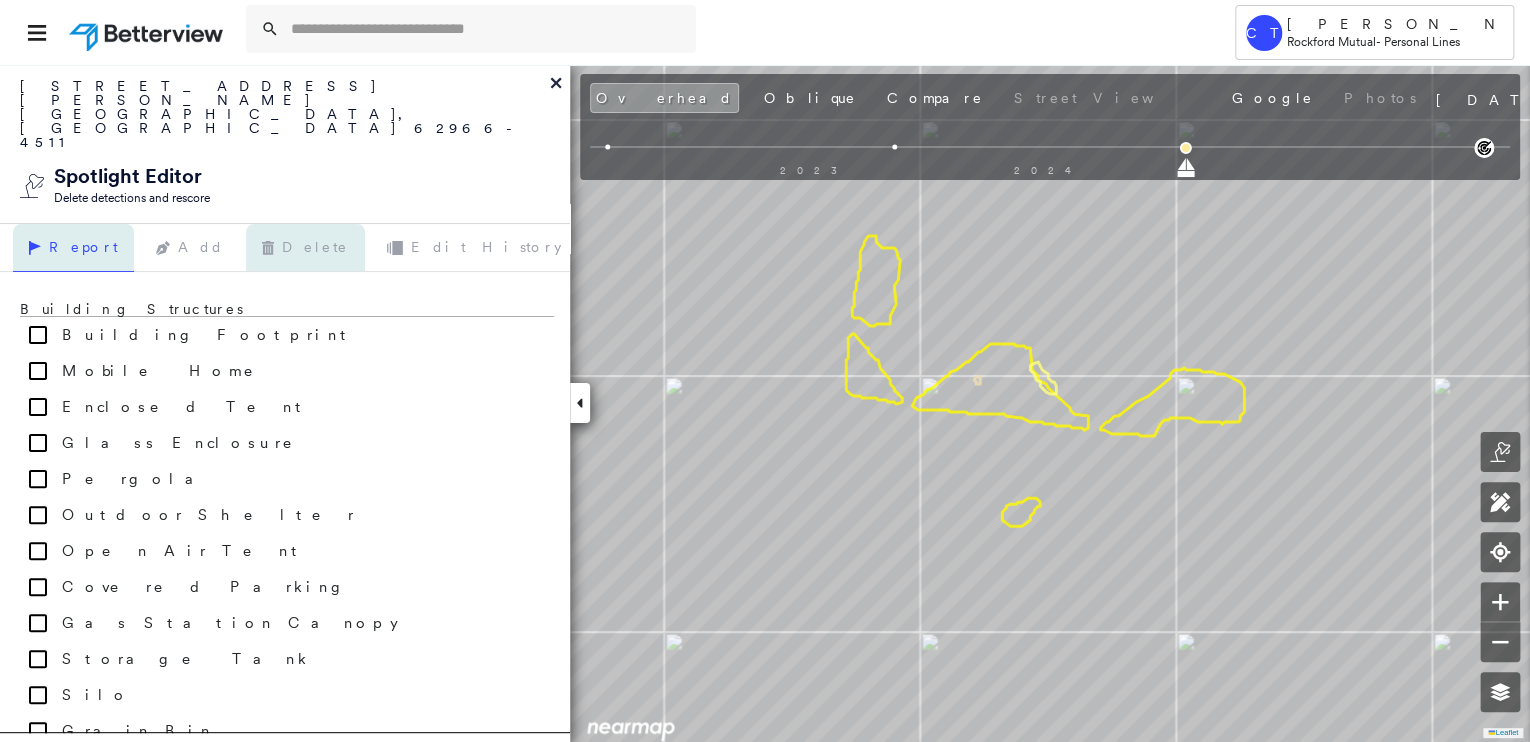 click 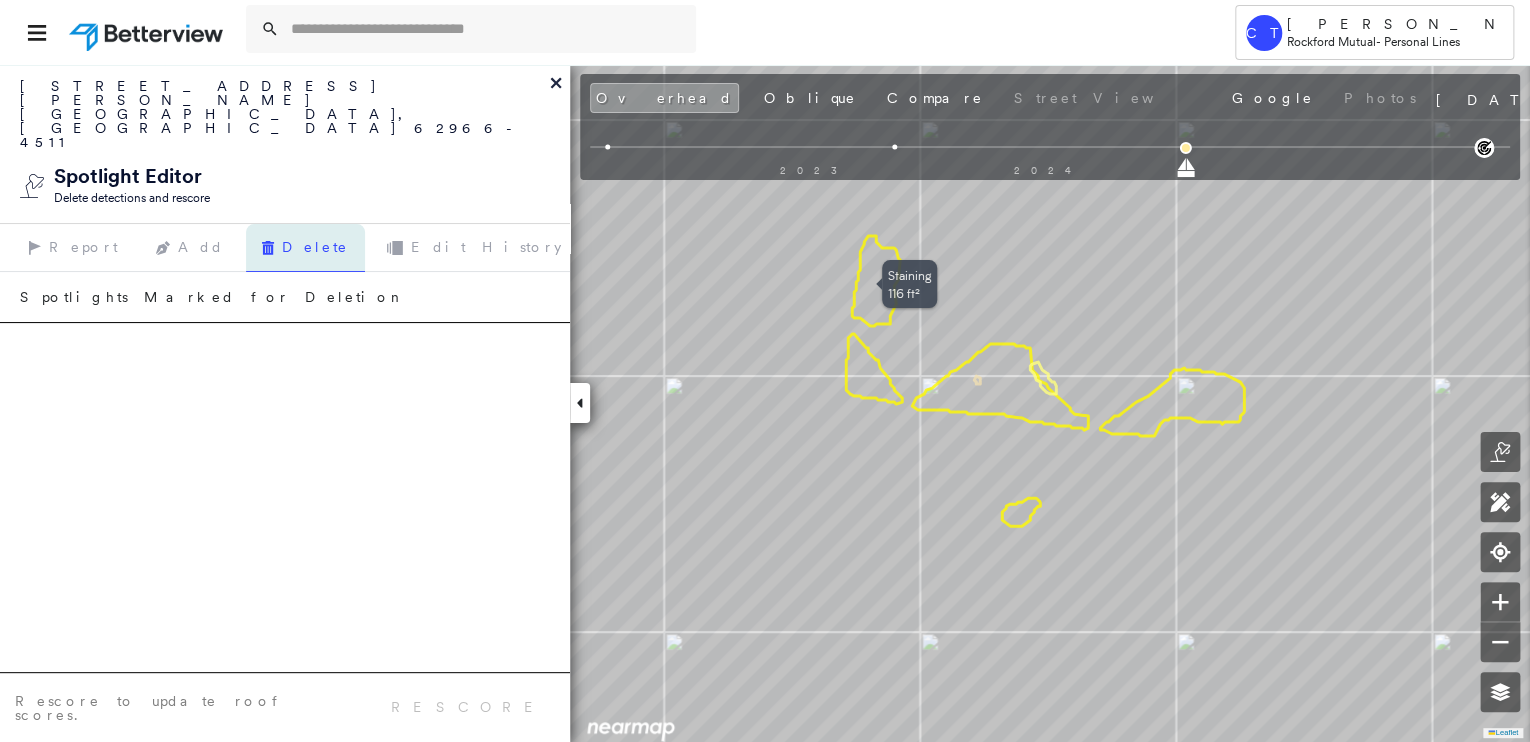 click 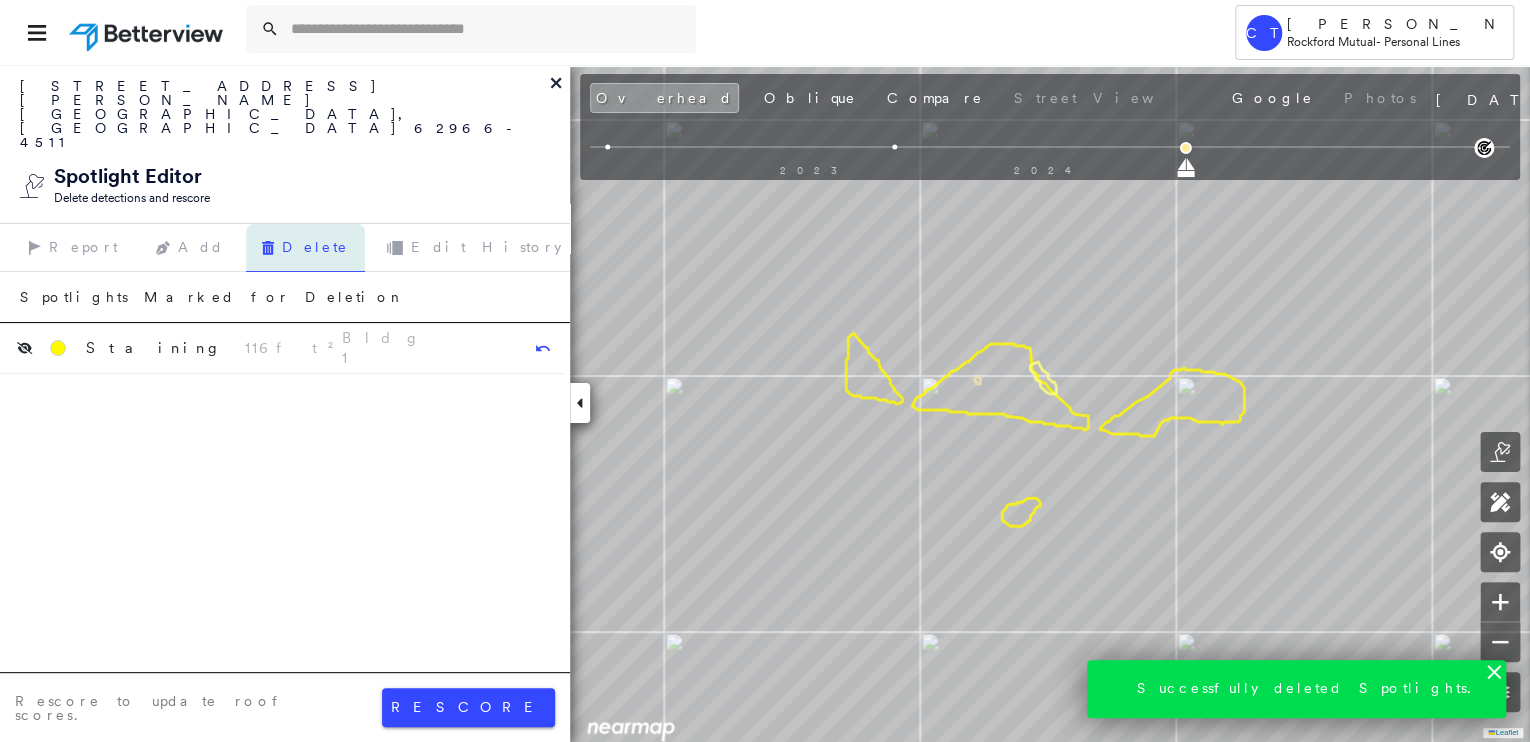 click 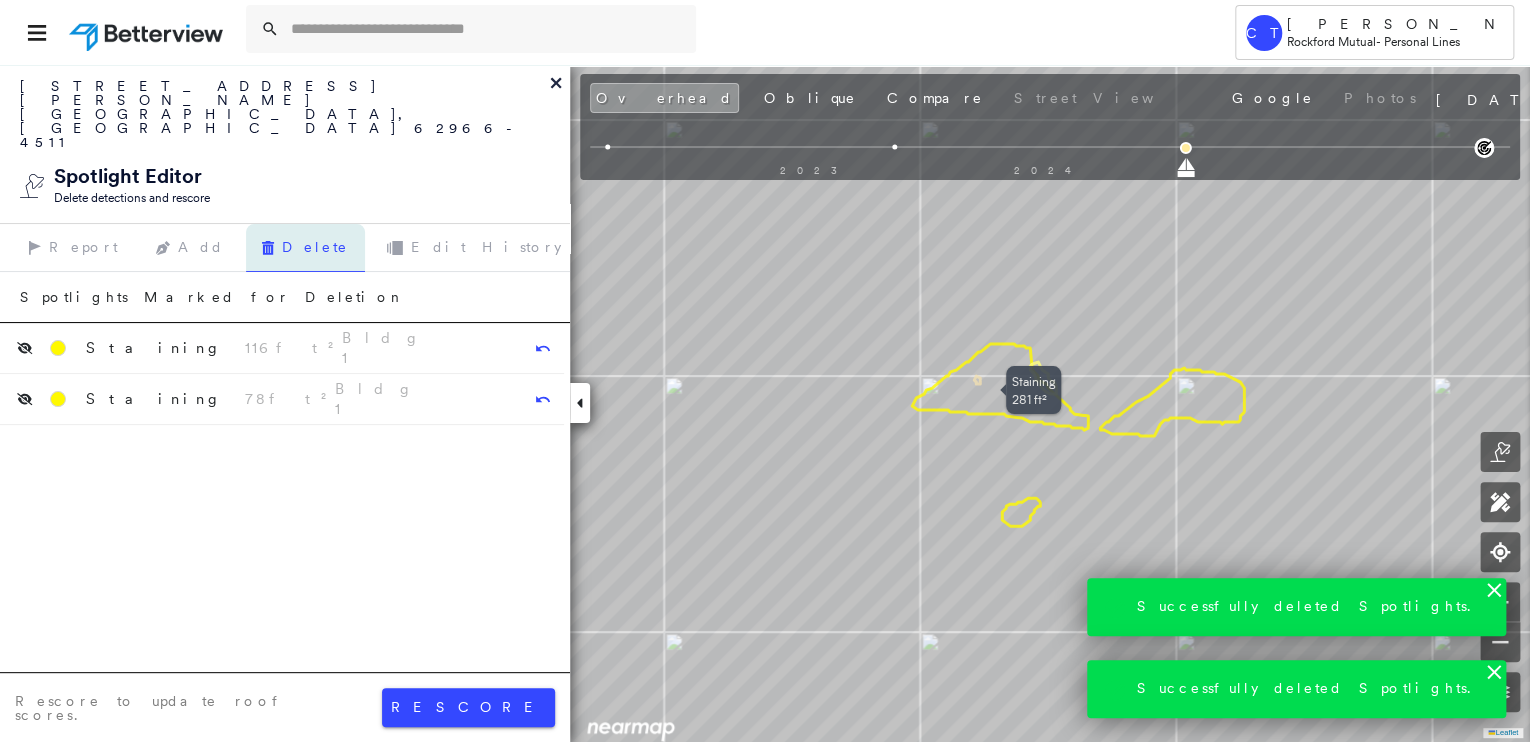 click 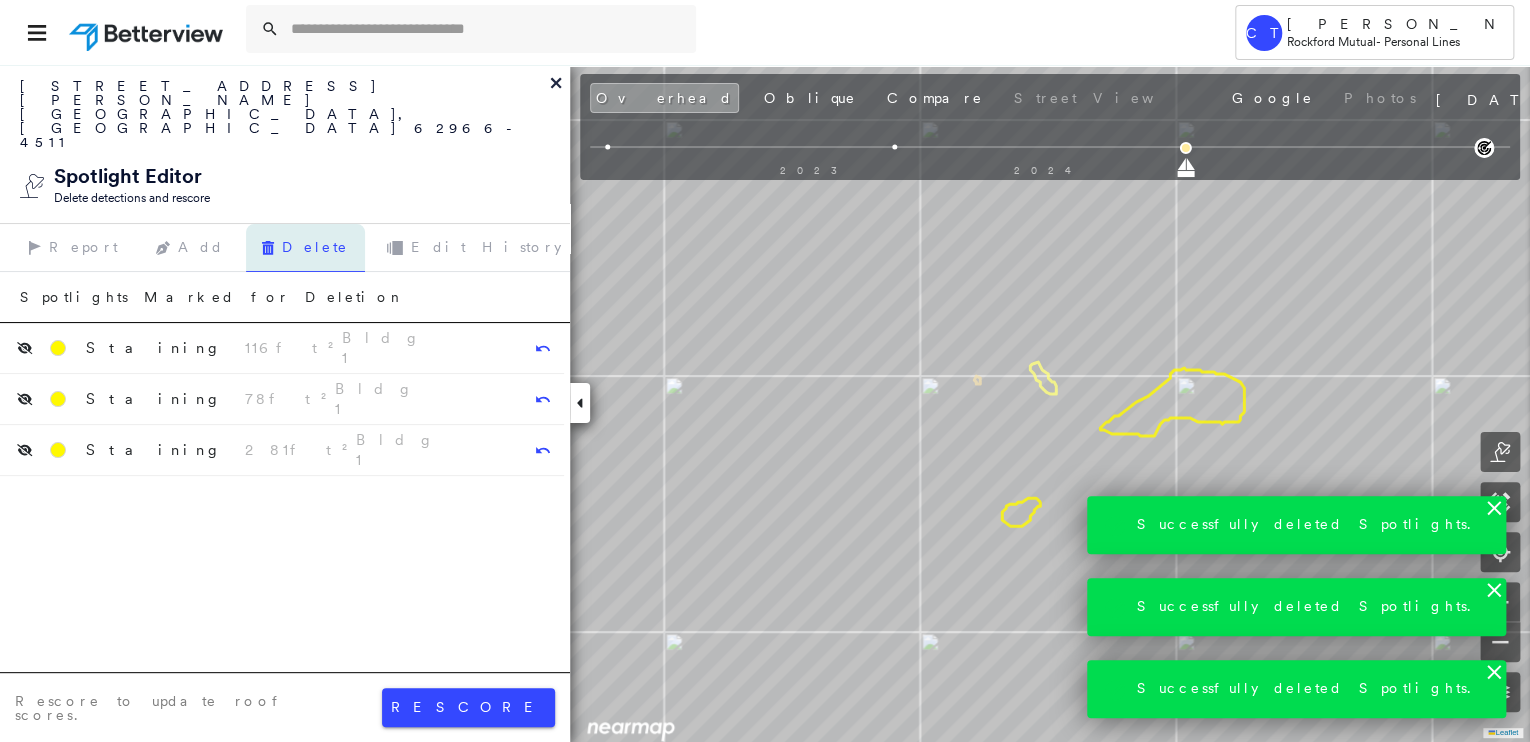 click 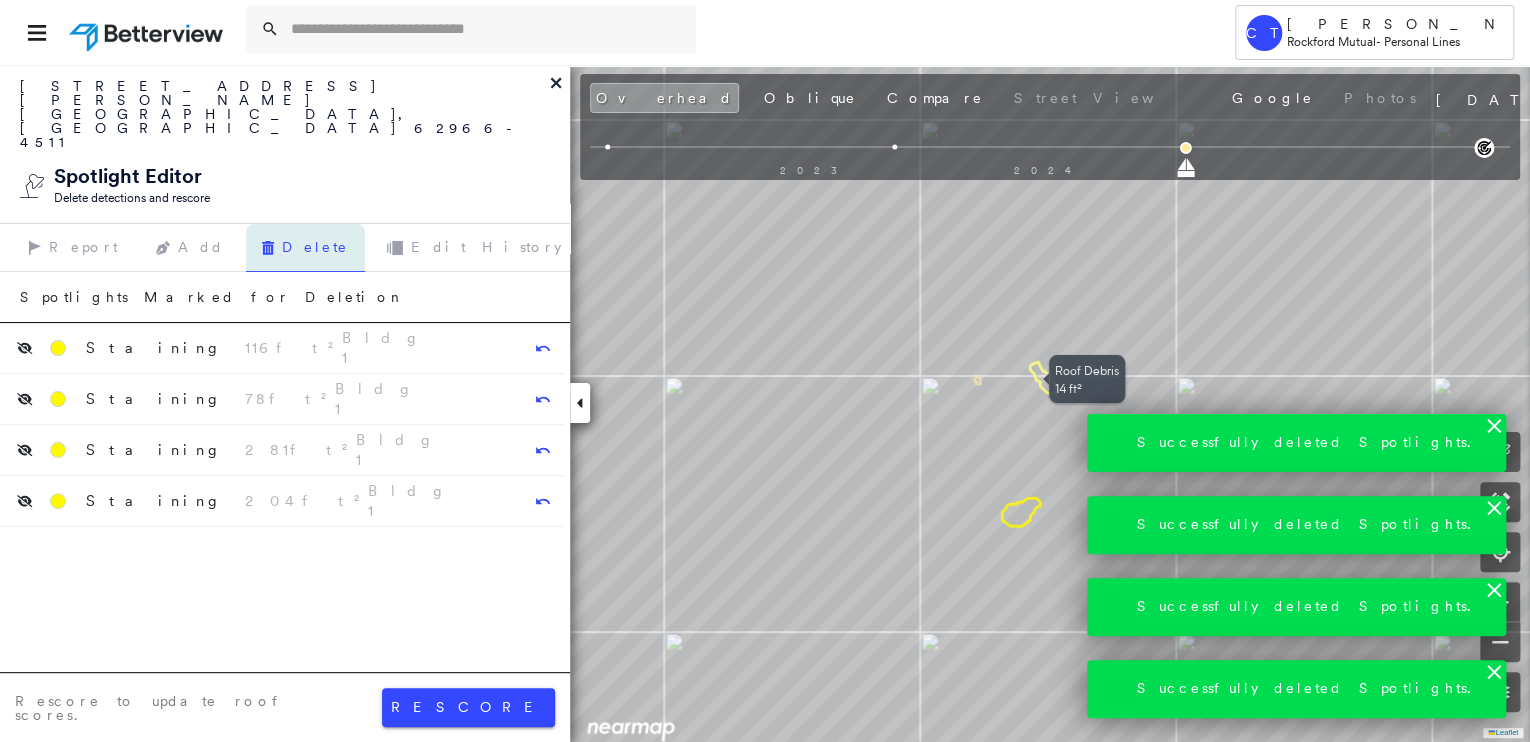 click 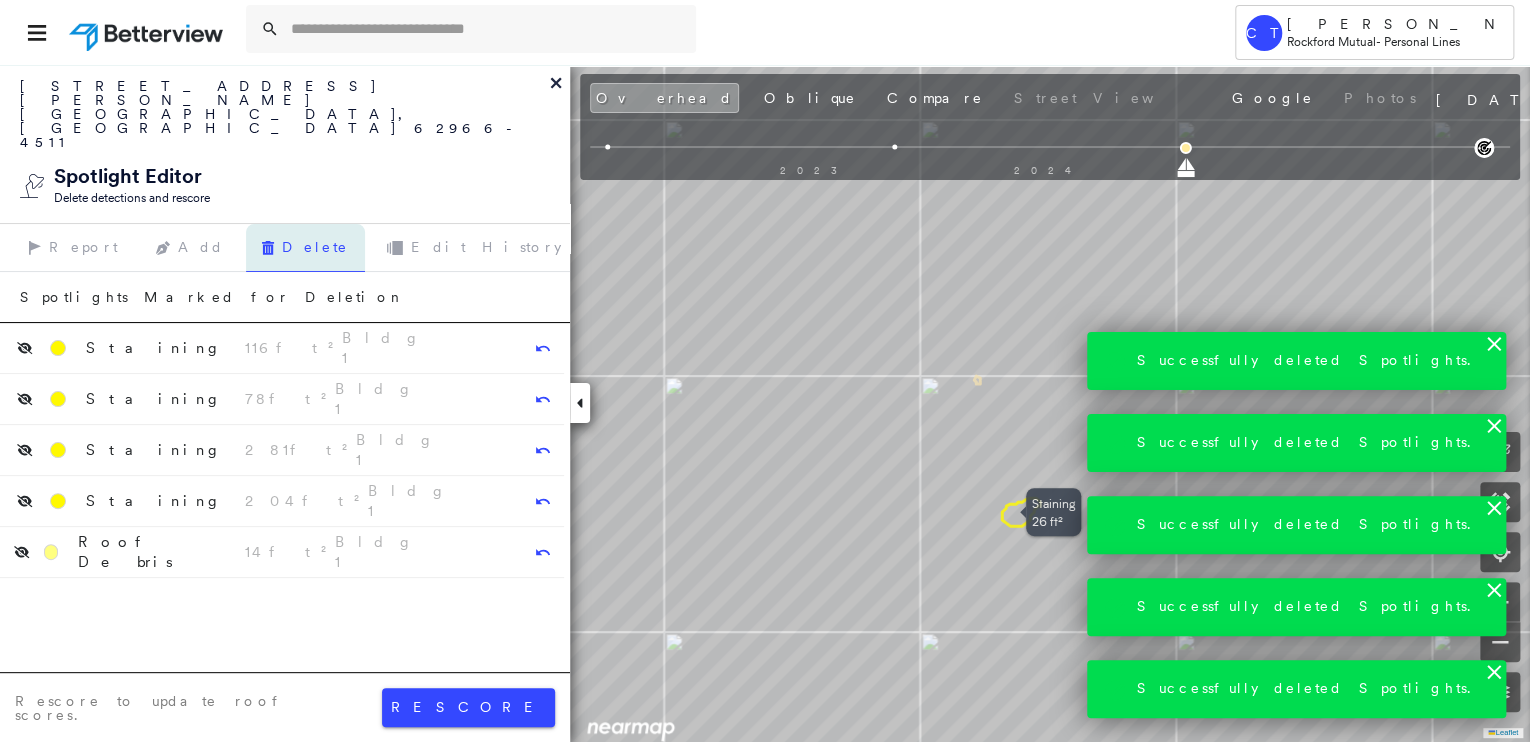 click 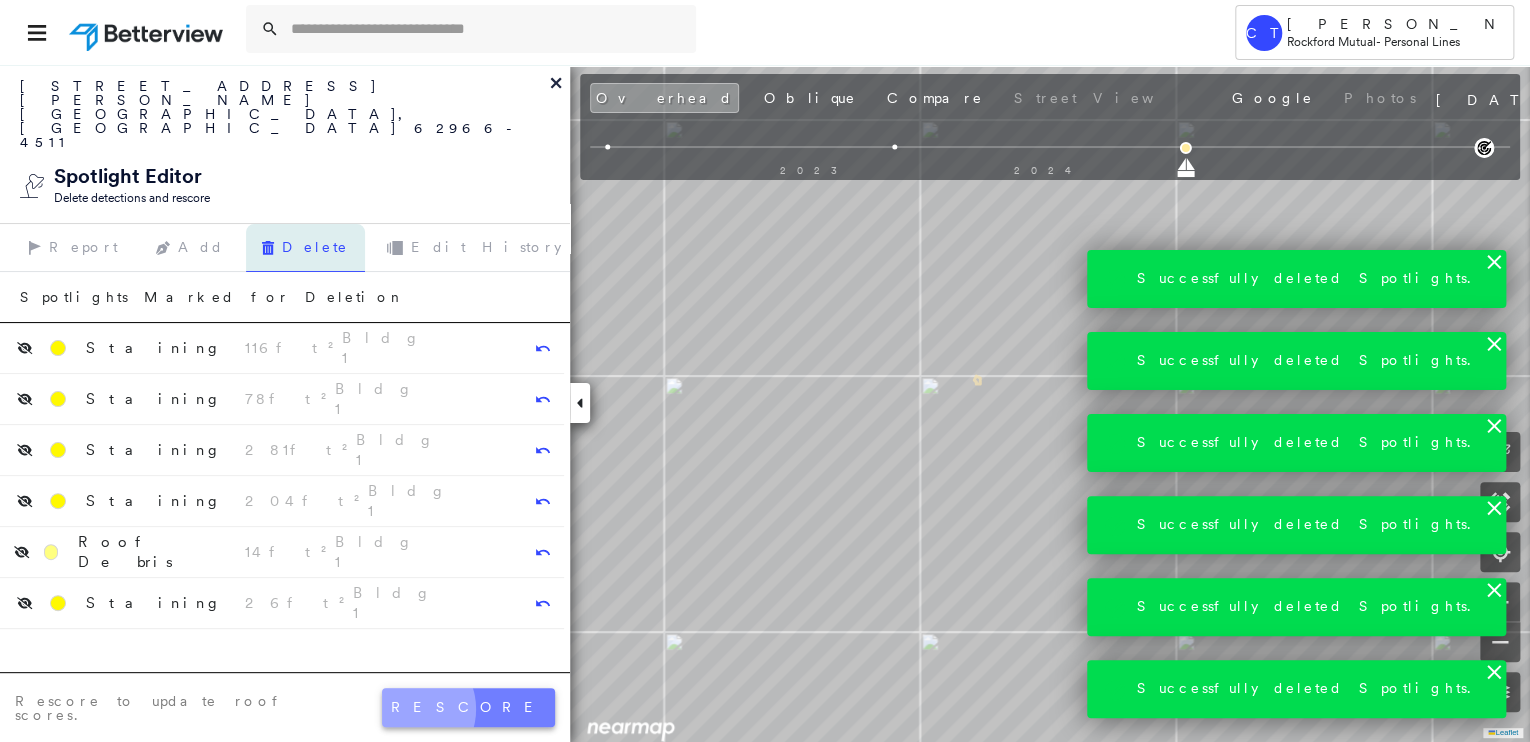 click on "rescore" at bounding box center [468, 707] 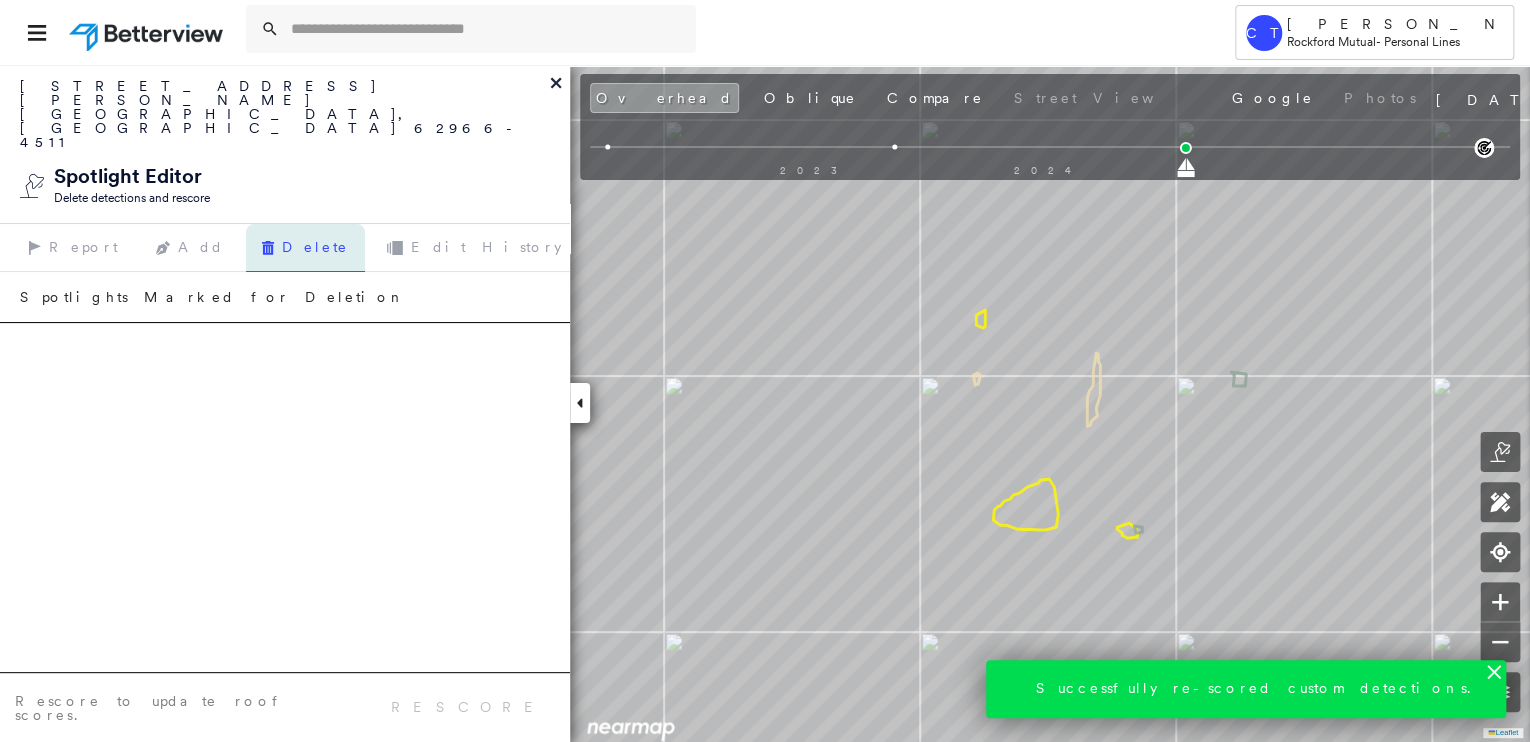 click 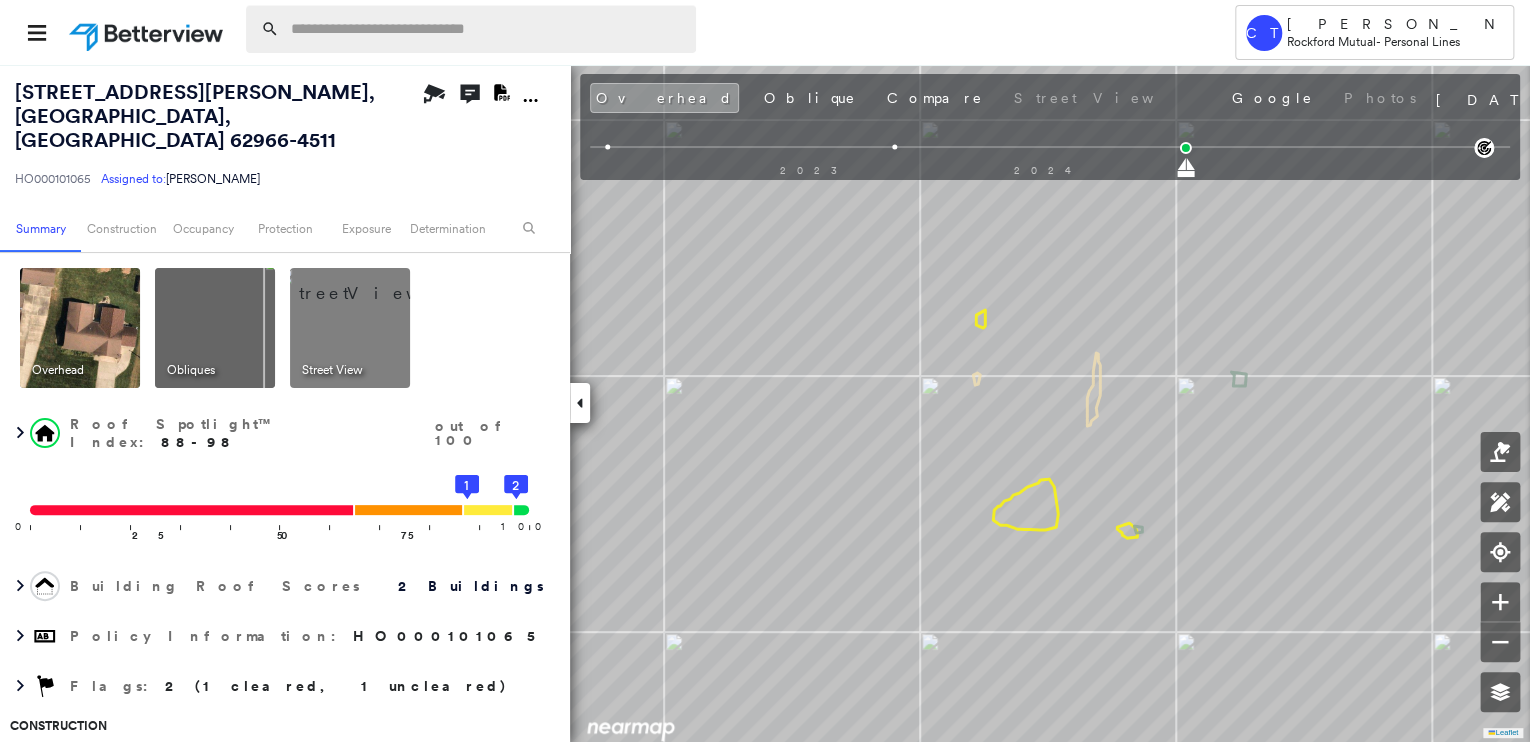 click at bounding box center [487, 29] 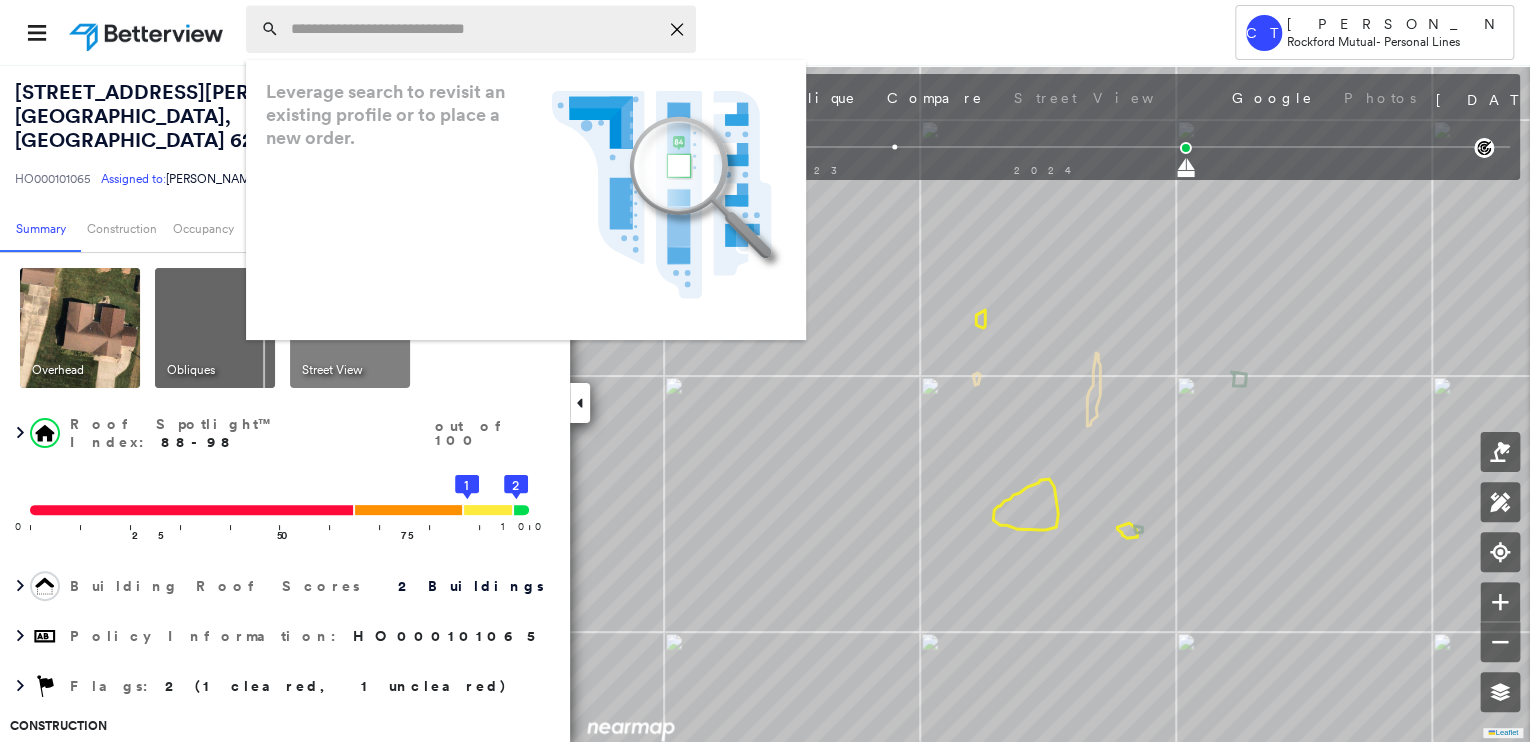 paste on "**********" 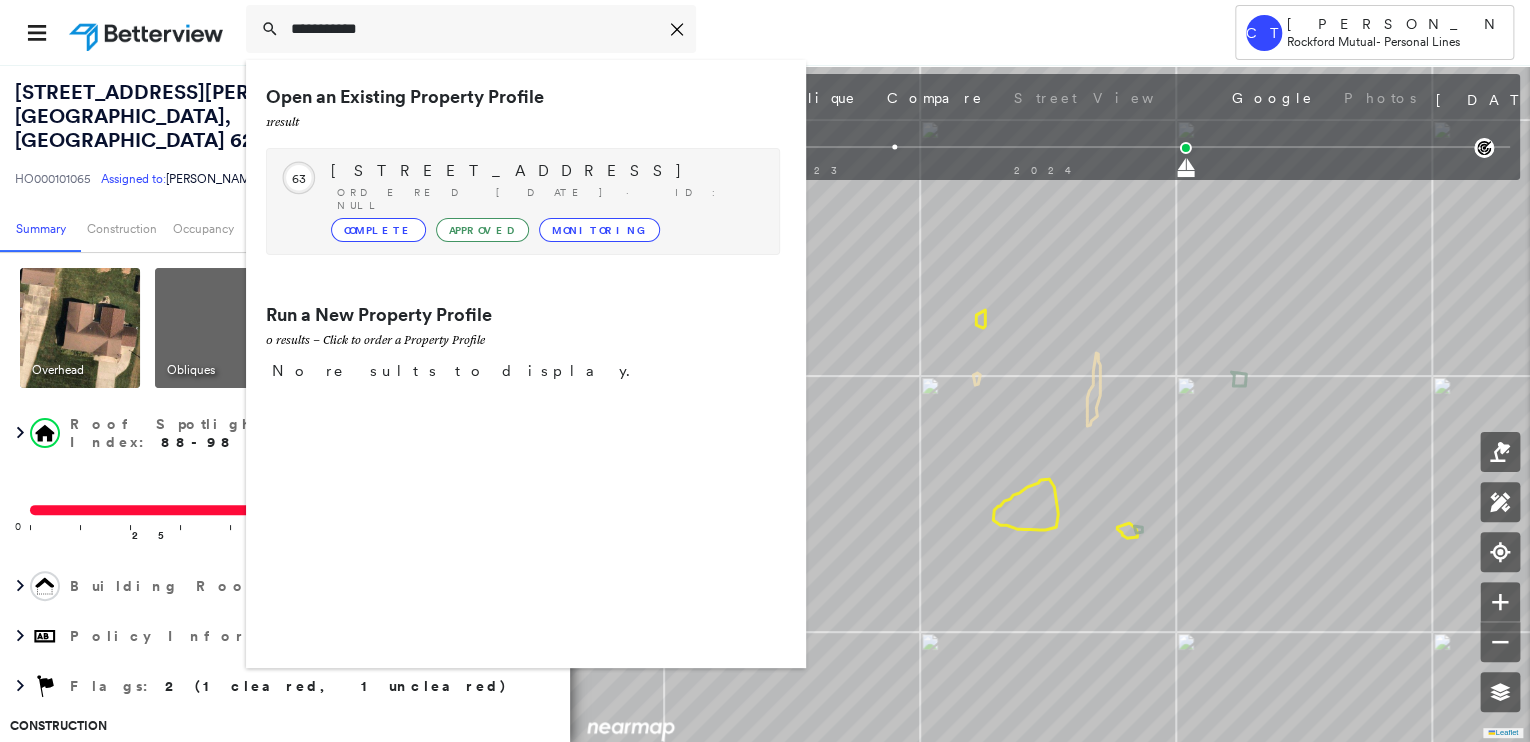 type on "**********" 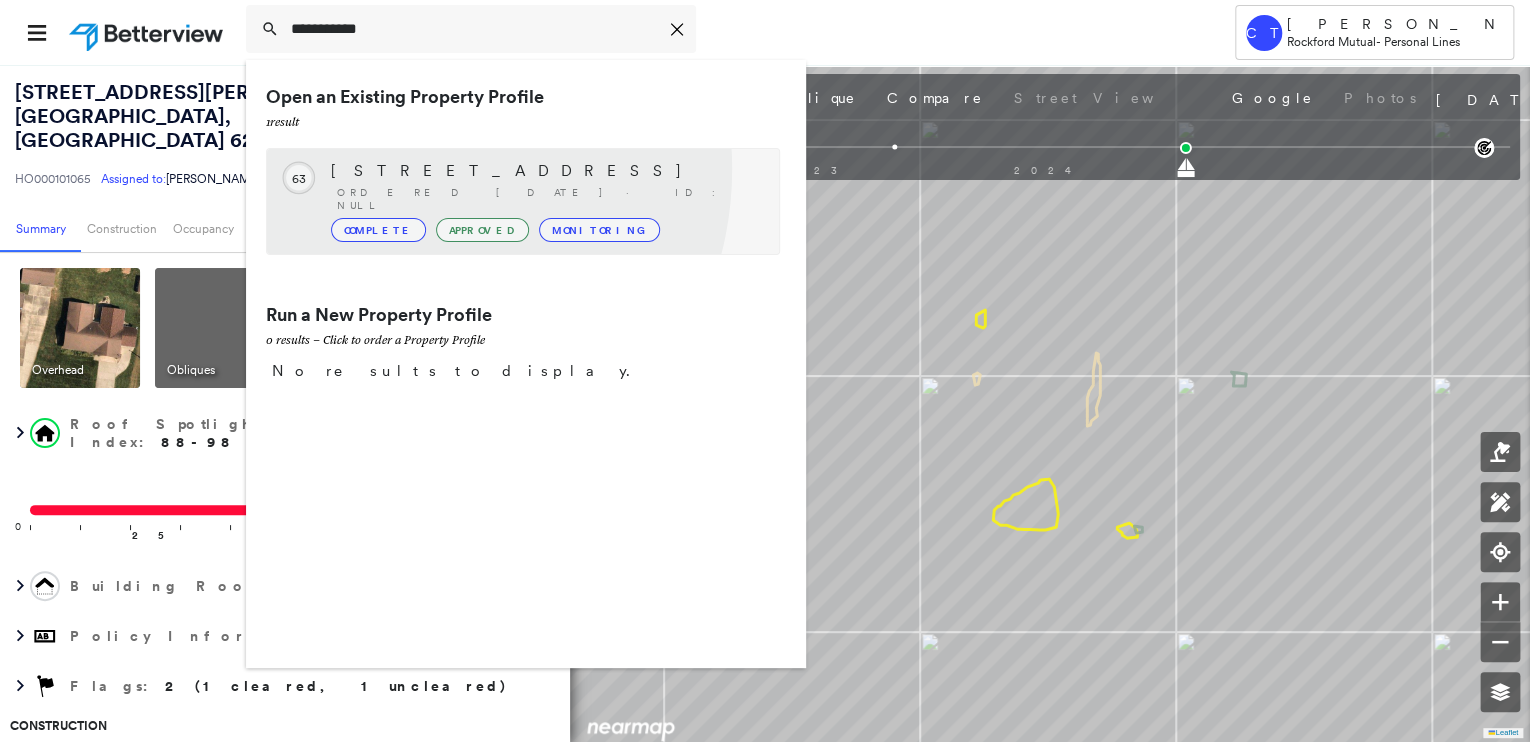 click on "[STREET_ADDRESS]" at bounding box center (545, 171) 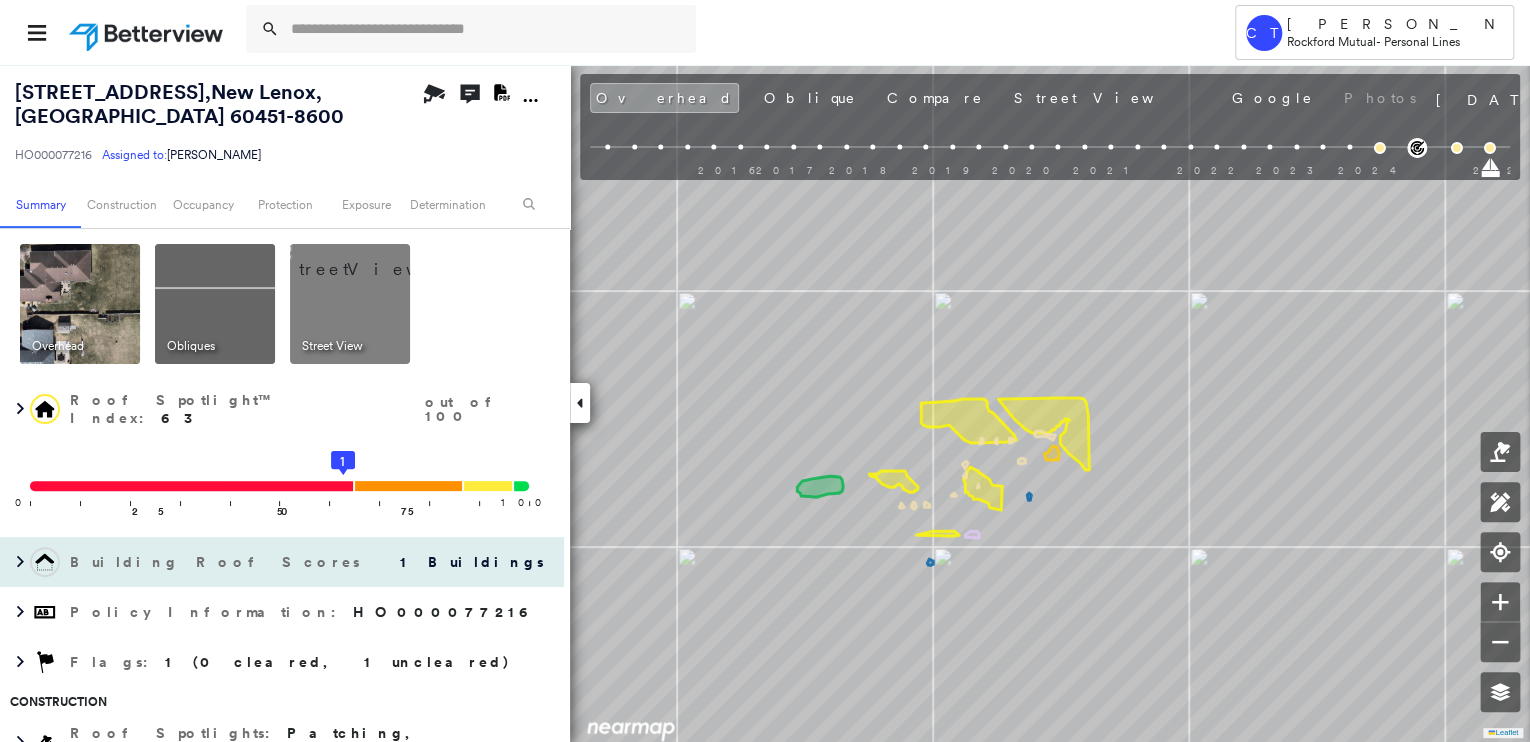 drag, startPoint x: 312, startPoint y: 327, endPoint x: 461, endPoint y: 404, distance: 167.72 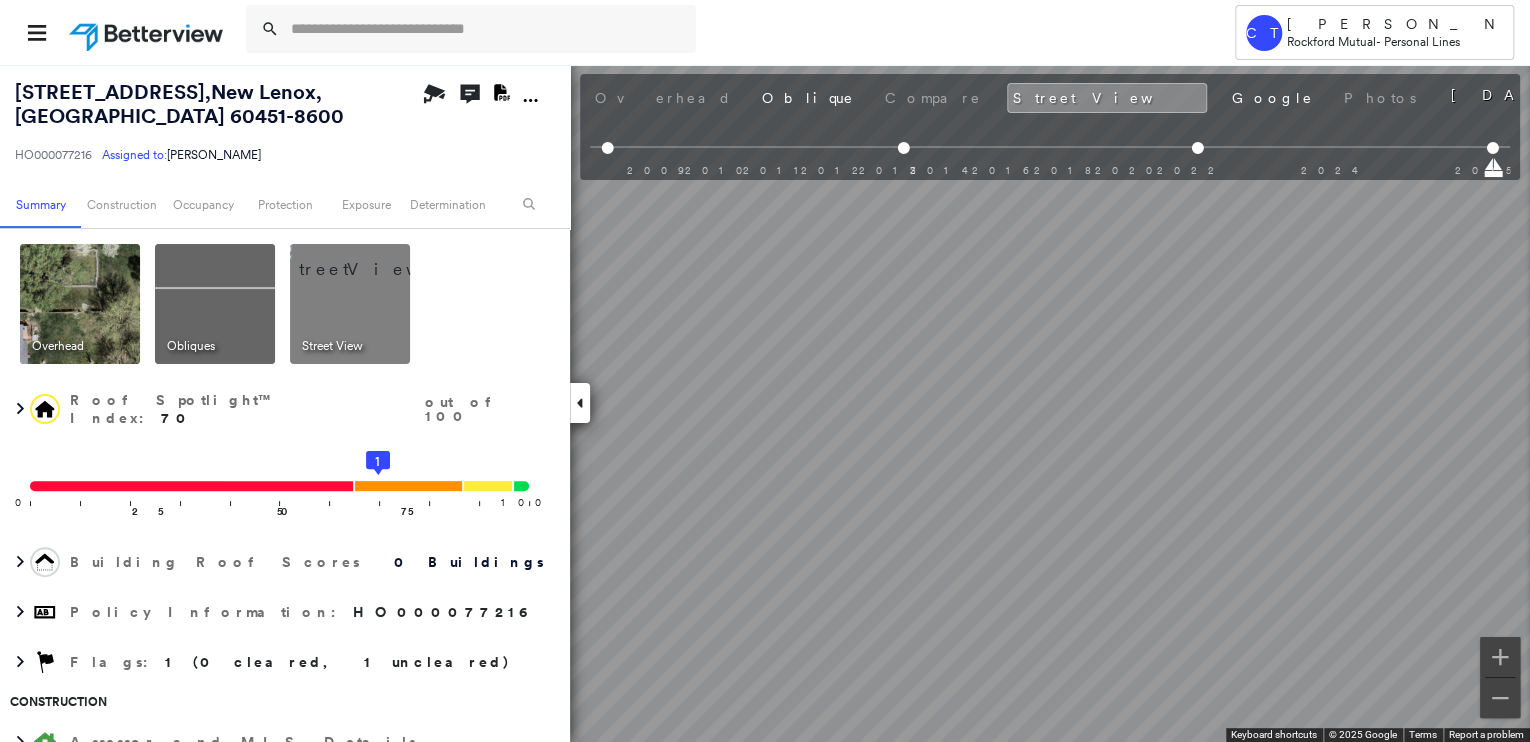 click at bounding box center [80, 304] 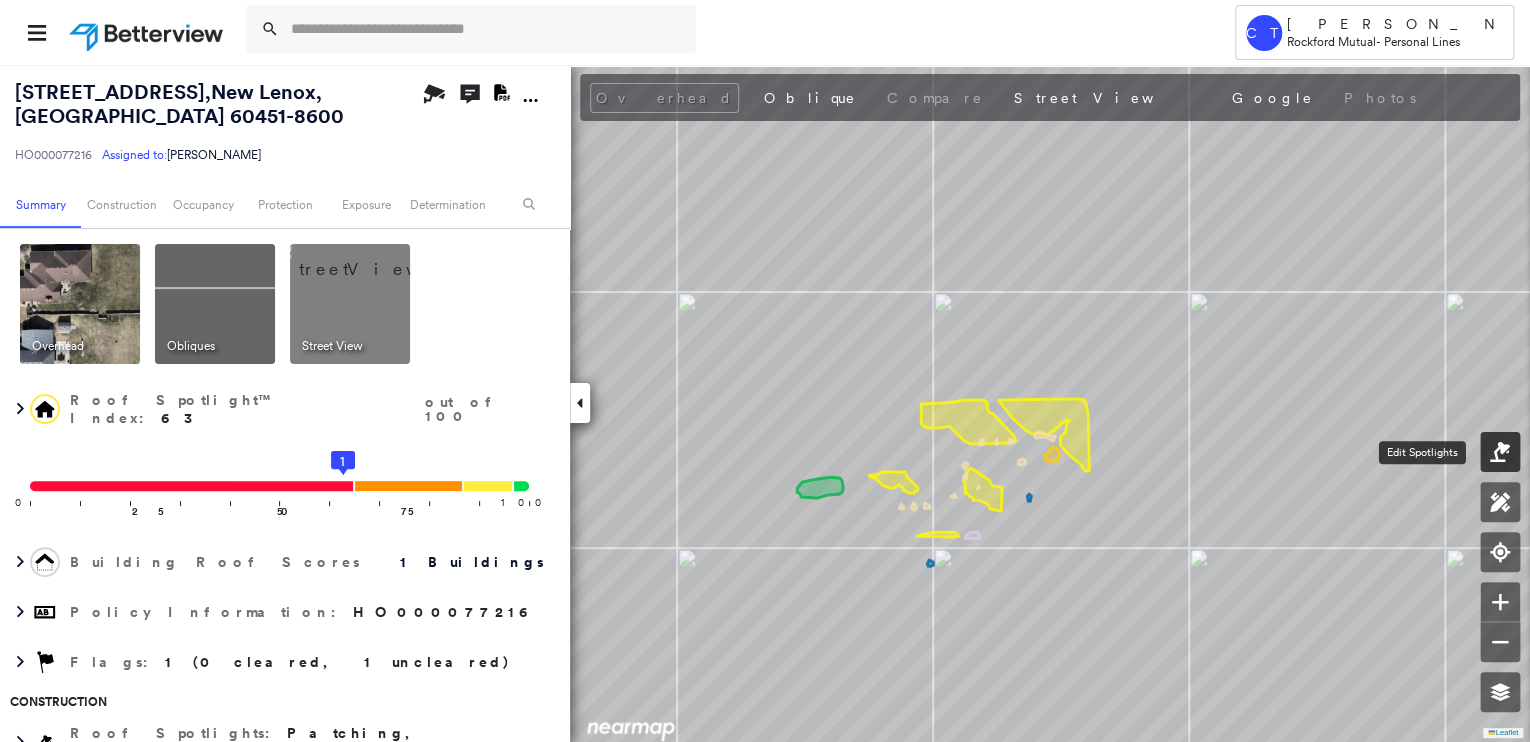 click 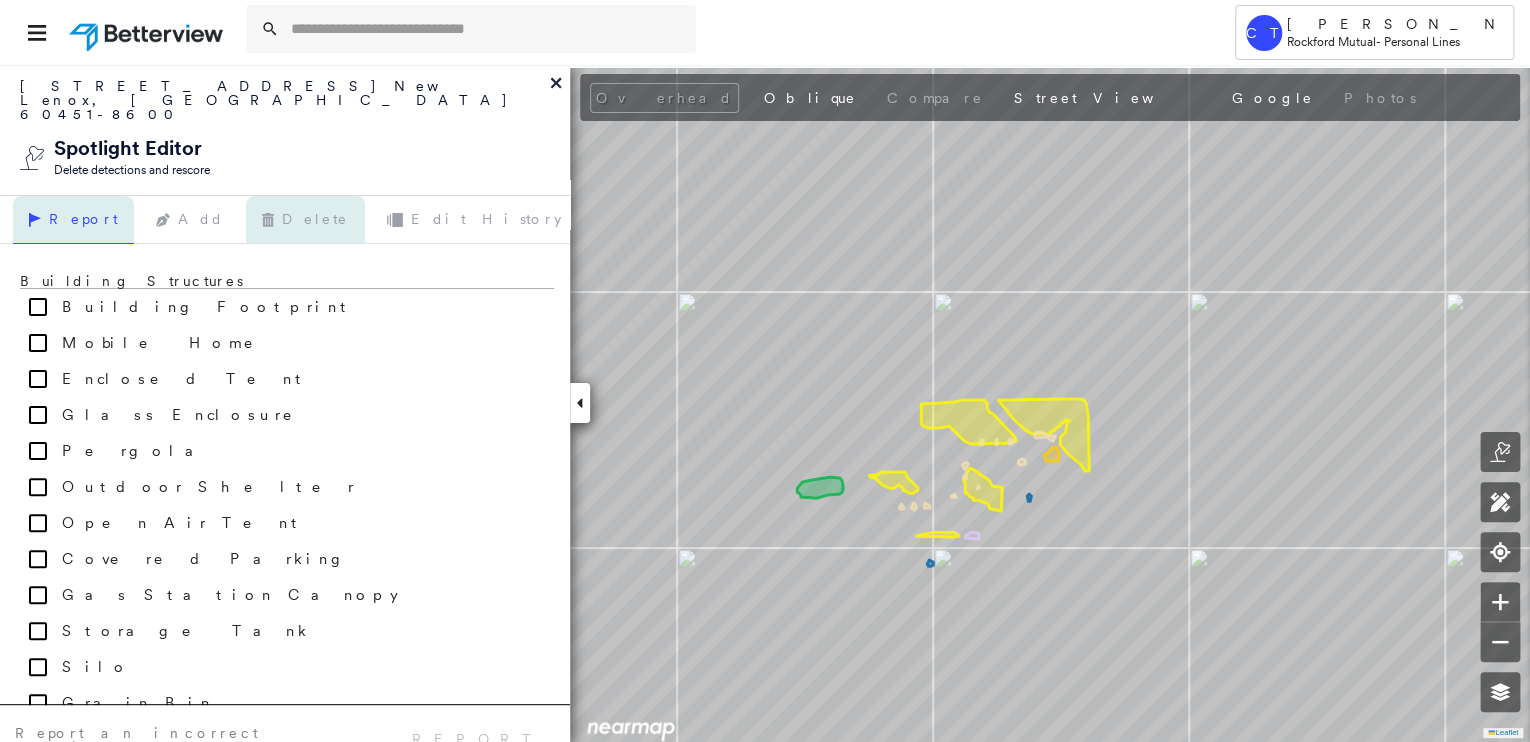 click on "Delete" at bounding box center [305, 220] 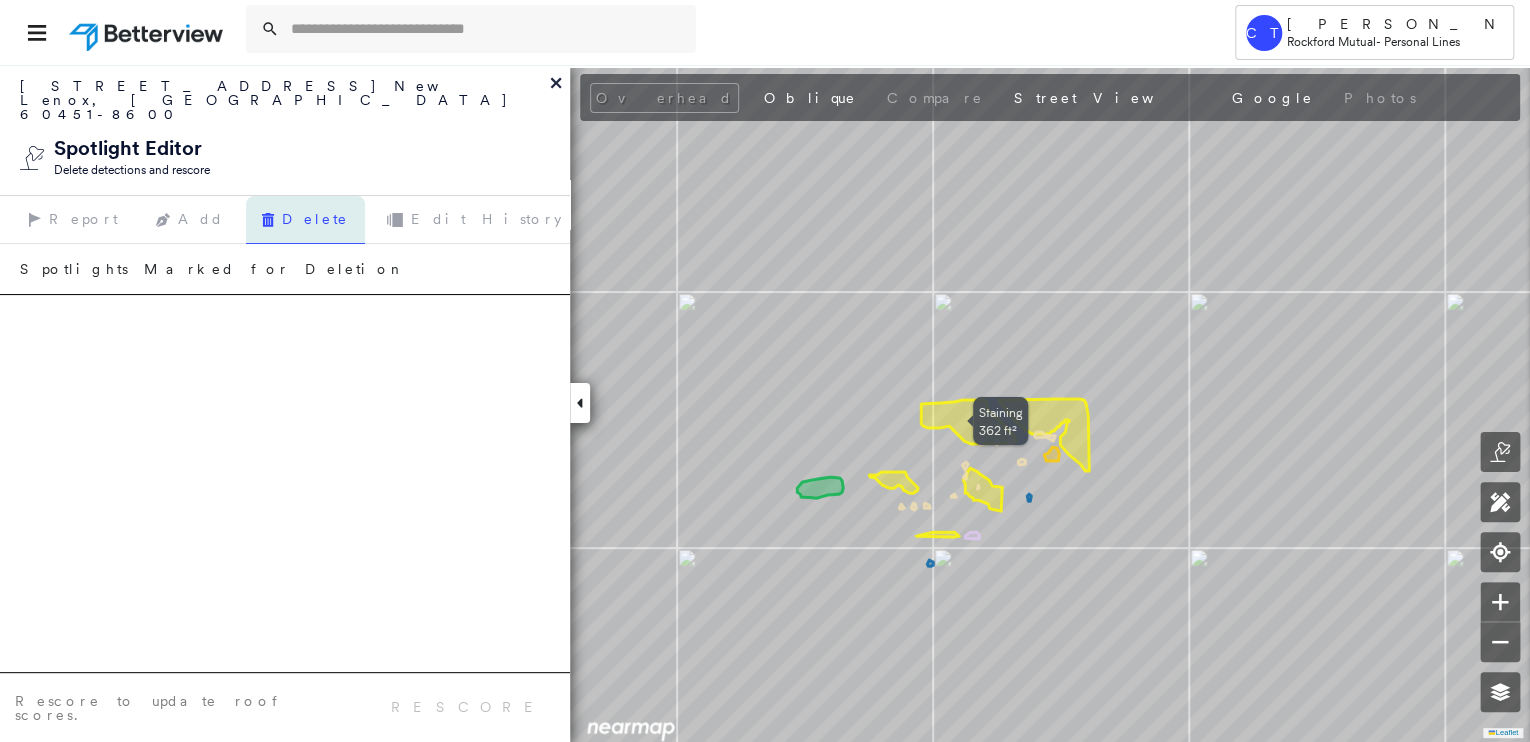 click 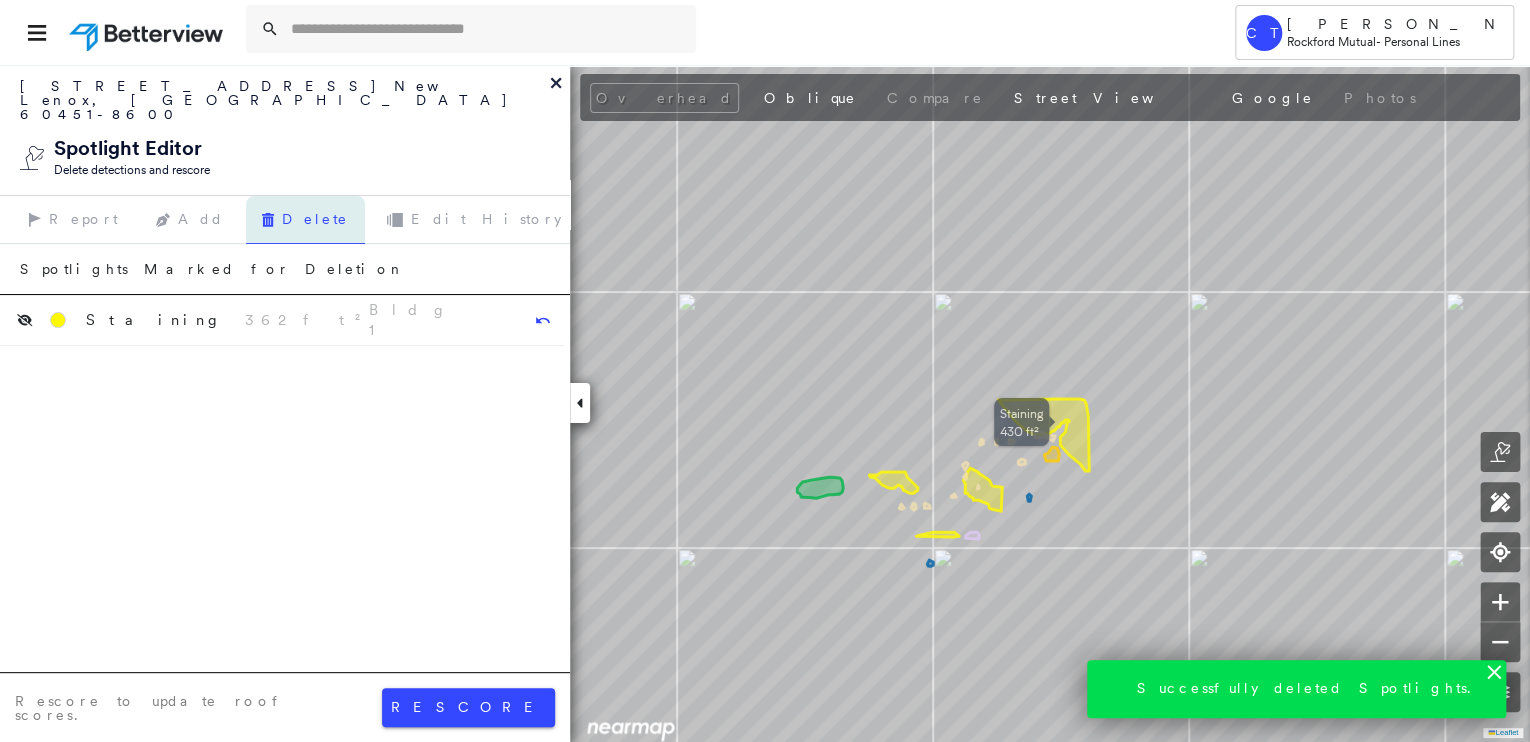 click 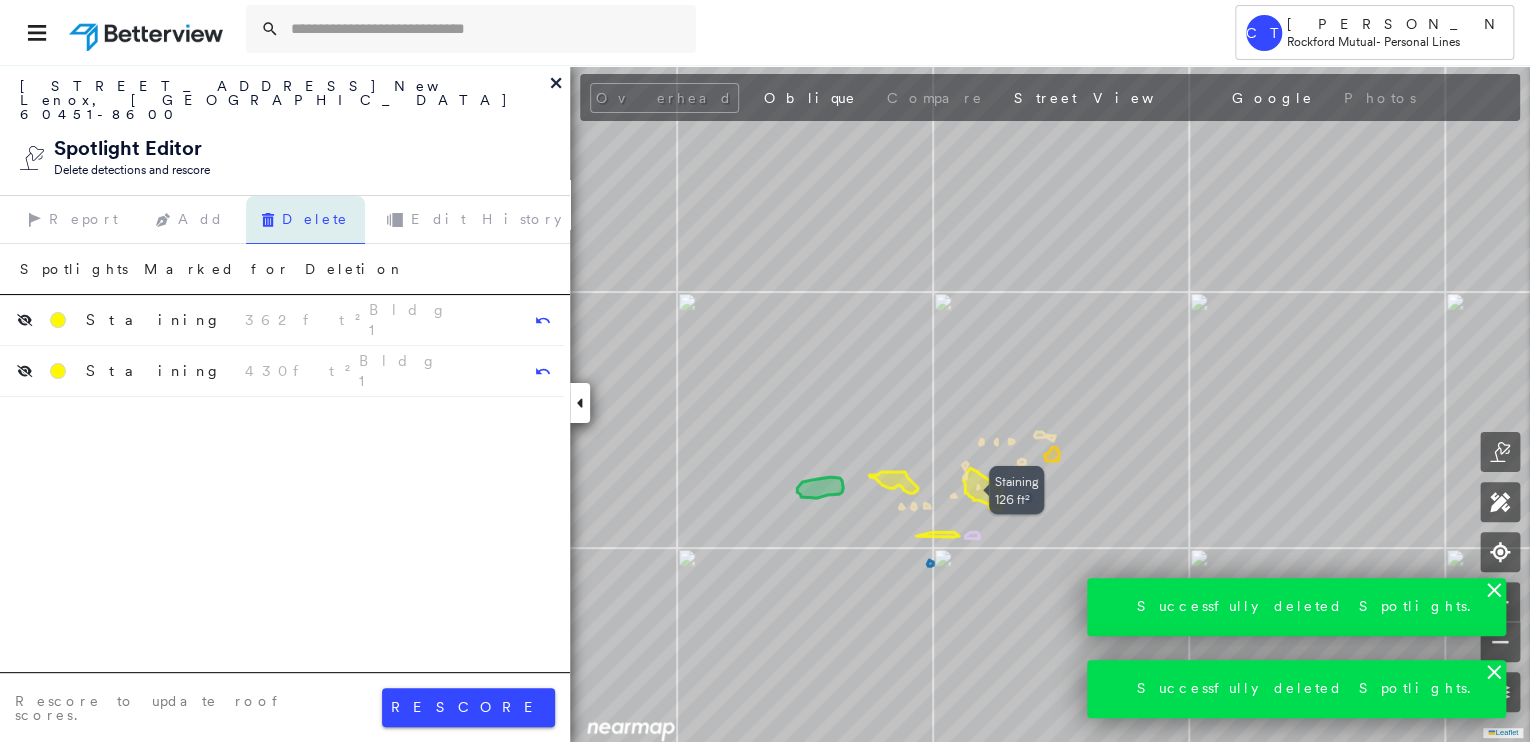 click 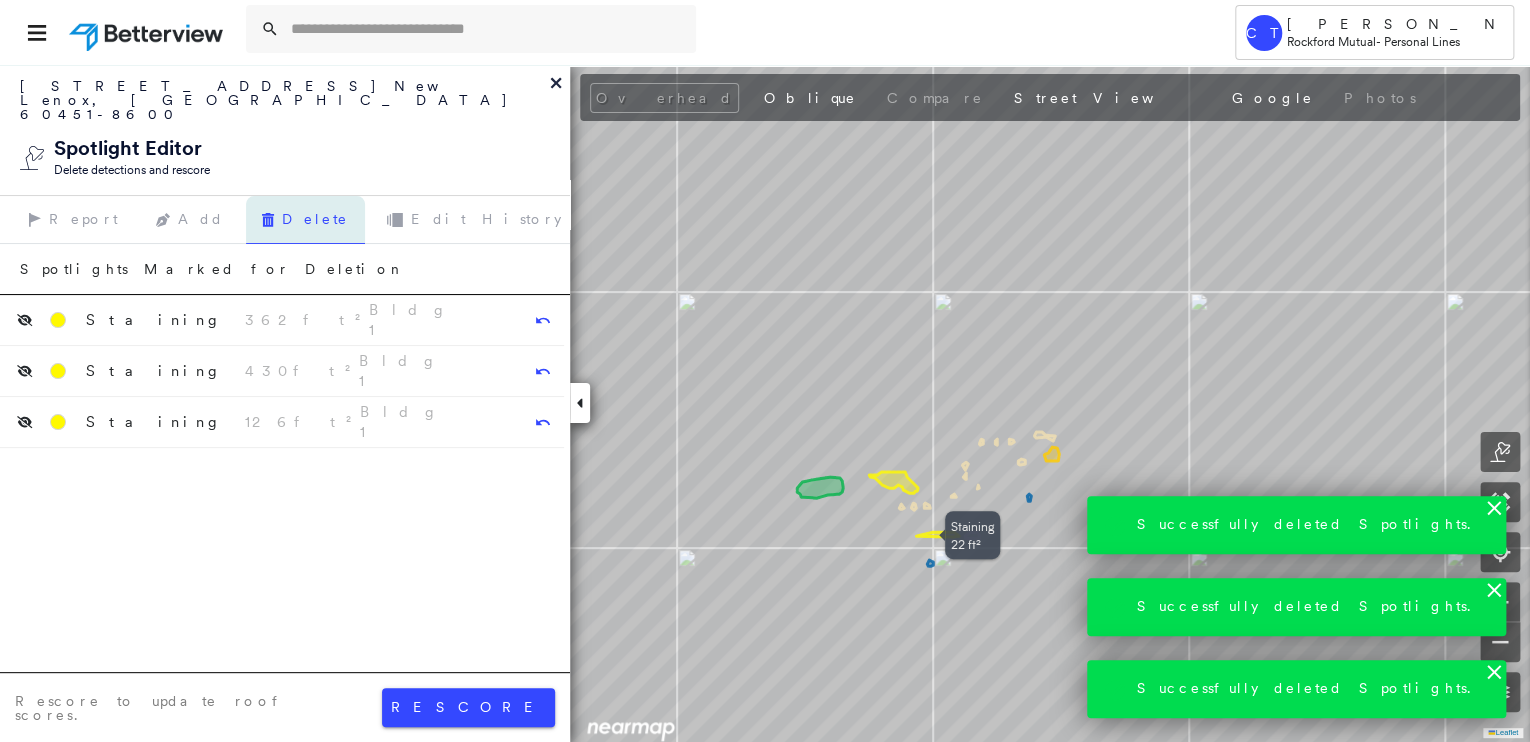 click 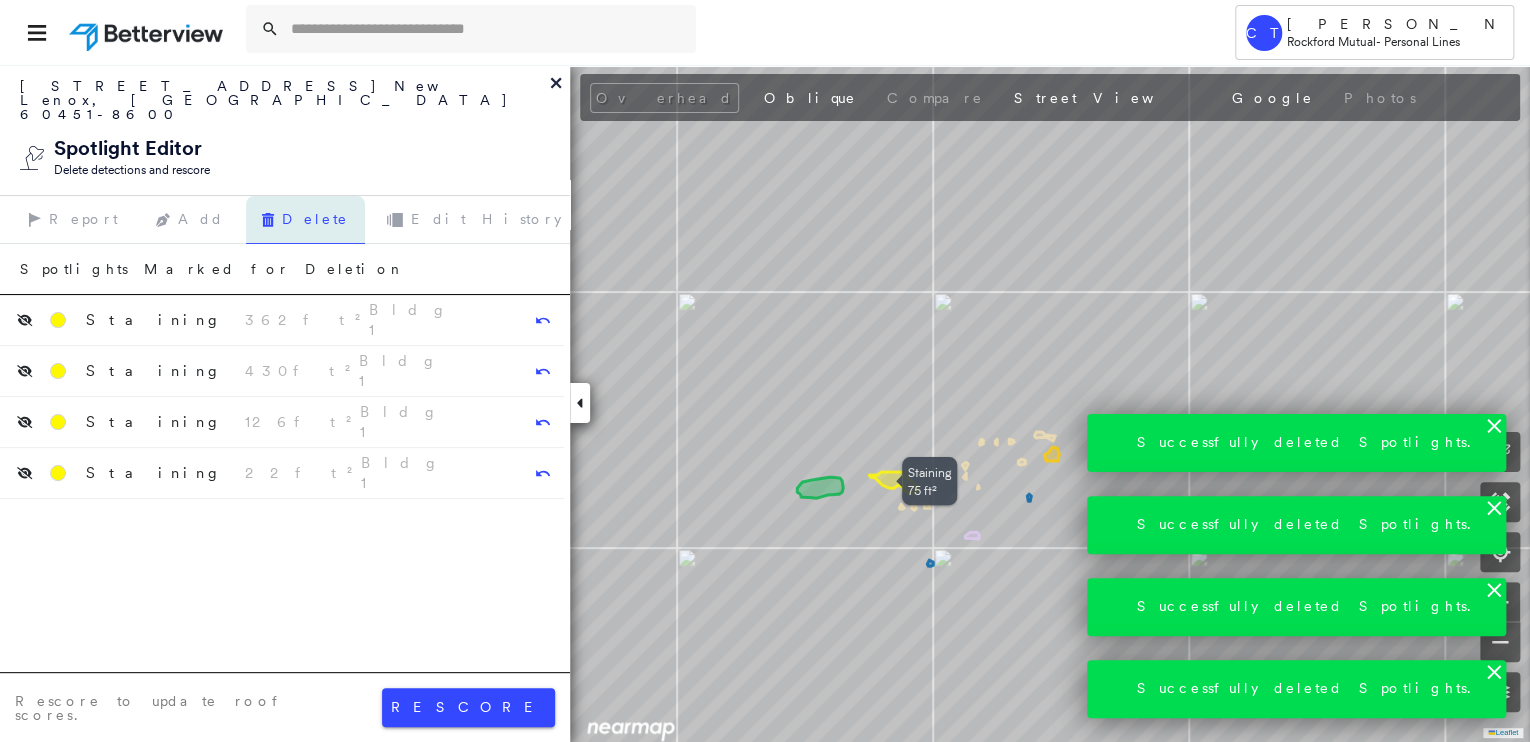 click 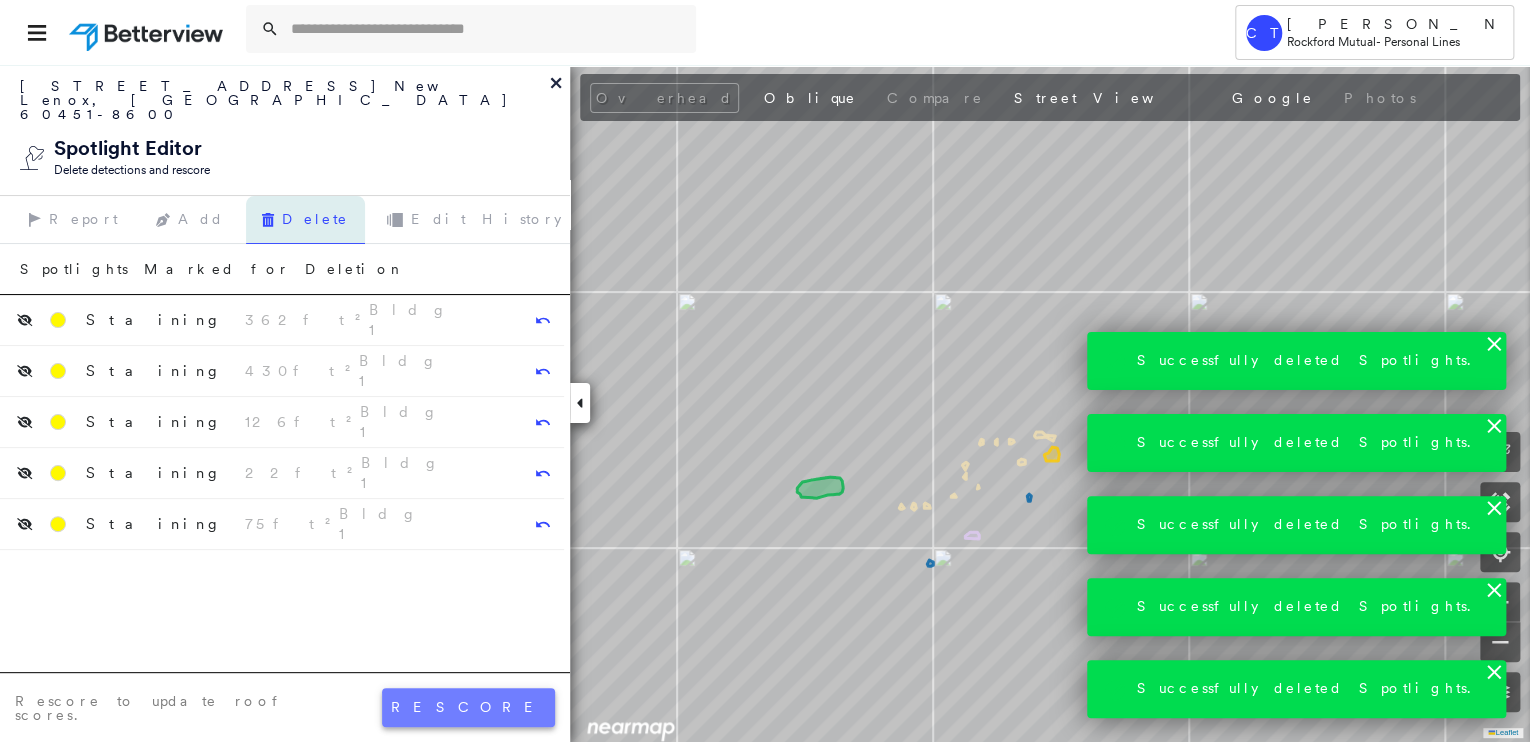 click on "rescore" at bounding box center (468, 707) 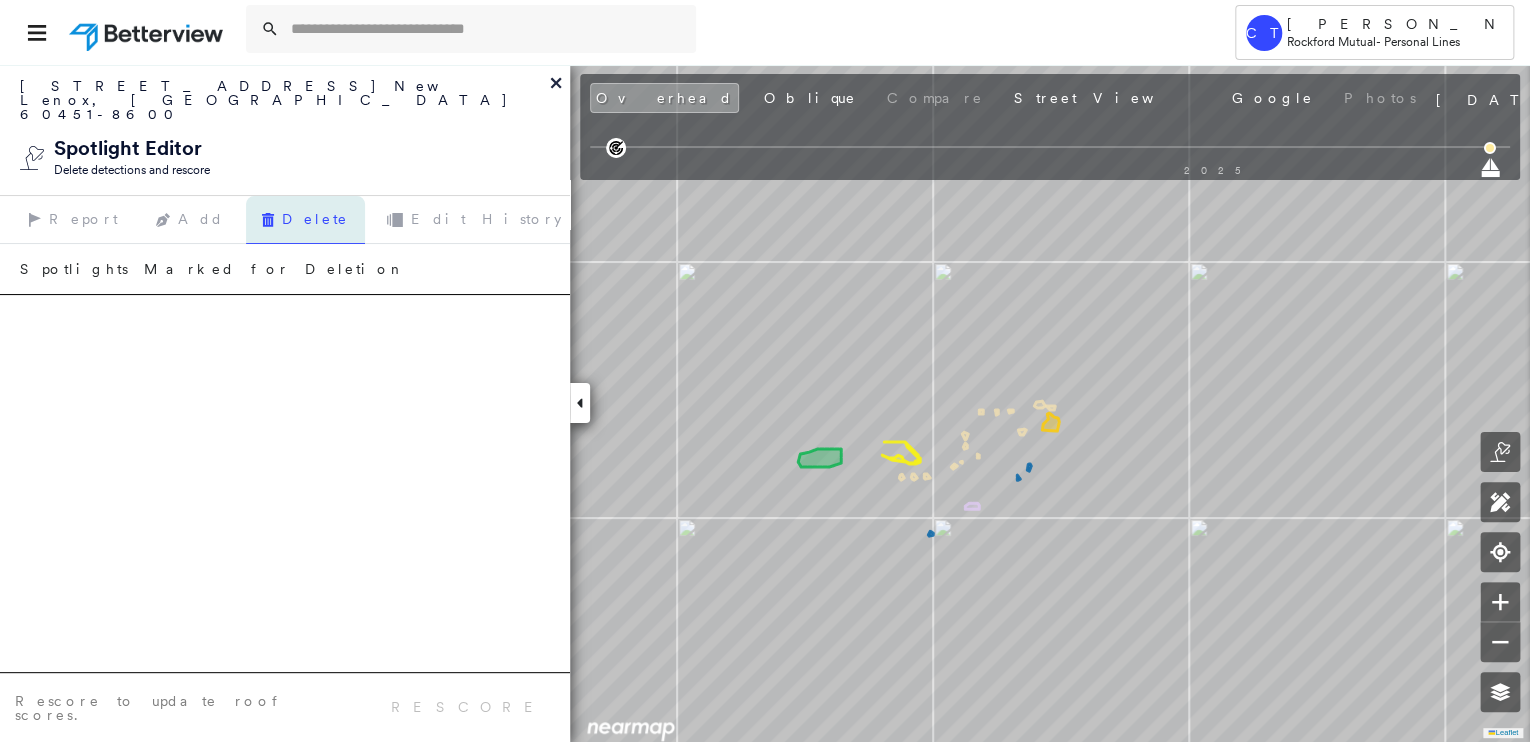 click 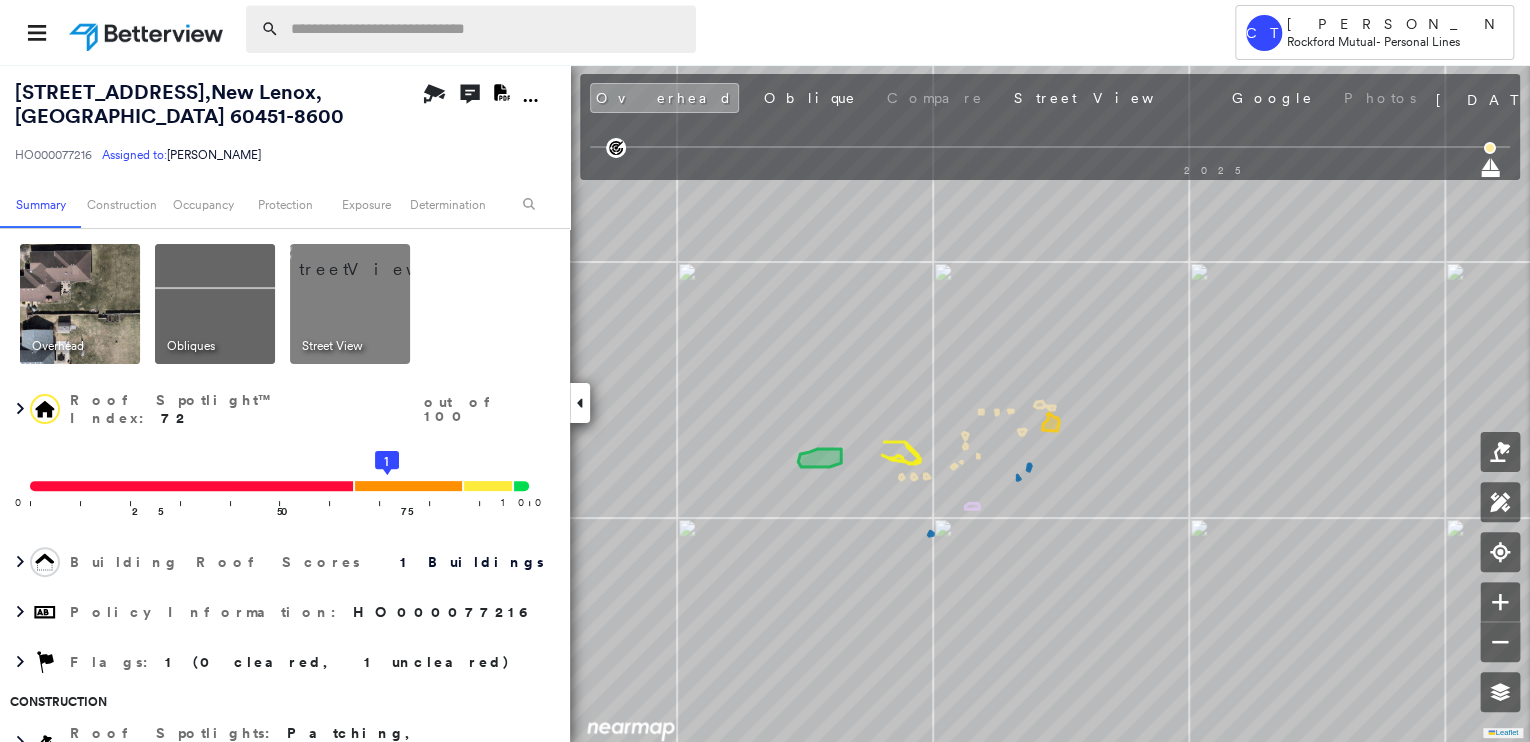 click at bounding box center (487, 29) 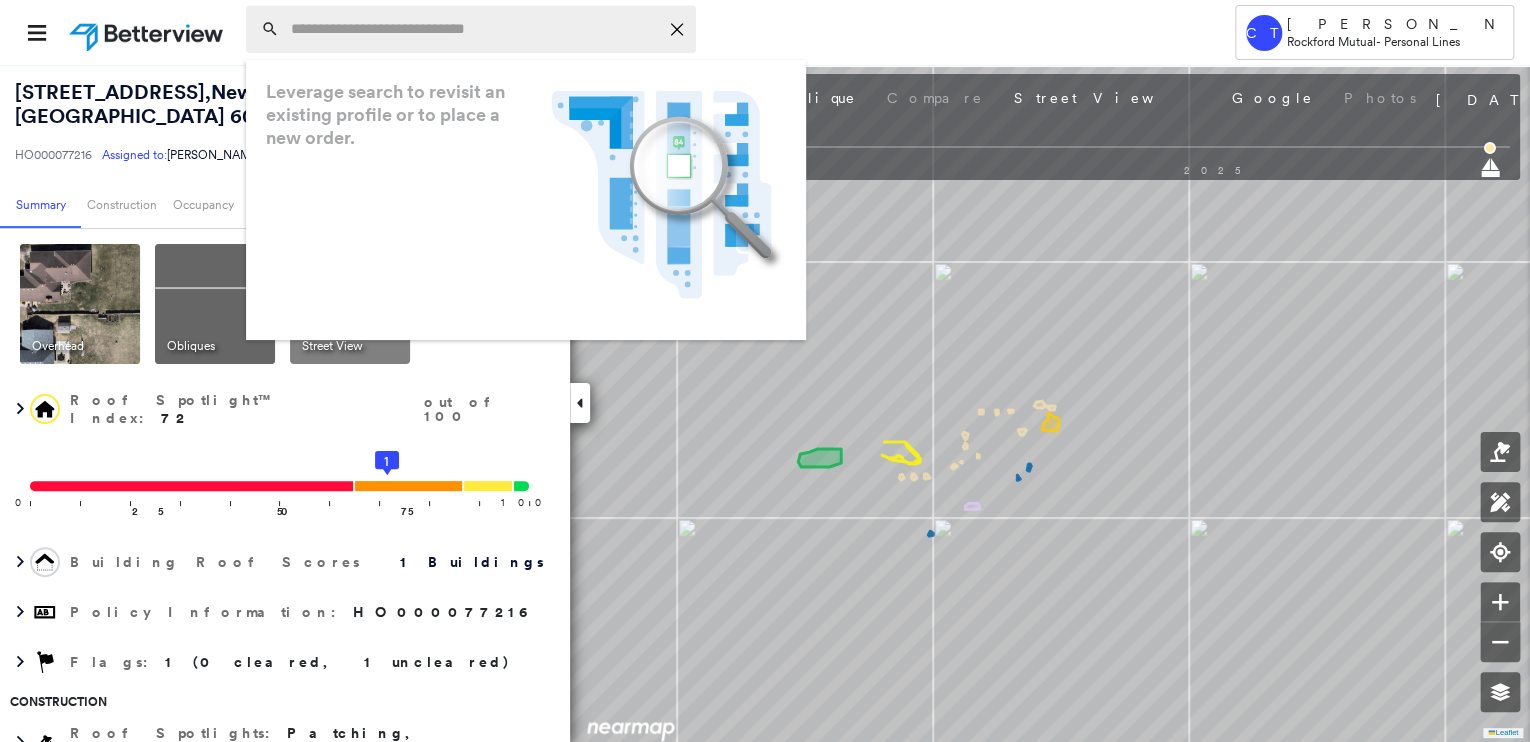 paste on "**********" 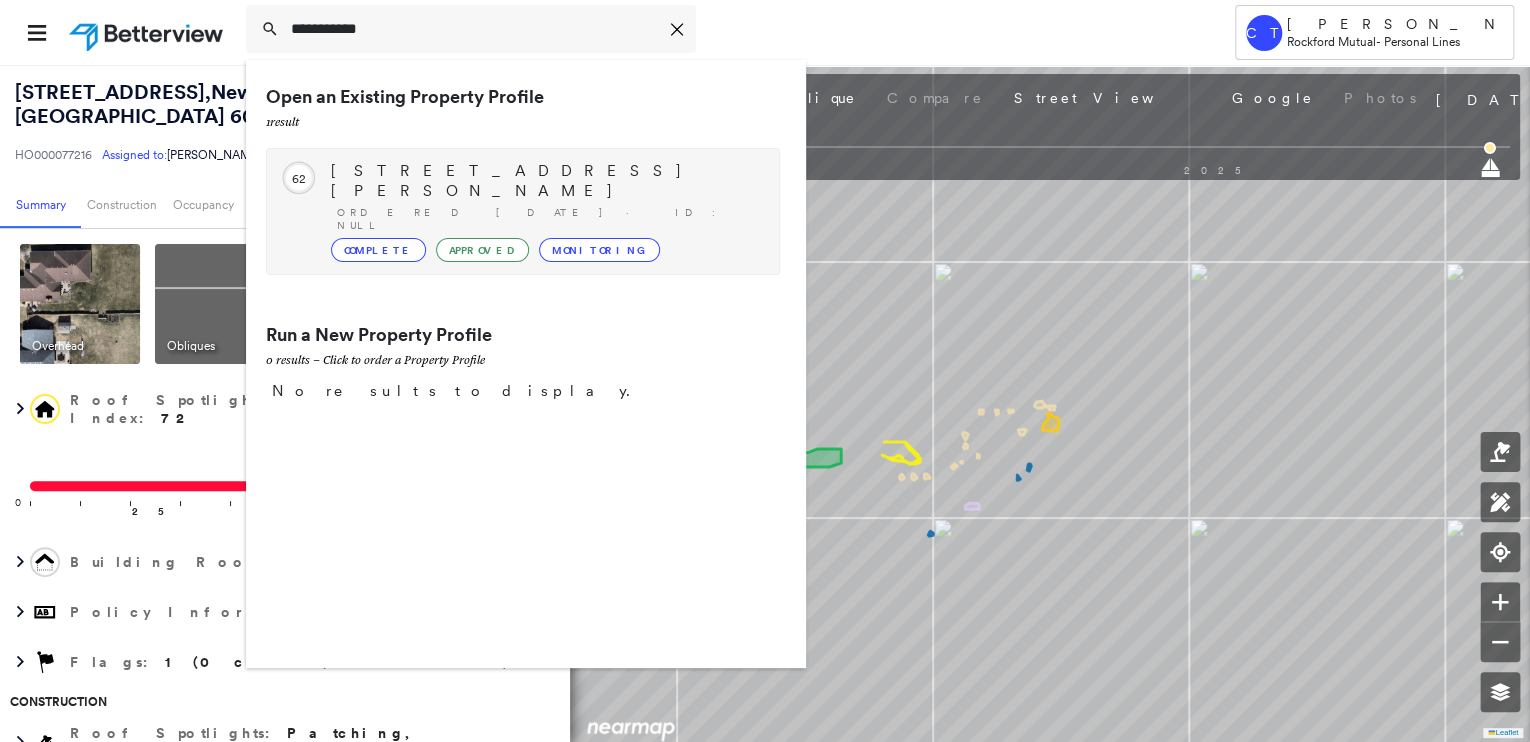 type on "**********" 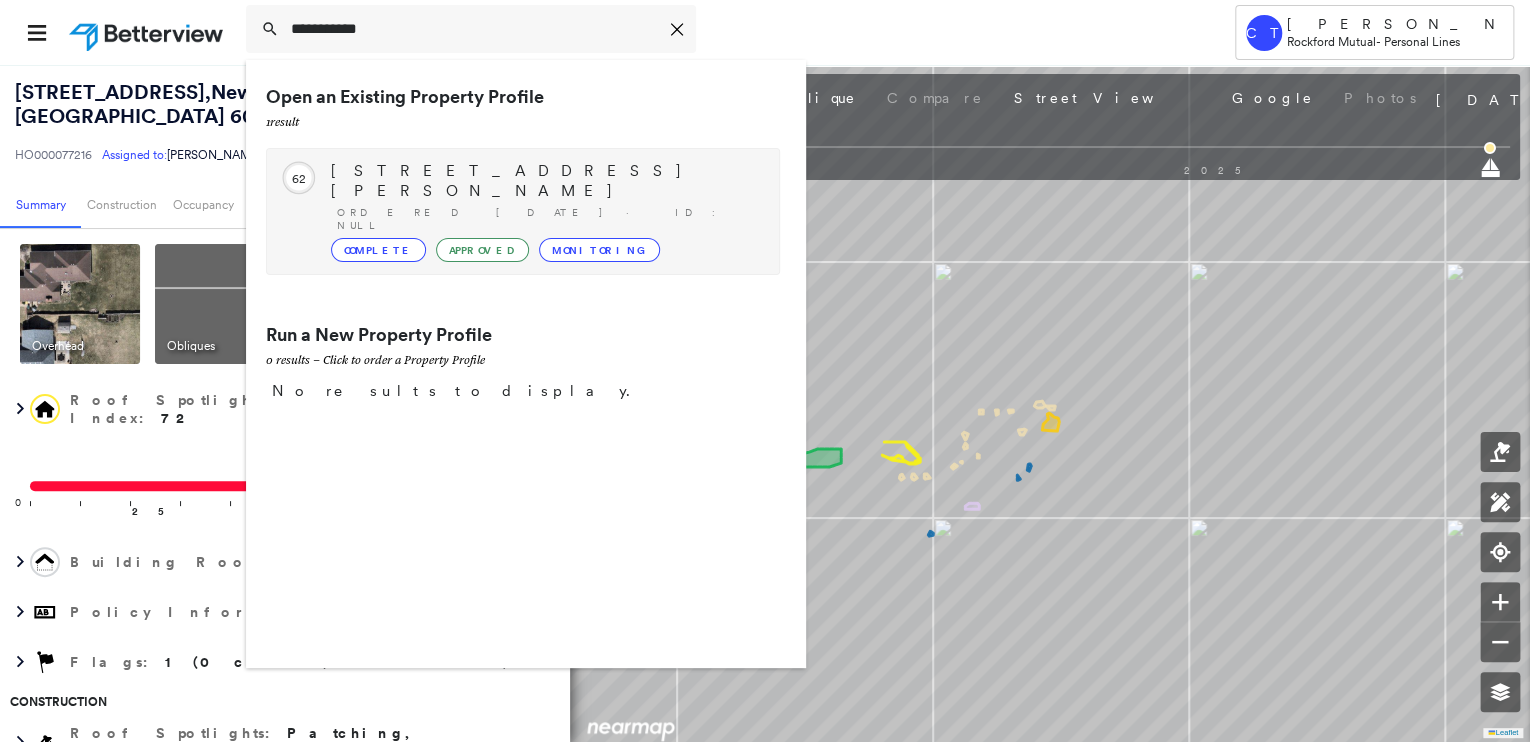 click on "Ordered [DATE] · ID: null" at bounding box center (548, 219) 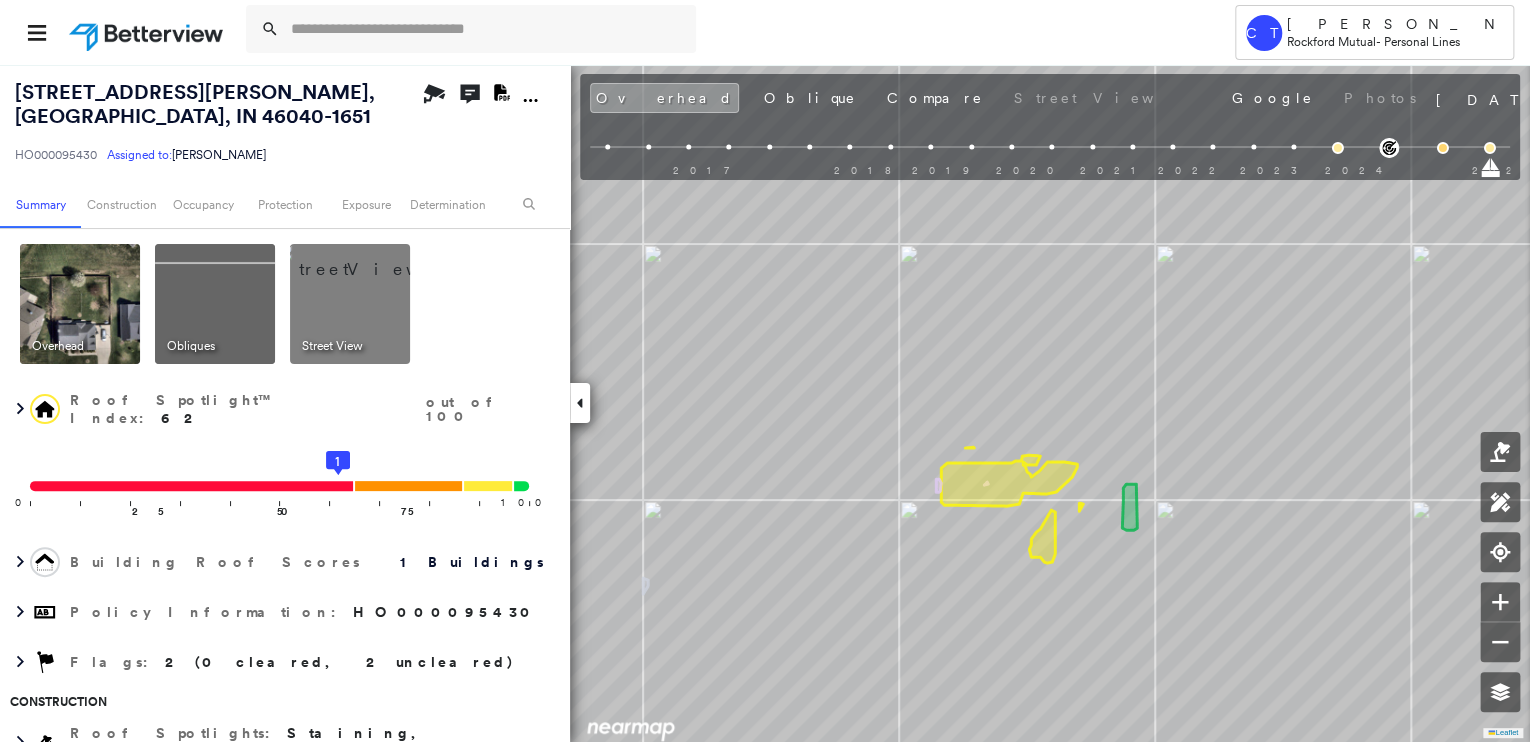 drag, startPoint x: 375, startPoint y: 292, endPoint x: 295, endPoint y: 311, distance: 82.2253 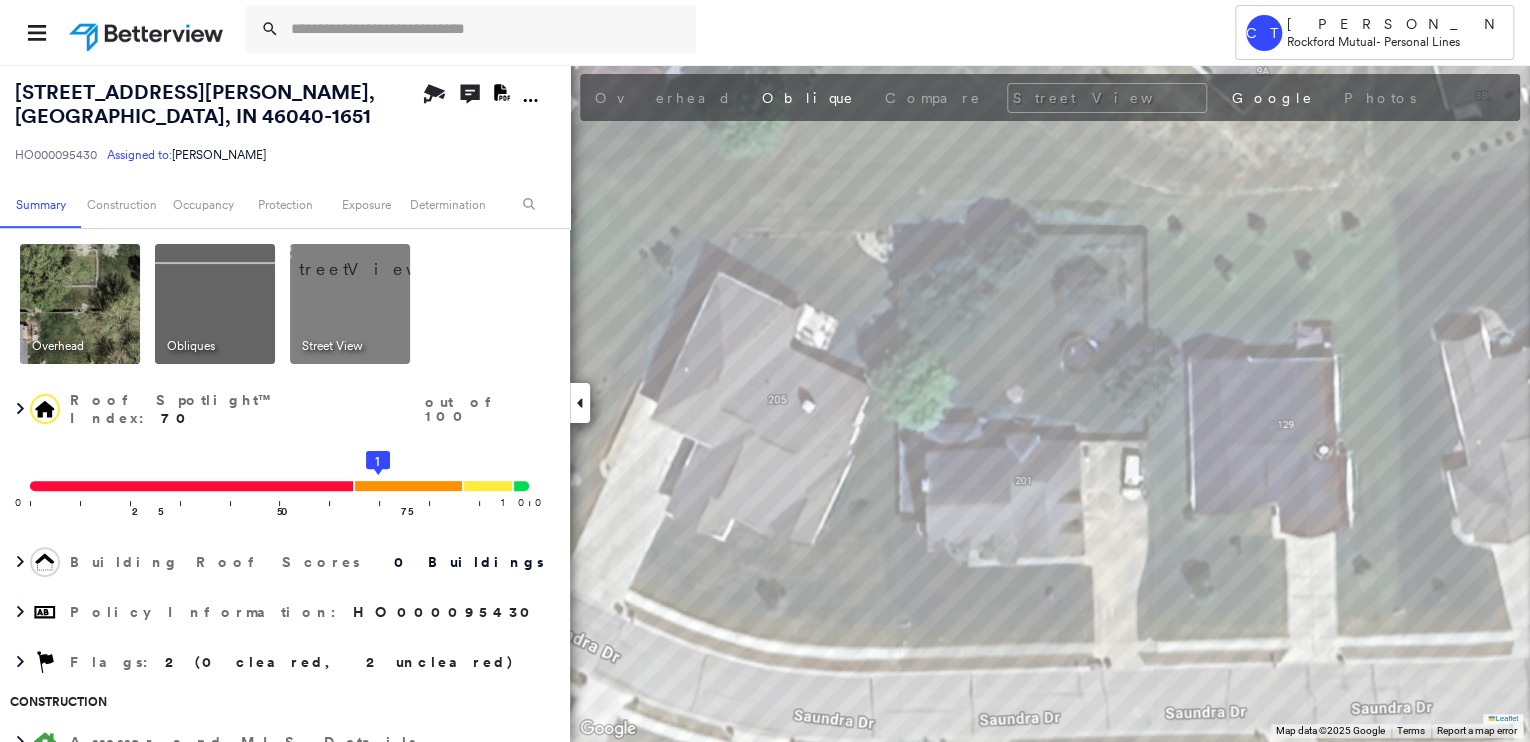 click at bounding box center [80, 304] 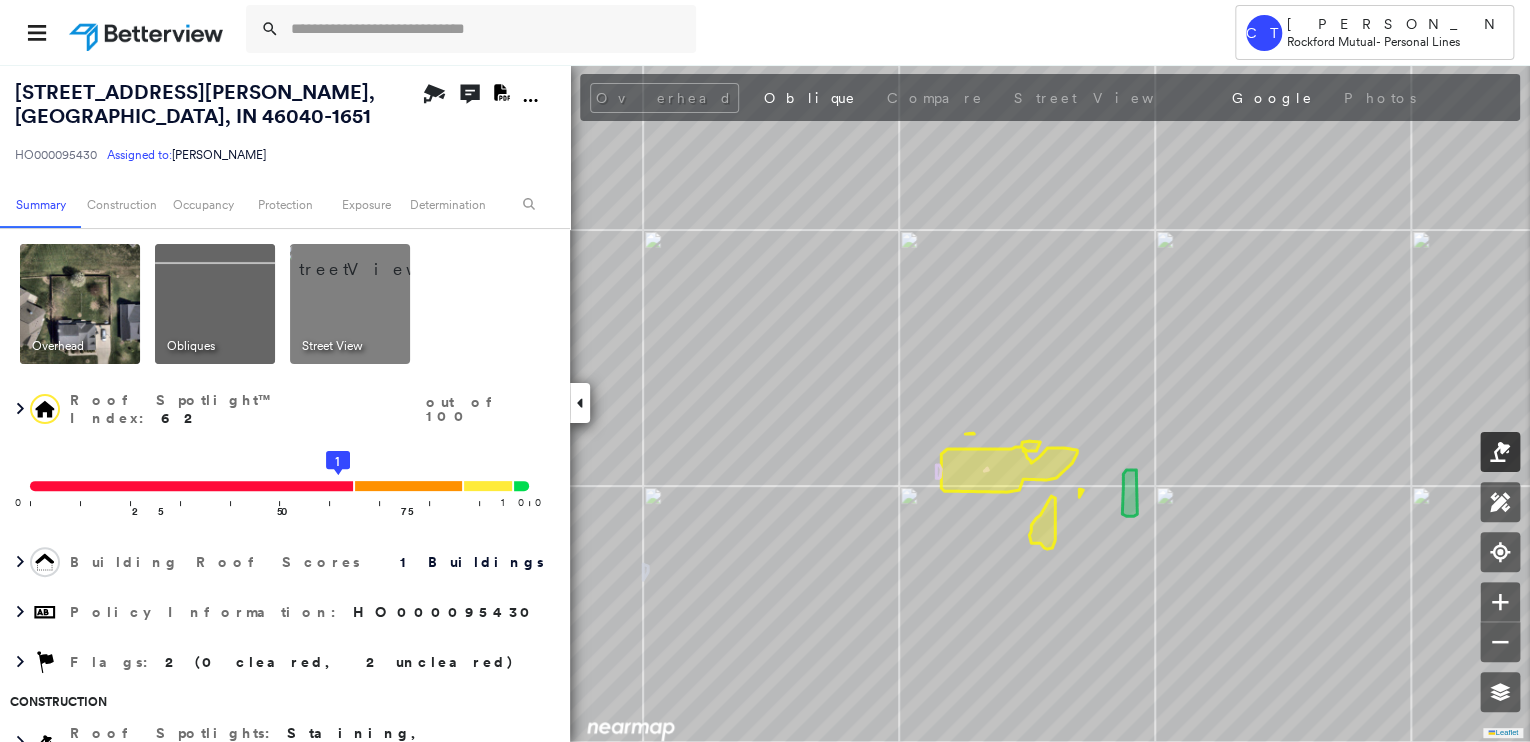 click at bounding box center (1500, 452) 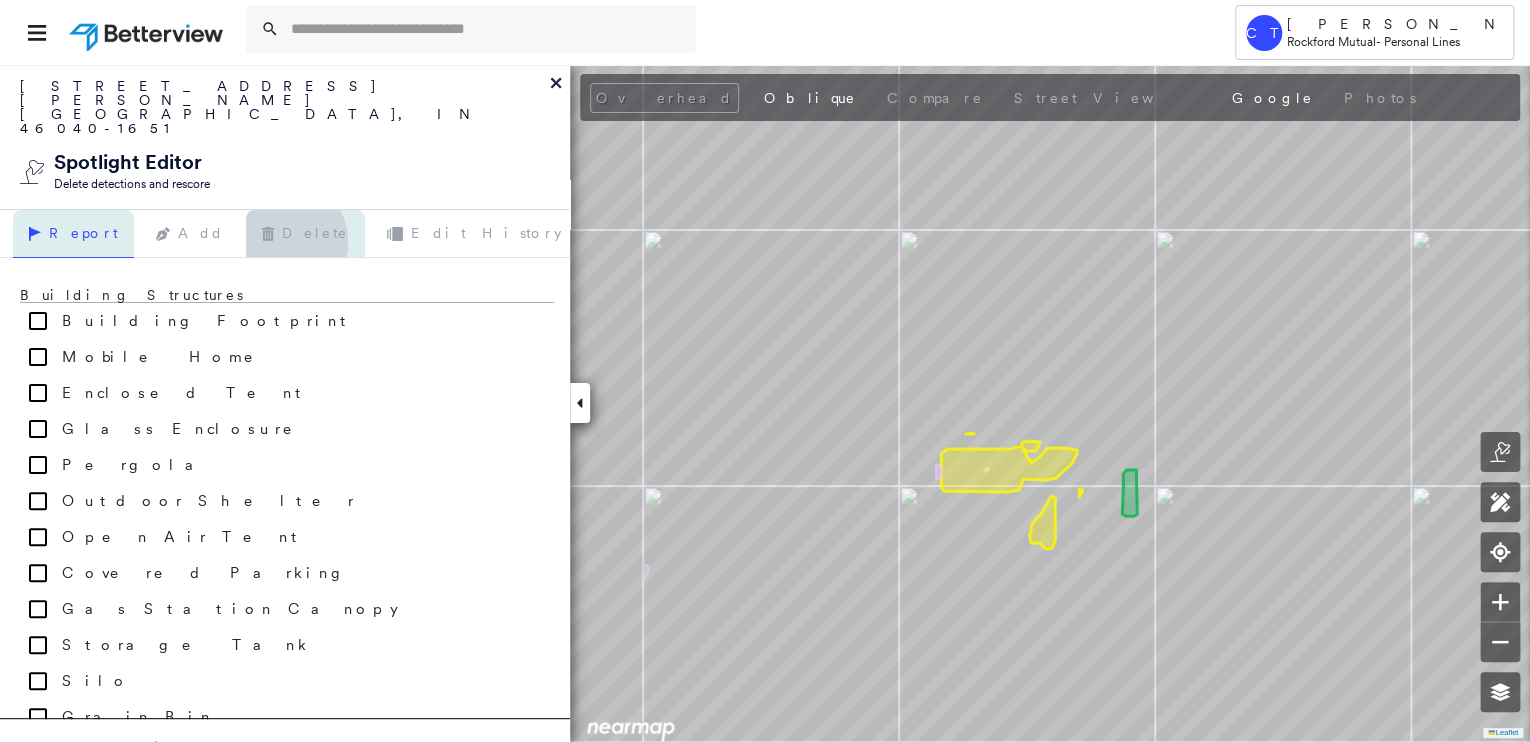 click on "Delete" at bounding box center [305, 234] 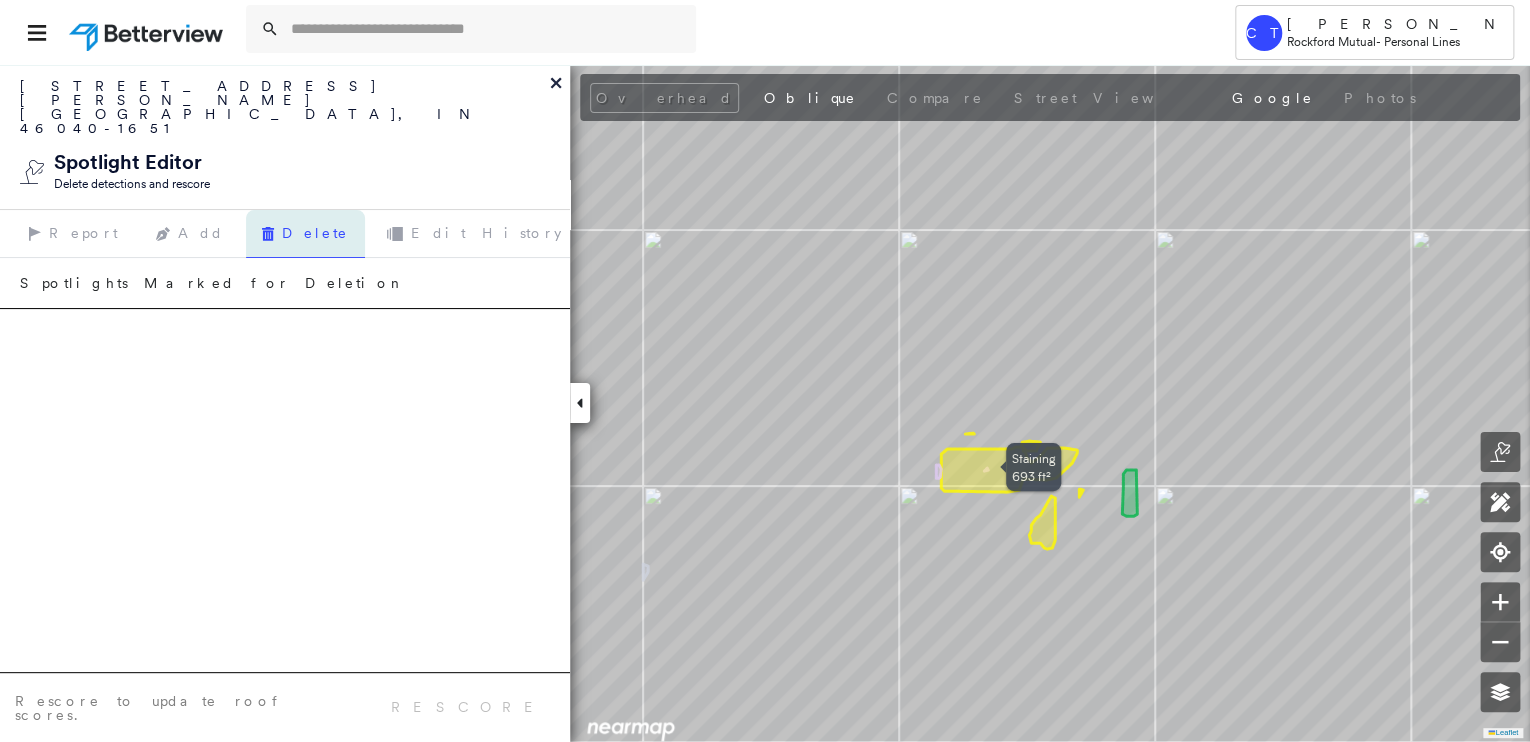 click 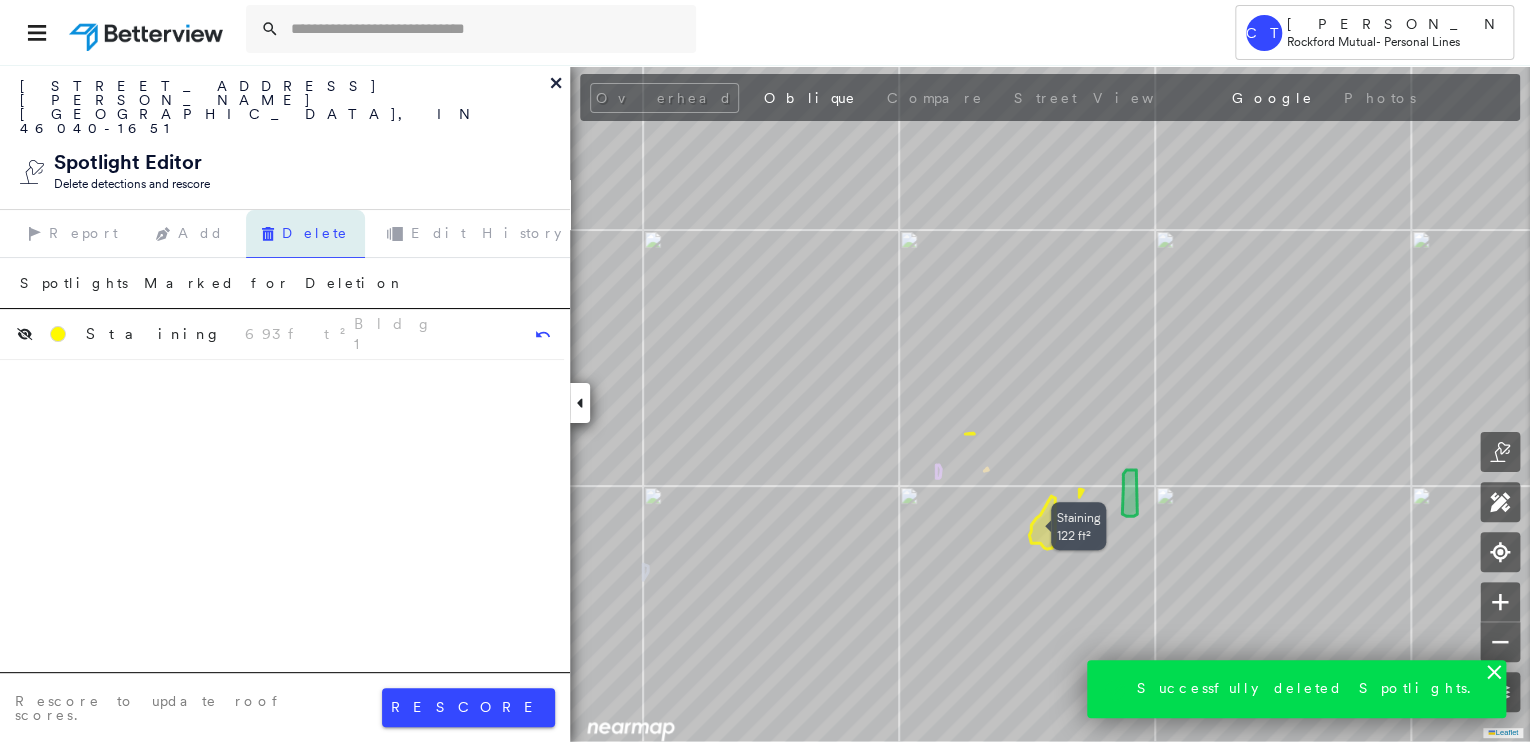 click 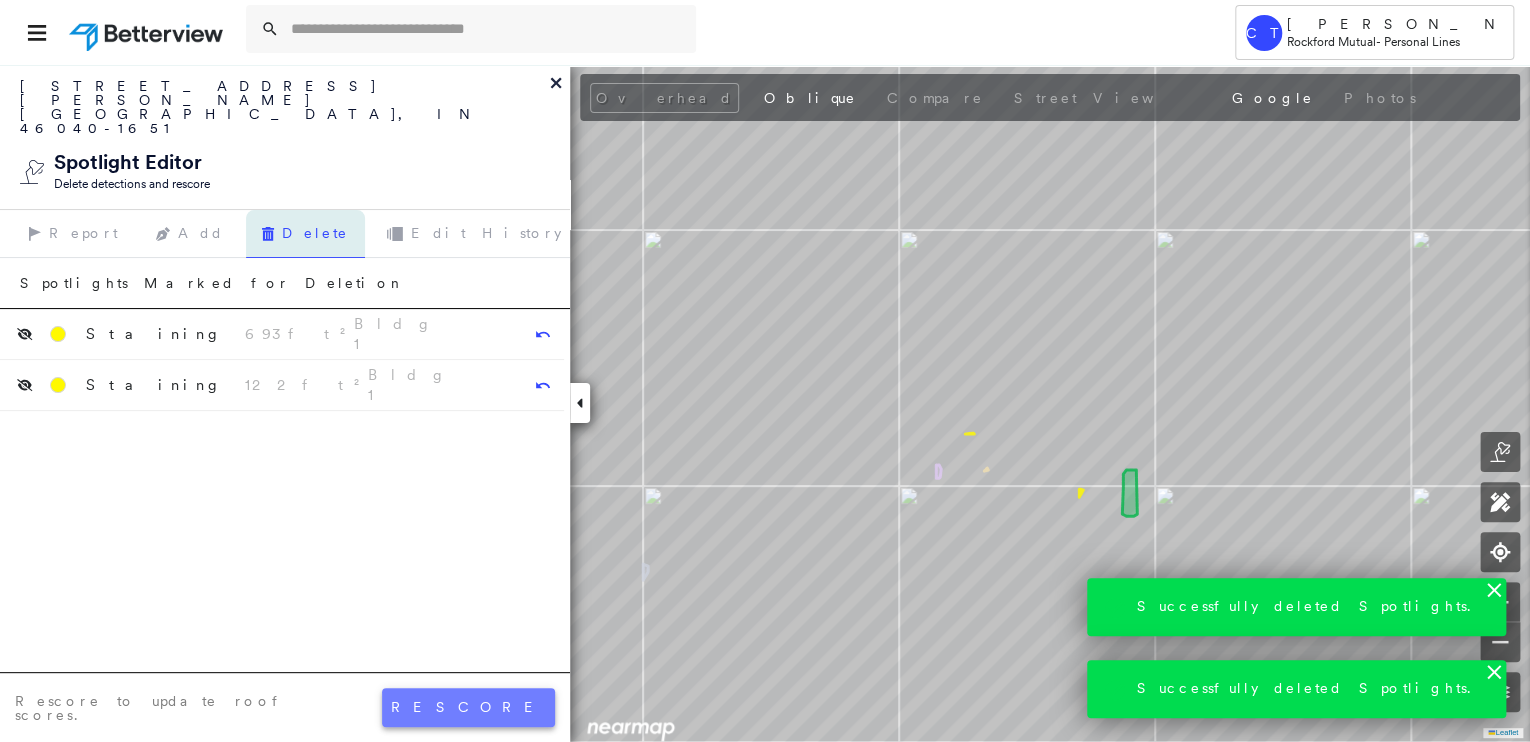 click on "rescore" at bounding box center (468, 707) 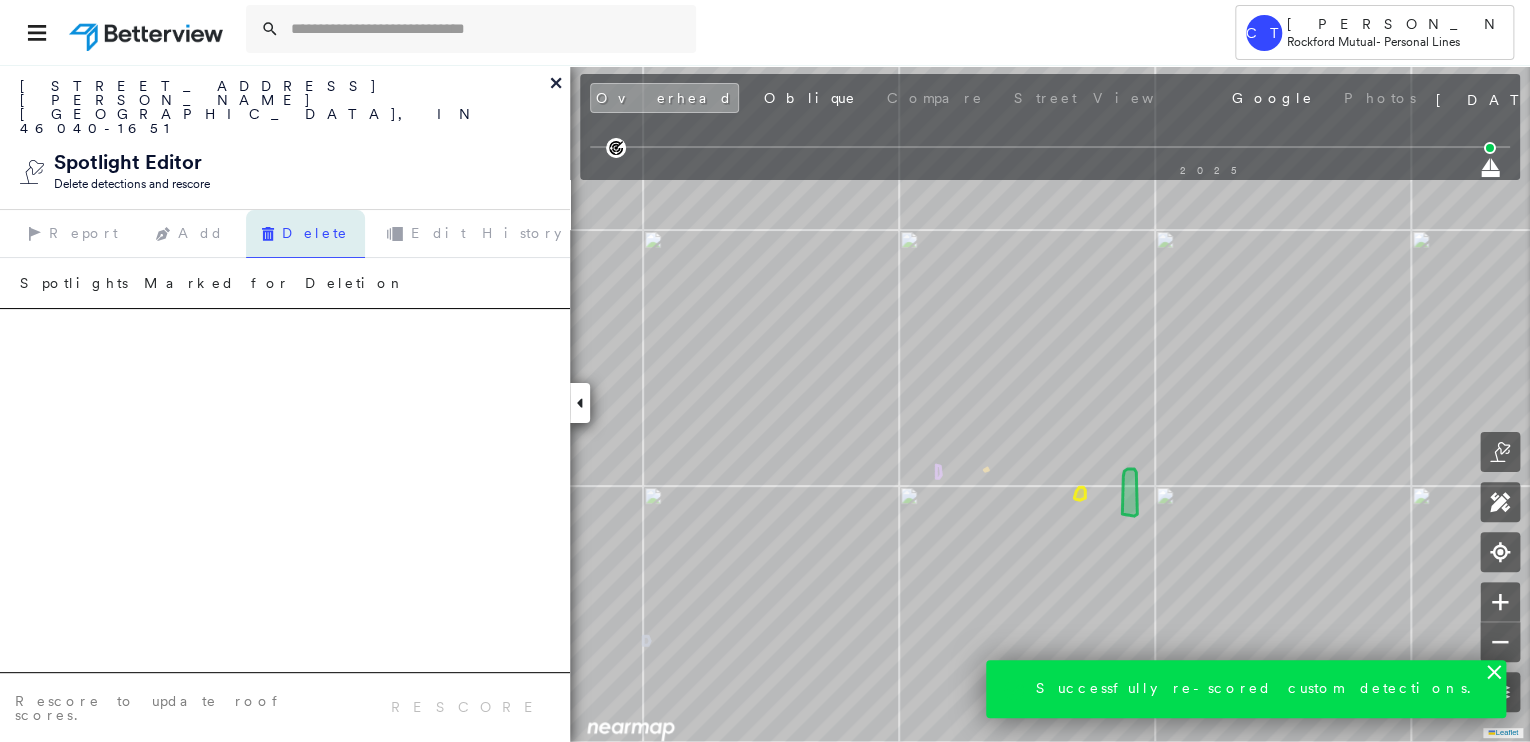 click 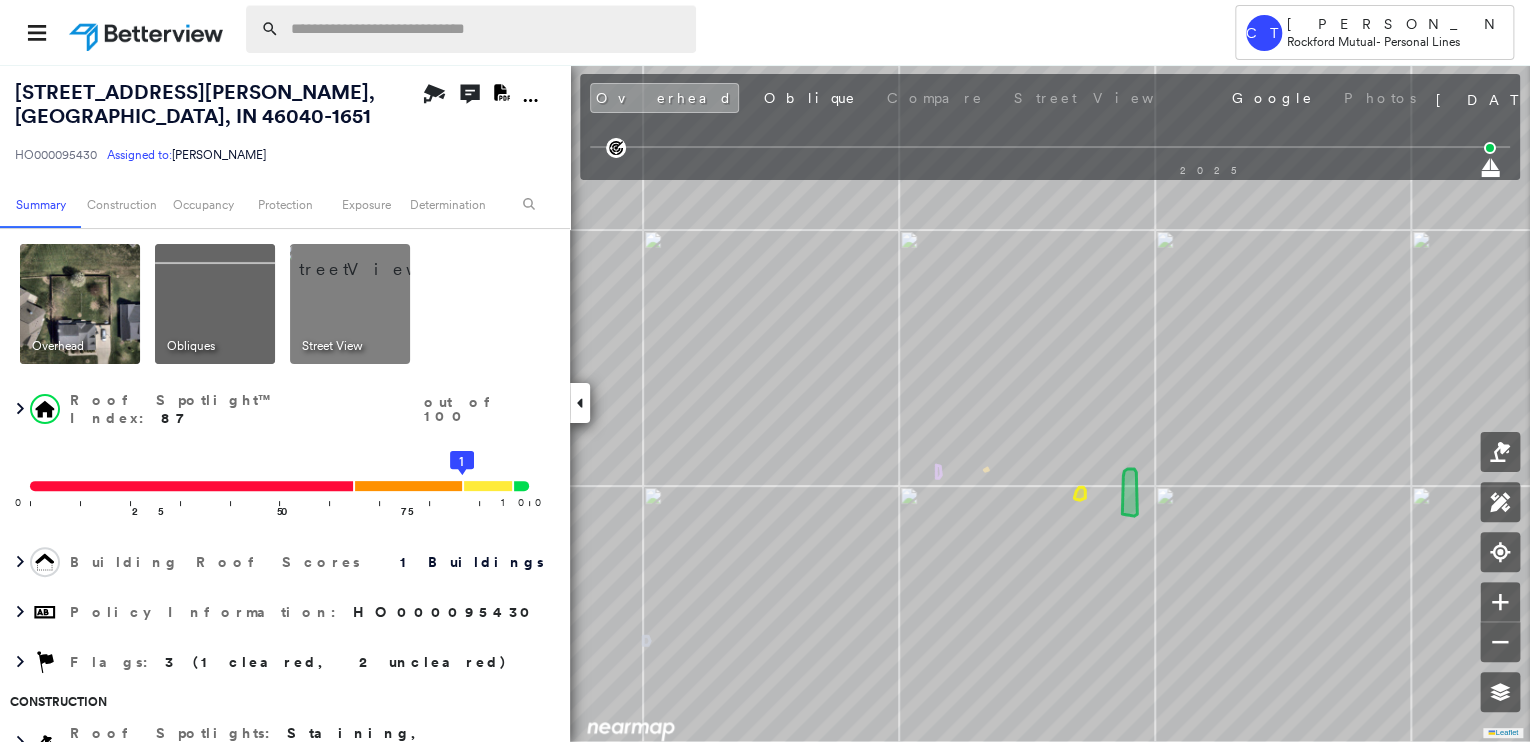 click at bounding box center (487, 29) 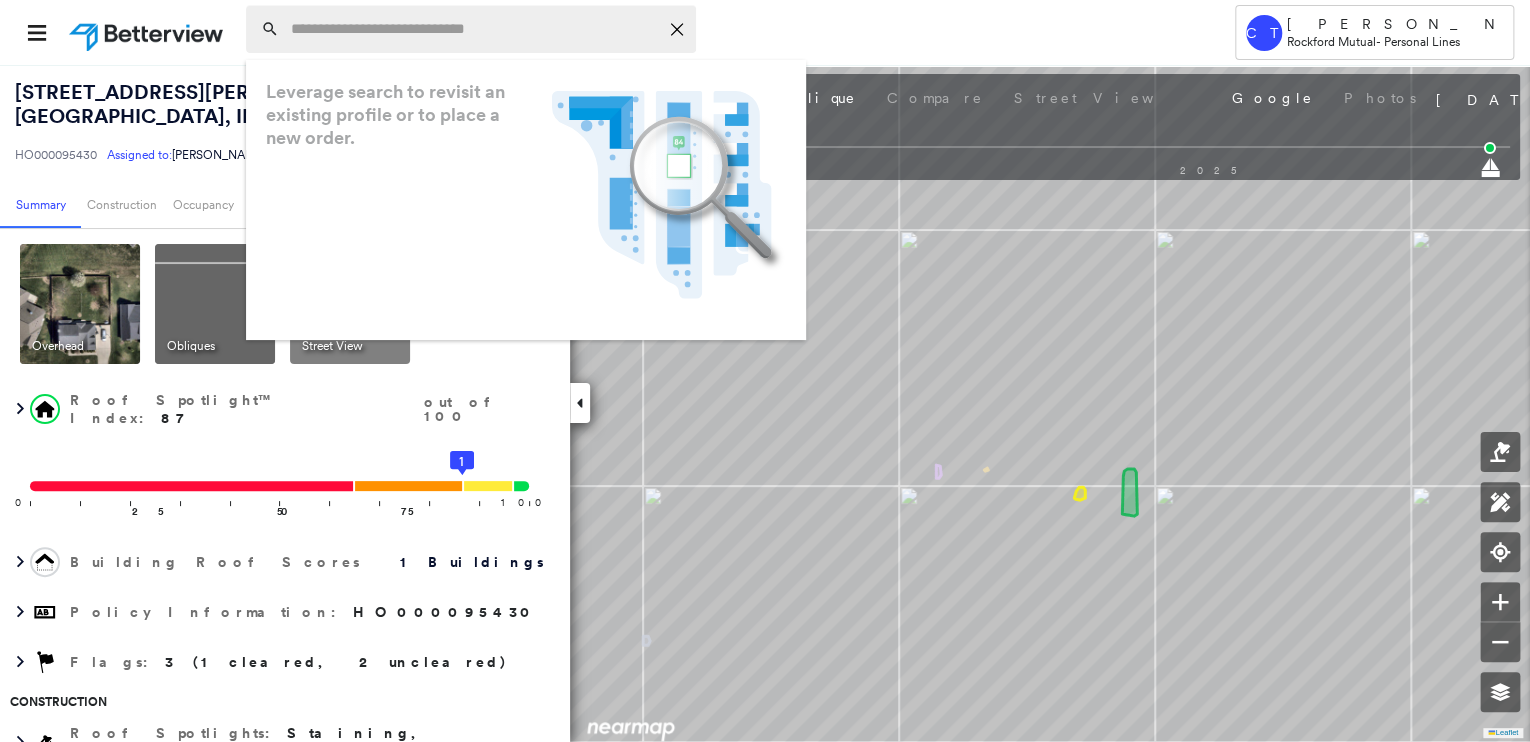 paste on "**********" 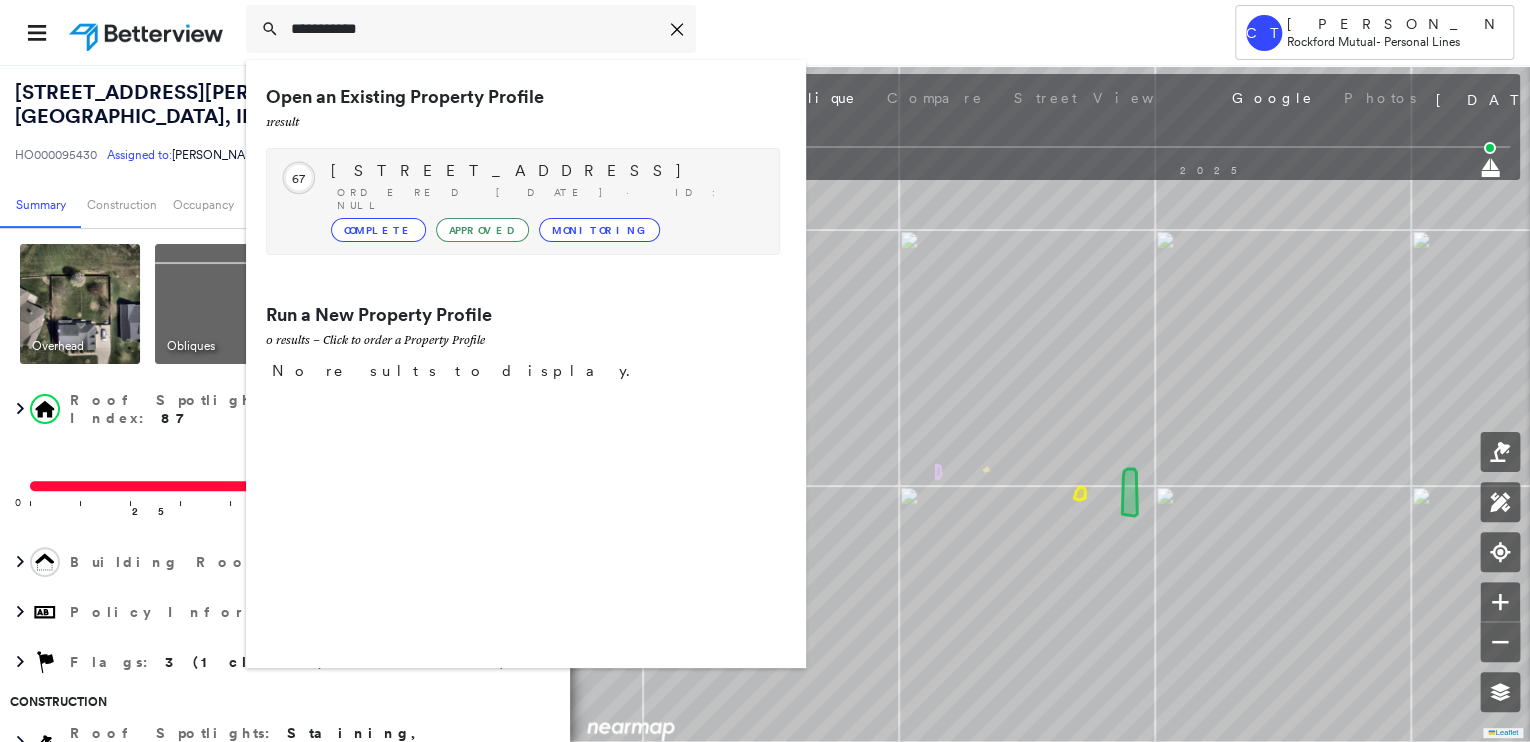 type on "**********" 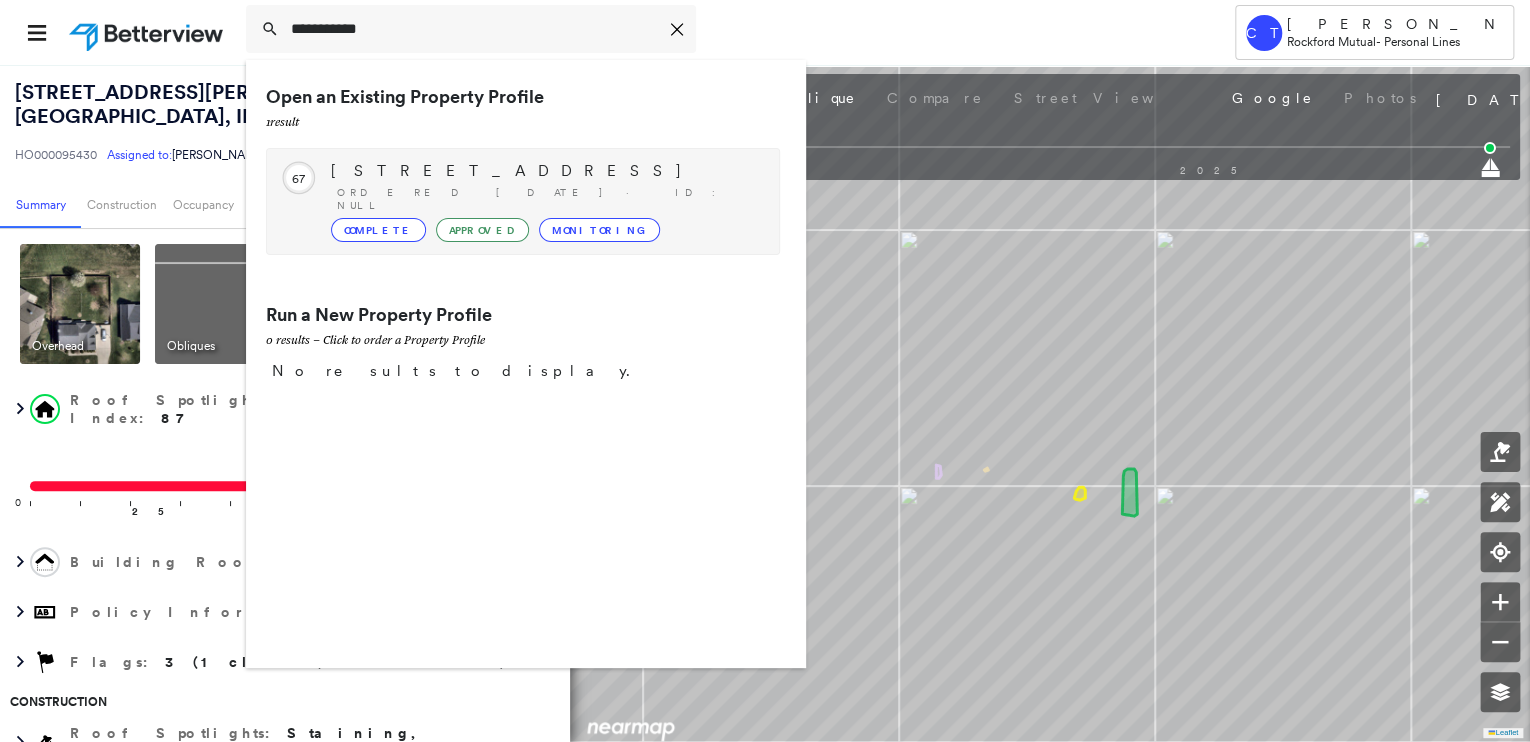 click on "Ordered [DATE] · ID: null" at bounding box center (548, 199) 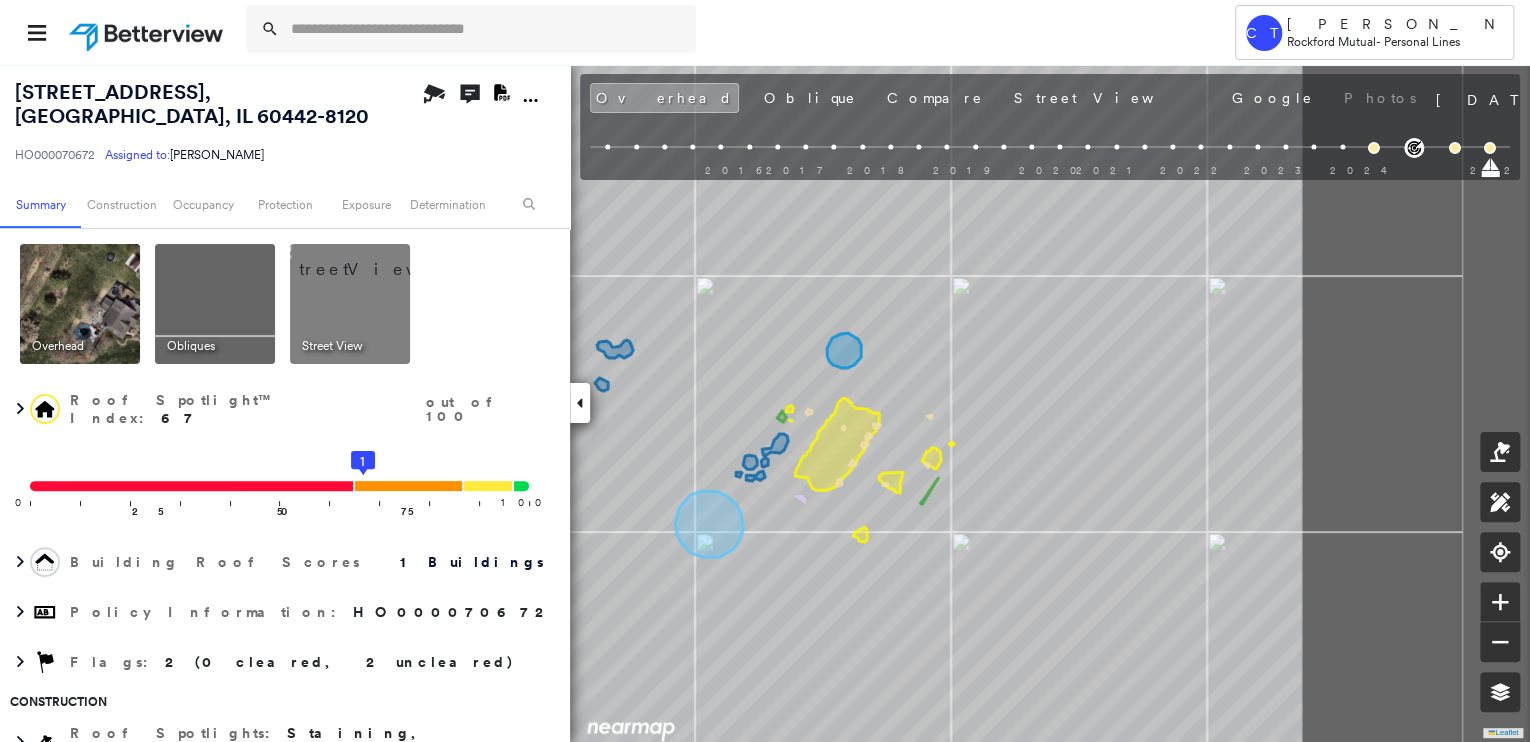click 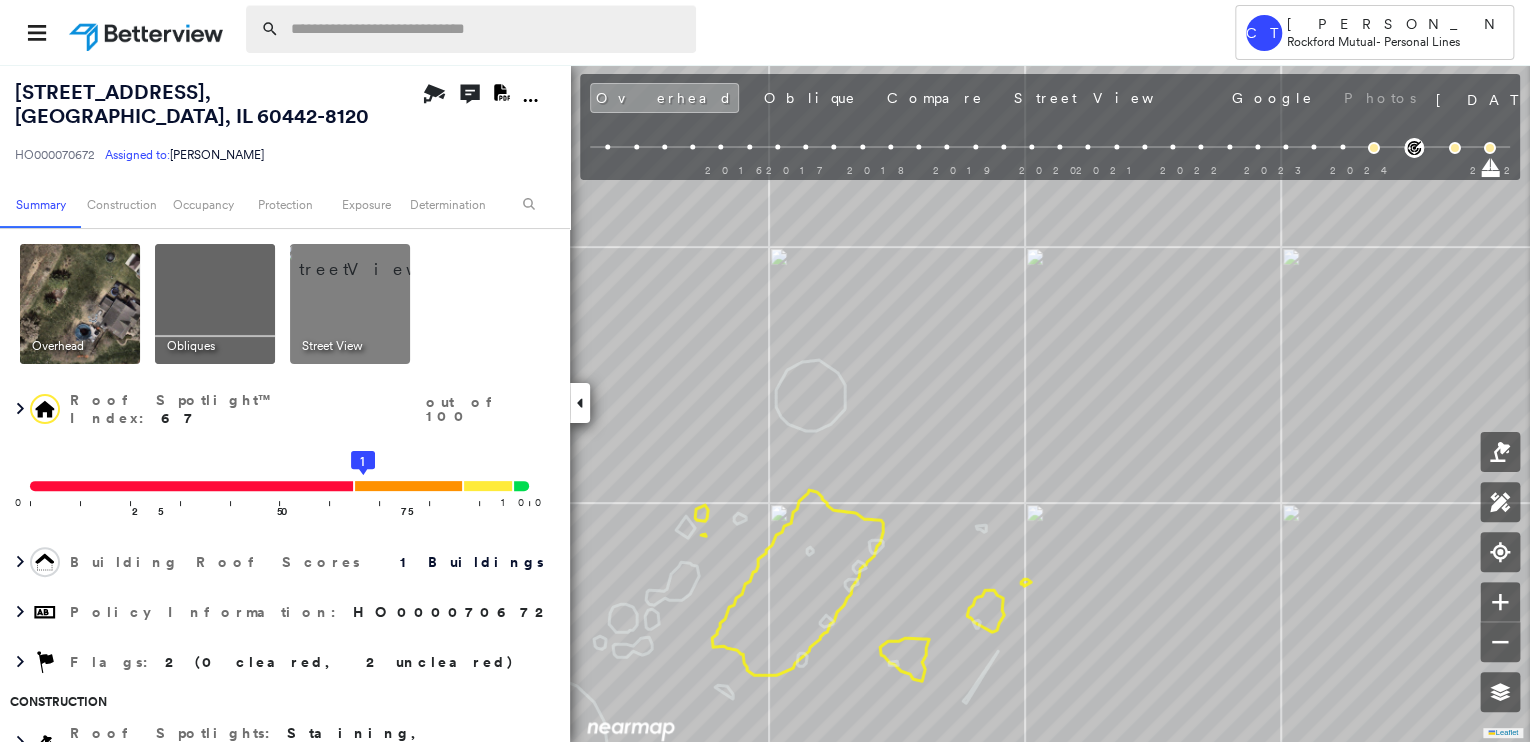 click at bounding box center [487, 29] 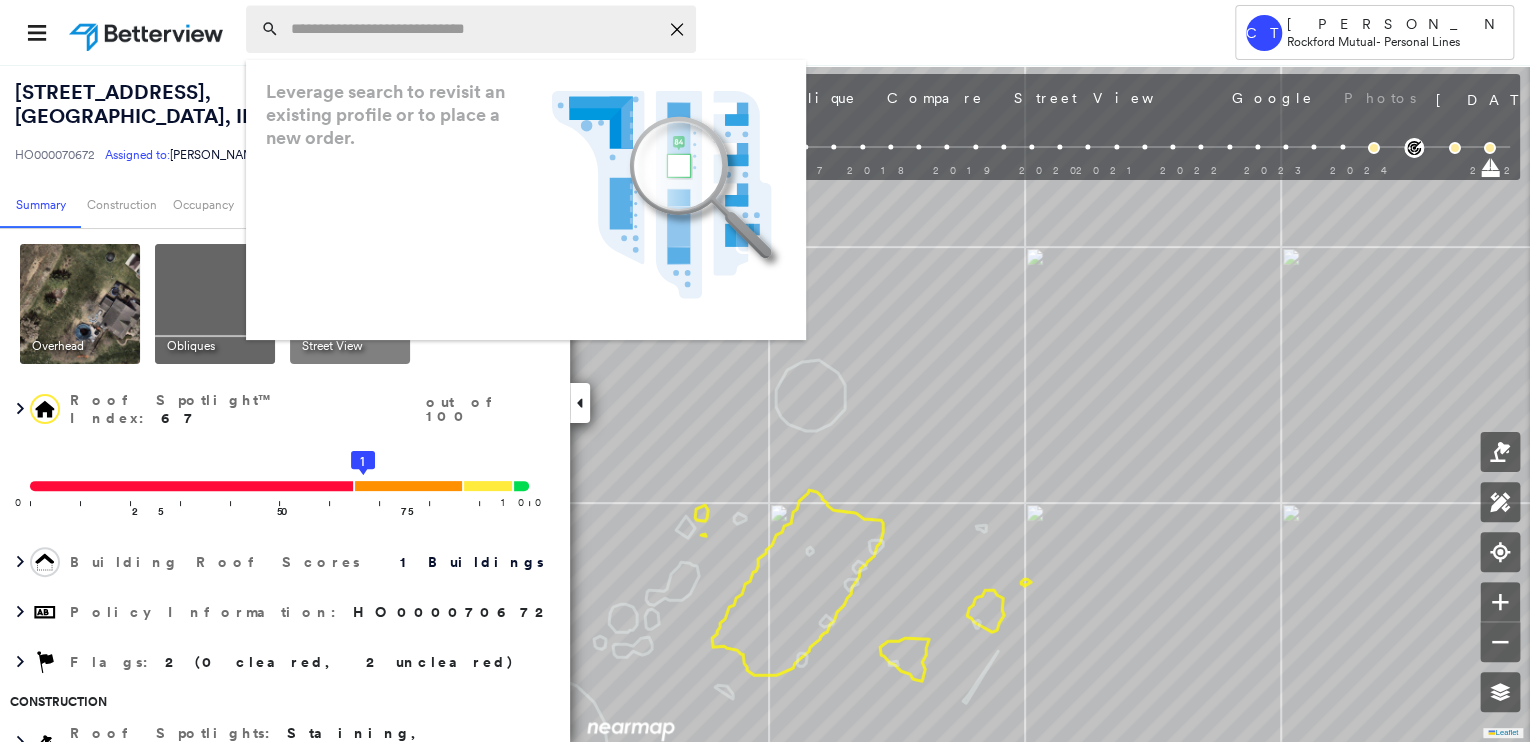 paste on "**********" 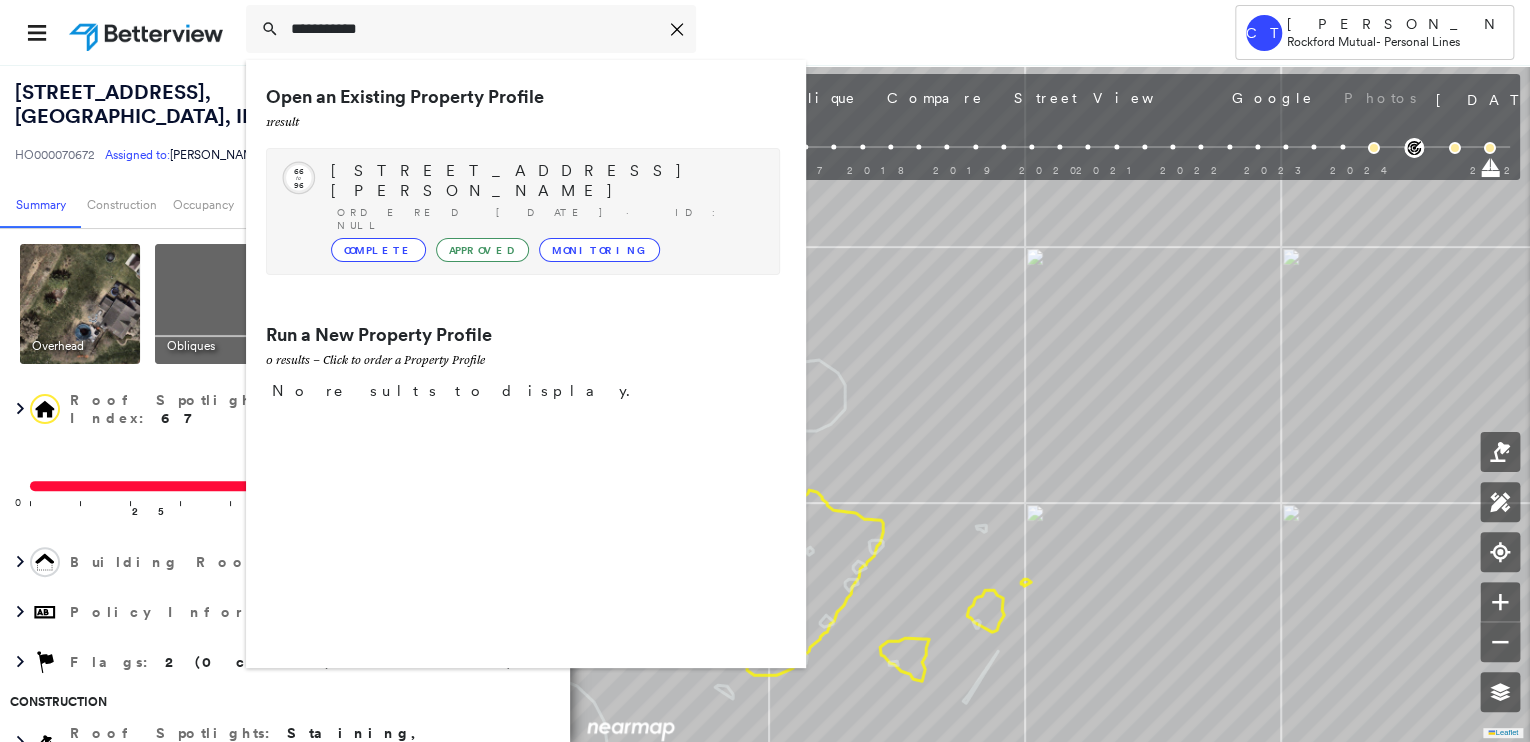 type on "**********" 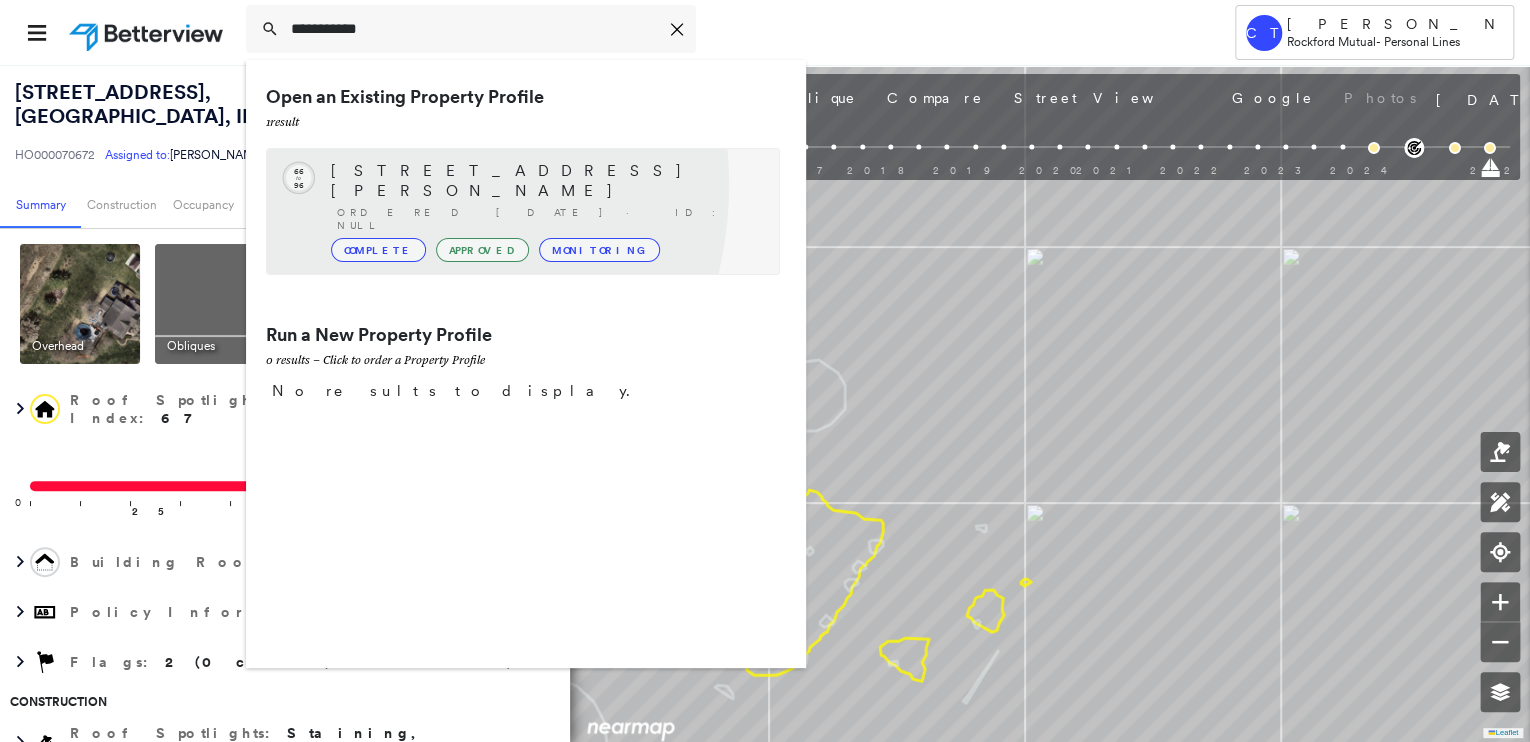 click on "[STREET_ADDRESS][PERSON_NAME] Ordered [DATE] · ID: null Complete Approved Monitoring" at bounding box center (545, 211) 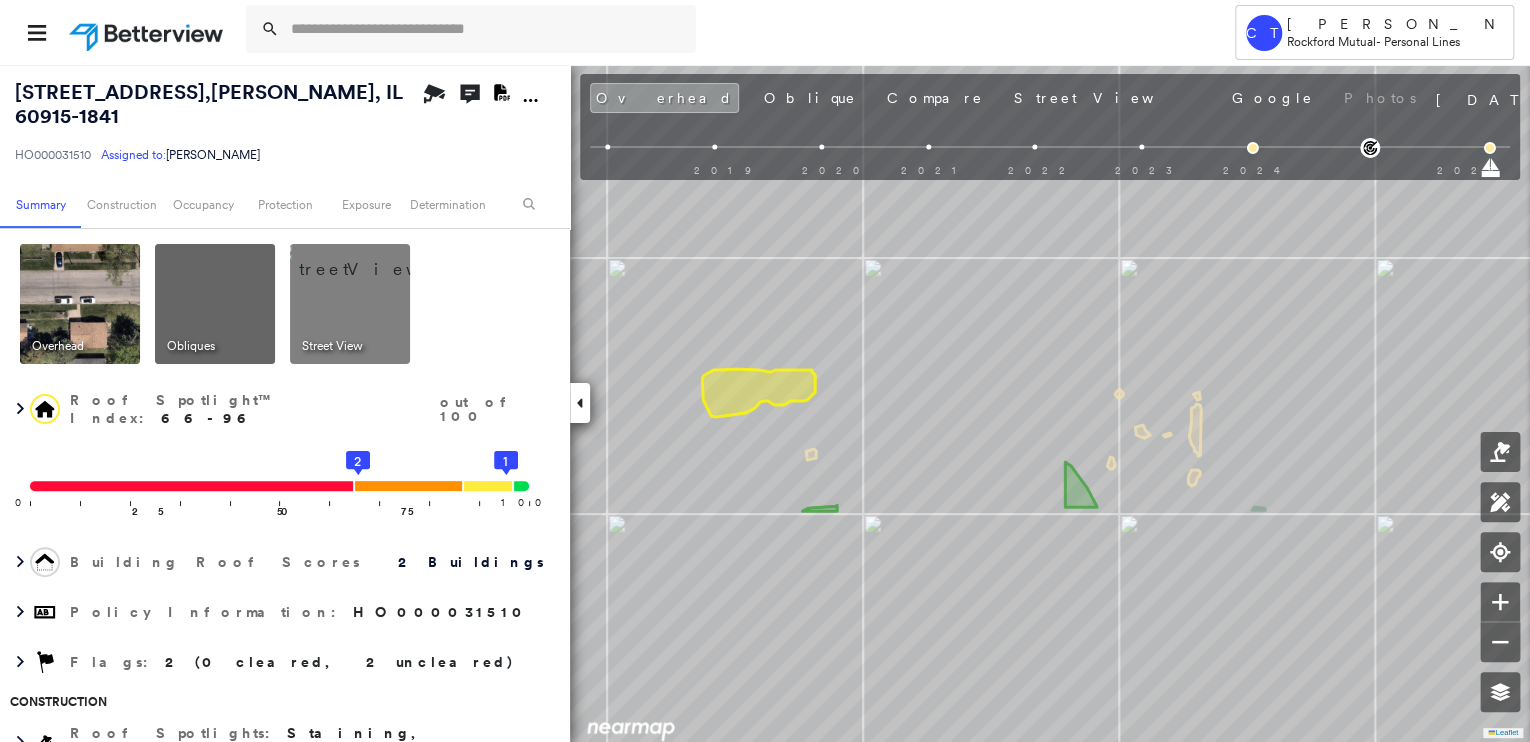 click at bounding box center (374, 259) 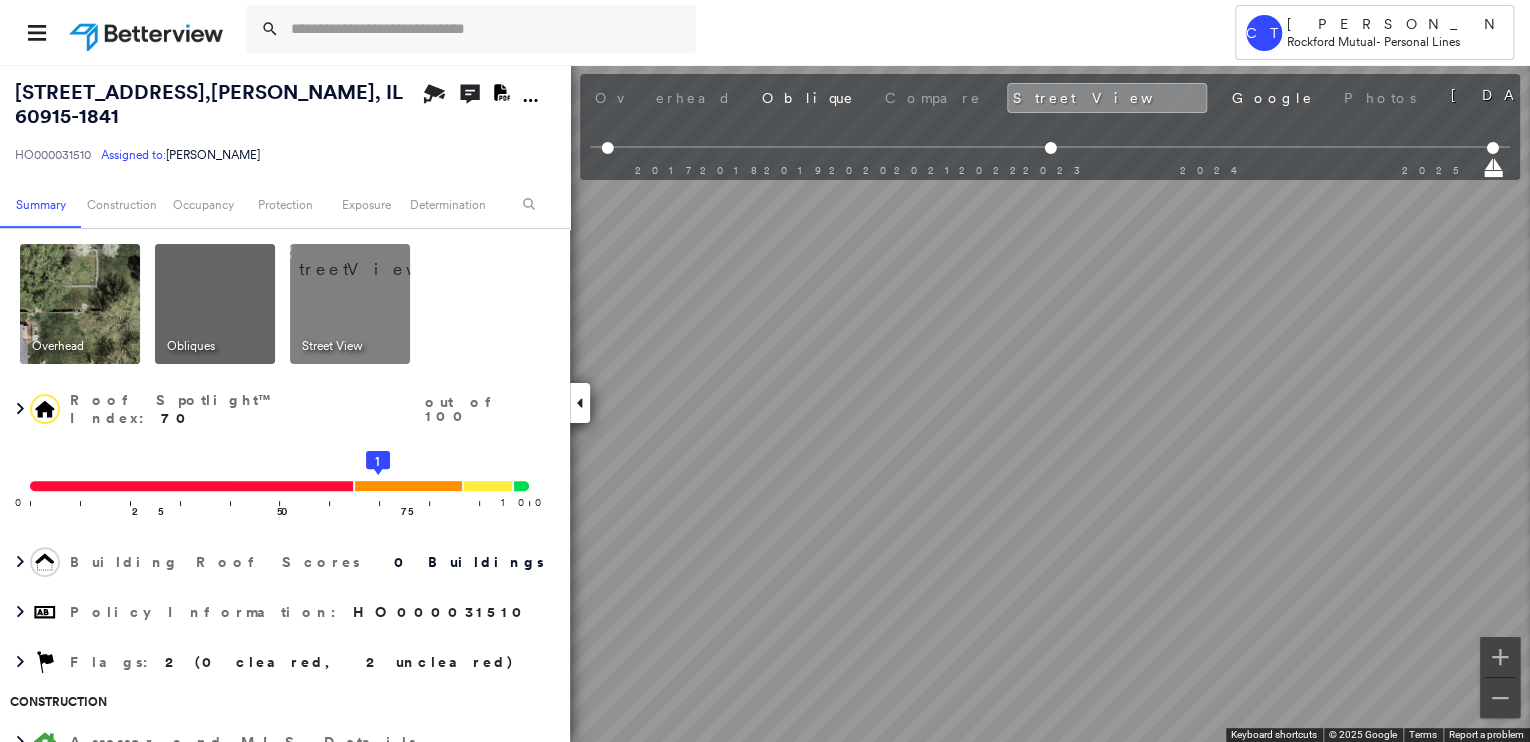 click on "Tower [GEOGRAPHIC_DATA] Camryn [PERSON_NAME] Rockford Mutual  -   Personal Lines [STREET_ADDRESS] HO000031510 Assigned to:  [PERSON_NAME] Assigned to:  [PERSON_NAME] HO000031510 Assigned to:  [PERSON_NAME] Open Comments Download PDF Report Summary Construction Occupancy Protection Exposure Determination Overhead Obliques Street View Roof Spotlight™ Index :  70 out of 100 0 100 25 50 75 1 Building Roof Scores 0 Buildings Policy Information :  HO000031510 Flags :  2 (0 cleared, 2 uncleared) Construction Assessor and MLS Details BuildZoom - Building Permit Data and Analysis Occupancy Ownership Place Detail Protection Exposure FEMA Risk Index Additional Perils Determination Flags :  2 (0 cleared, 2 uncleared) Uncleared Flags (2) Cleared Flags  (0) LOW Low Priority Roof Score Flagged [DATE] Clear MED Medium Priority Roof Score Flagged [DATE] Clear Action Taken New Entry History Quote/New Business Terms & Conditions Added ACV Endorsement Added Cosmetic Endorsement Inspection/Loss Control General Save" at bounding box center [765, 371] 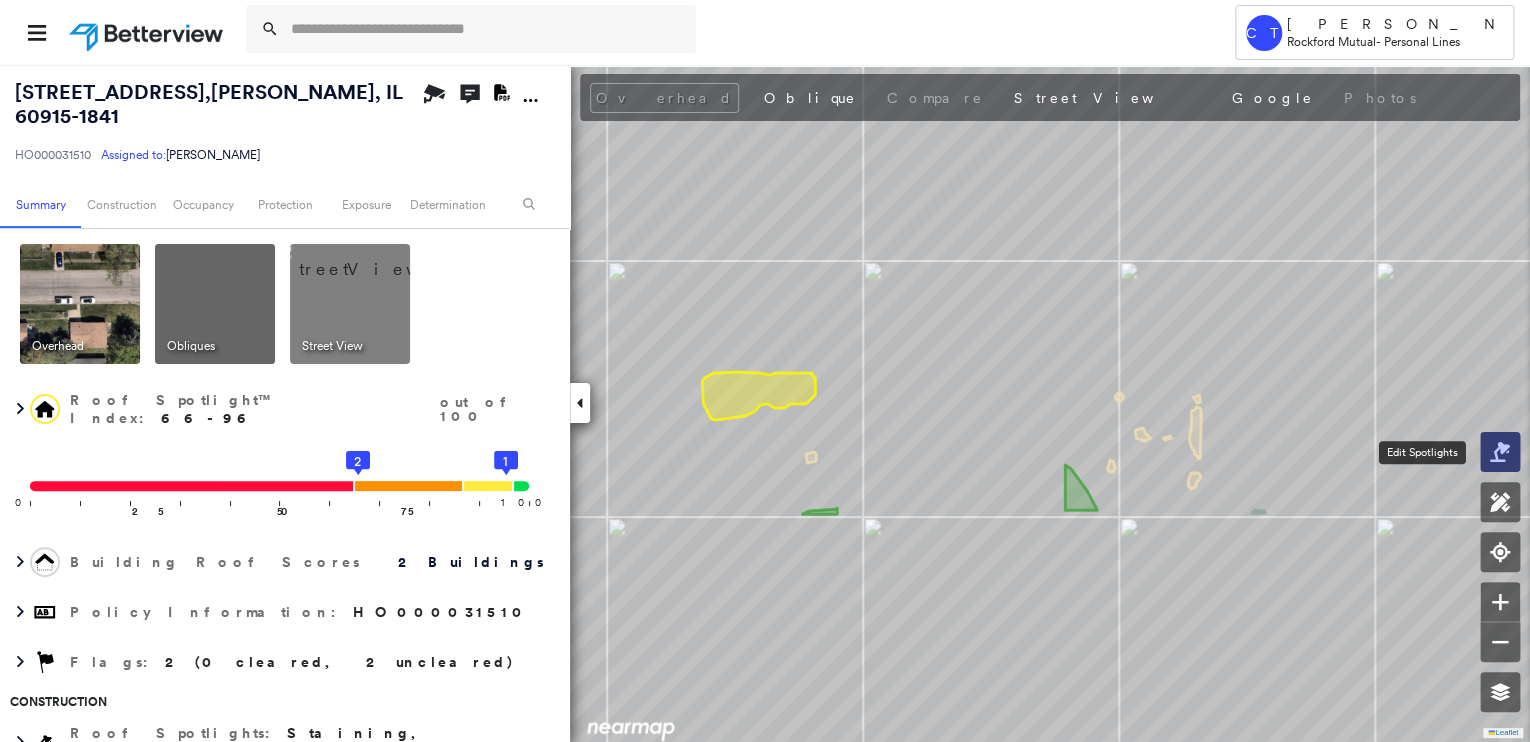 click 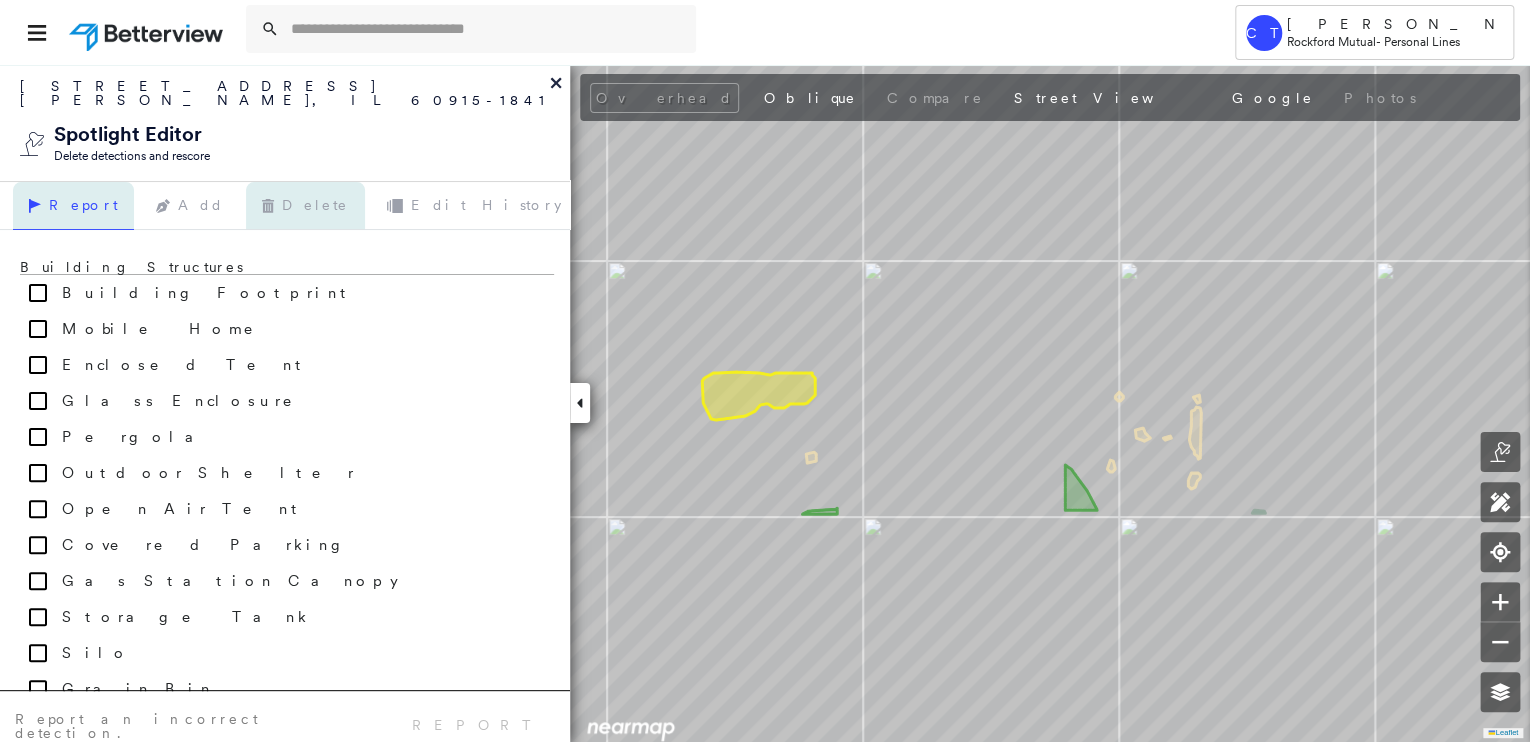 click on "Delete" at bounding box center [305, 206] 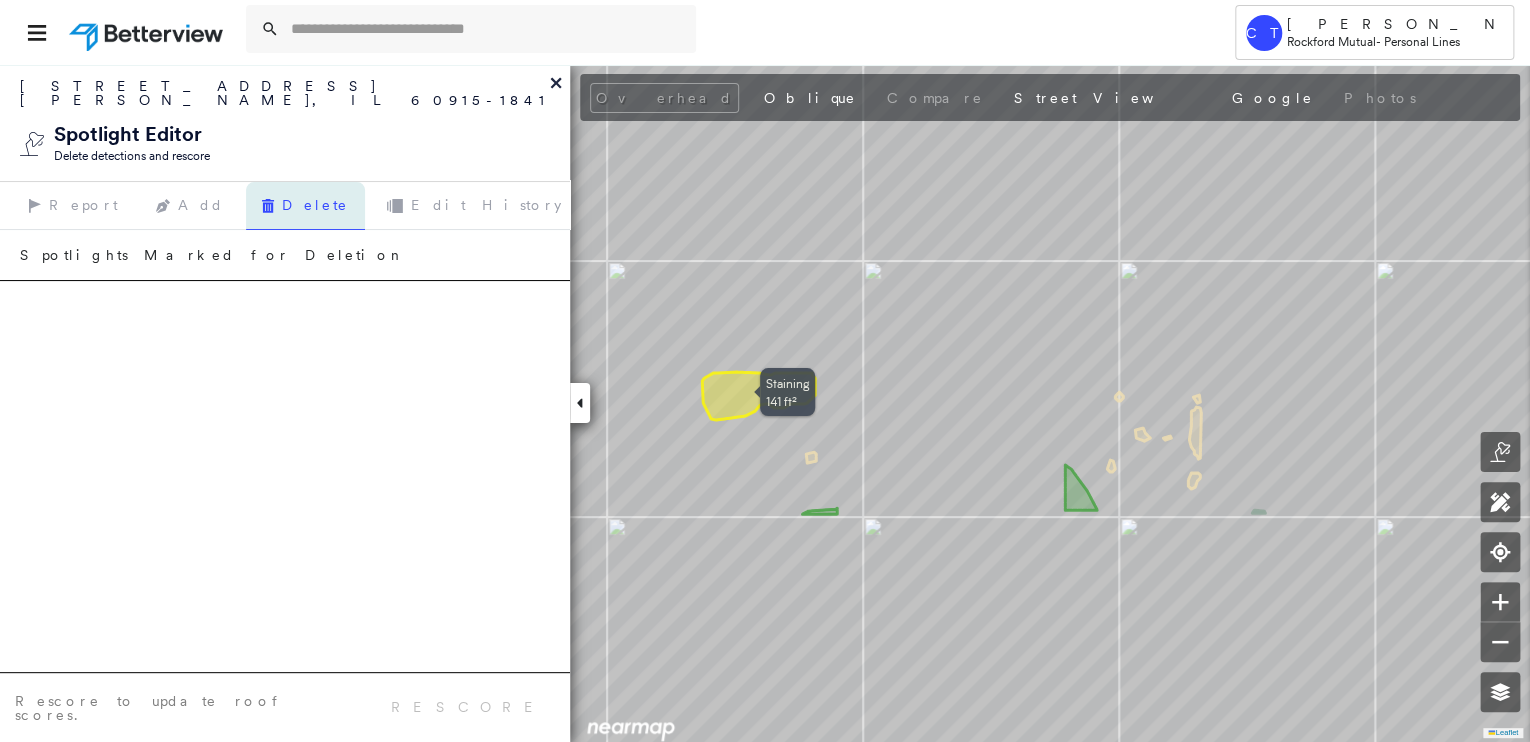 click 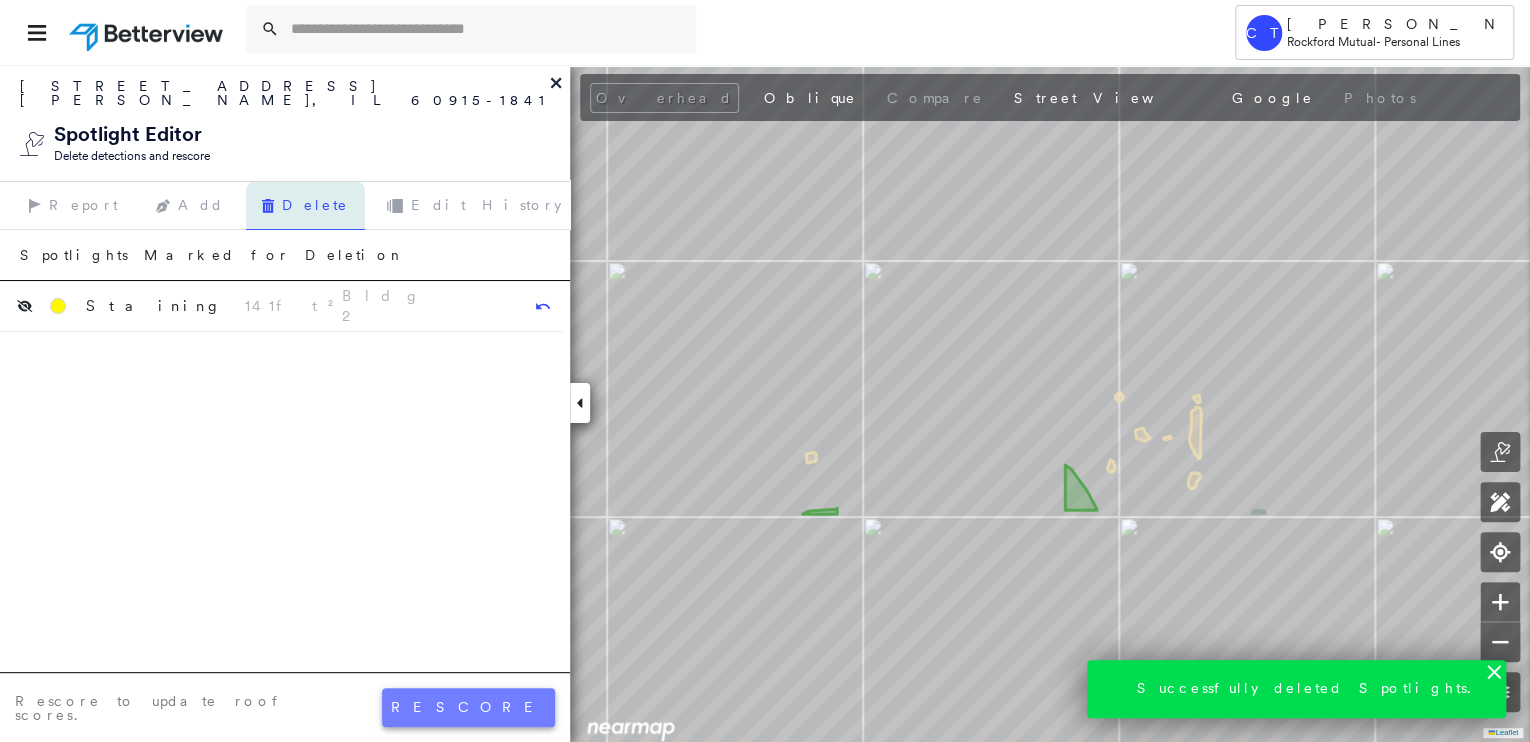 click on "rescore" at bounding box center (468, 707) 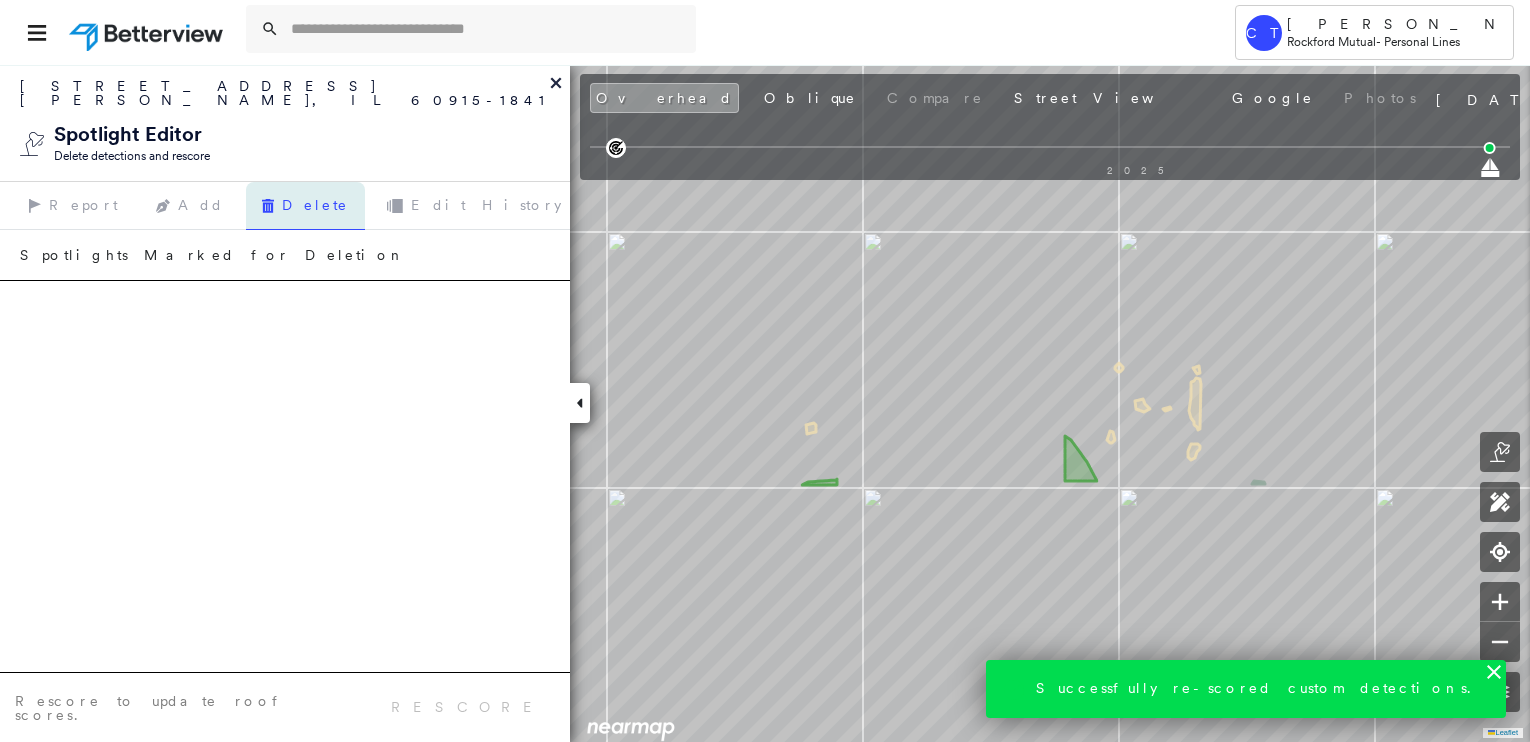 scroll, scrollTop: 0, scrollLeft: 0, axis: both 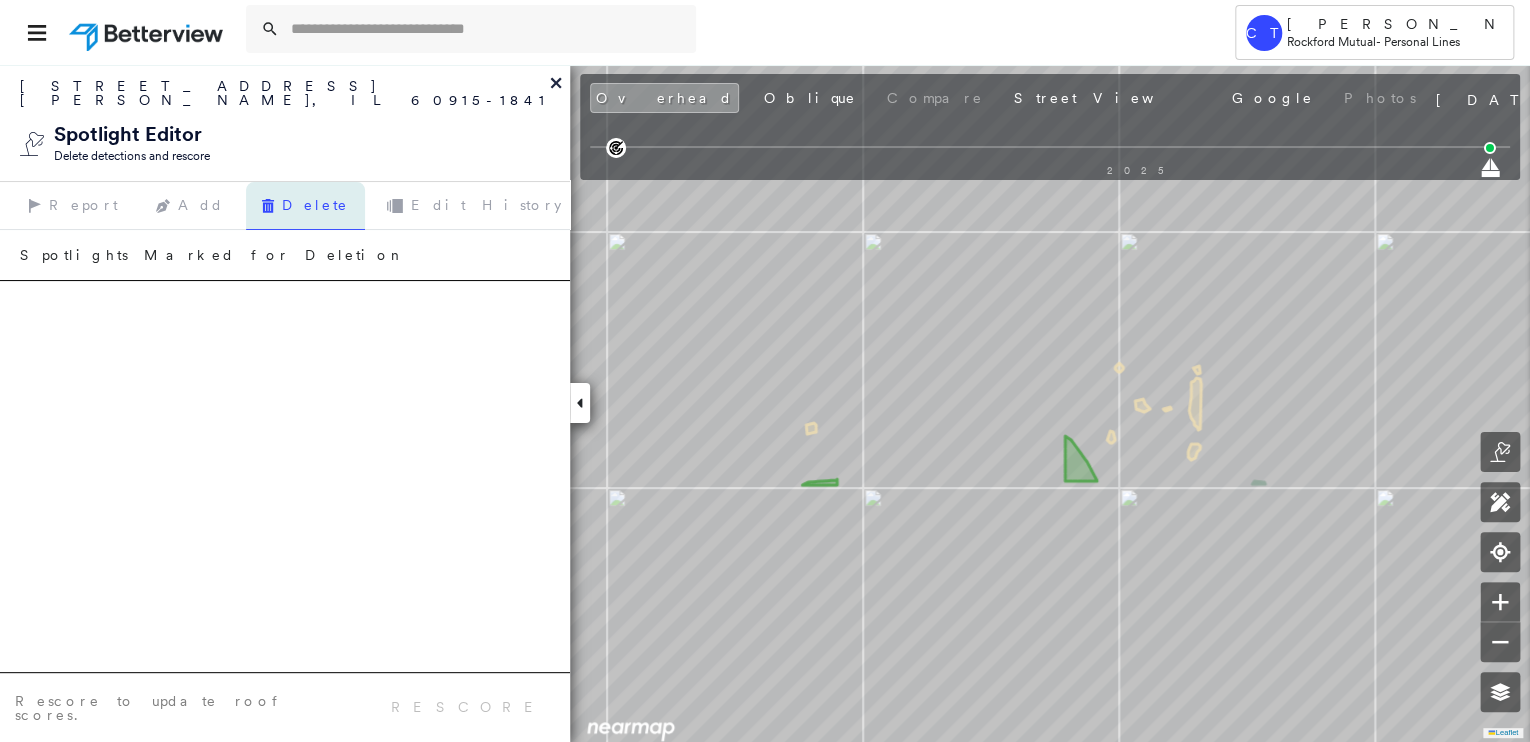 click 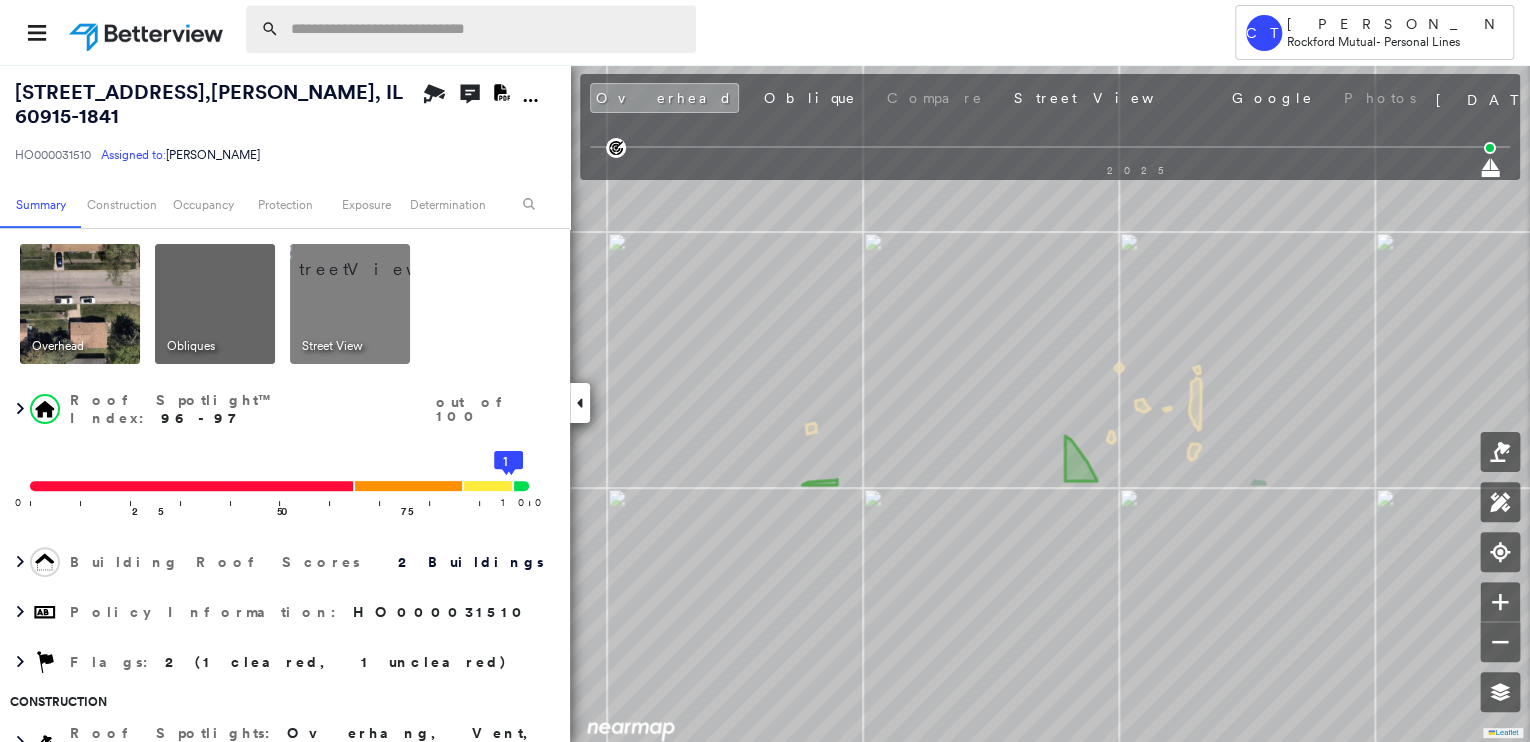 click at bounding box center [487, 29] 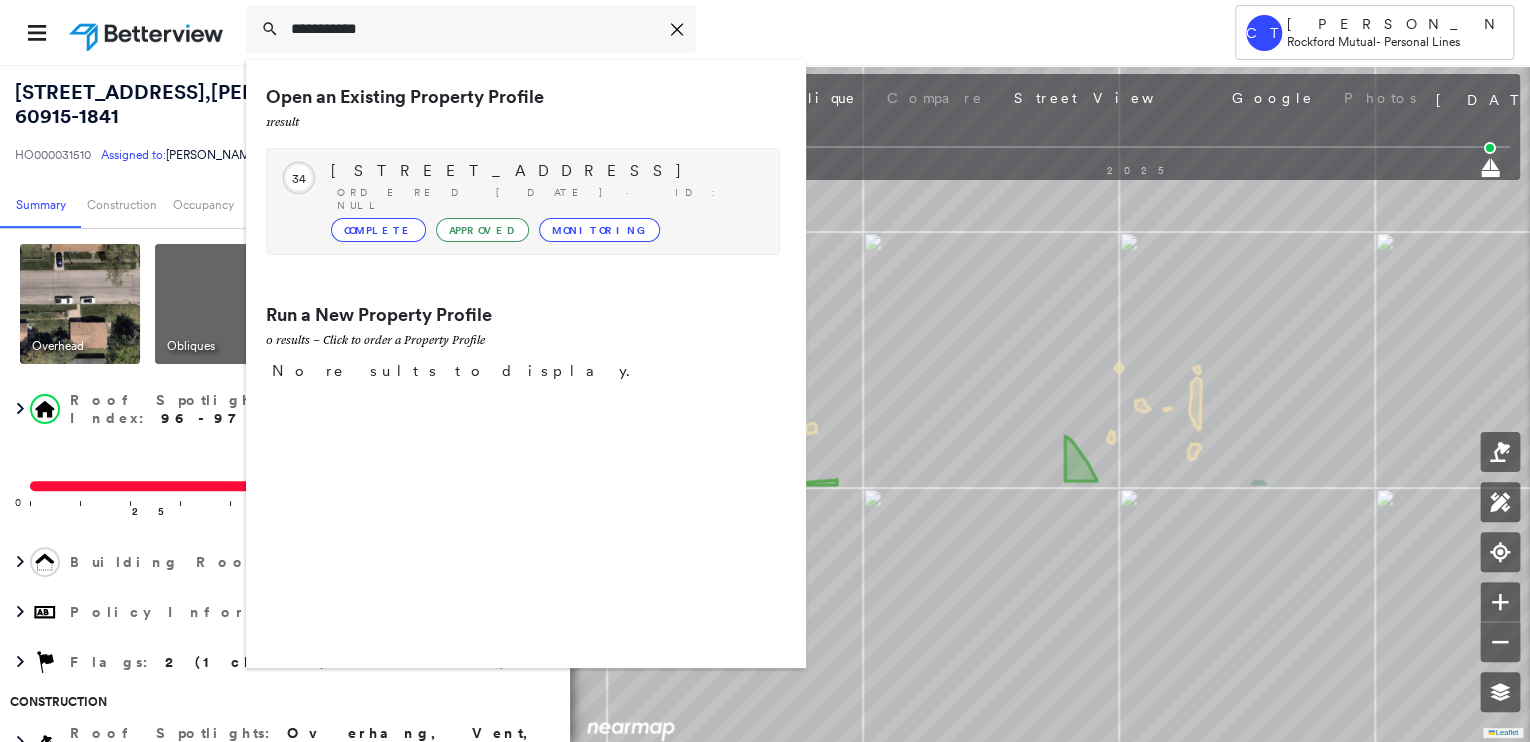 type on "**********" 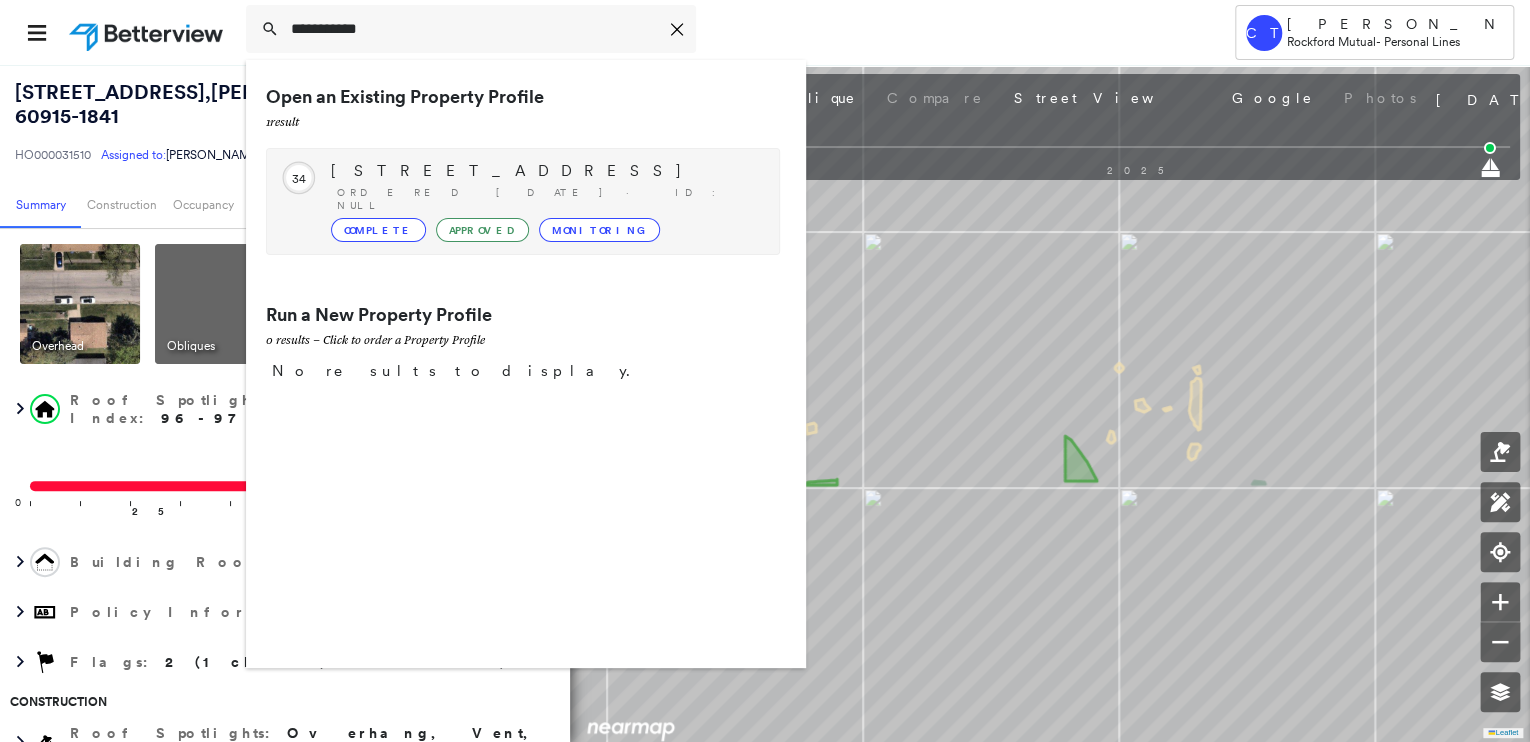 click on "15 Buena Vista Dr, Murphysboro, IL 62966-3005" at bounding box center [545, 171] 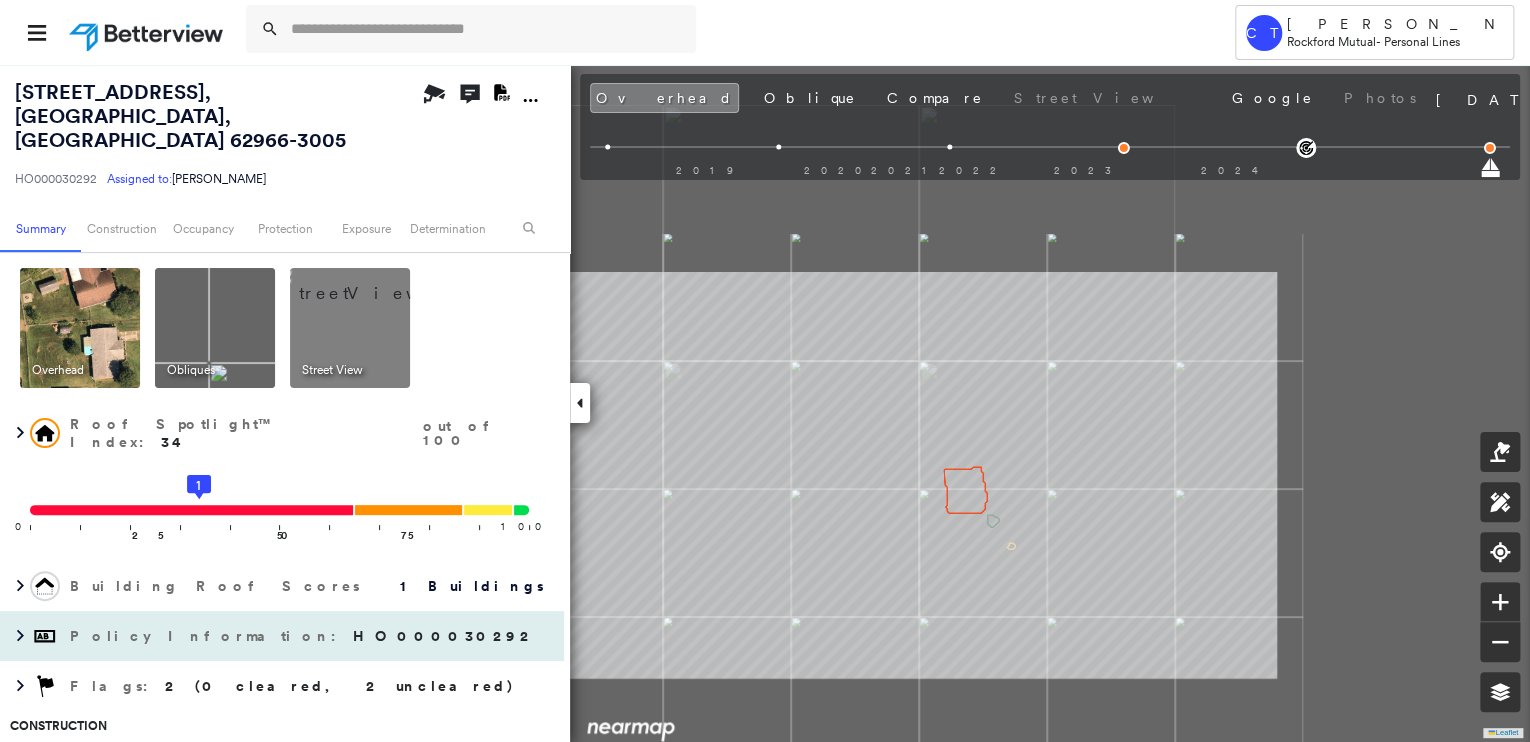 click at bounding box center (215, 328) 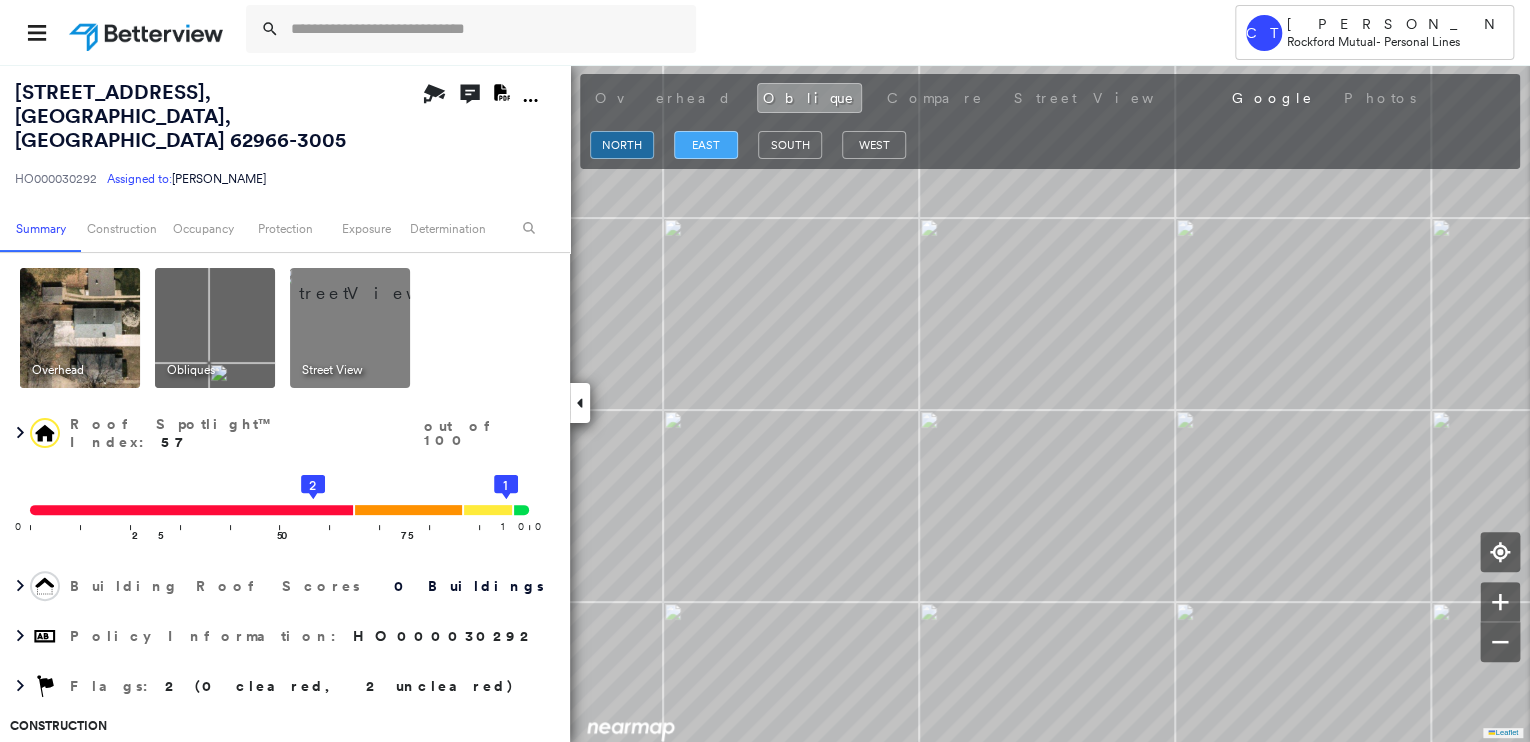 click on "east" at bounding box center (706, 145) 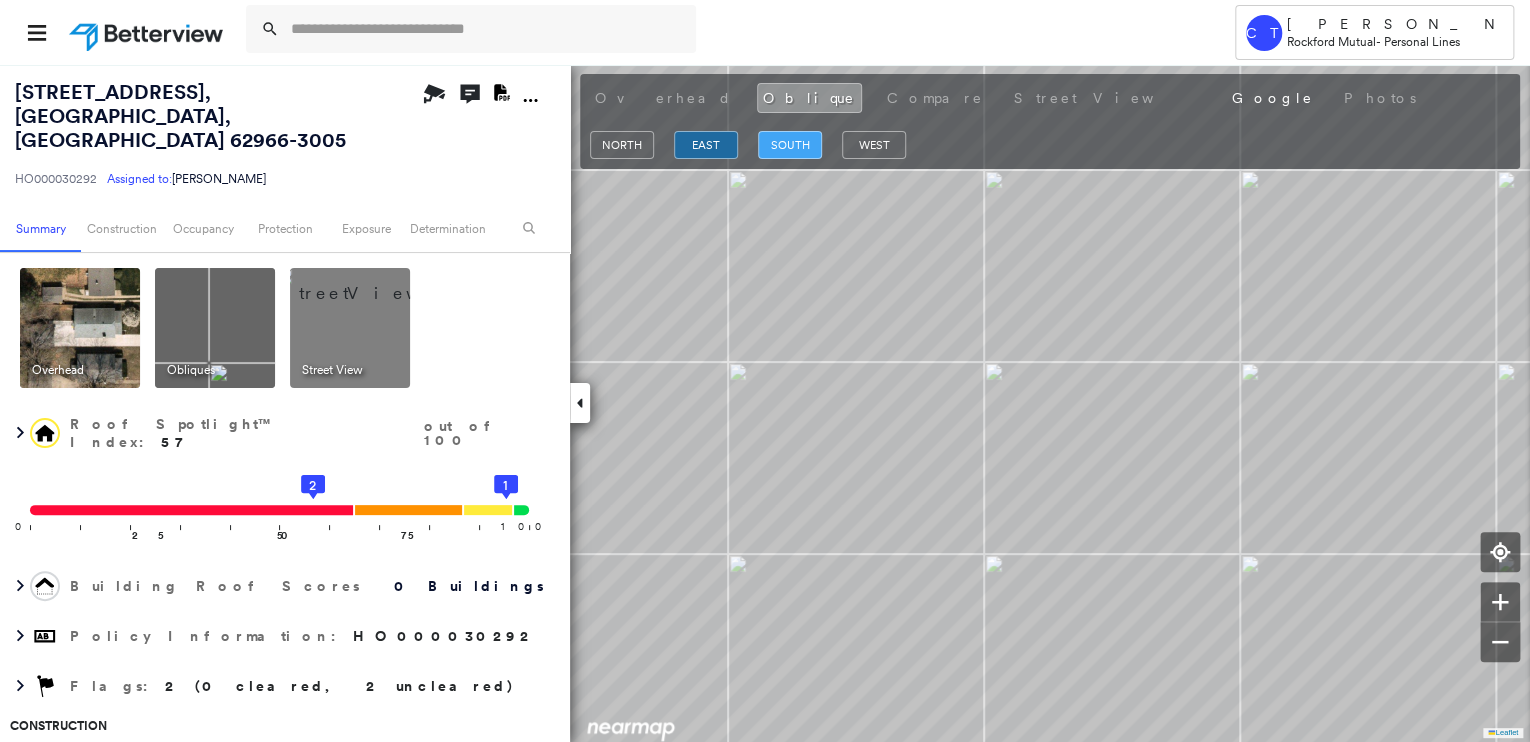 click on "south" at bounding box center (790, 145) 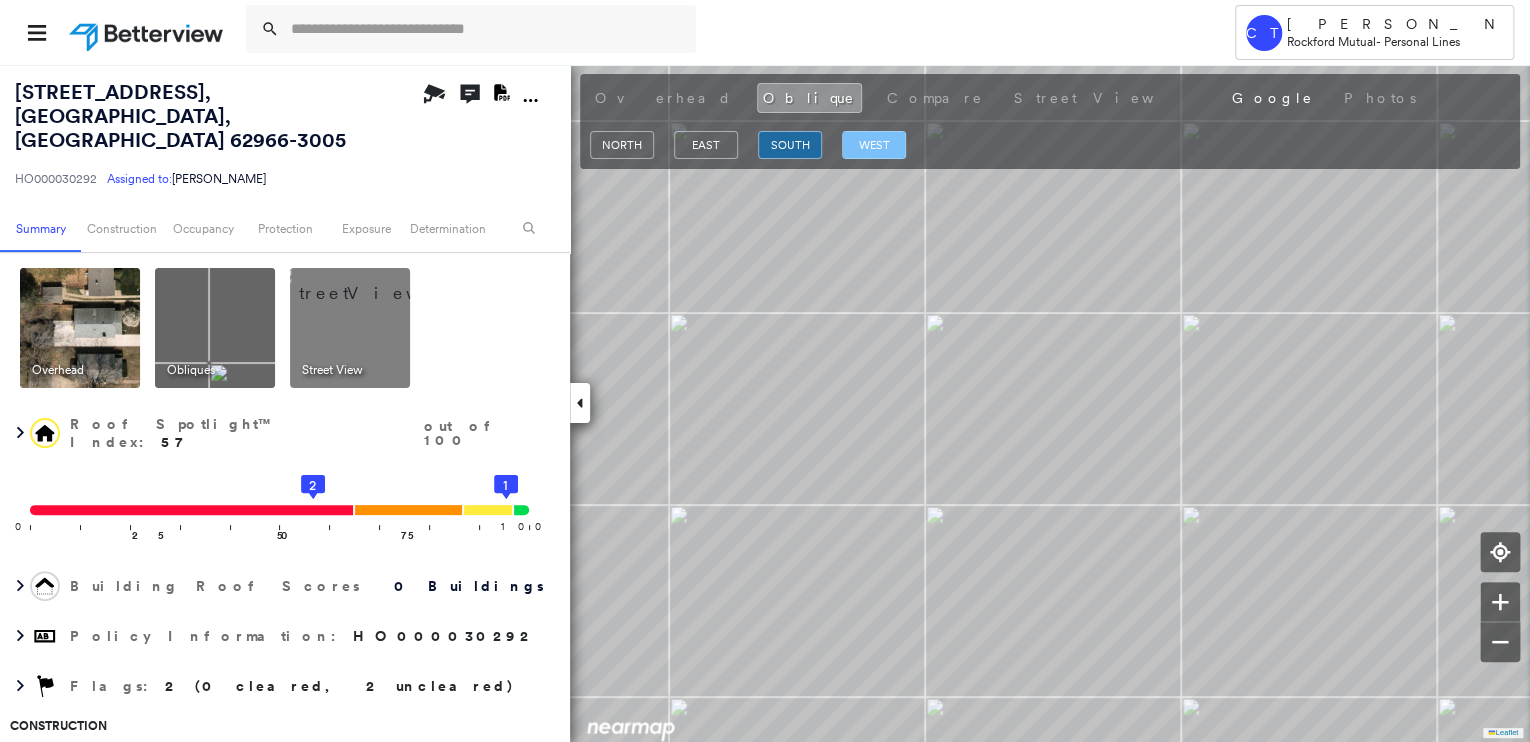 click on "west" at bounding box center [874, 145] 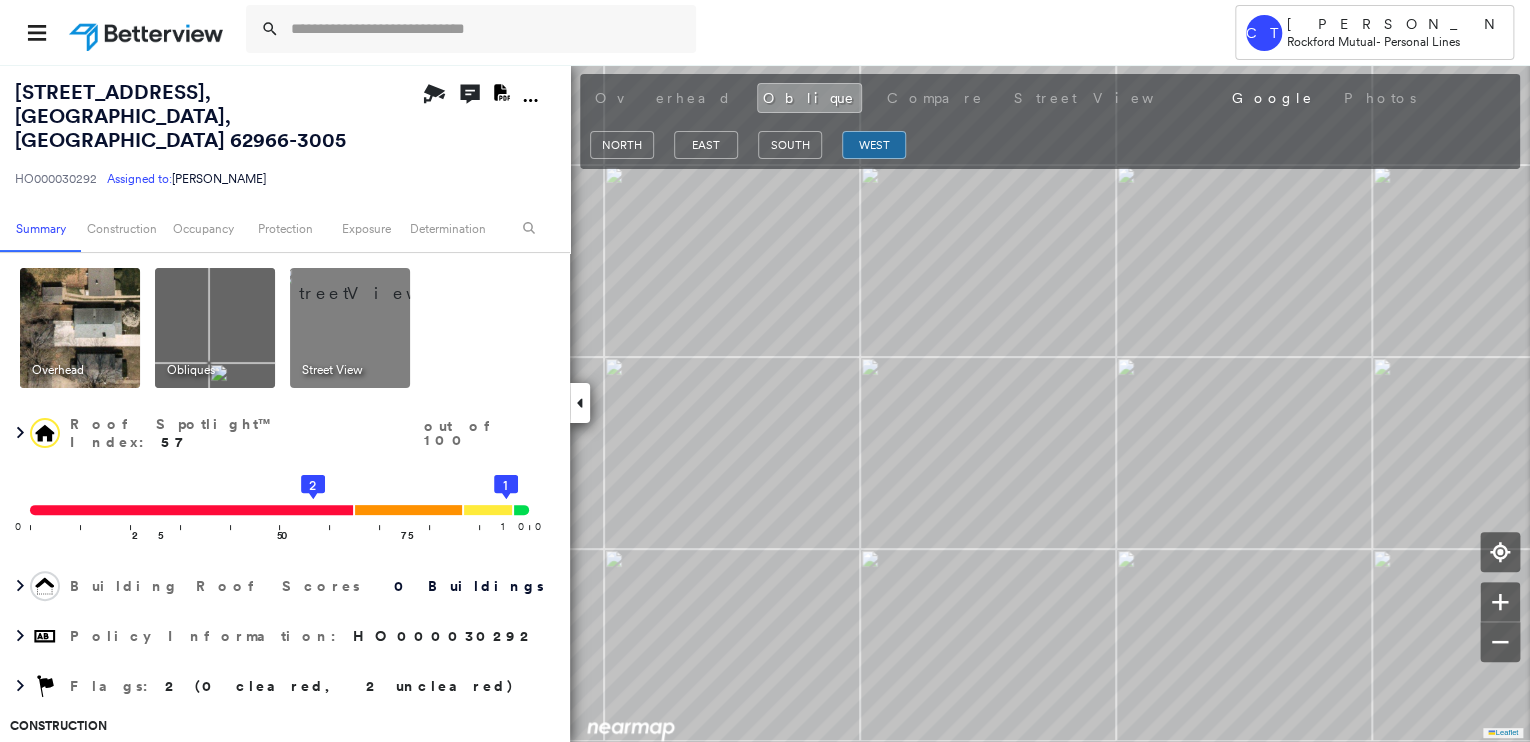 click at bounding box center [80, 328] 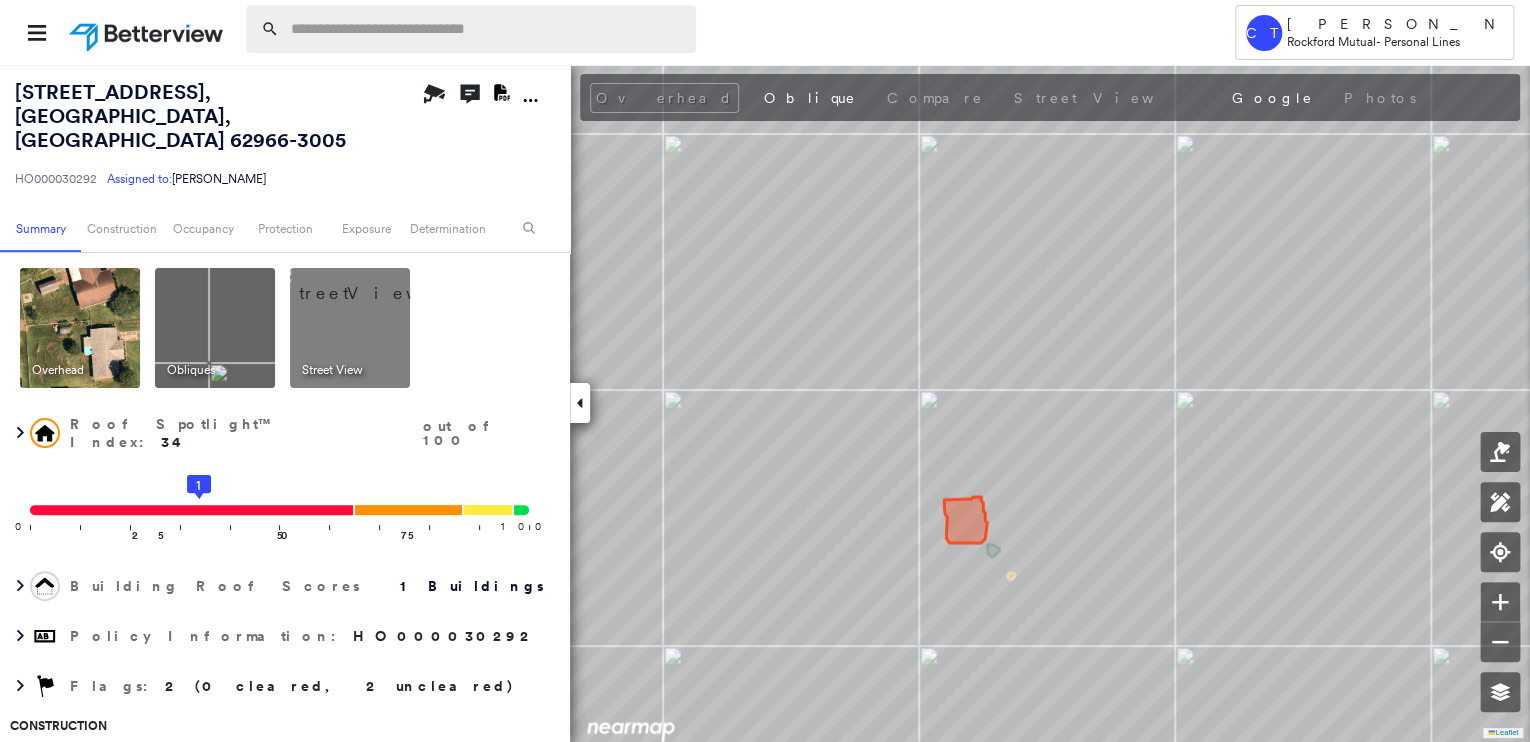 click at bounding box center [487, 29] 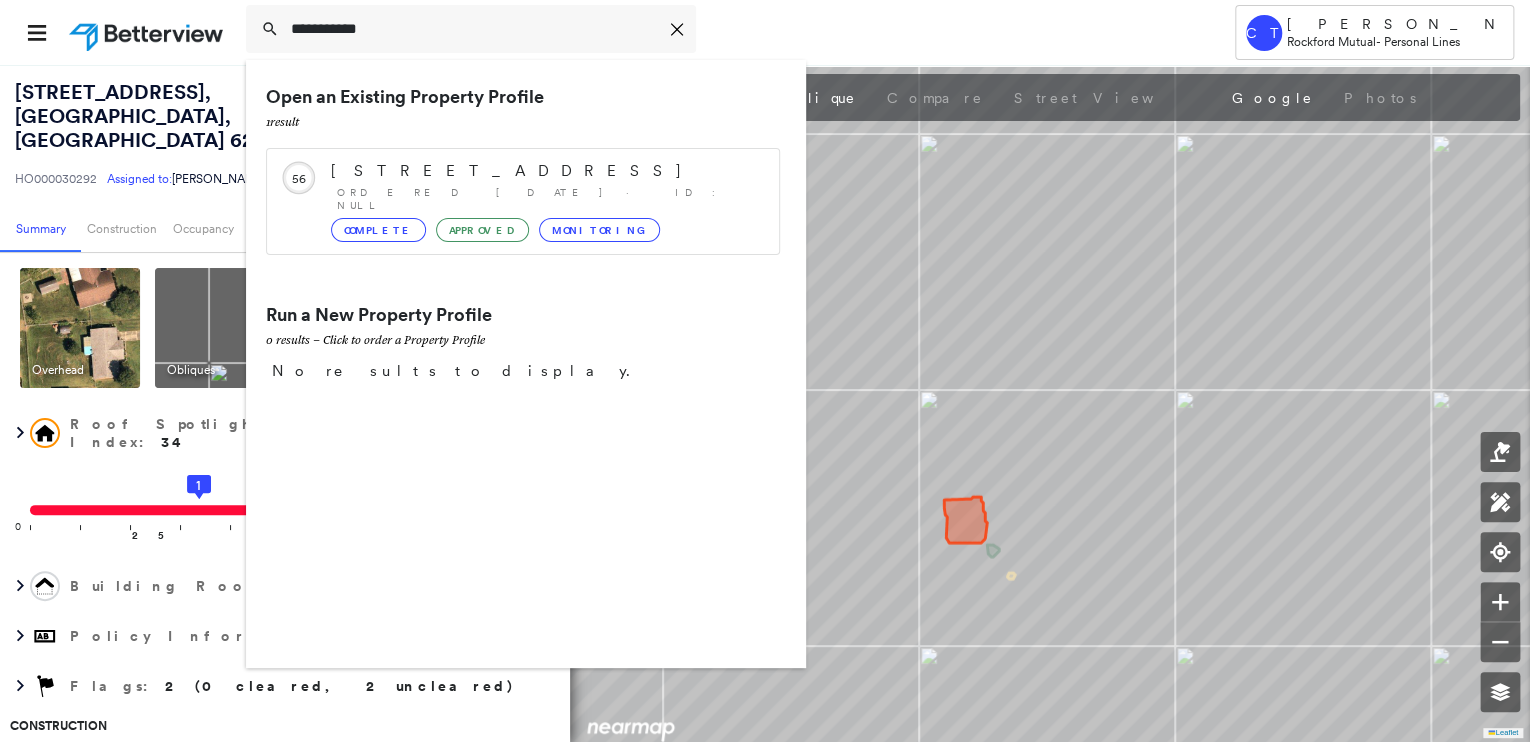 type on "**********" 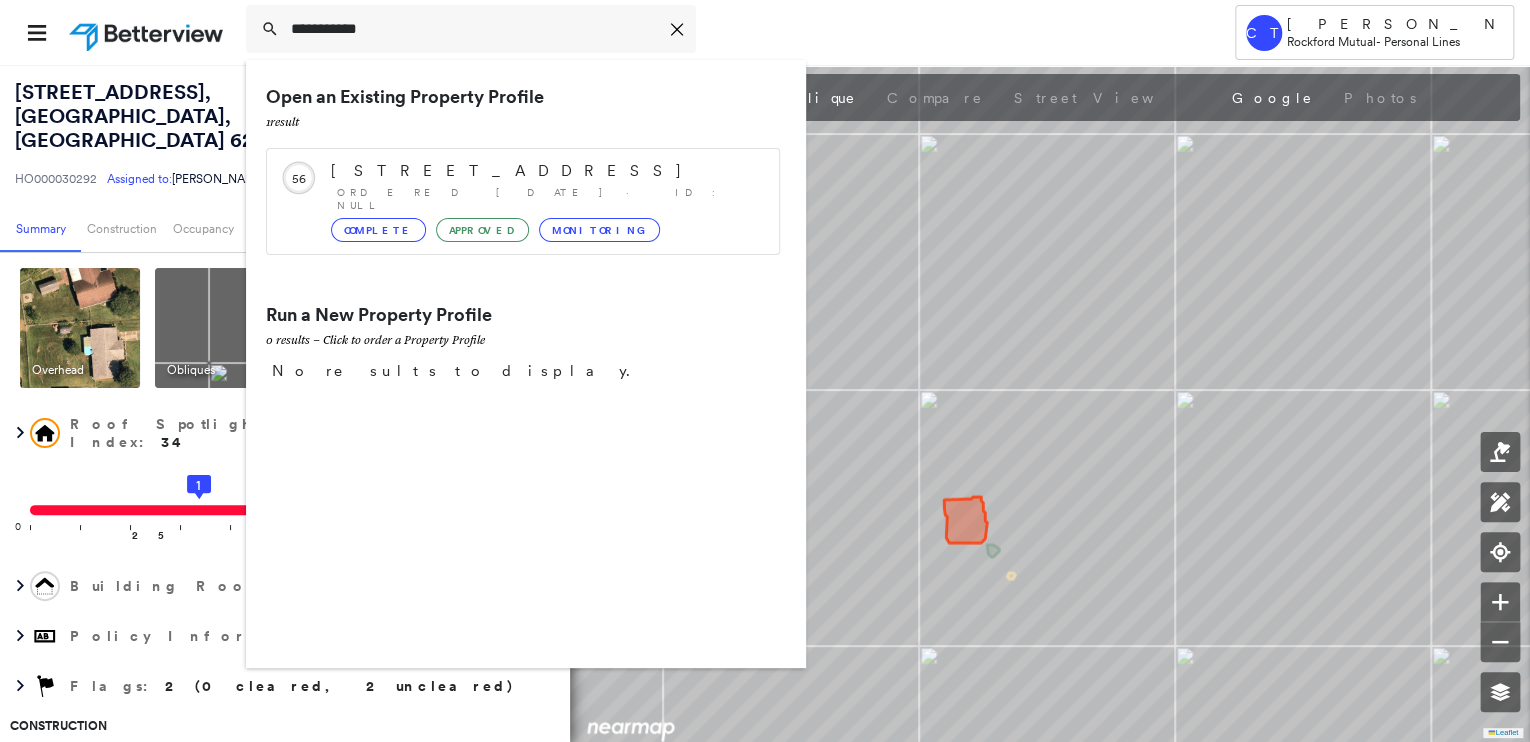 click on "3221 Alta Vista Rd, Rockford, IL 61107-1246" at bounding box center [545, 171] 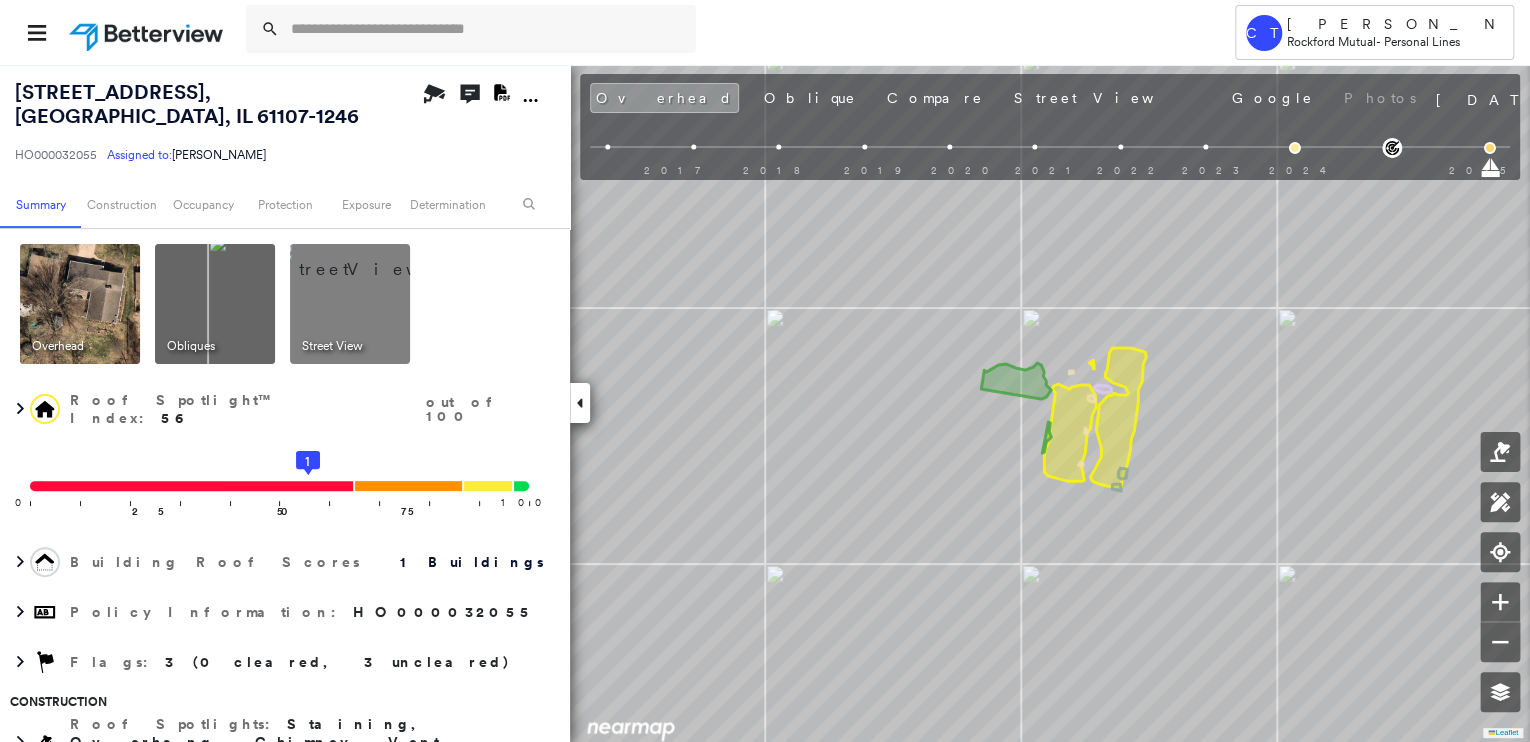 click at bounding box center [374, 259] 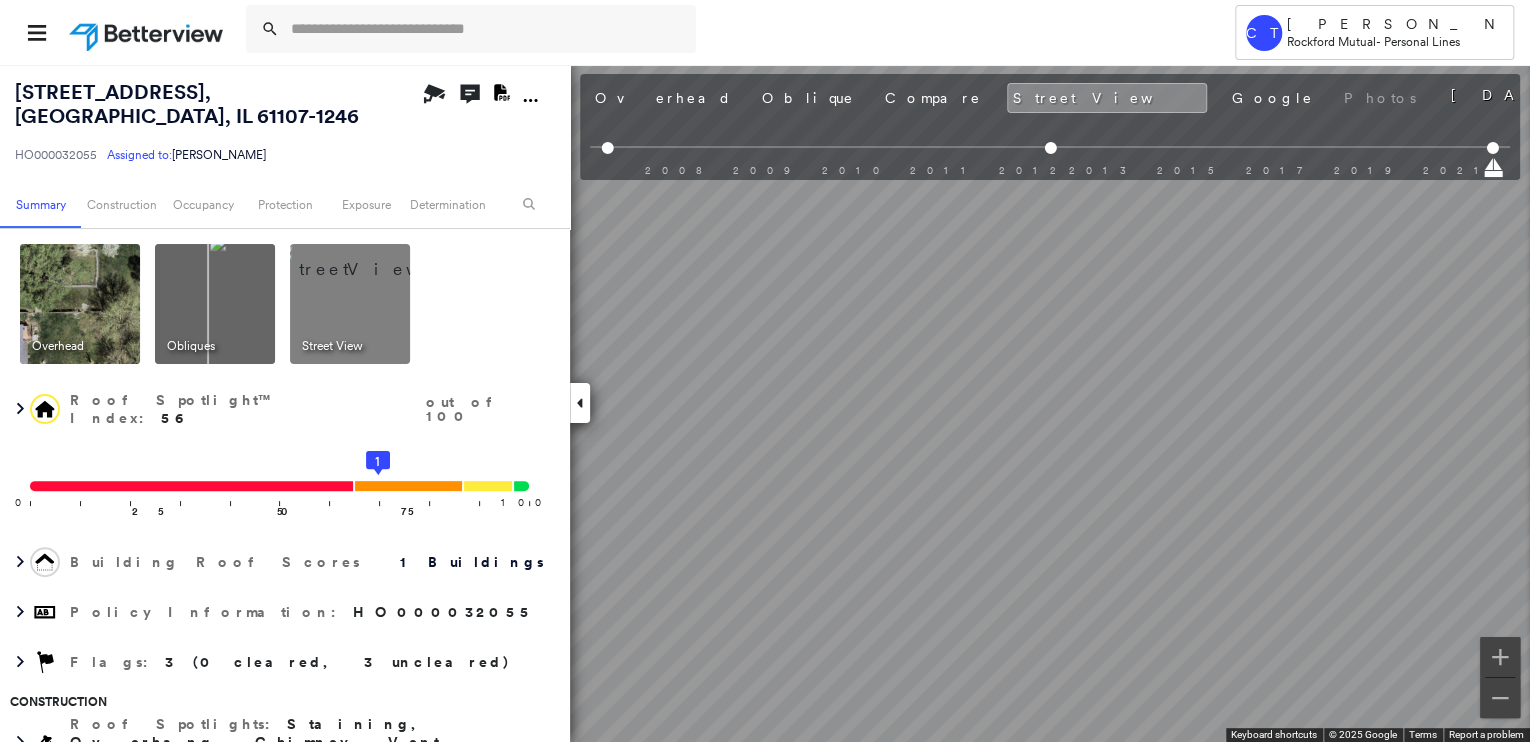 click at bounding box center (80, 304) 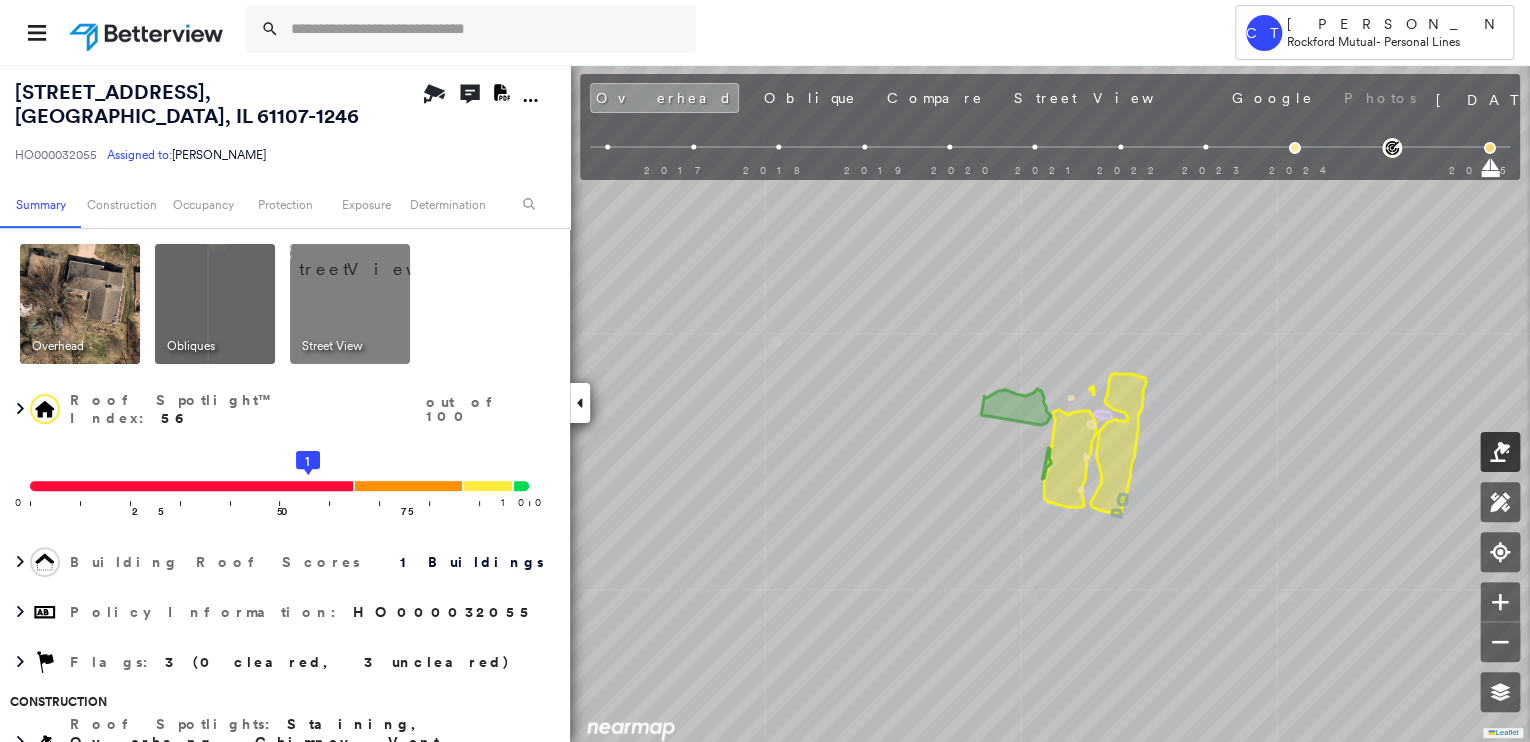 click 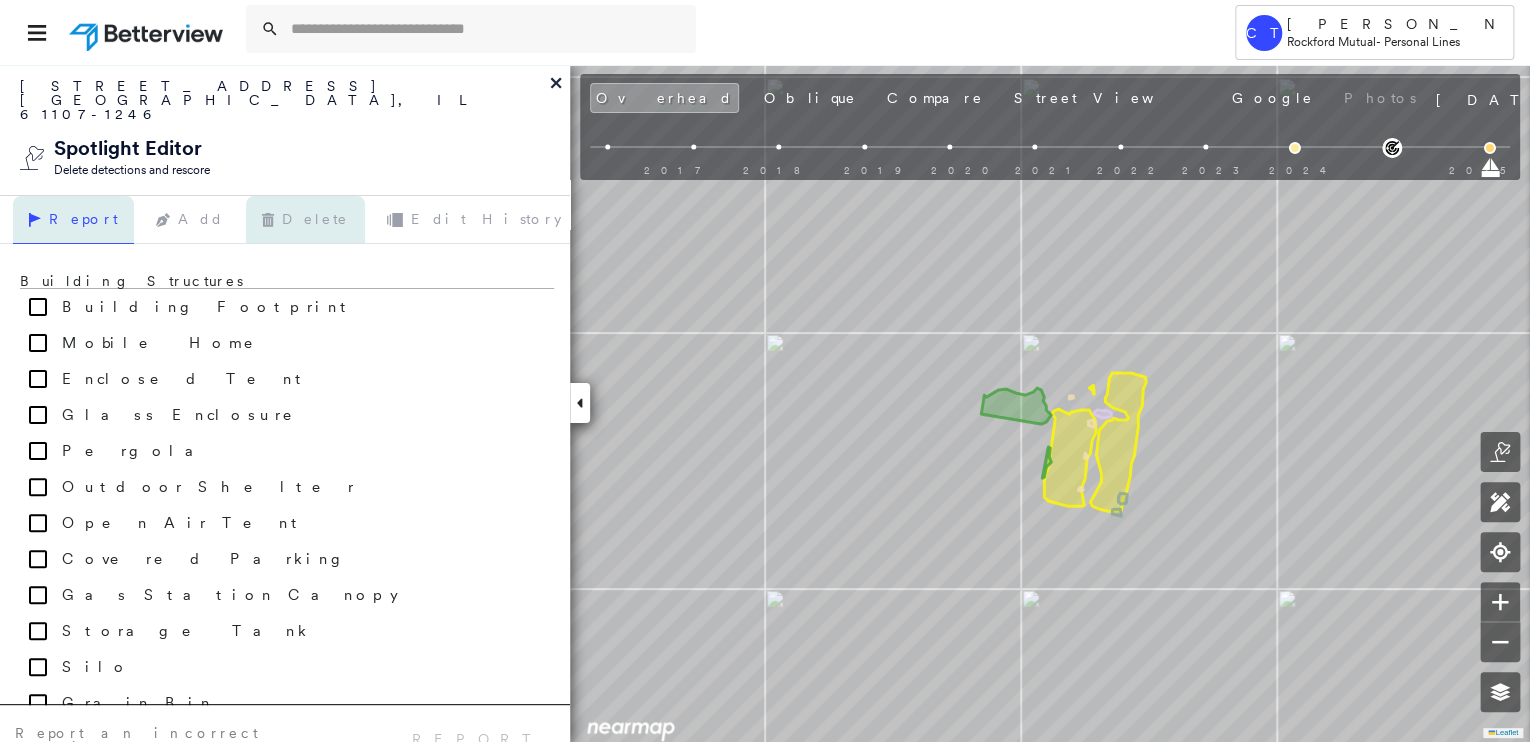 click on "Delete" at bounding box center (305, 220) 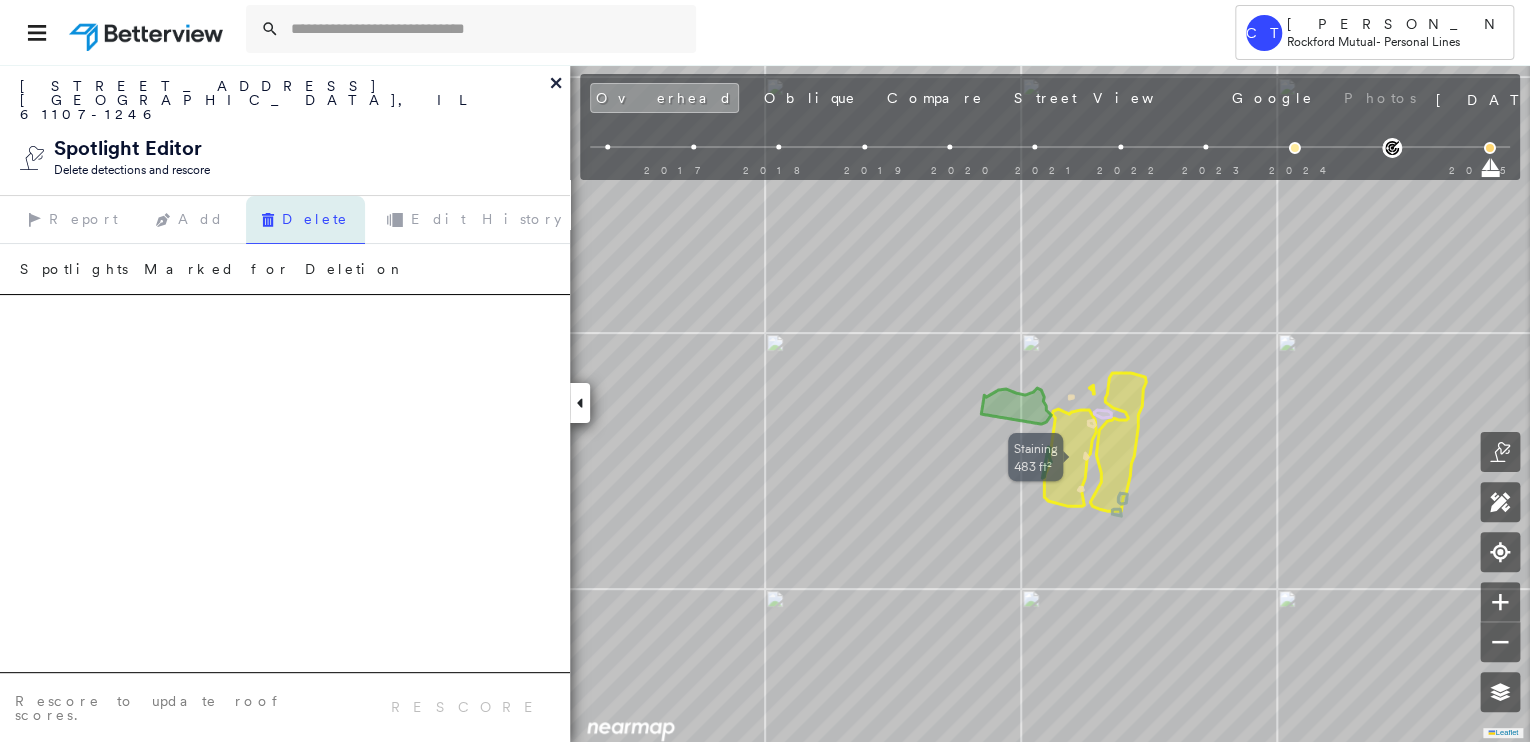 click 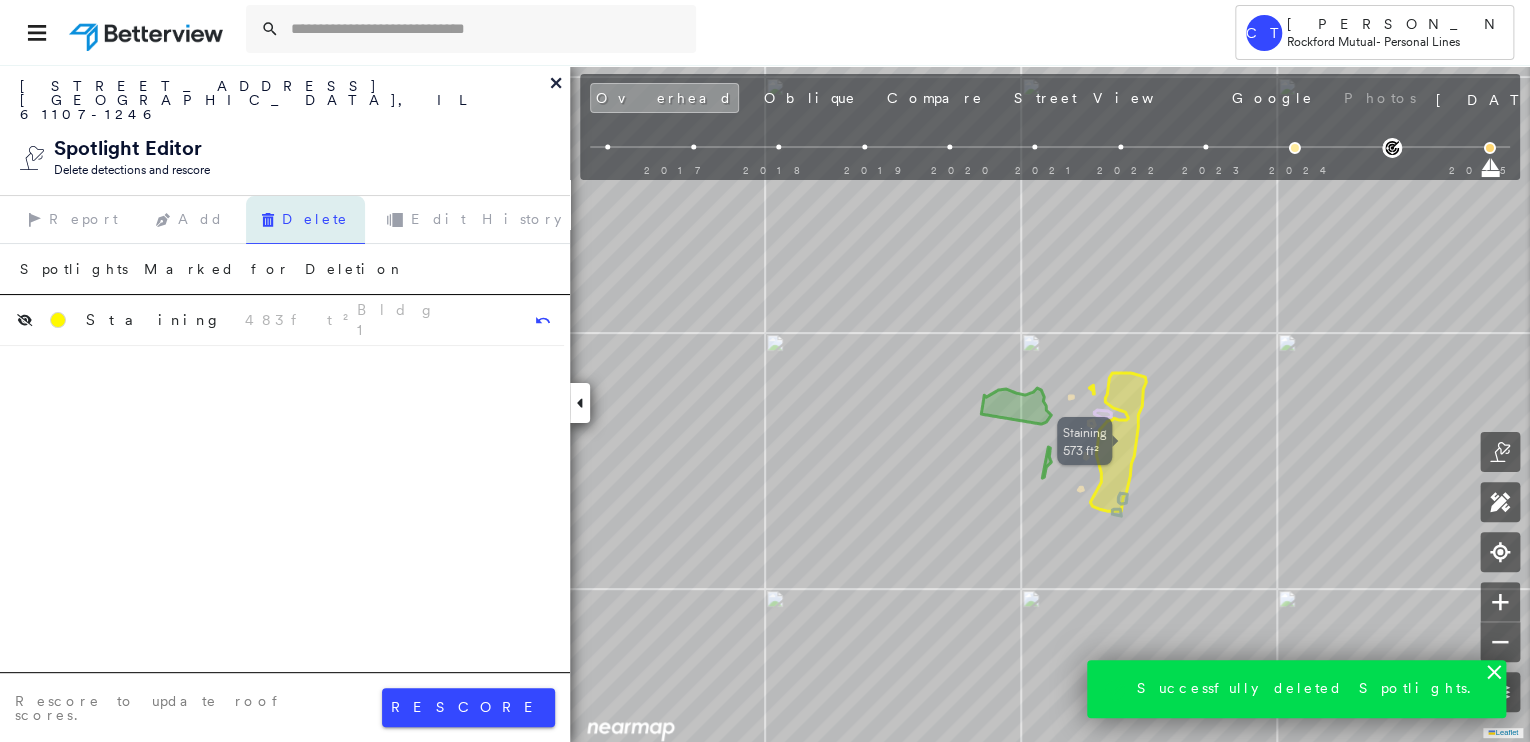 click 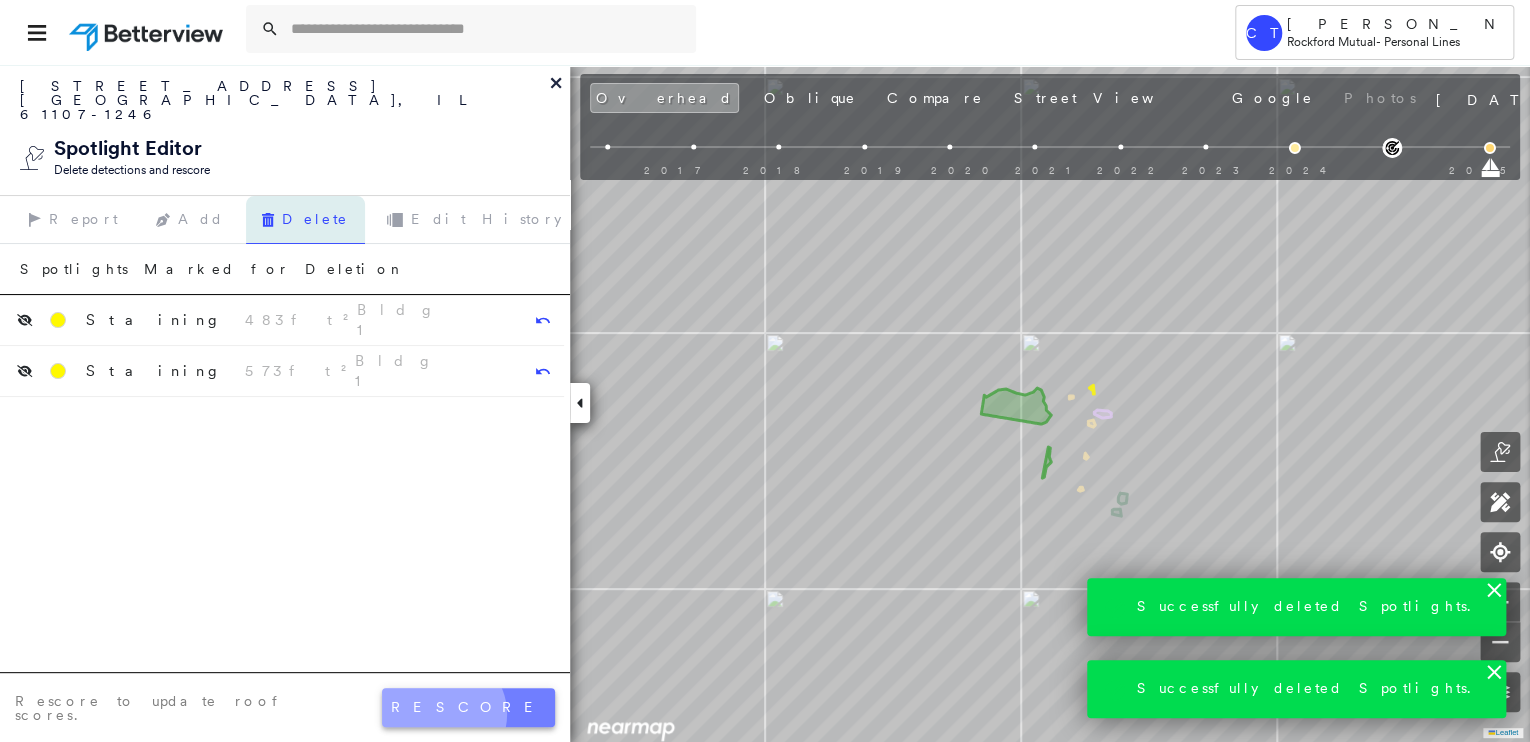 click on "rescore" at bounding box center [468, 707] 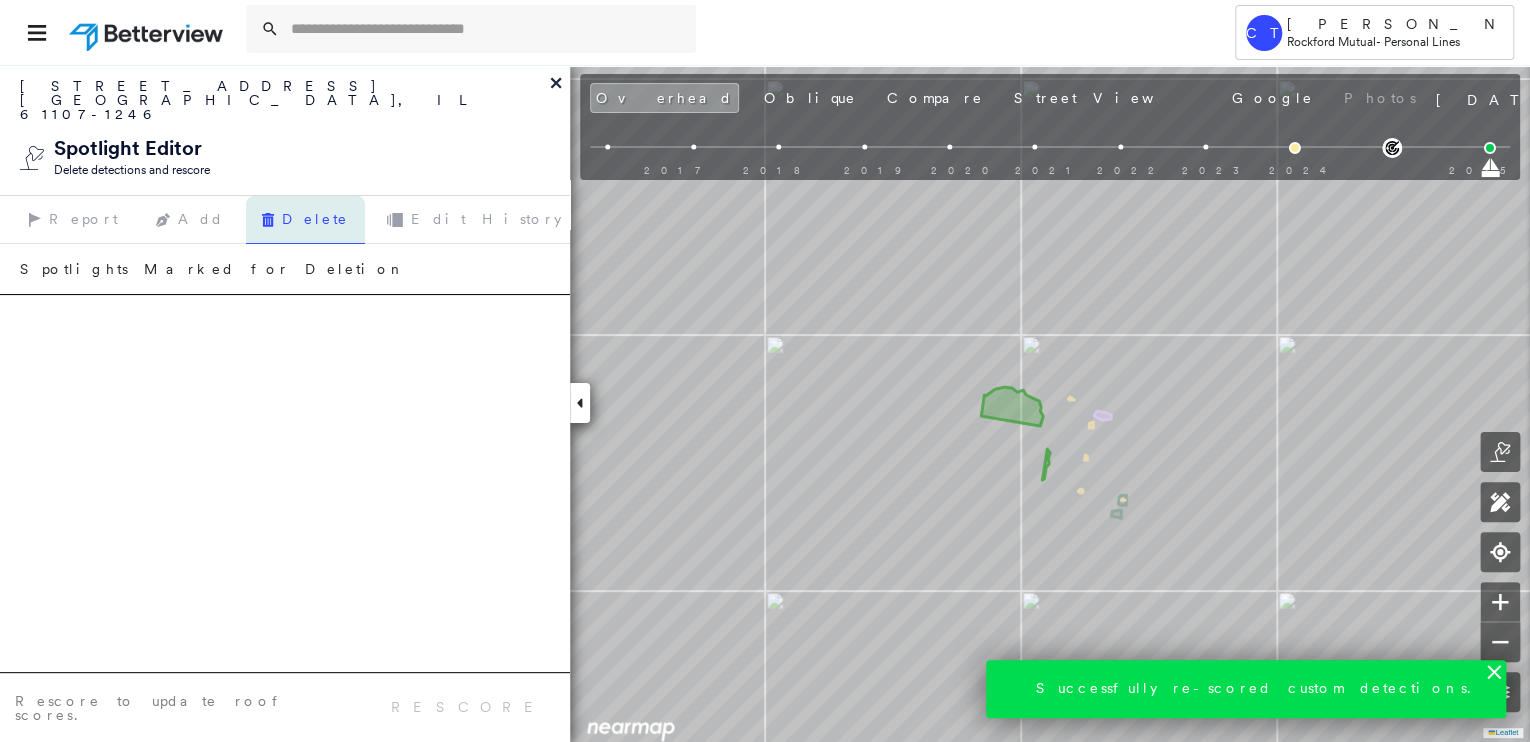 click 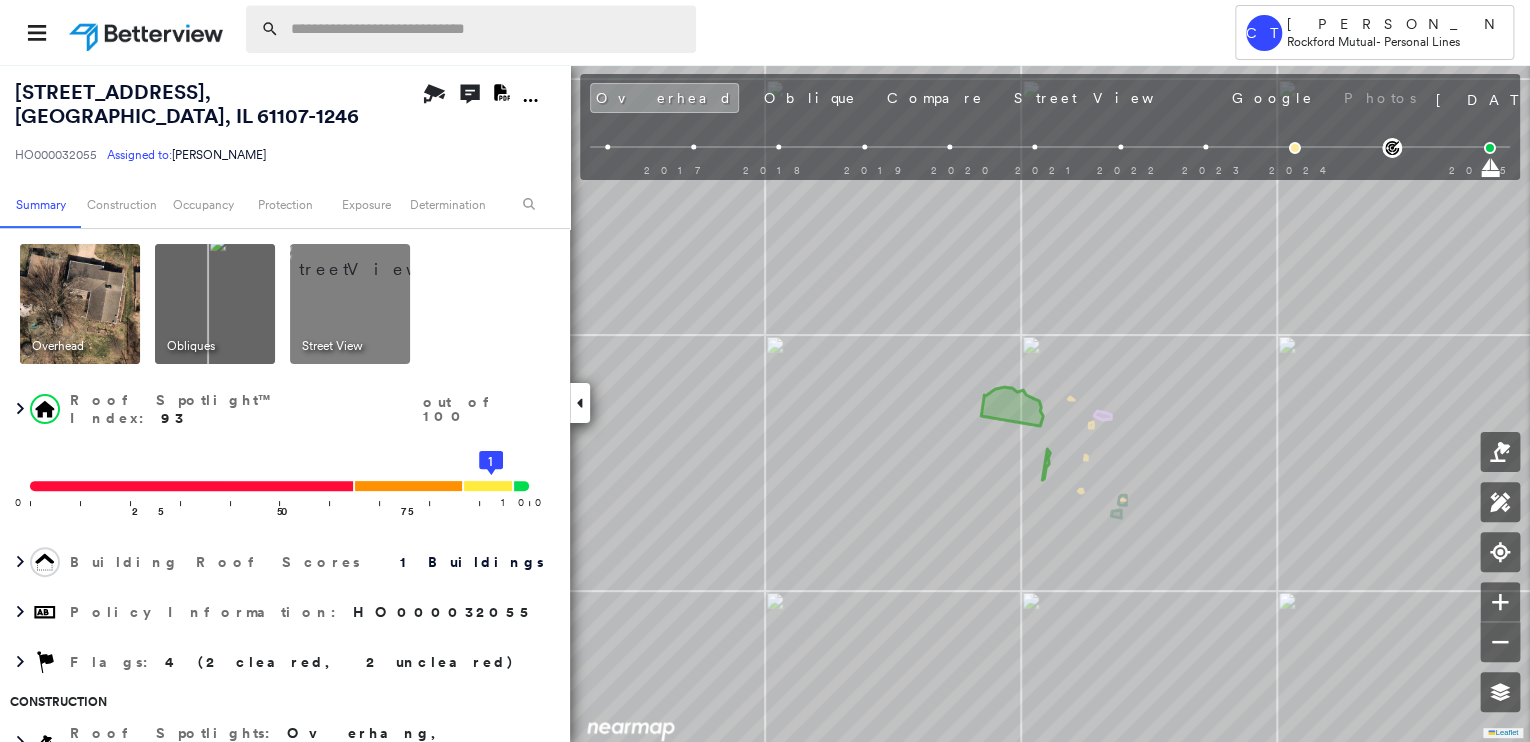 click at bounding box center (487, 29) 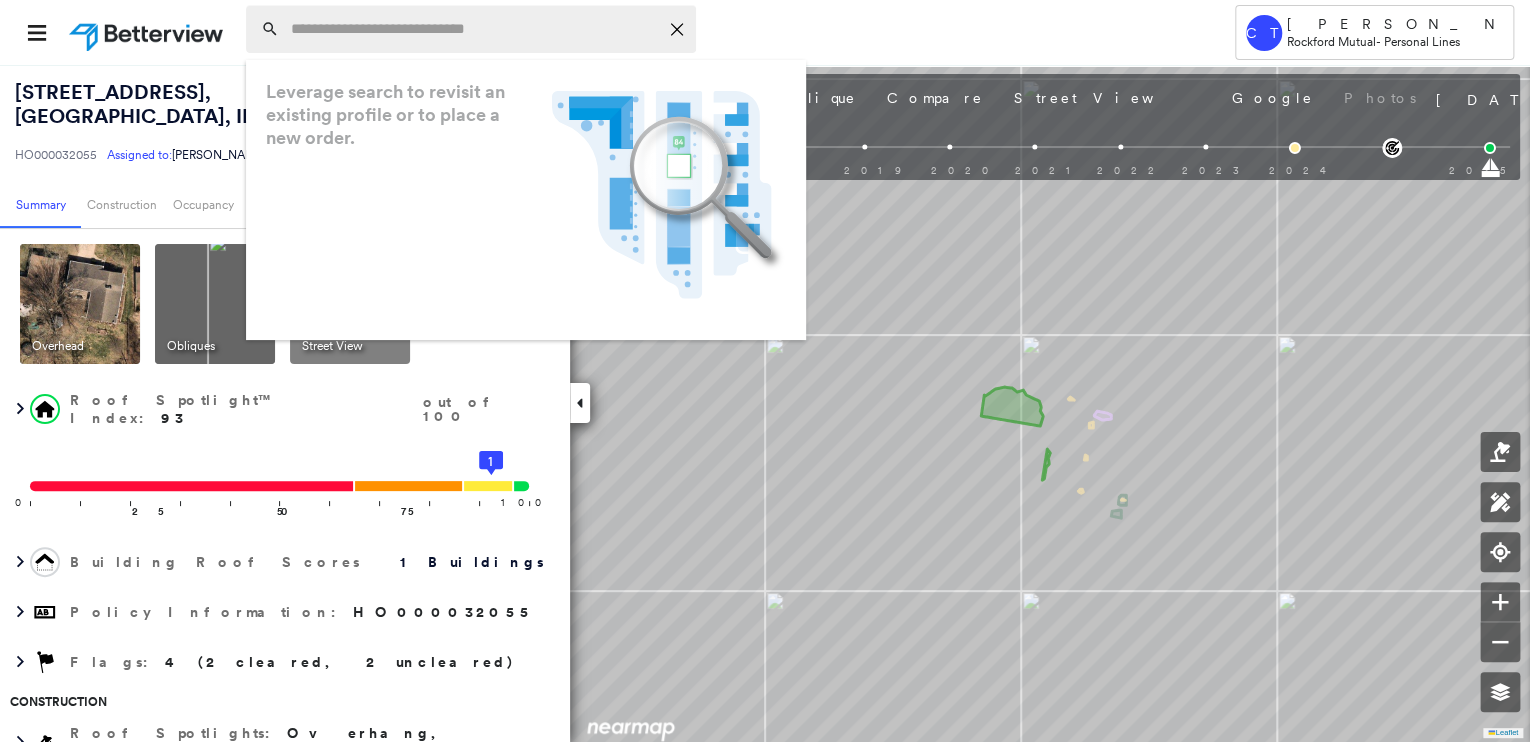 paste on "**********" 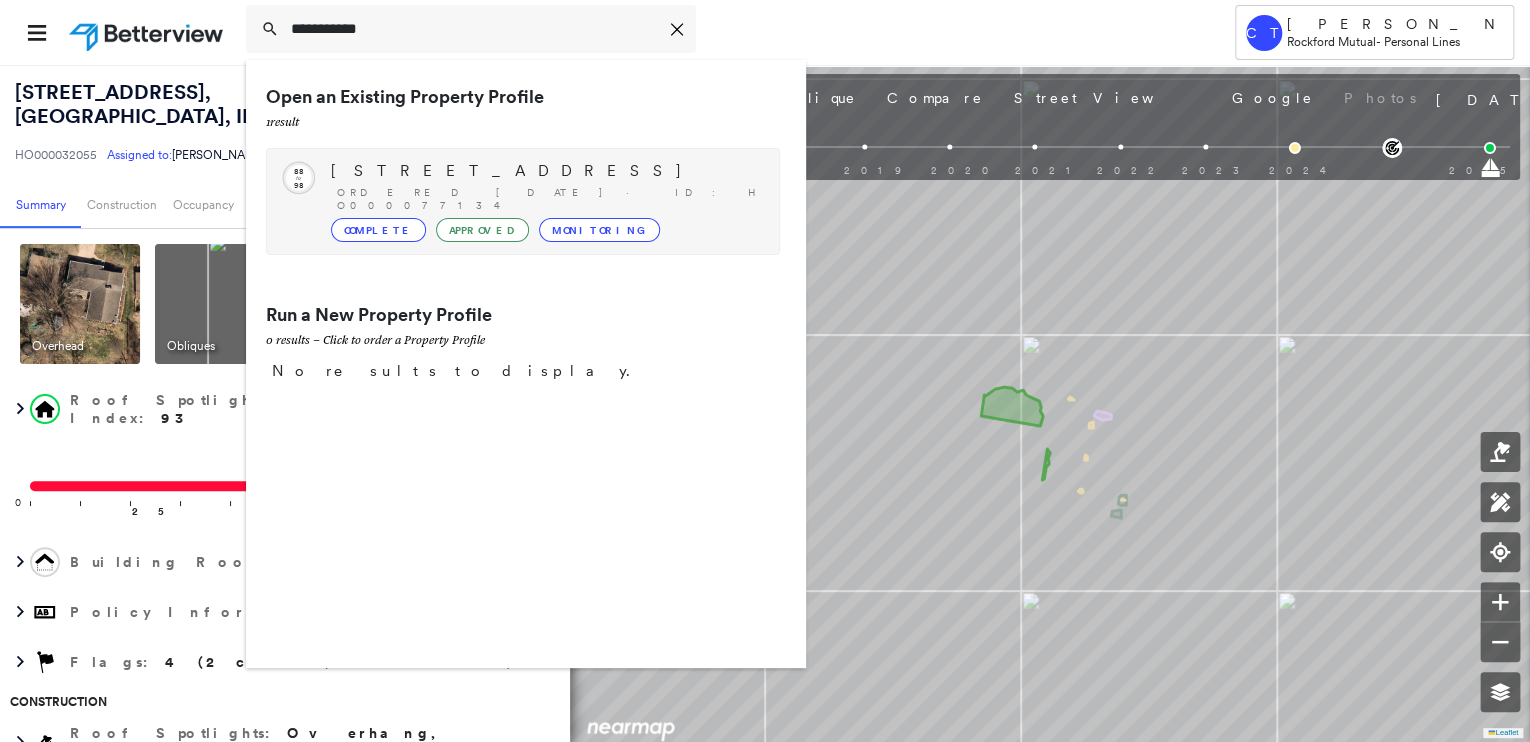 type on "**********" 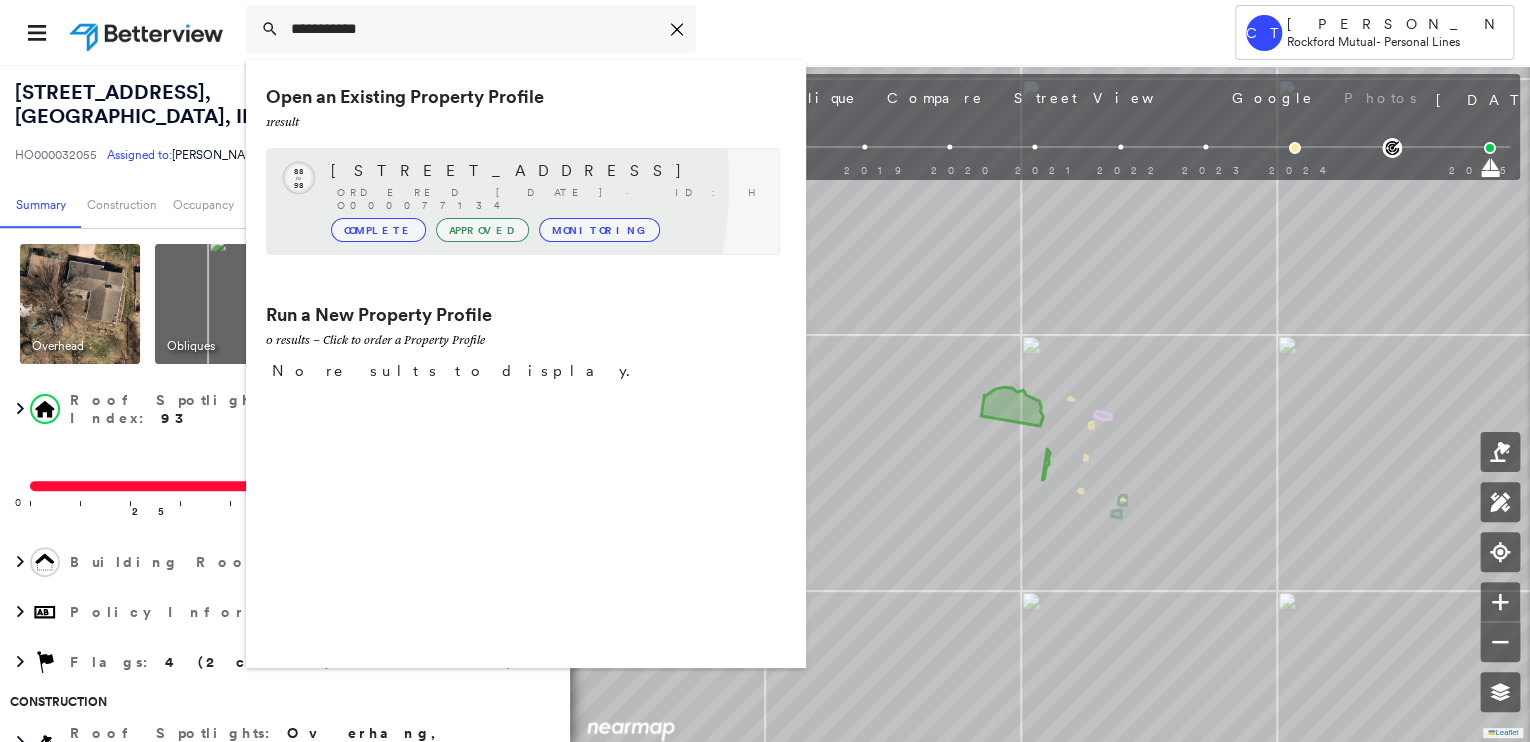 click on "Ordered 05/05/25 · ID: HO000077134" at bounding box center [548, 199] 